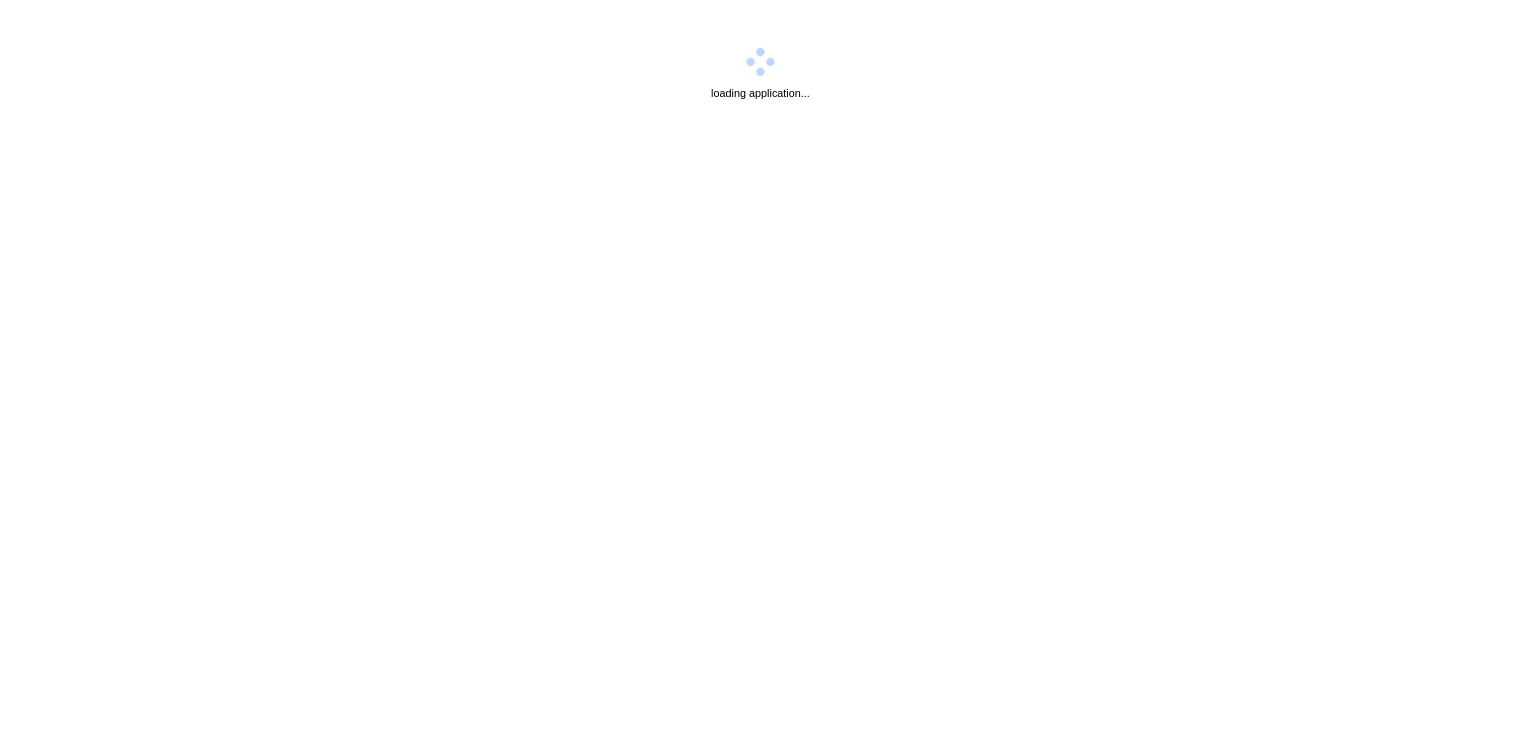 scroll, scrollTop: 0, scrollLeft: 0, axis: both 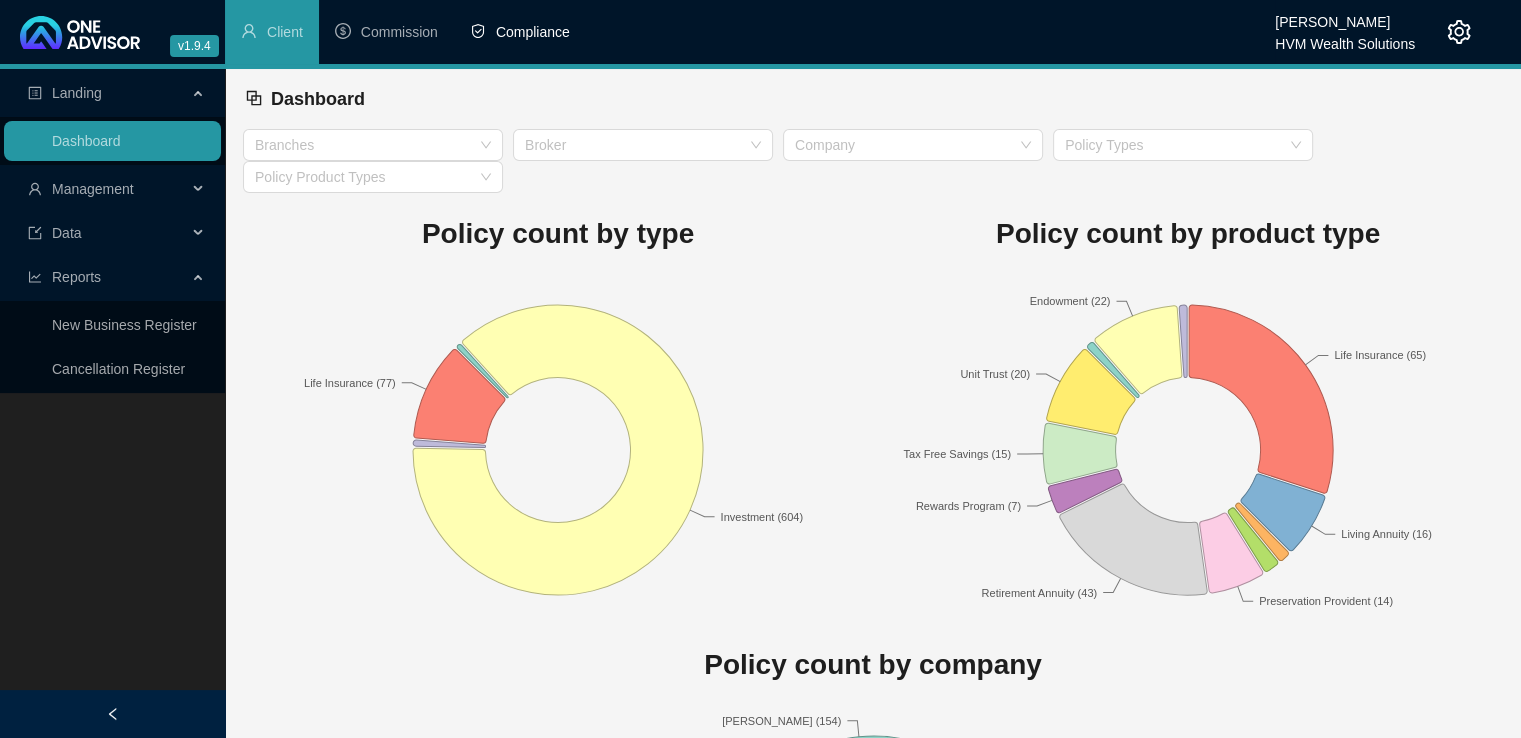 click on "Compliance" at bounding box center [533, 32] 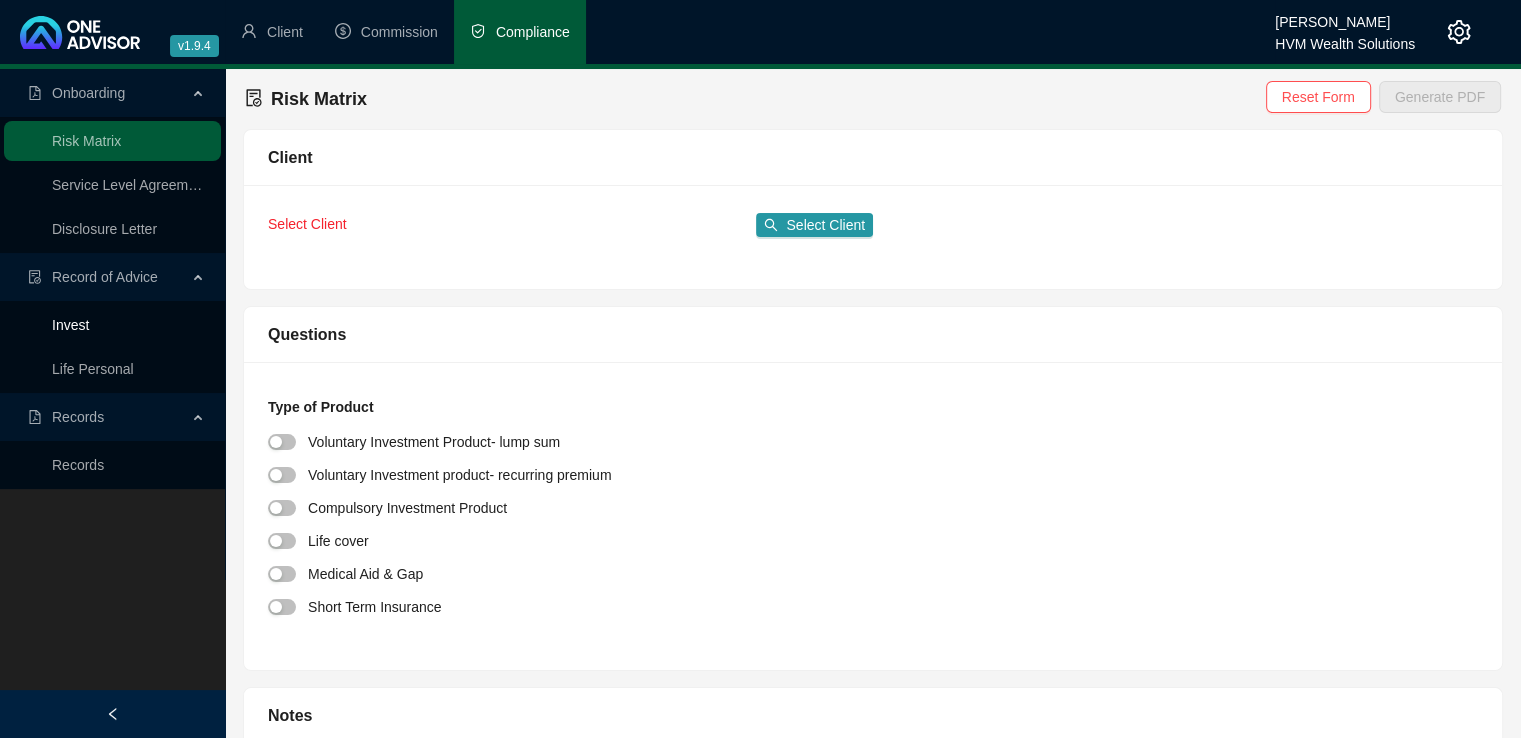 click on "Invest" at bounding box center (70, 325) 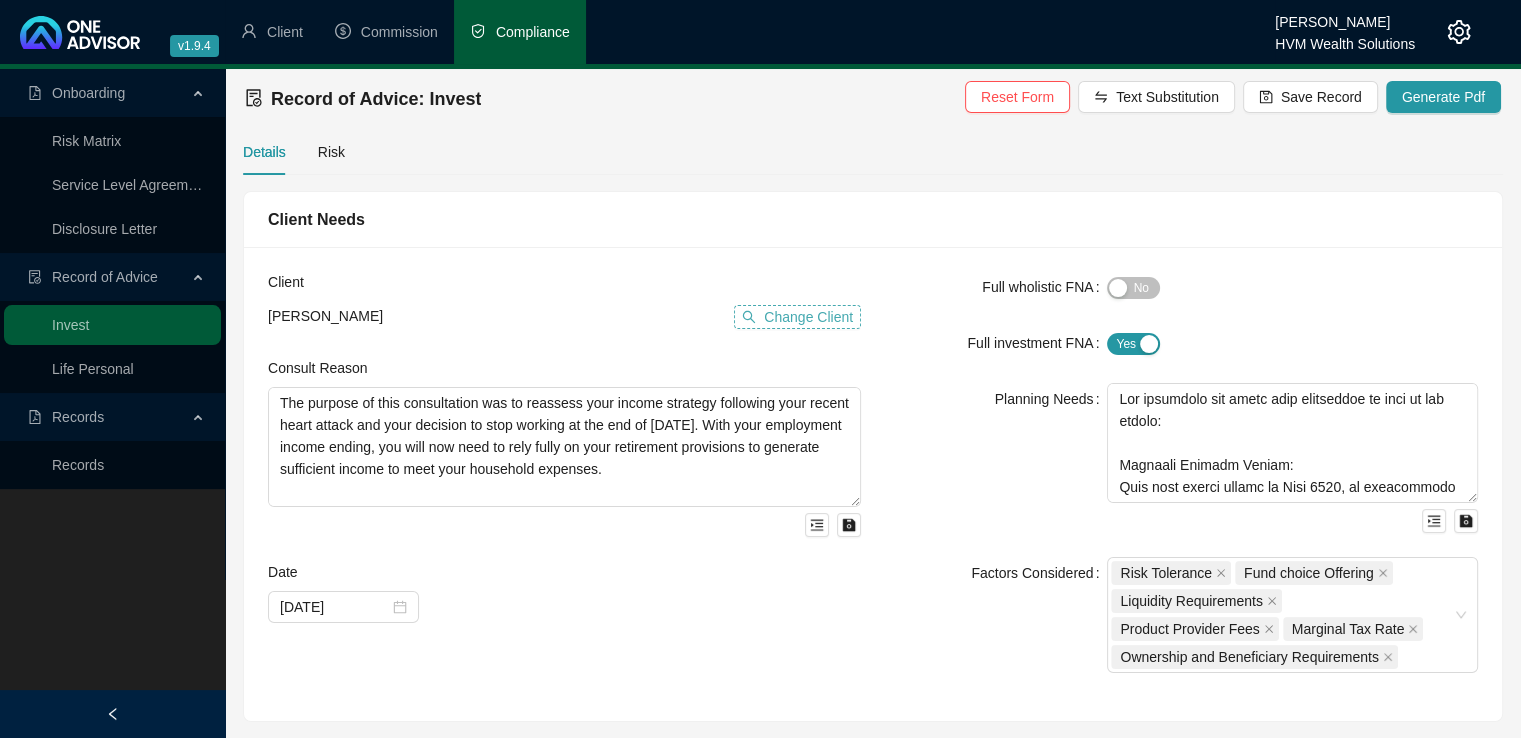 click on "Change Client" at bounding box center (808, 317) 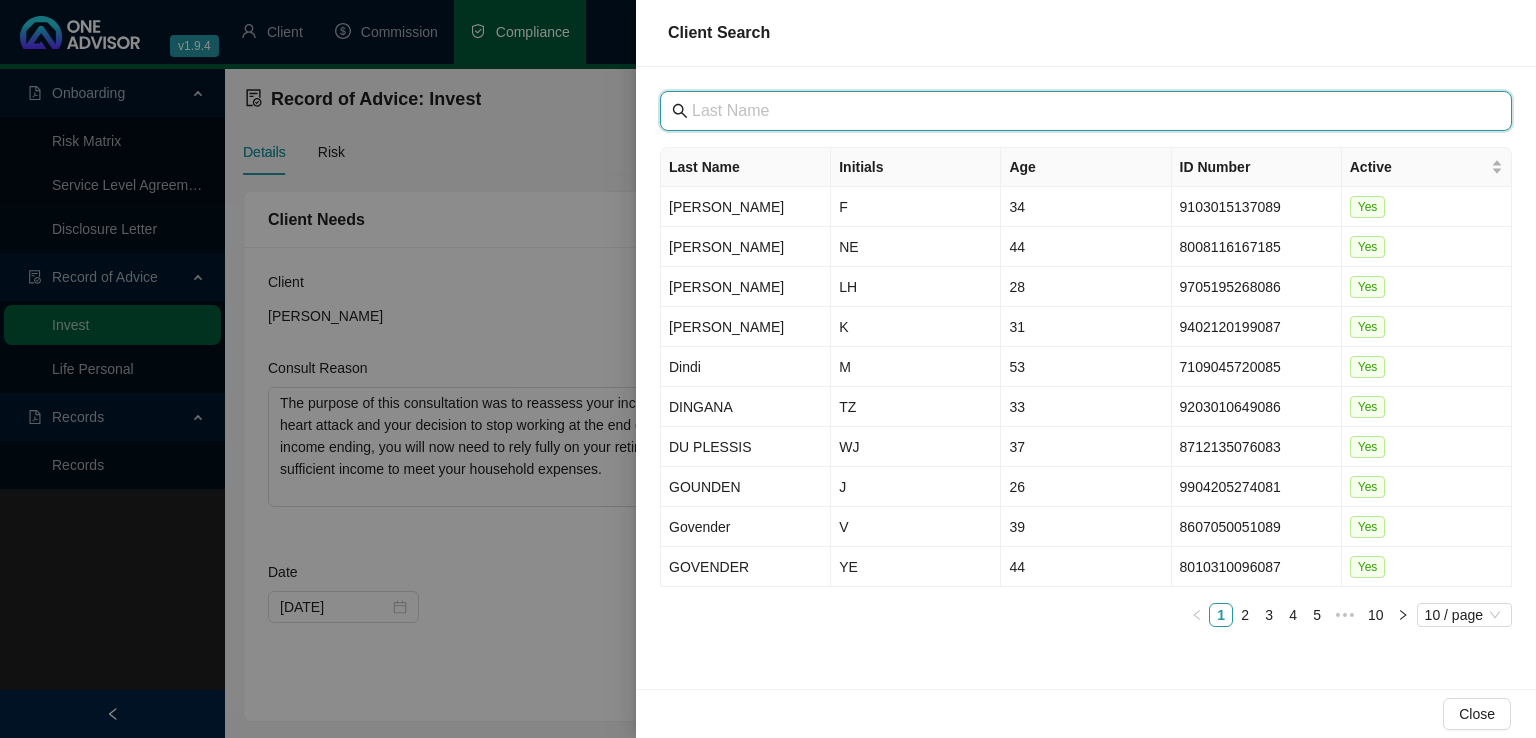 click at bounding box center (1088, 111) 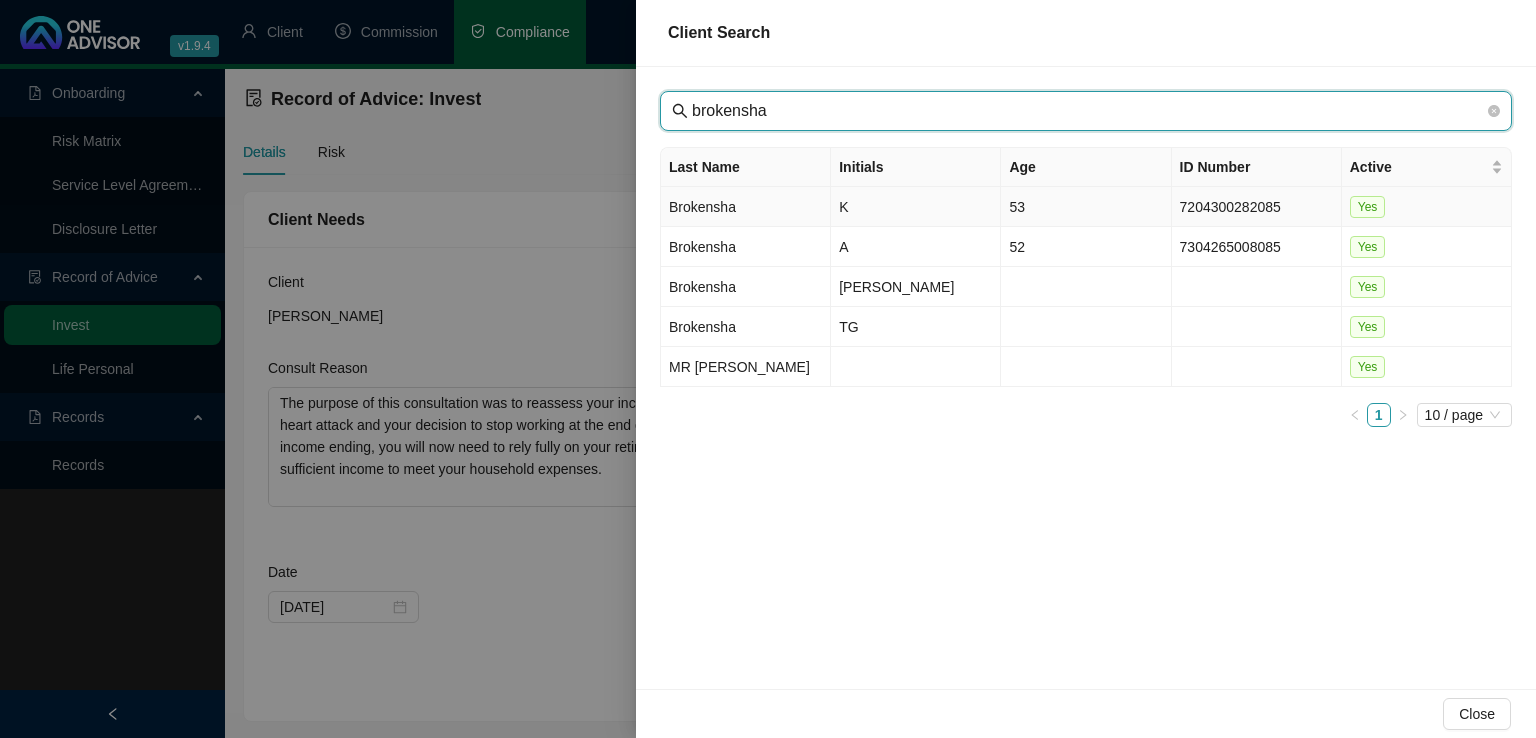 type on "brokensha" 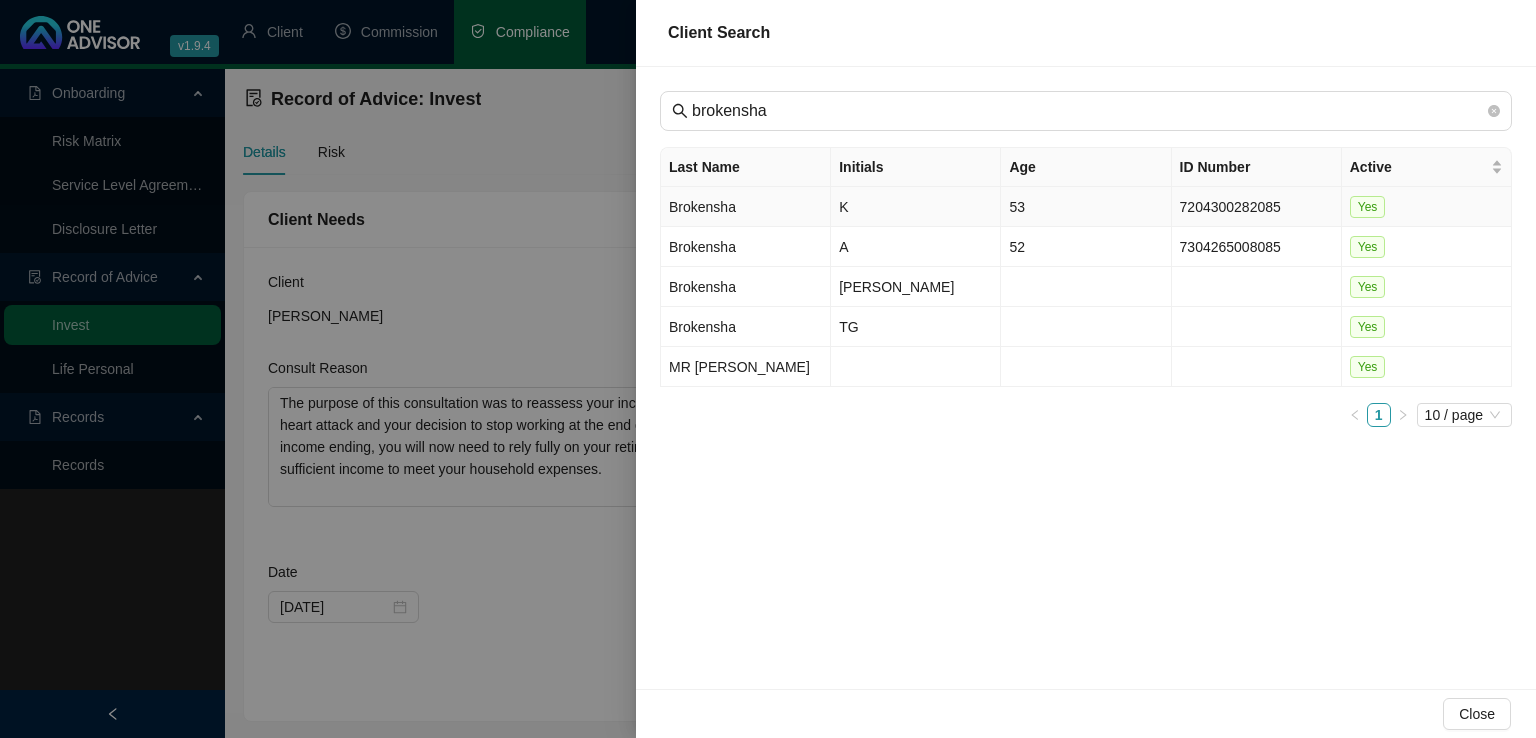 click on "Brokensha" at bounding box center [746, 207] 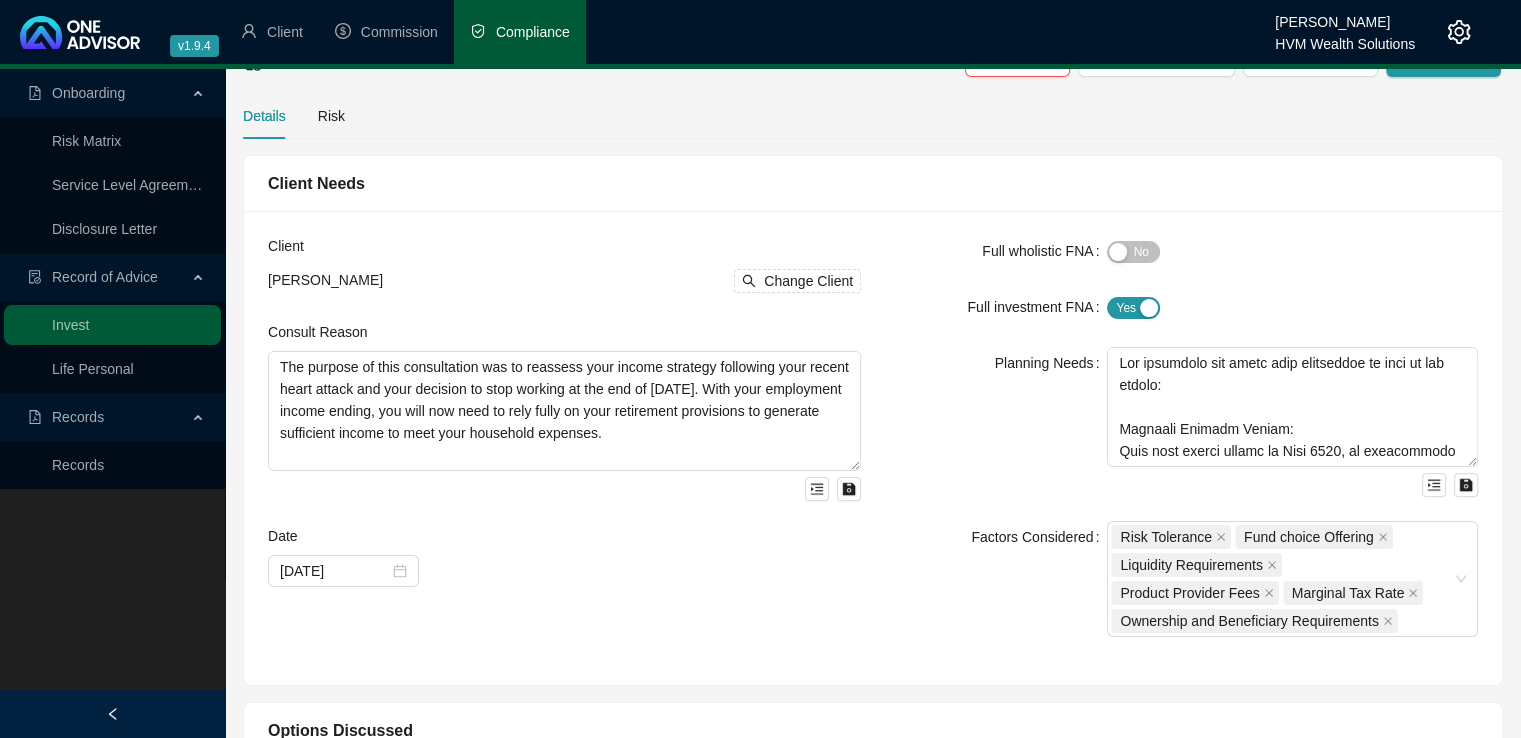scroll, scrollTop: 64, scrollLeft: 0, axis: vertical 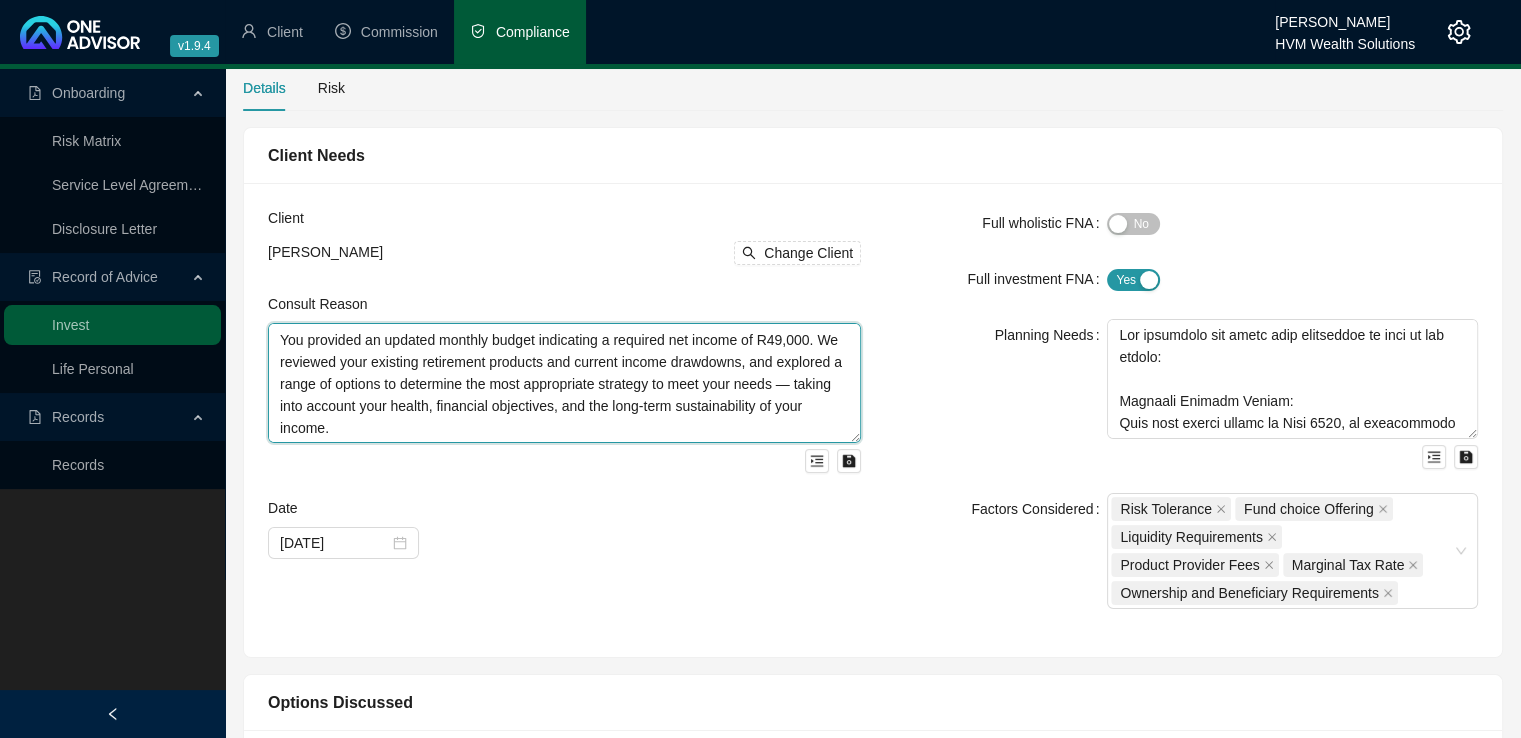 drag, startPoint x: 282, startPoint y: 333, endPoint x: 782, endPoint y: 456, distance: 514.9068 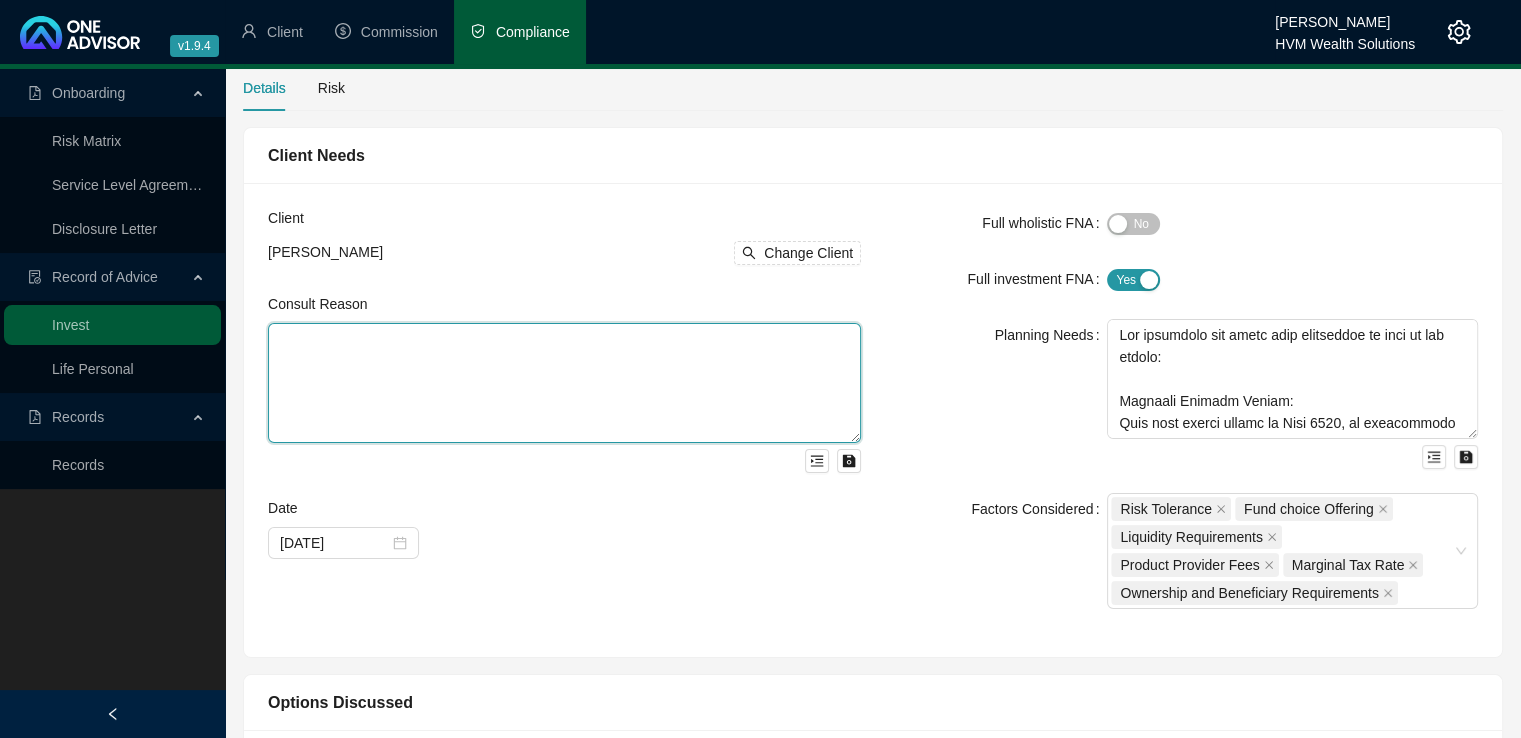 scroll, scrollTop: 0, scrollLeft: 0, axis: both 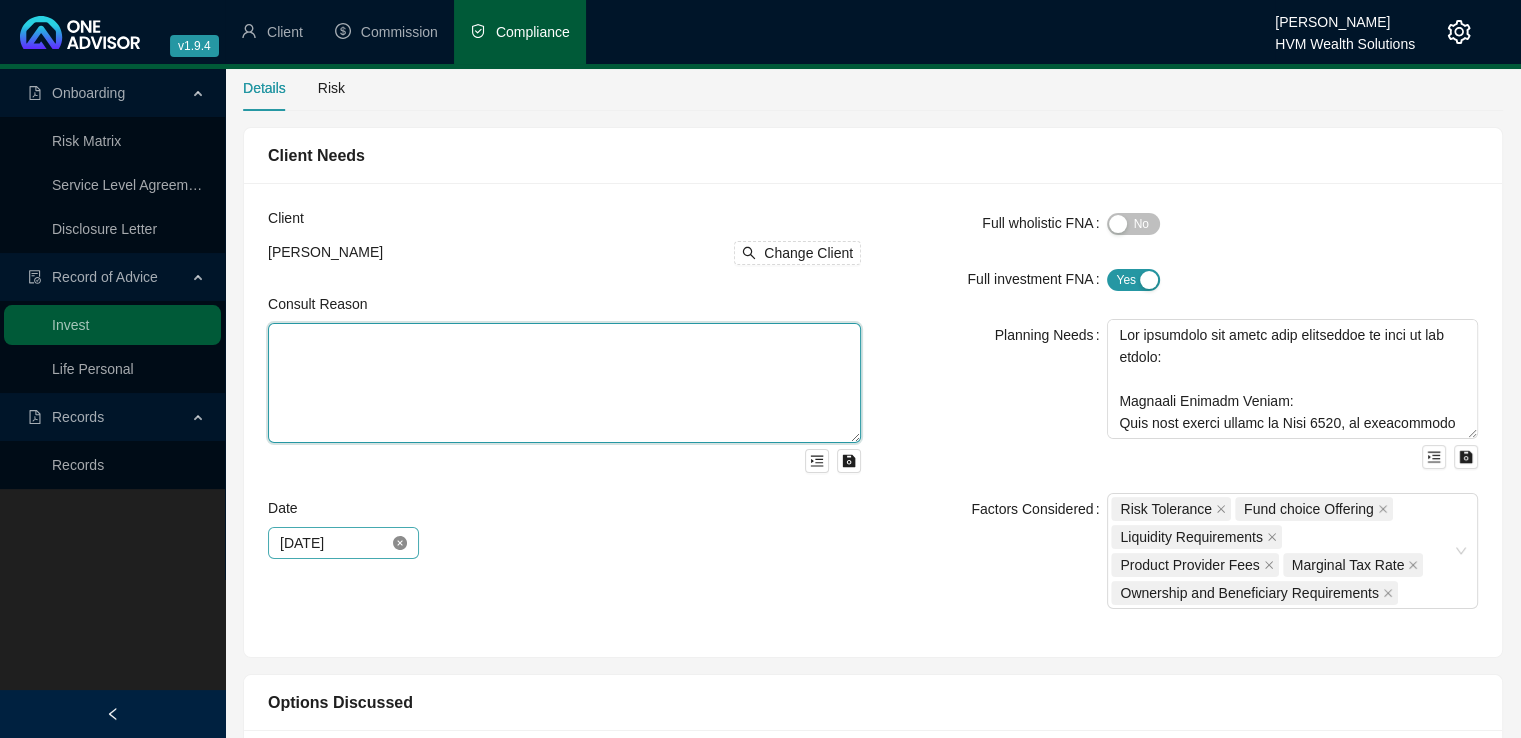 click 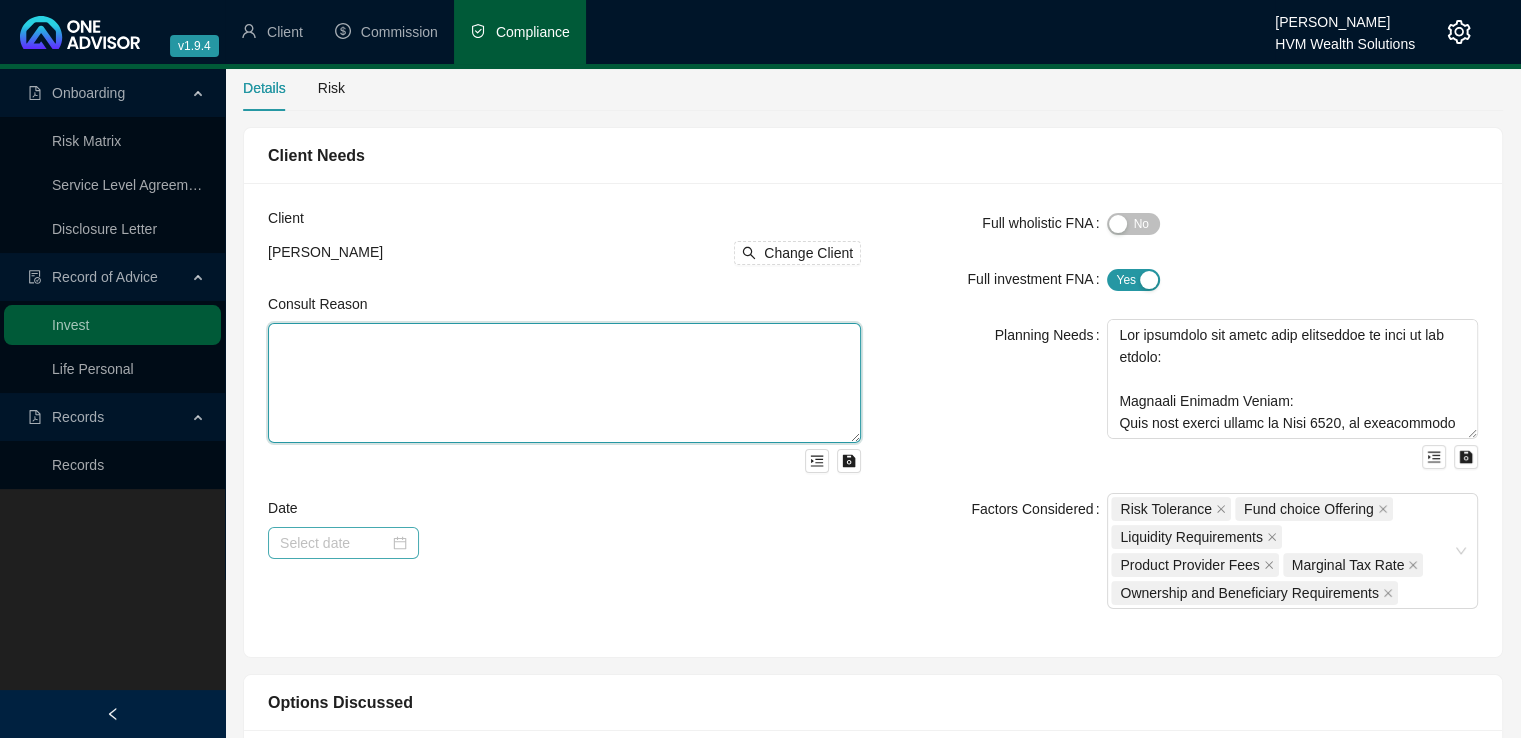 click at bounding box center [343, 543] 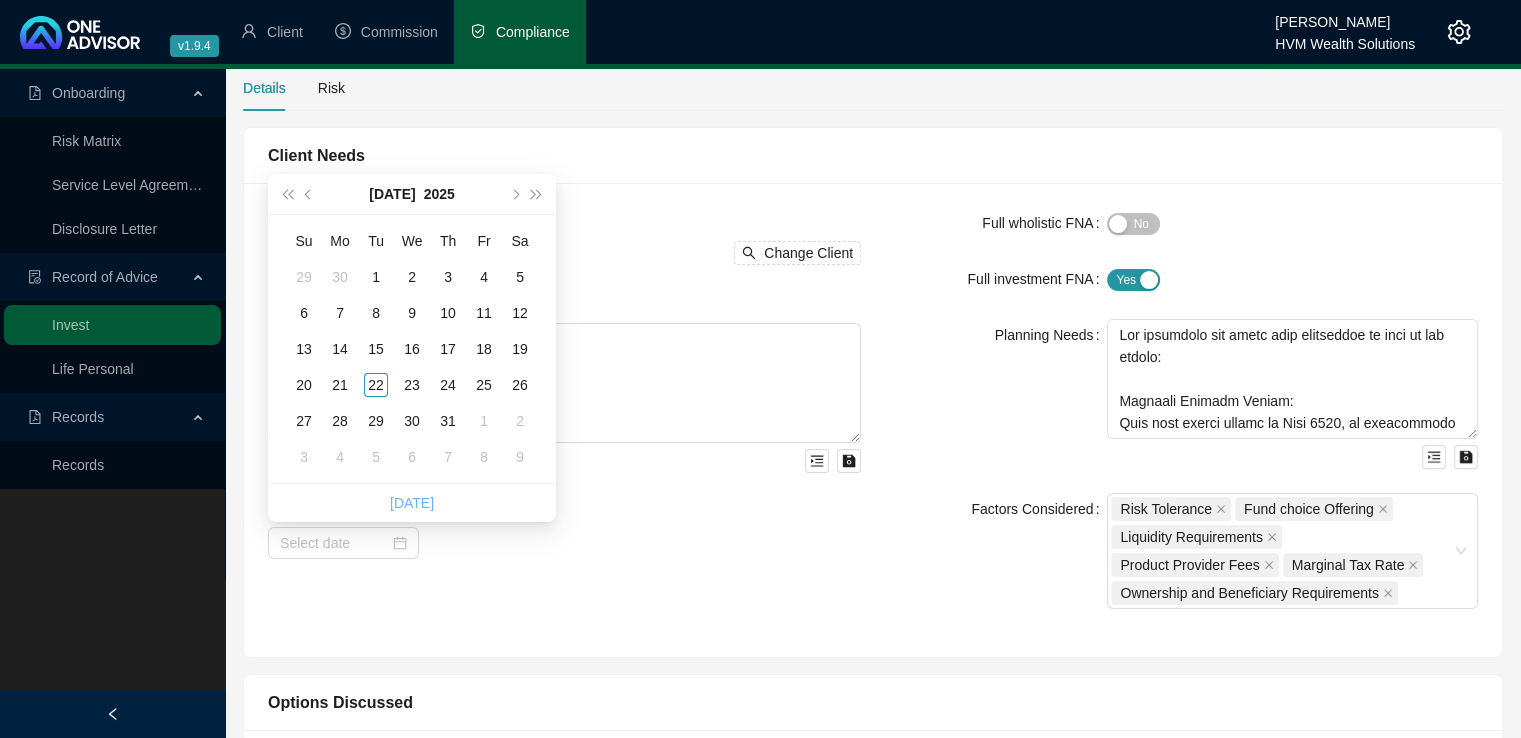 click on "Today" at bounding box center (412, 503) 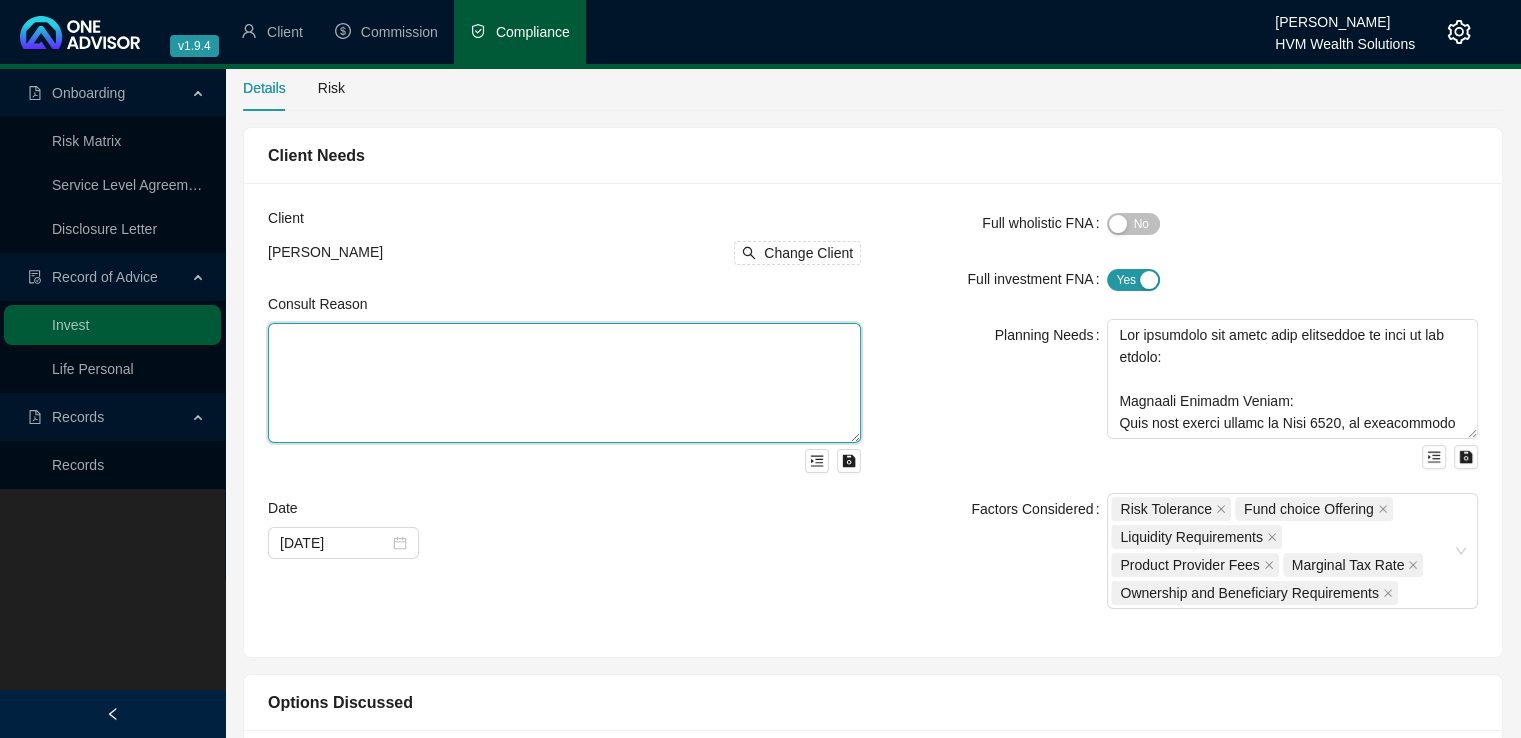 click at bounding box center (564, 383) 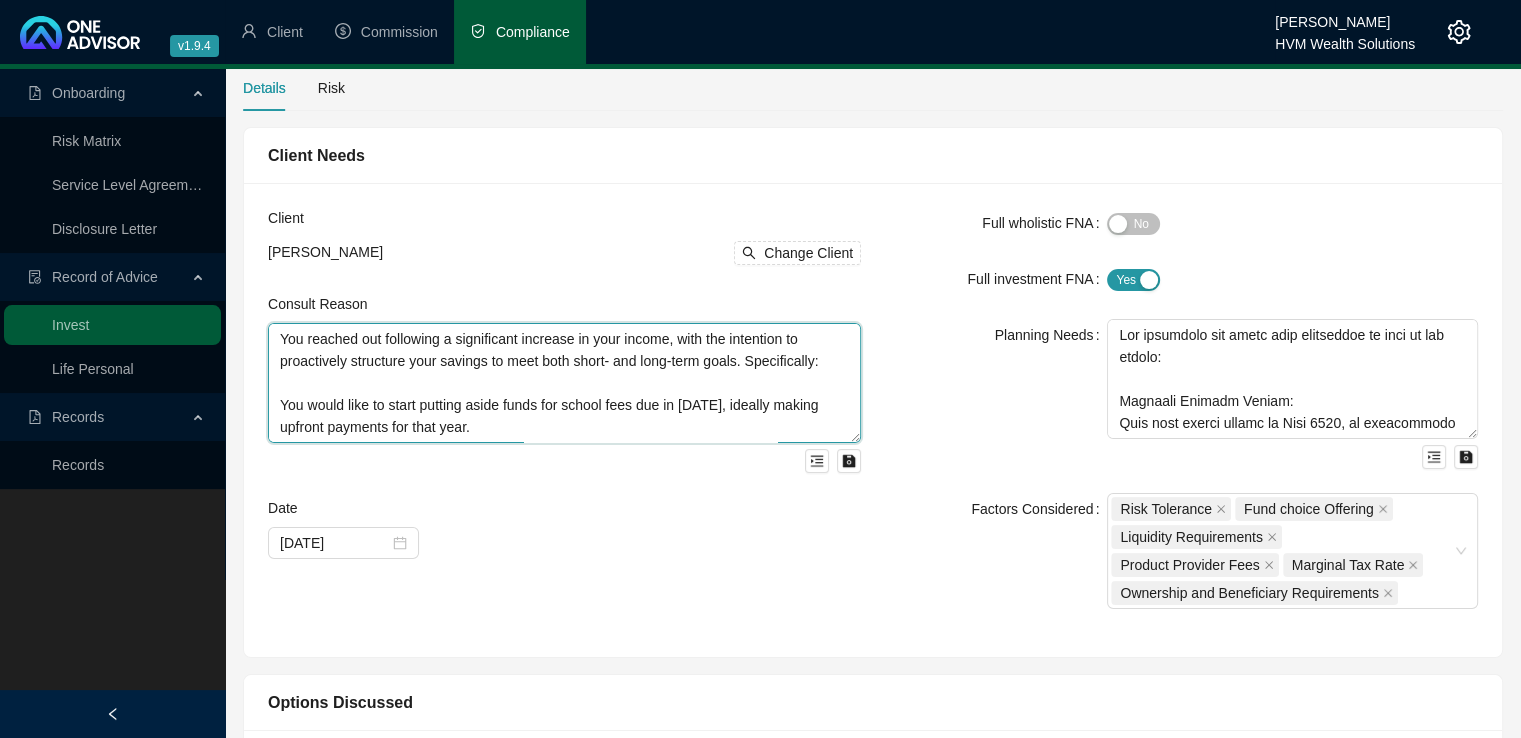 scroll, scrollTop: 214, scrollLeft: 0, axis: vertical 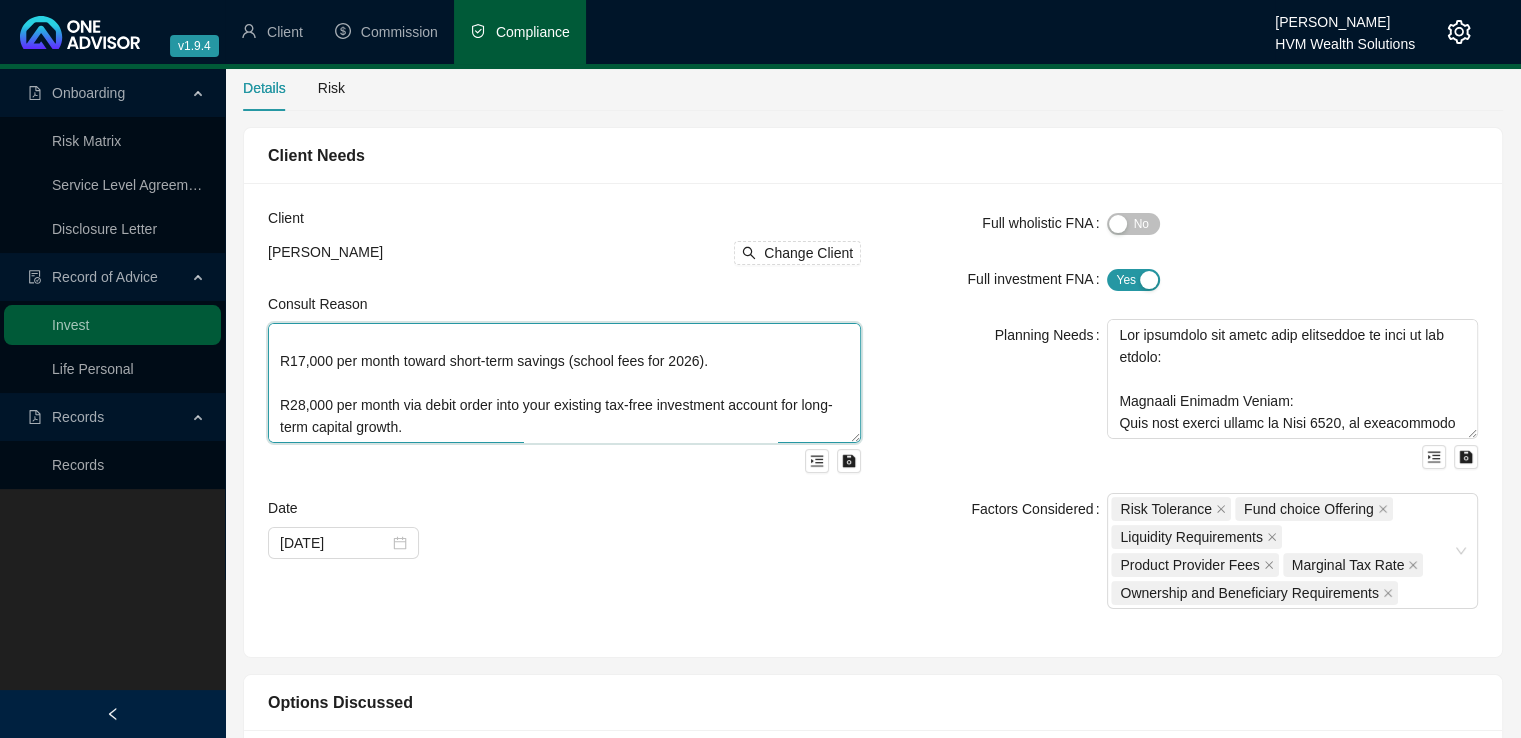 click on "You reached out following a significant increase in your income, with the intention to proactively structure your savings to meet both short- and long-term goals. Specifically:
You would like to start putting aside funds for school fees due in 2026, ideally making upfront payments for that year.
You also indicated a desire to consistently contribute toward your long-term savings using your existing Ninety One Tax-Free Savings Account.
Your instruction was to invest:
R17,000 per month toward short-term savings (school fees for 2026).
R28,000 per month via debit order into your existing tax-free investment account for long-term capital growth." at bounding box center (564, 383) 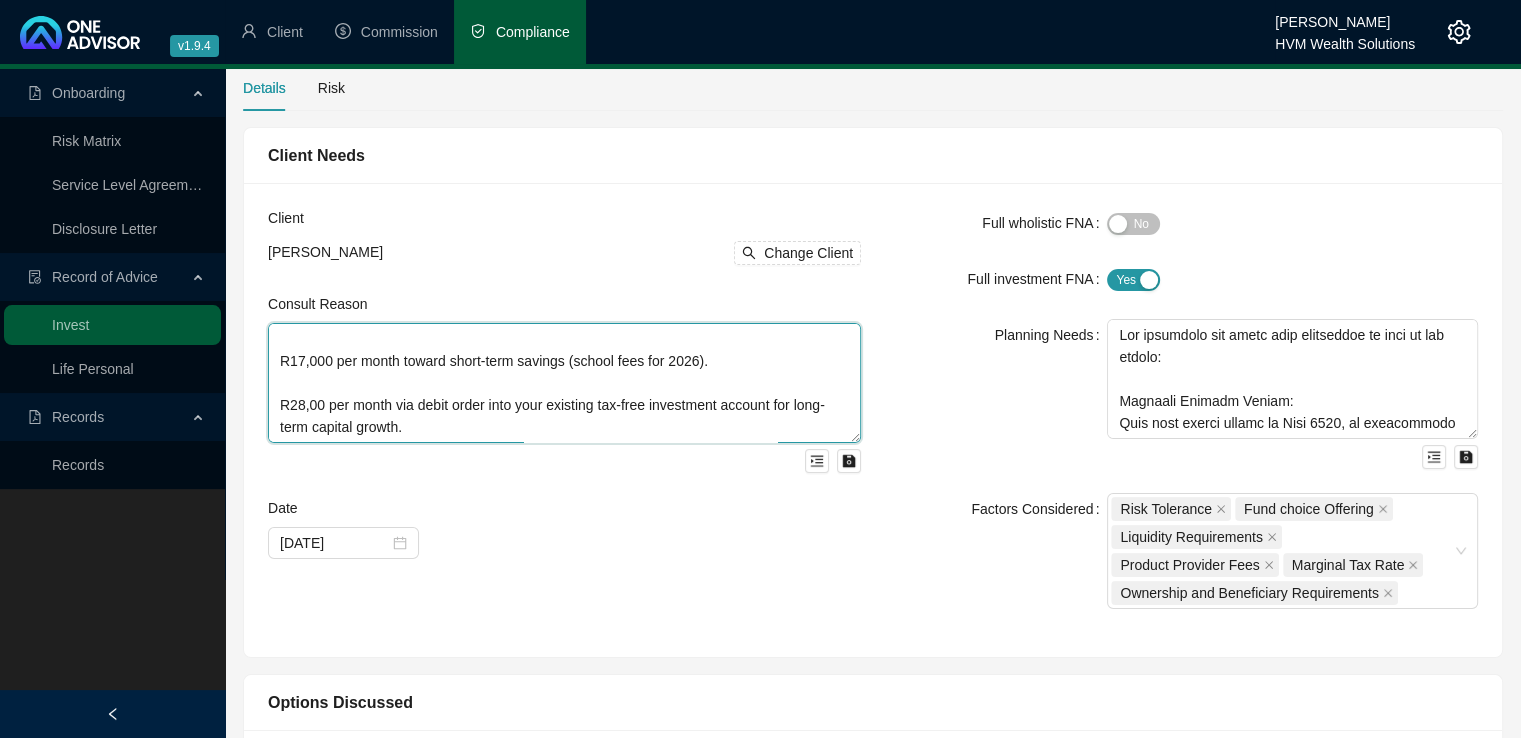 click on "You reached out following a significant increase in your income, with the intention to proactively structure your savings to meet both short- and long-term goals. Specifically:
You would like to start putting aside funds for school fees due in 2026, ideally making upfront payments for that year.
You also indicated a desire to consistently contribute toward your long-term savings using your existing Ninety One Tax-Free Savings Account.
Your instruction was to invest:
R17,000 per month toward short-term savings (school fees for 2026).
R28,00 per month via debit order into your existing tax-free investment account for long-term capital growth." at bounding box center (564, 383) 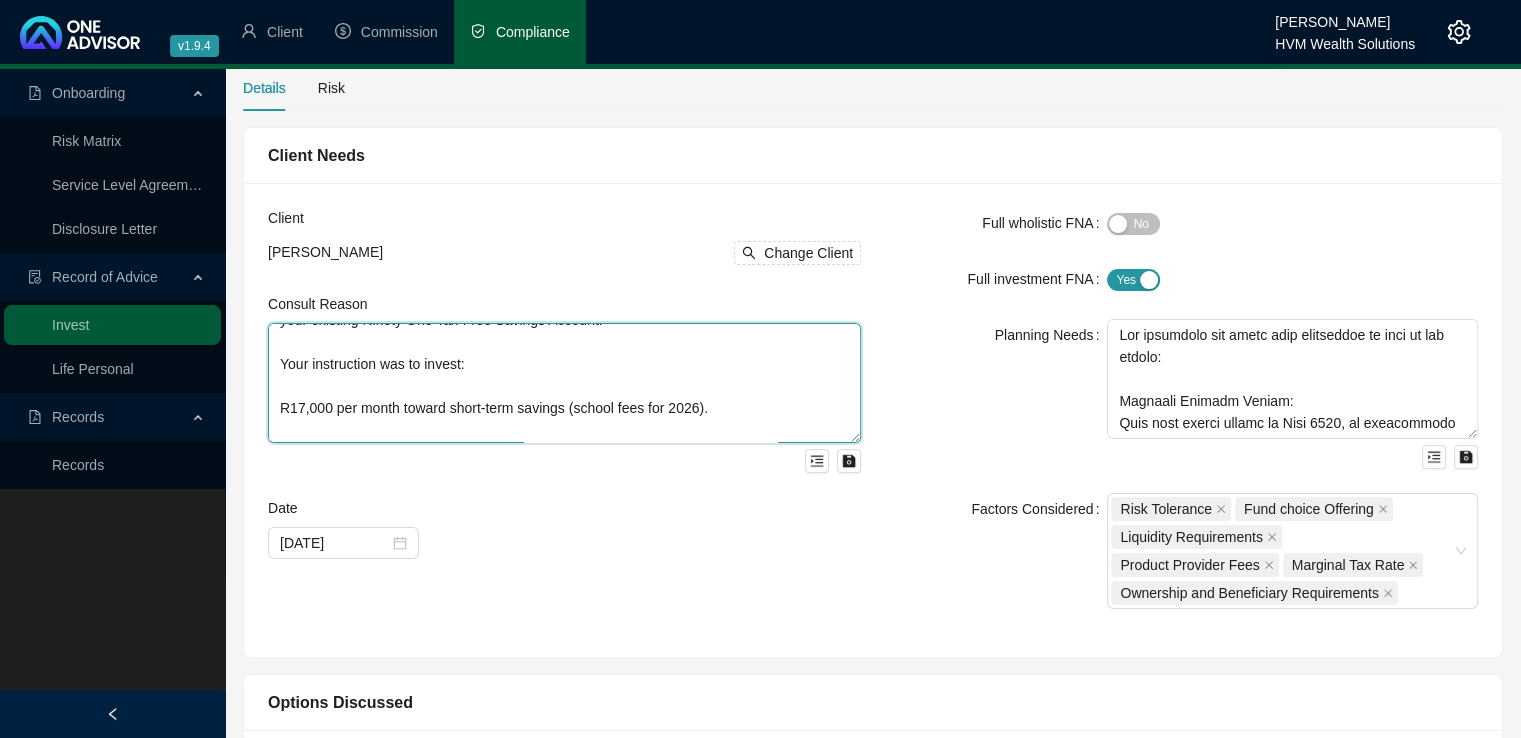 scroll, scrollTop: 168, scrollLeft: 0, axis: vertical 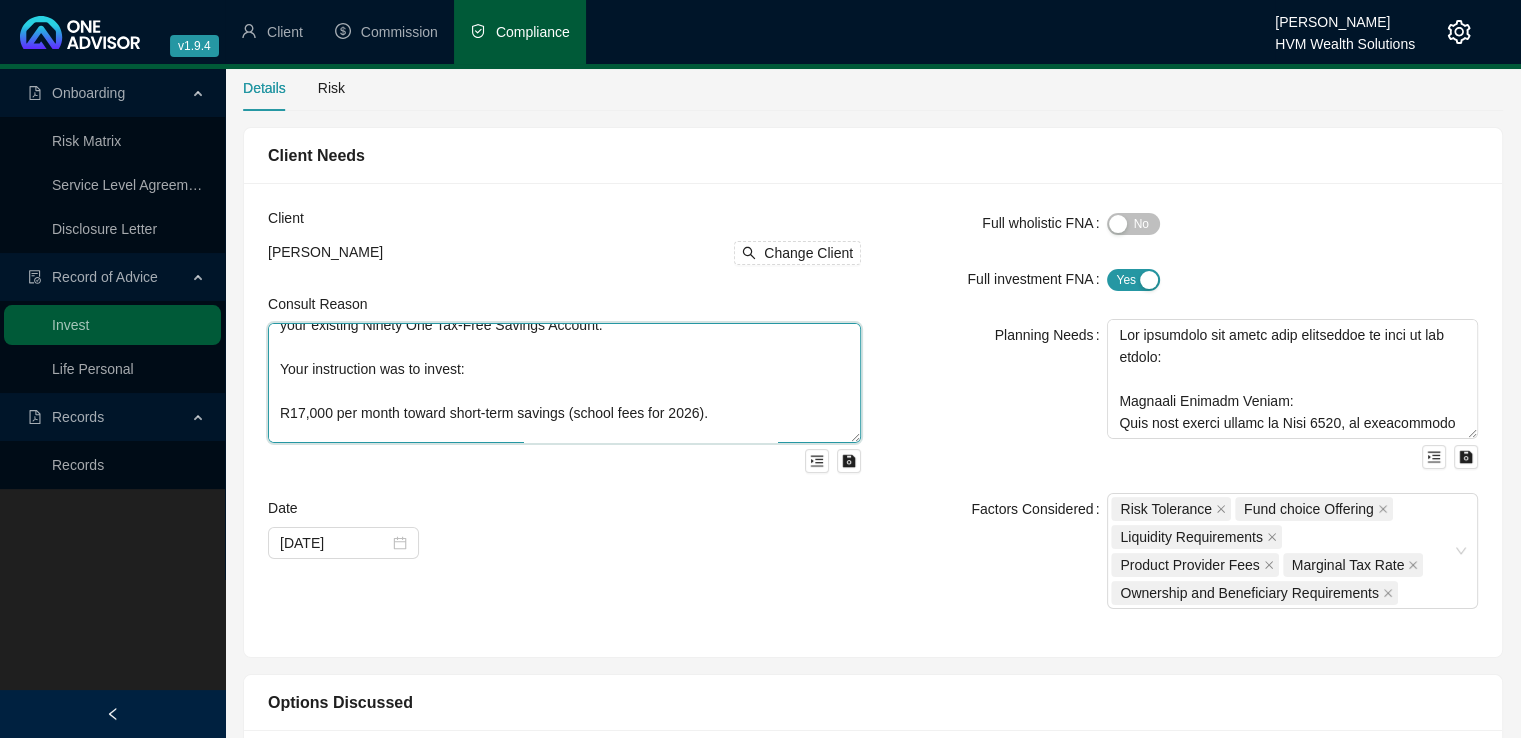click on "You reached out following a significant increase in your income, with the intention to proactively structure your savings to meet both short- and long-term goals. Specifically:
You would like to start putting aside funds for school fees due in 2026, ideally making upfront payments for that year.
You also indicated a desire to consistently contribute toward your long-term savings using your existing Ninety One Tax-Free Savings Account.
Your instruction was to invest:
R17,000 per month toward short-term savings (school fees for 2026).
R2,800 per month via debit order into your existing tax-free investment account for long-term capital growth." at bounding box center [564, 383] 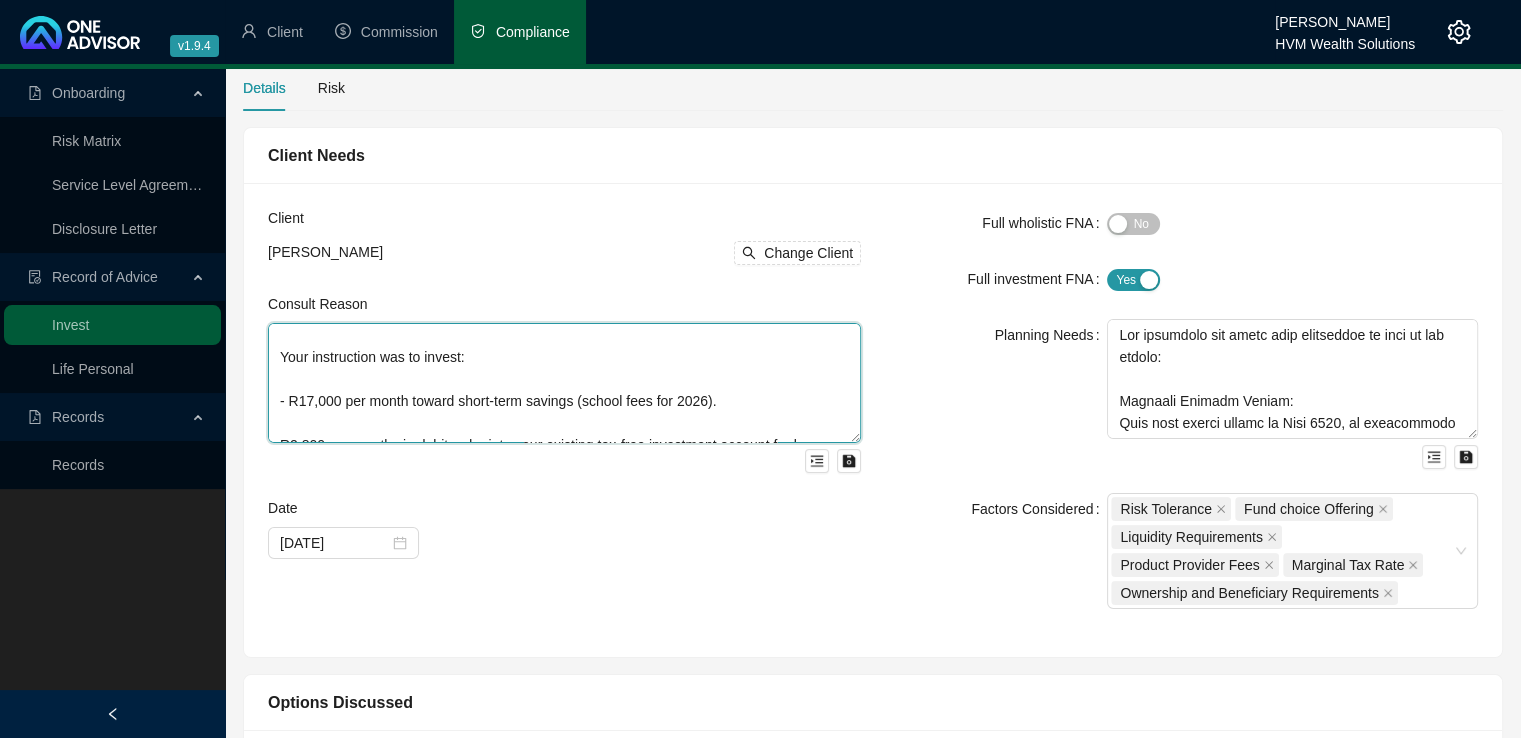 scroll, scrollTop: 192, scrollLeft: 0, axis: vertical 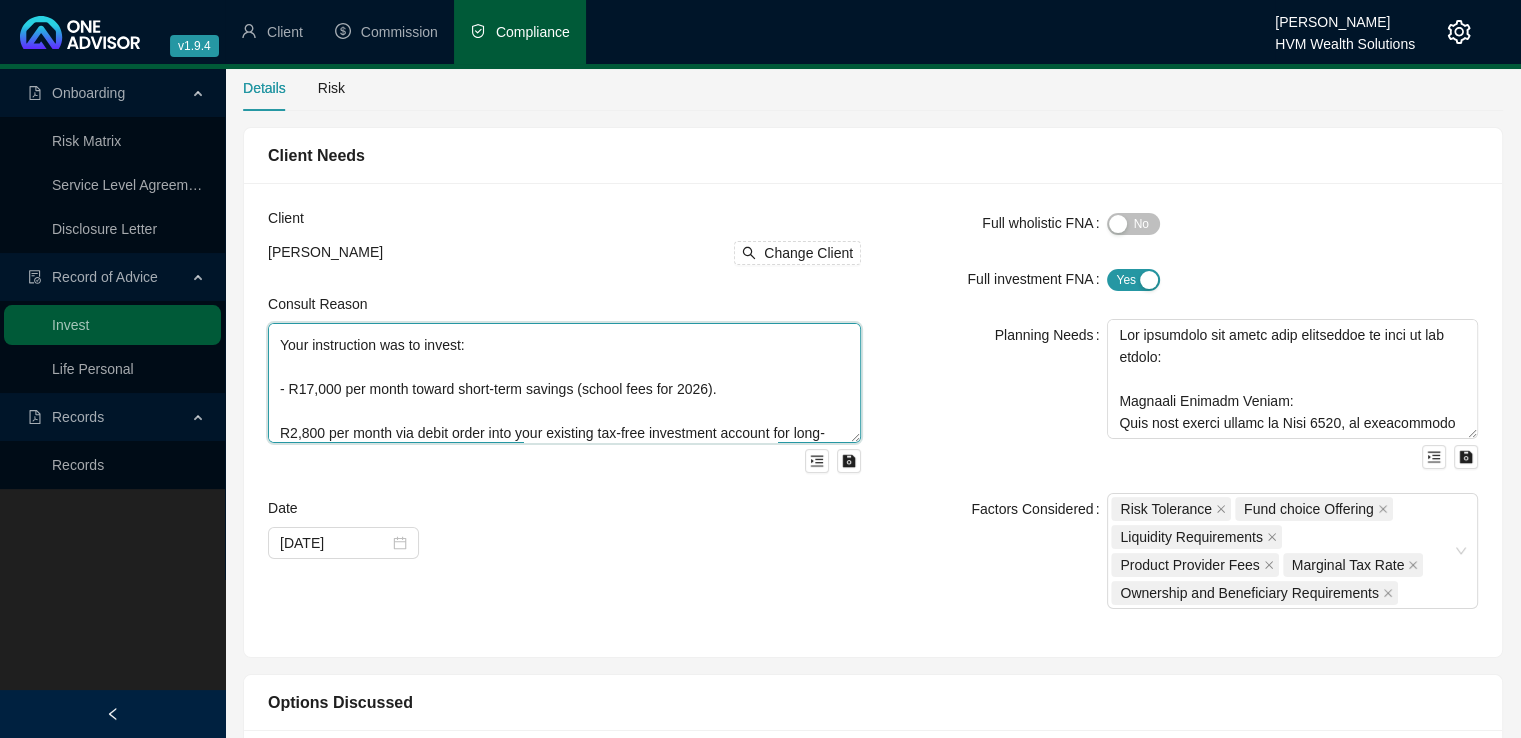 click on "You reached out following a significant increase in your income, with the intention to proactively structure your savings to meet both short- and long-term goals. Specifically:
You would like to start putting aside funds for school fees due in 2026, ideally making upfront payments for that year.
You also indicated a desire to consistently contribute toward your long-term savings using your existing Ninety One Tax-Free Savings Account.
Your instruction was to invest:
- R17,000 per month toward short-term savings (school fees for 2026).
R2,800 per month via debit order into your existing tax-free investment account for long-term capital growth." at bounding box center (564, 383) 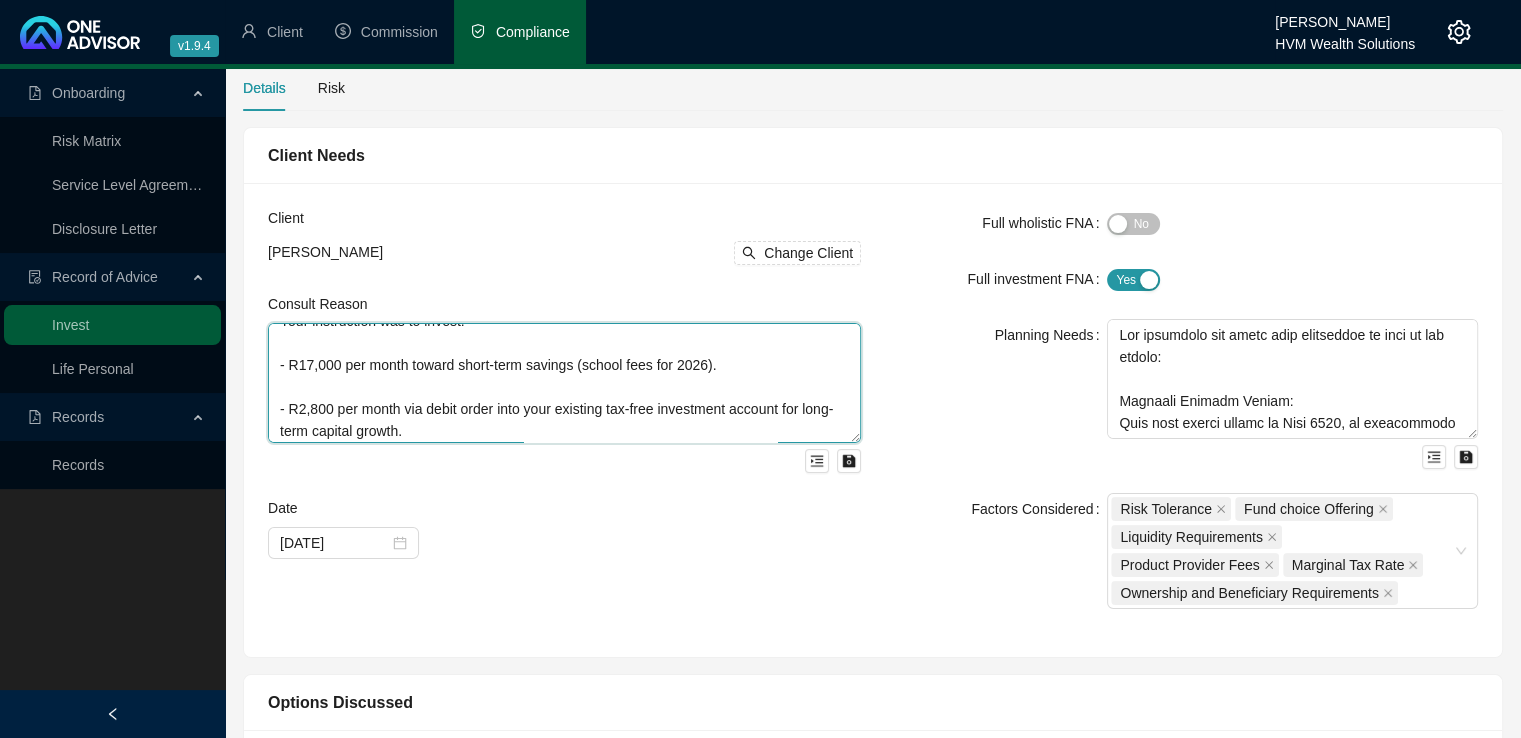 scroll, scrollTop: 220, scrollLeft: 0, axis: vertical 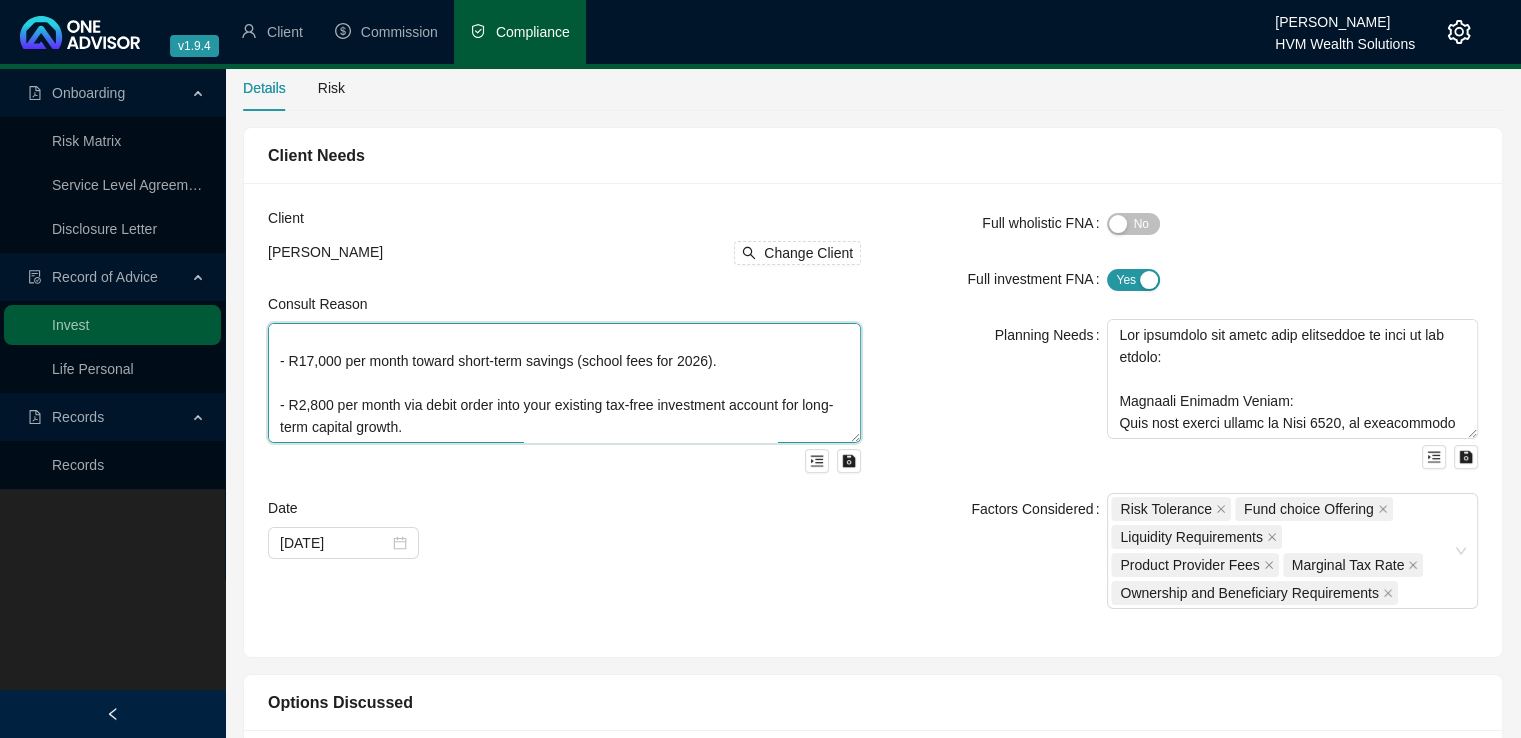type on "You reached out following a significant increase in your income, with the intention to proactively structure your savings to meet both short- and long-term goals. Specifically:
You would like to start putting aside funds for school fees due in [DATE], ideally making upfront payments for that year.
You also indicated a desire to consistently contribute toward your long-term savings using your existing Ninety One Tax-Free Savings Account.
Your instruction was to invest:
- R17,000 per month toward short-term savings (school fees for 2026).
- R2,800 per month via debit order into your existing tax-free investment account for long-term capital growth." 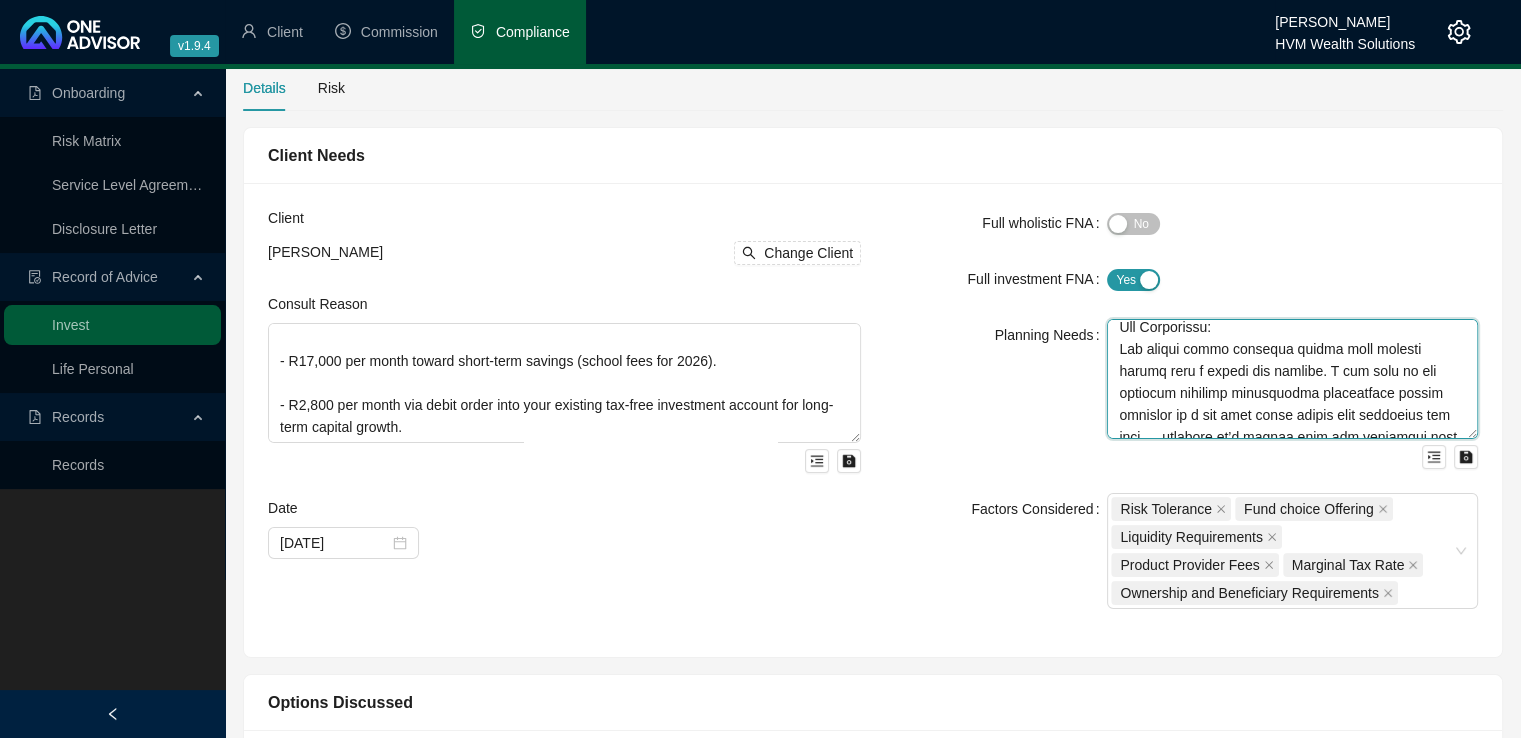 scroll, scrollTop: 880, scrollLeft: 0, axis: vertical 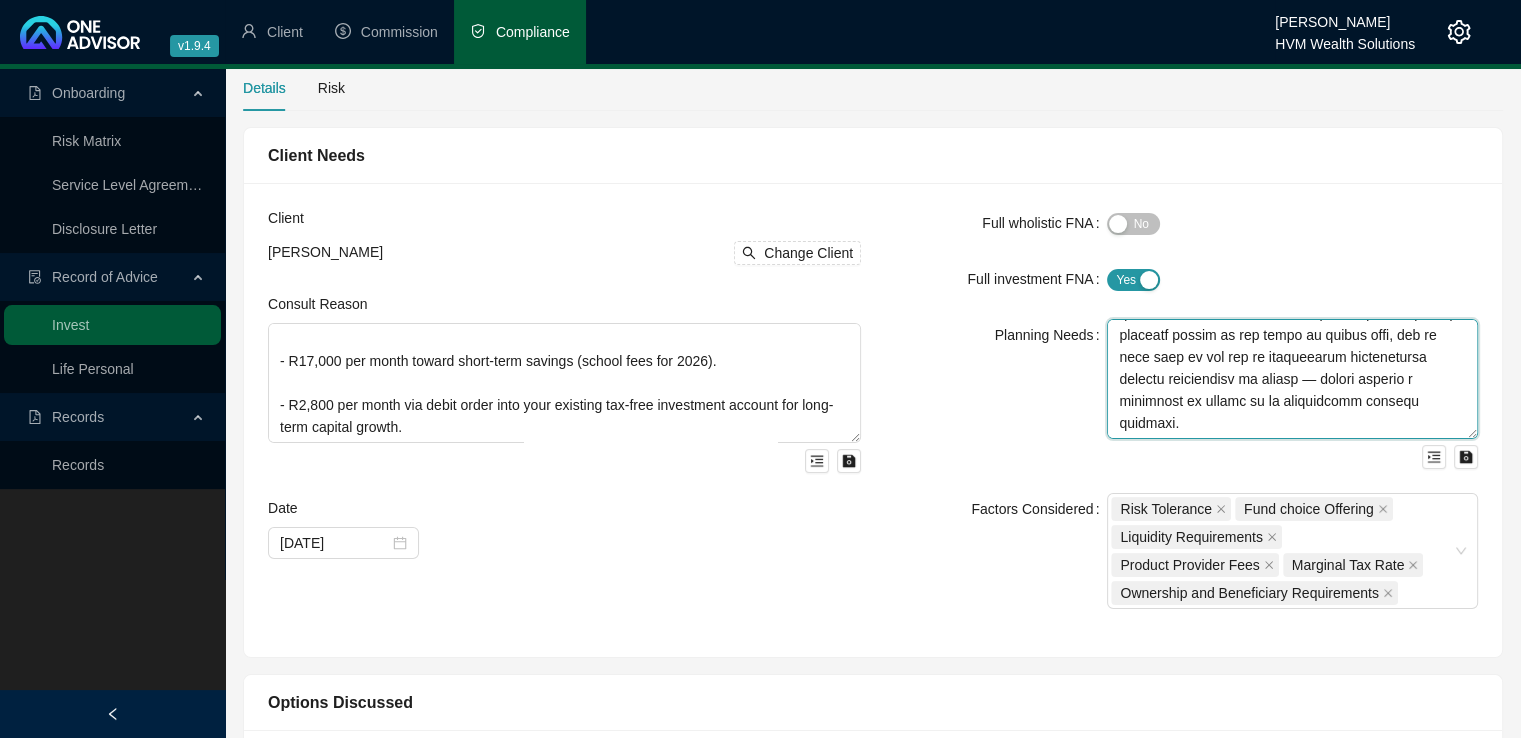 drag, startPoint x: 1120, startPoint y: 330, endPoint x: 1324, endPoint y: 477, distance: 251.44582 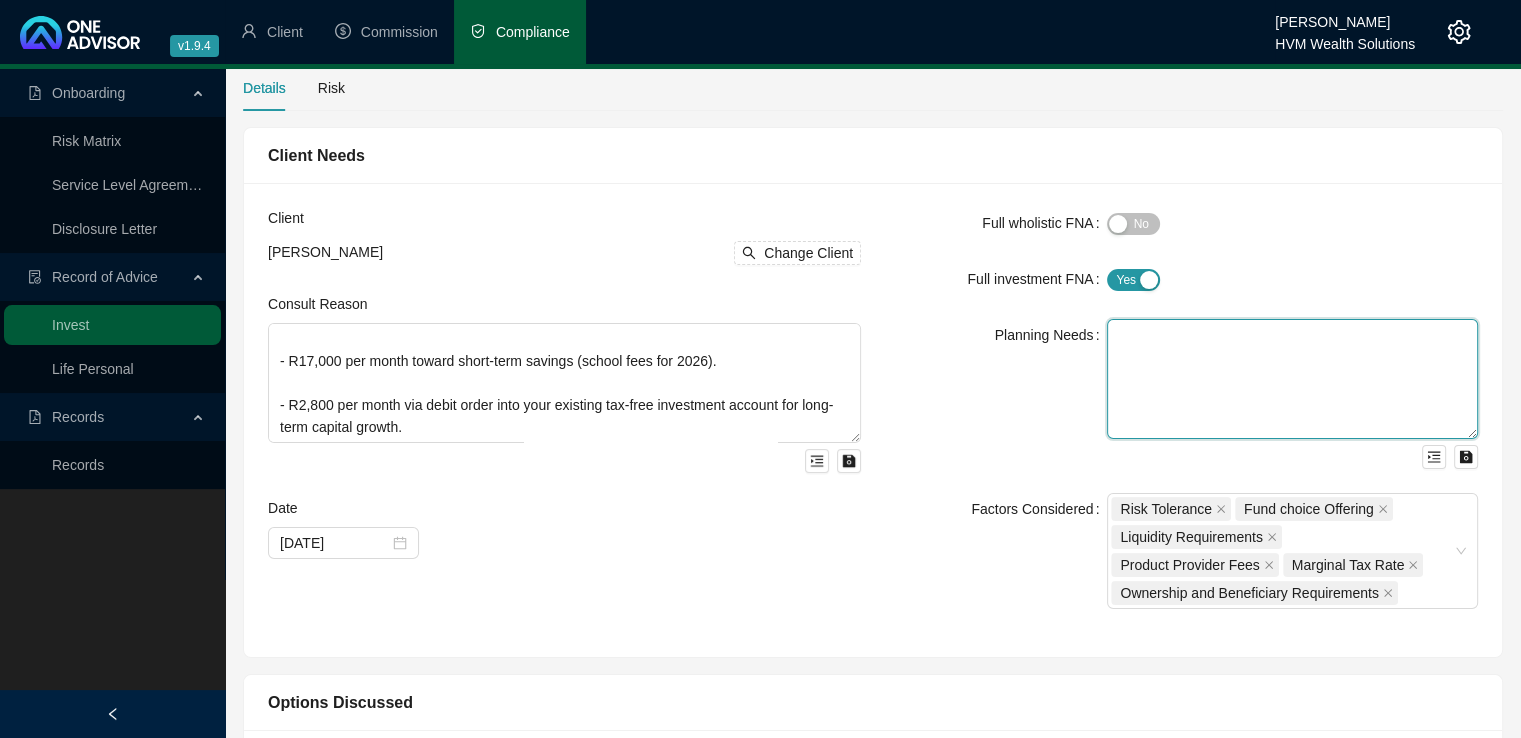 scroll, scrollTop: 0, scrollLeft: 0, axis: both 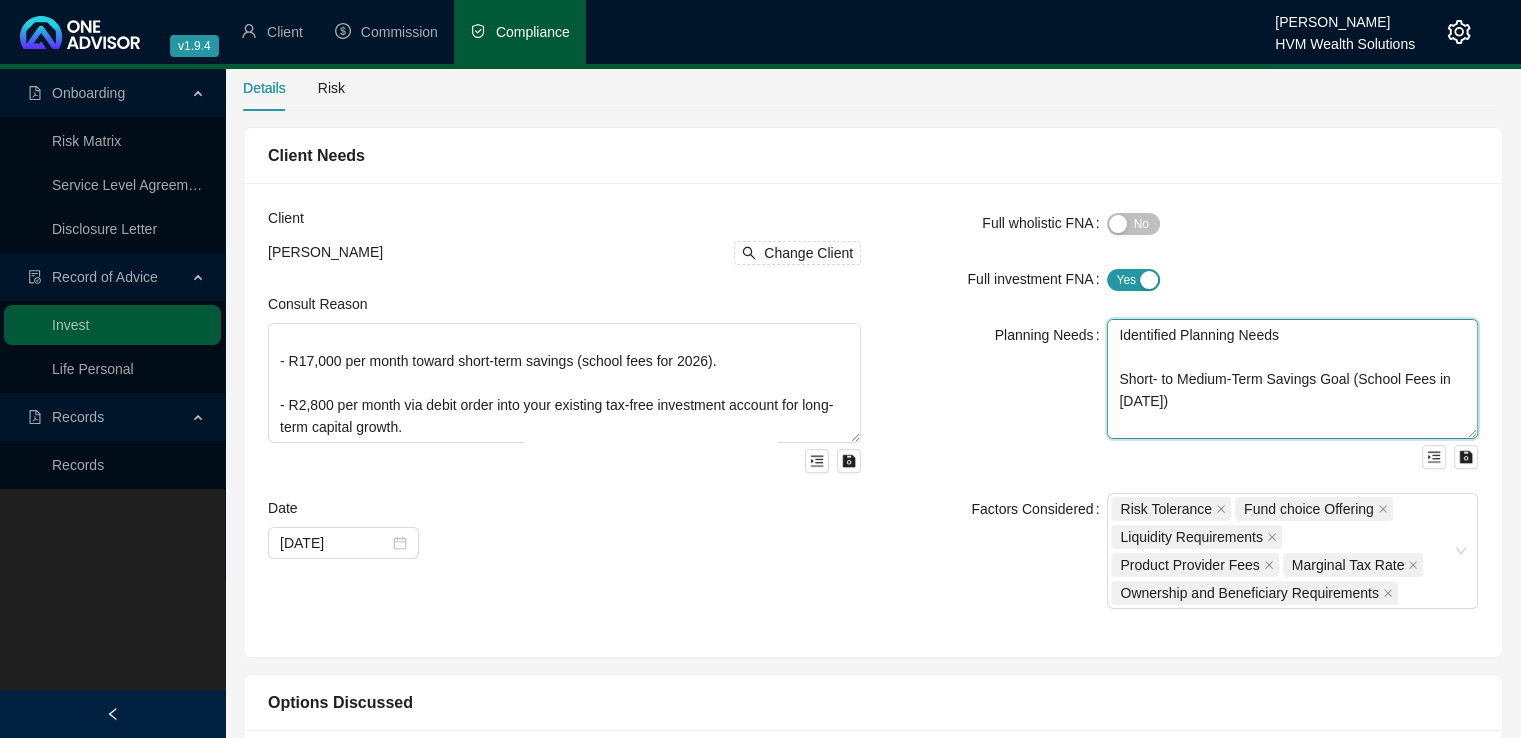 click on "Identified Planning Needs
Short- to Medium-Term Savings Goal (School Fees in 2026)
Investment Term: Approximately 18 months, with liquidity required from month 6 onward
Planning Priority: High liquidity, capital preservation, and modest capital growth (CPI+ within the fund’s mandate)
Risk Profile: Cautious
Long-Term Savings (Tax-Free Investment Account)
Investment Term: Long term (10+ years)
Planning Priority: Capital growth within a moderate risk profile
Risk Profile: Moderately Conservative" at bounding box center (1292, 379) 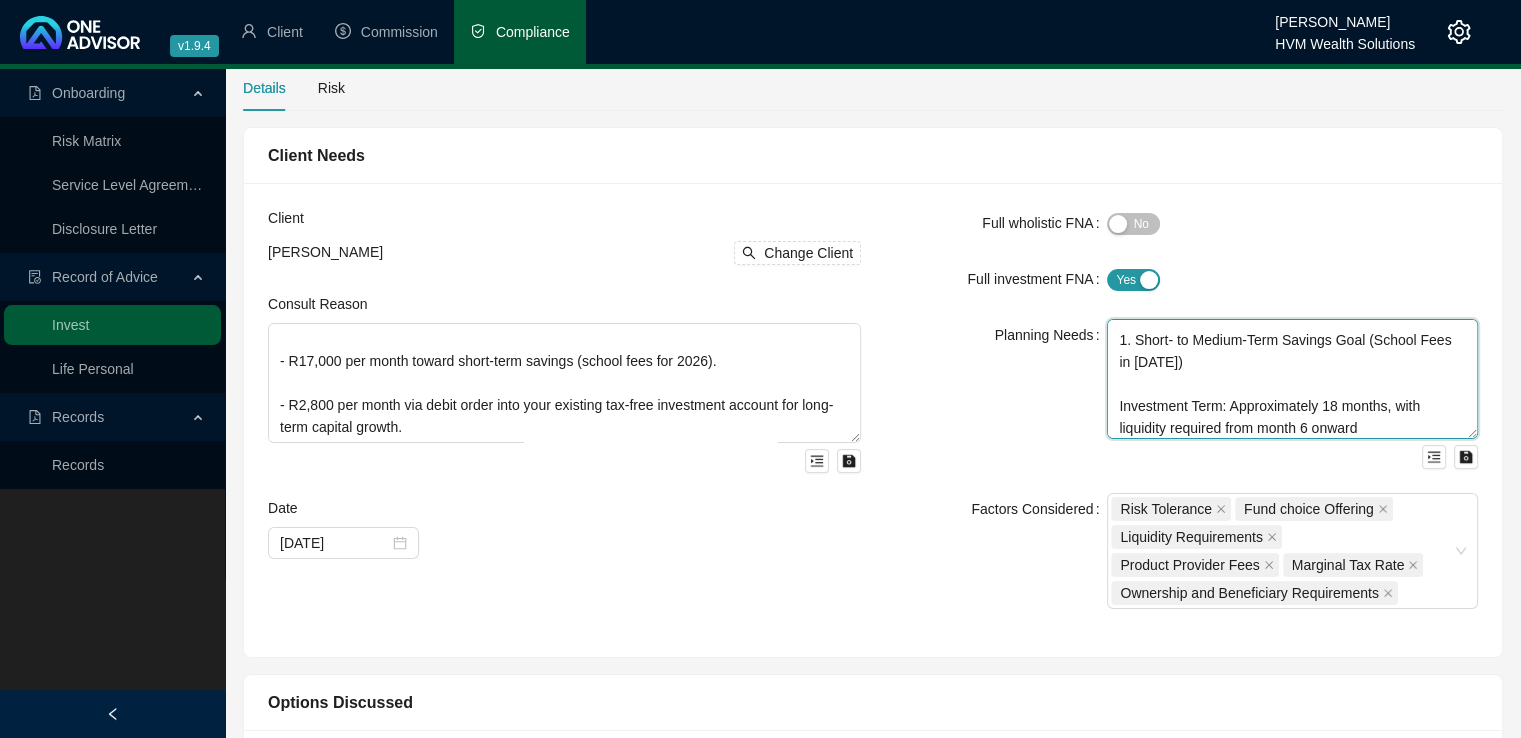 scroll, scrollTop: 80, scrollLeft: 0, axis: vertical 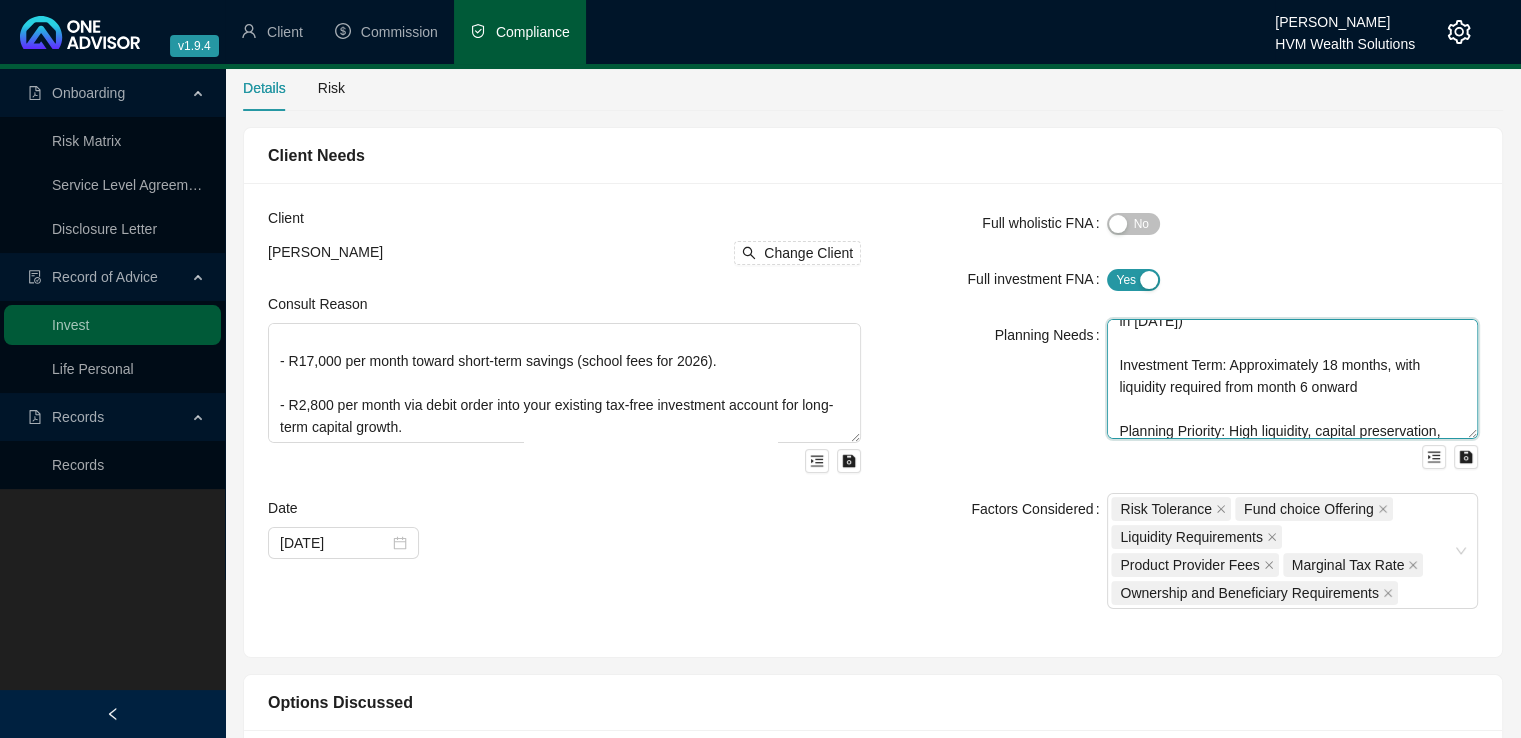 click on "Identified Planning Needs
1. Short- to Medium-Term Savings Goal (School Fees in 2026)
Investment Term: Approximately 18 months, with liquidity required from month 6 onward
Planning Priority: High liquidity, capital preservation, and modest capital growth (CPI+ within the fund’s mandate)
Risk Profile: Cautious
Long-Term Savings (Tax-Free Investment Account)
Investment Term: Long term (10+ years)
Planning Priority: Capital growth within a moderate risk profile
Risk Profile: Moderately Conservative" at bounding box center [1292, 379] 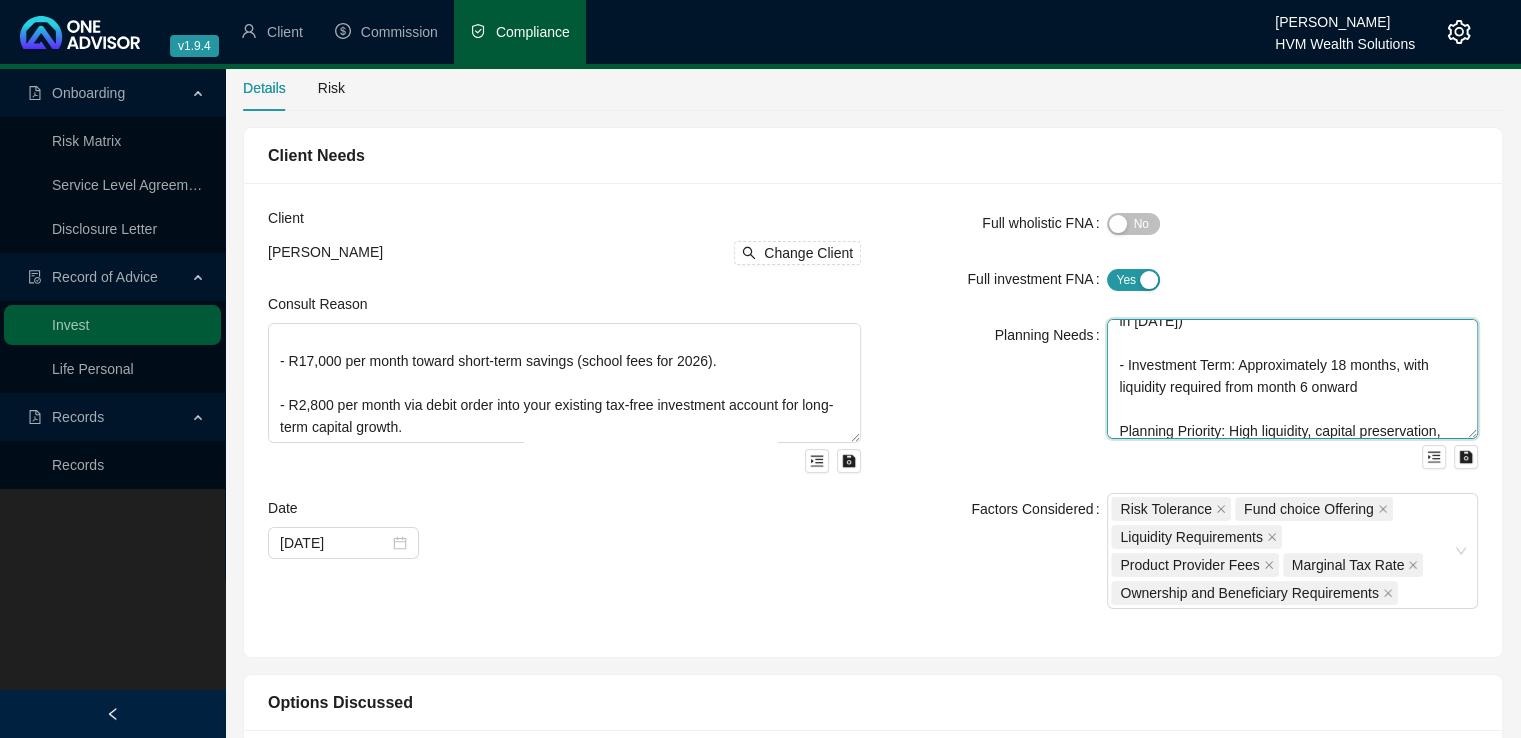 click on "Identified Planning Needs
1. Short- to Medium-Term Savings Goal (School Fees in 2026)
- Investment Term: Approximately 18 months, with liquidity required from month 6 onward
Planning Priority: High liquidity, capital preservation, and modest capital growth (CPI+ within the fund’s mandate)
Risk Profile: Cautious
Long-Term Savings (Tax-Free Investment Account)
Investment Term: Long term (10+ years)
Planning Priority: Capital growth within a moderate risk profile
Risk Profile: Moderately Conservative" at bounding box center [1292, 379] 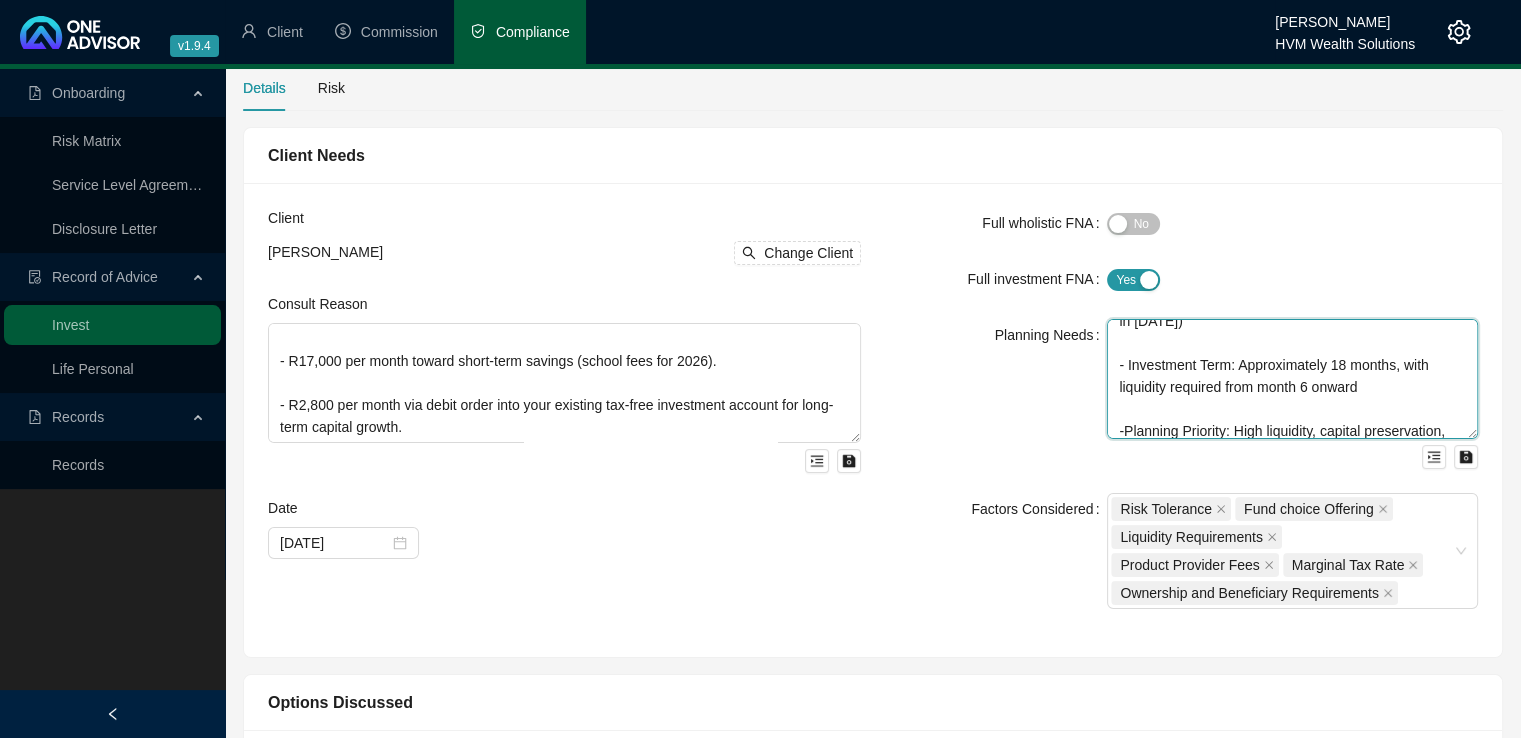 scroll, scrollTop: 82, scrollLeft: 0, axis: vertical 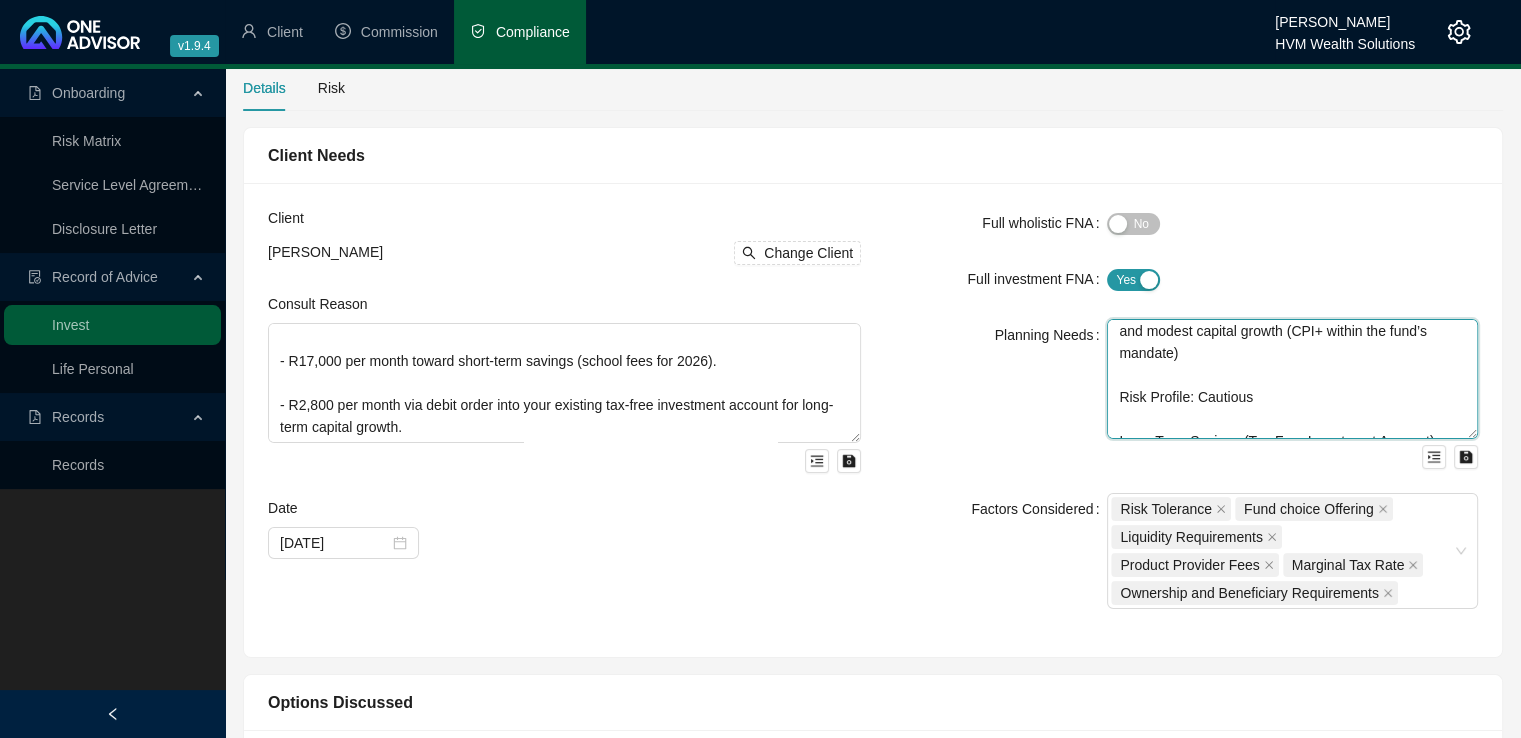 click on "Identified Planning Needs
1. Short- to Medium-Term Savings Goal (School Fees in 2026)
- Investment Term: Approximately 18 months, with liquidity required from month 6 onward
- Planning Priority: High liquidity, capital preservation, and modest capital growth (CPI+ within the fund’s mandate)
Risk Profile: Cautious
Long-Term Savings (Tax-Free Investment Account)
Investment Term: Long term (10+ years)
Planning Priority: Capital growth within a moderate risk profile
Risk Profile: Moderately Conservative" at bounding box center (1292, 379) 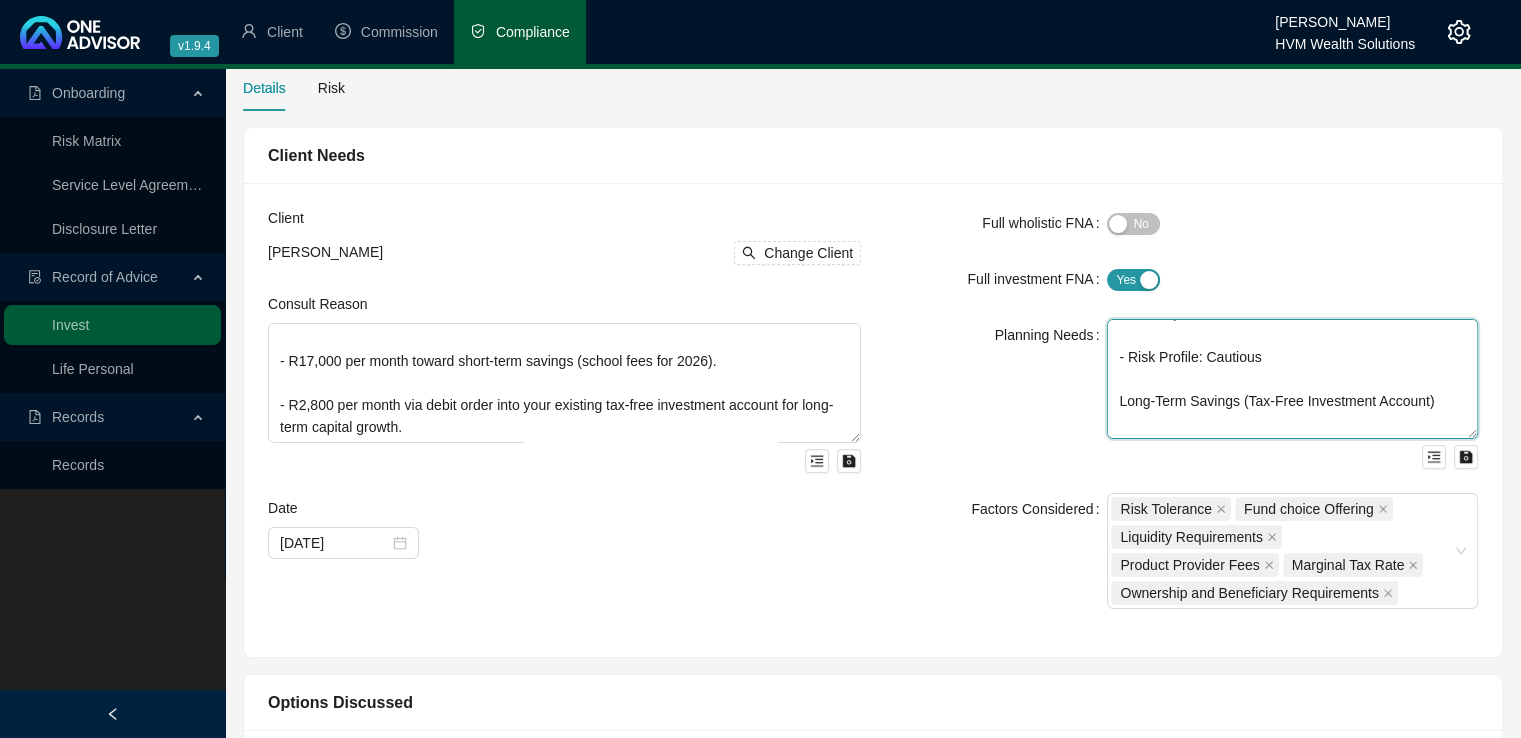 scroll, scrollTop: 282, scrollLeft: 0, axis: vertical 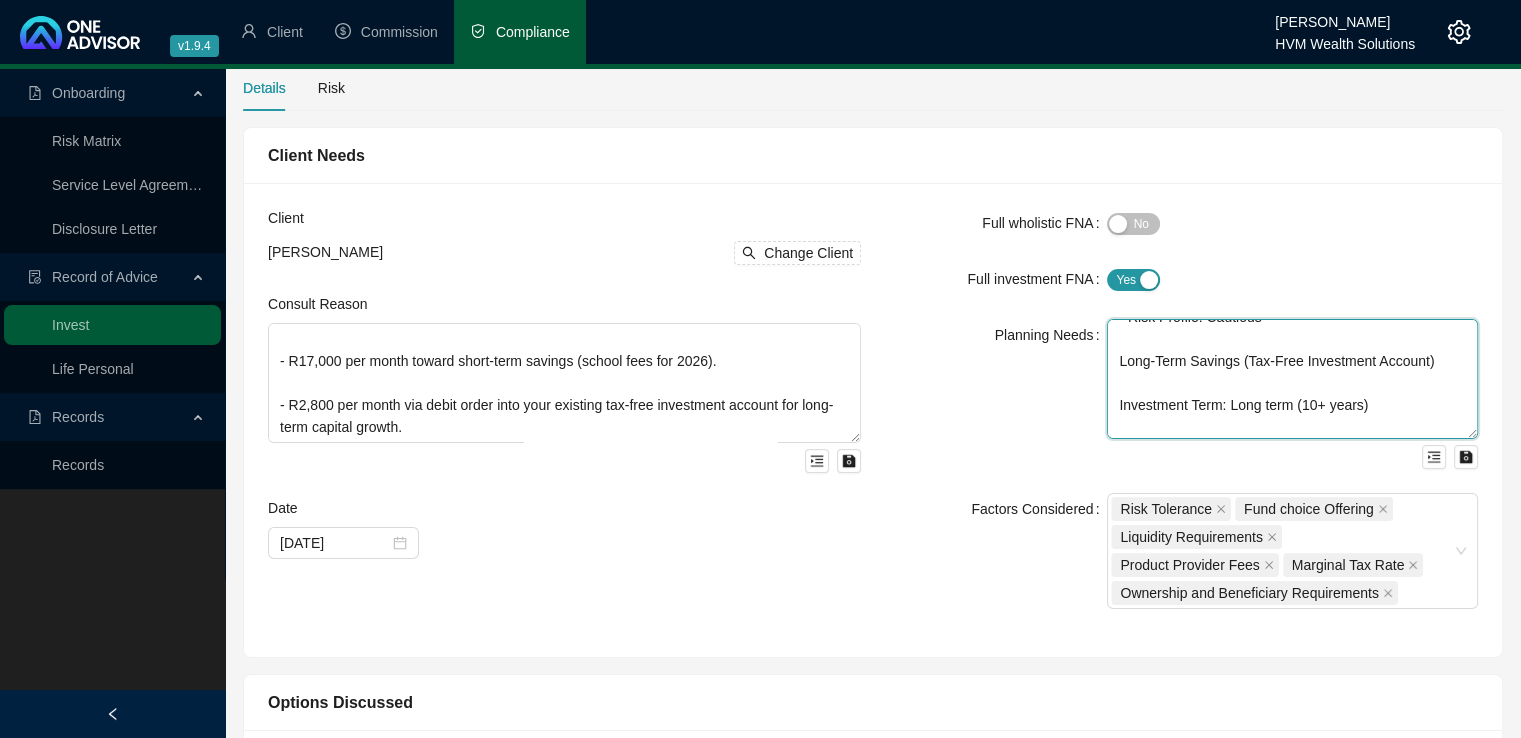 click on "Identified Planning Needs
1. Short- to Medium-Term Savings Goal (School Fees in 2026)
- Investment Term: Approximately 18 months, with liquidity required from month 6 onward
- Planning Priority: High liquidity, capital preservation, and modest capital growth (CPI+ within the fund’s mandate)
- Risk Profile: Cautious
Long-Term Savings (Tax-Free Investment Account)
Investment Term: Long term (10+ years)
Planning Priority: Capital growth within a moderate risk profile
Risk Profile: Moderately Conservative" at bounding box center (1292, 379) 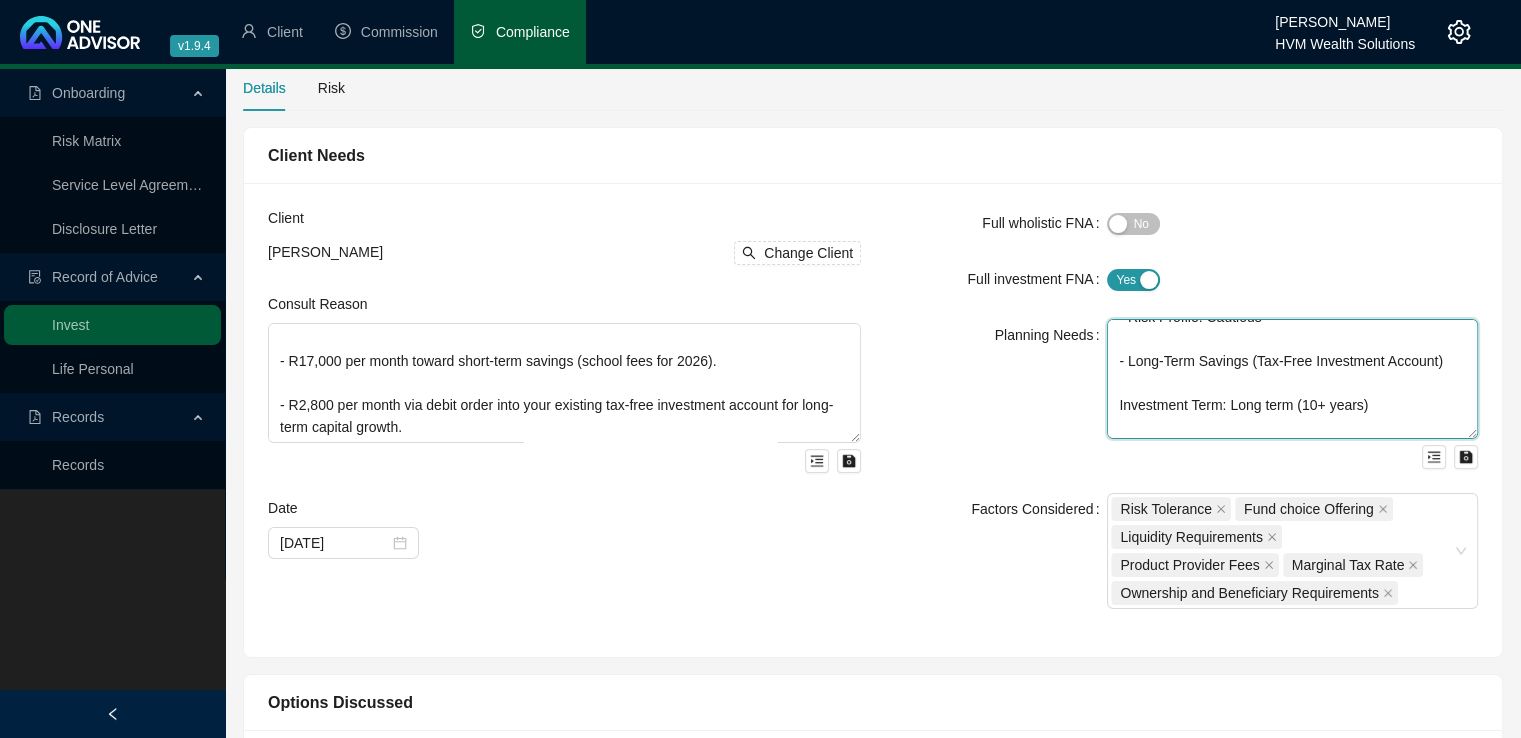 click on "Identified Planning Needs
1. Short- to Medium-Term Savings Goal (School Fees in 2026)
- Investment Term: Approximately 18 months, with liquidity required from month 6 onward
- Planning Priority: High liquidity, capital preservation, and modest capital growth (CPI+ within the fund’s mandate)
- Risk Profile: Cautious
- Long-Term Savings (Tax-Free Investment Account)
Investment Term: Long term (10+ years)
Planning Priority: Capital growth within a moderate risk profile
Risk Profile: Moderately Conservative" at bounding box center (1292, 379) 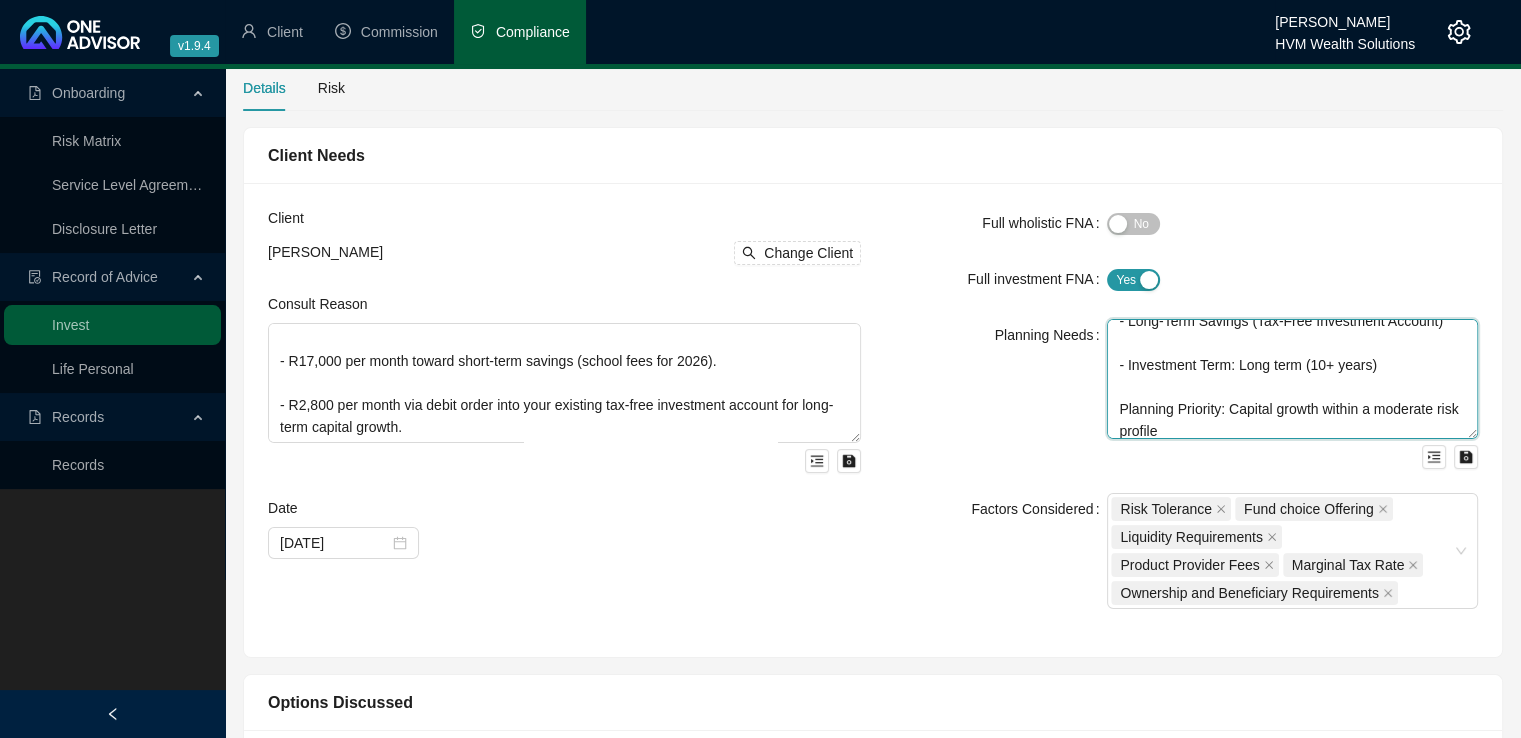scroll, scrollTop: 362, scrollLeft: 0, axis: vertical 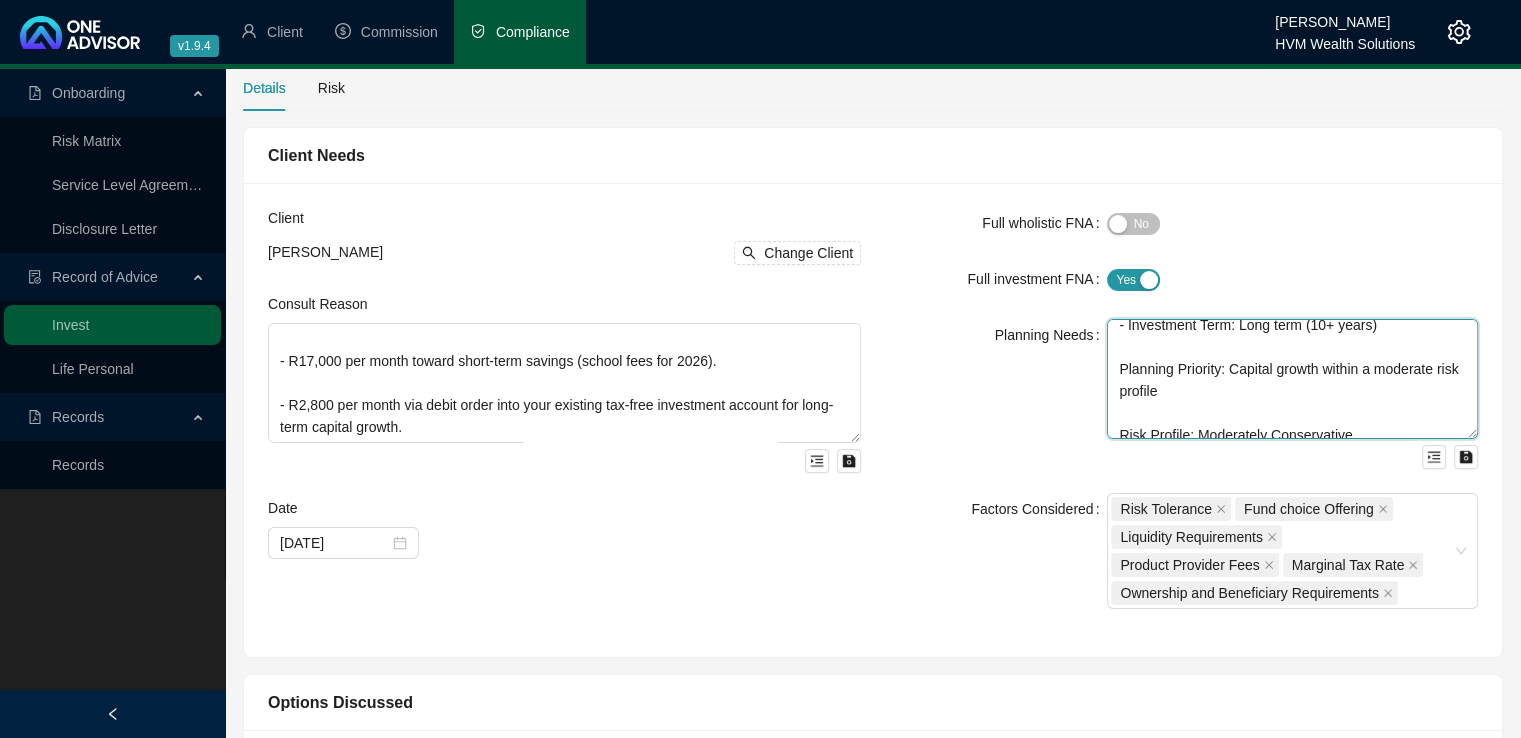 click on "Identified Planning Needs
1. Short- to Medium-Term Savings Goal (School Fees in 2026)
- Investment Term: Approximately 18 months, with liquidity required from month 6 onward
- Planning Priority: High liquidity, capital preservation, and modest capital growth (CPI+ within the fund’s mandate)
- Risk Profile: Cautious
- Long-Term Savings (Tax-Free Investment Account)
- Investment Term: Long term (10+ years)
Planning Priority: Capital growth within a moderate risk profile
Risk Profile: Moderately Conservative" at bounding box center [1292, 379] 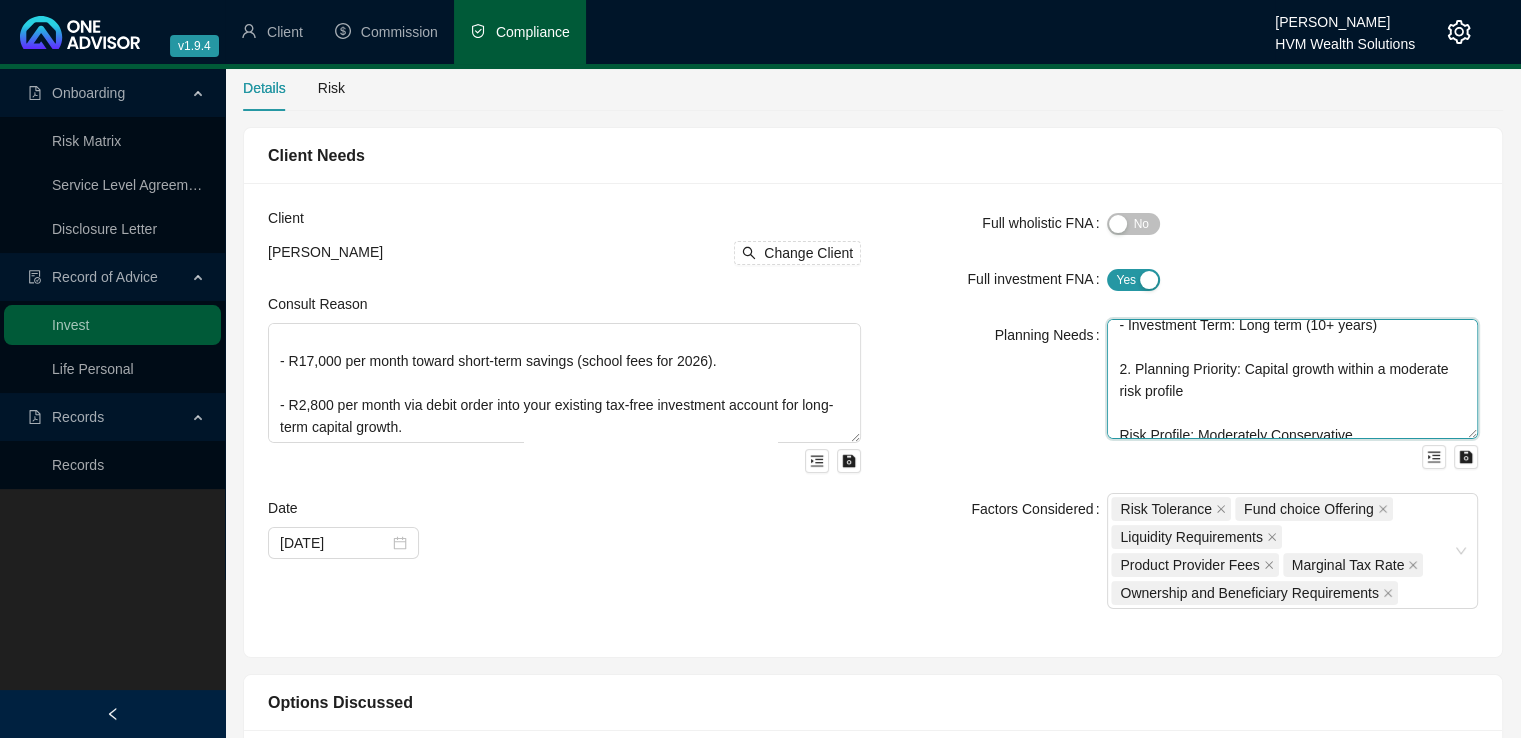scroll, scrollTop: 373, scrollLeft: 0, axis: vertical 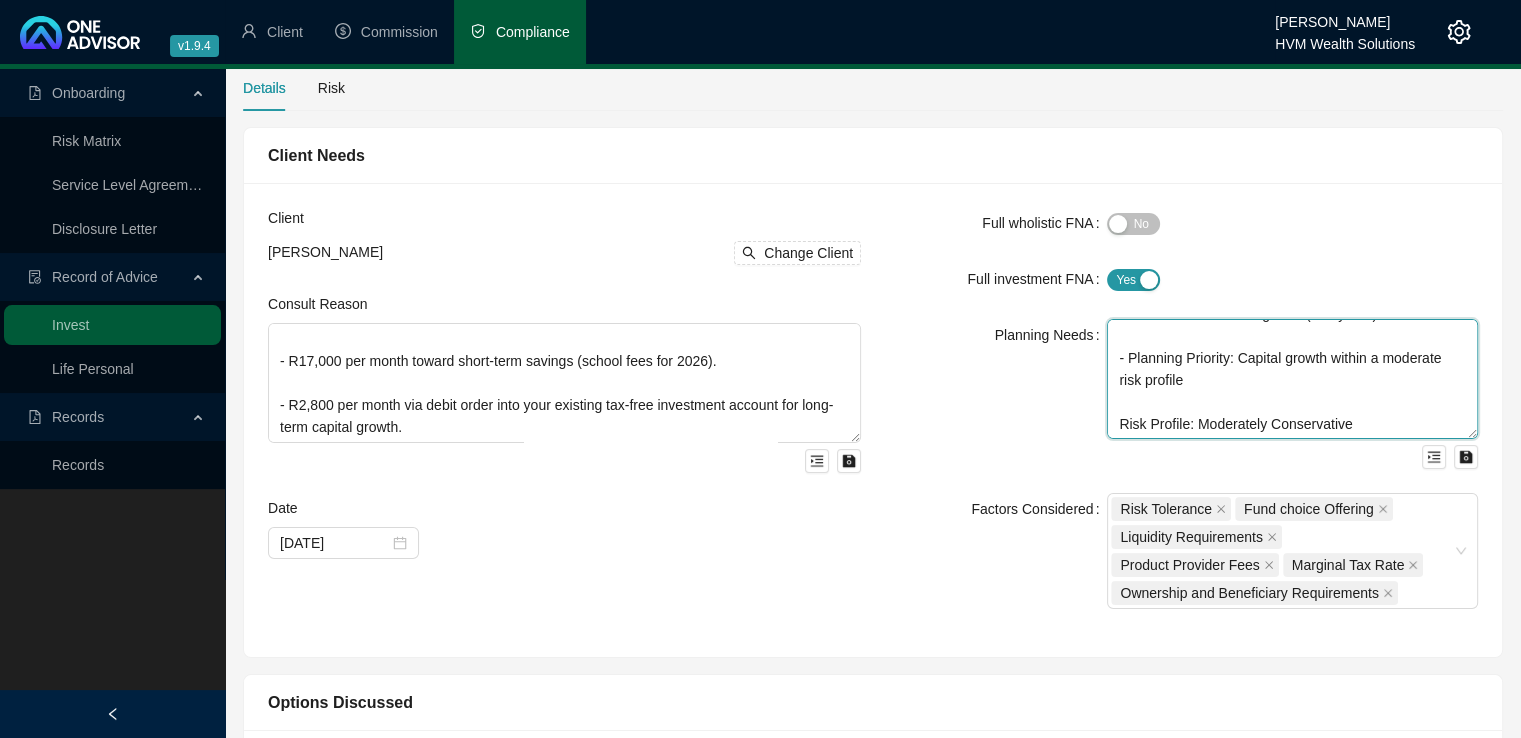 click on "Identified Planning Needs
1. Short- to Medium-Term Savings Goal (School Fees in 2026)
- Investment Term: Approximately 18 months, with liquidity required from month 6 onward
- Planning Priority: High liquidity, capital preservation, and modest capital growth (CPI+ within the fund’s mandate)
- Risk Profile: Cautious
- Long-Term Savings (Tax-Free Investment Account)
- Investment Term: Long term (10+ years)
- Planning Priority: Capital growth within a moderate risk profile
Risk Profile: Moderately Conservative" at bounding box center [1292, 379] 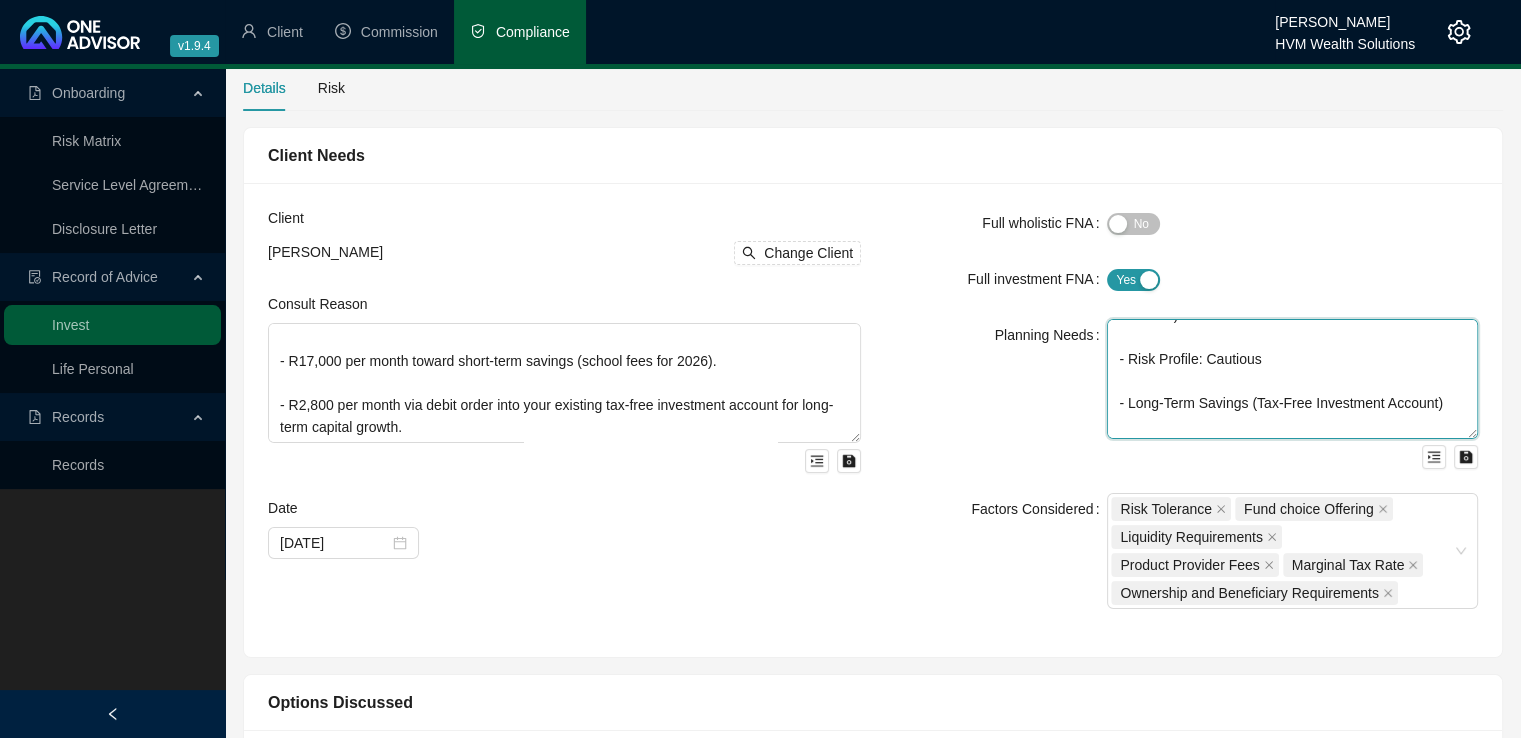 scroll, scrollTop: 253, scrollLeft: 0, axis: vertical 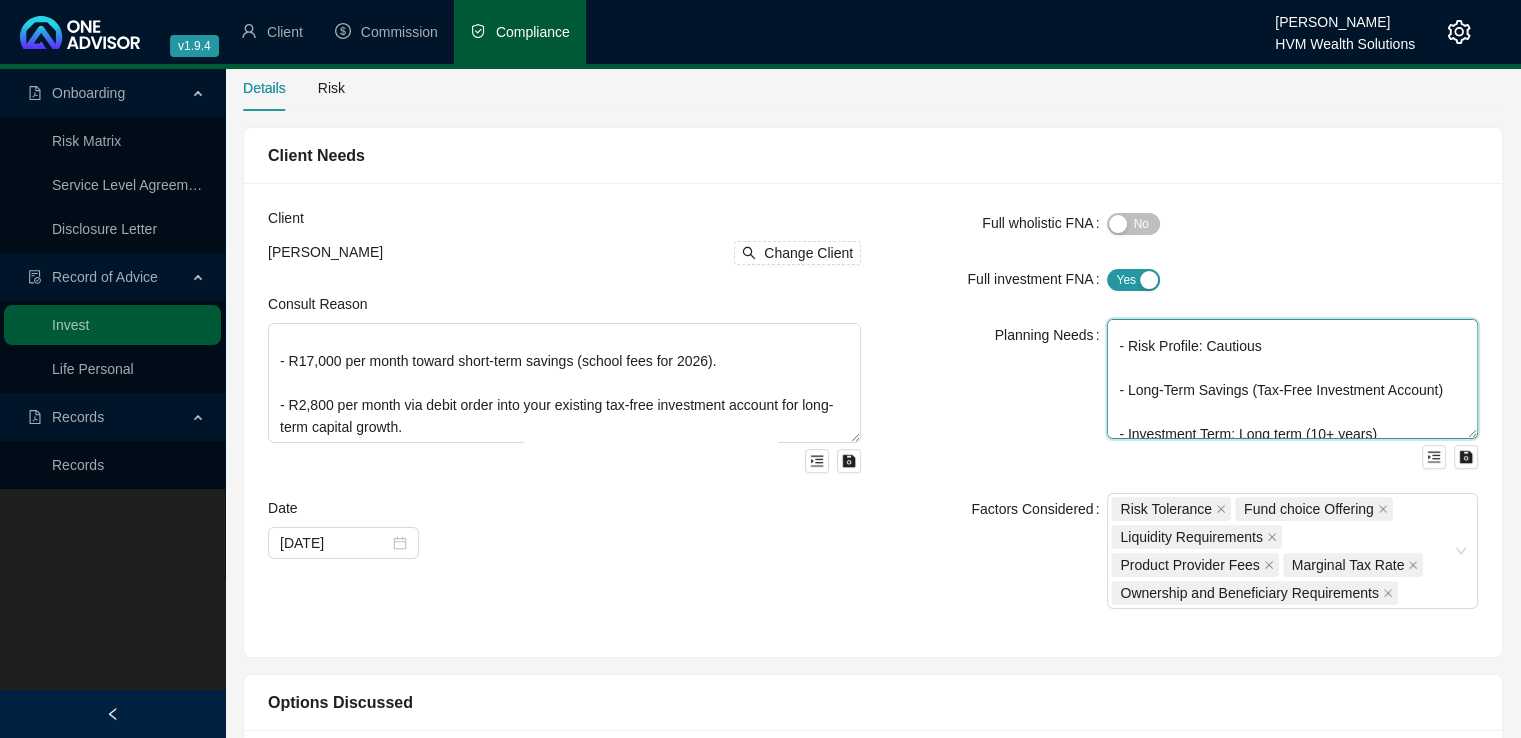click on "Identified Planning Needs
1. Short- to Medium-Term Savings Goal (School Fees in 2026)
- Investment Term: Approximately 18 months, with liquidity required from month 6 onward
- Planning Priority: High liquidity, capital preservation, and modest capital growth (CPI+ within the fund’s mandate)
- Risk Profile: Cautious
- Long-Term Savings (Tax-Free Investment Account)
- Investment Term: Long term (10+ years)
- Planning Priority: Capital growth within a moderate risk profile
- Risk Profile: Moderately Conservative" at bounding box center (1292, 379) 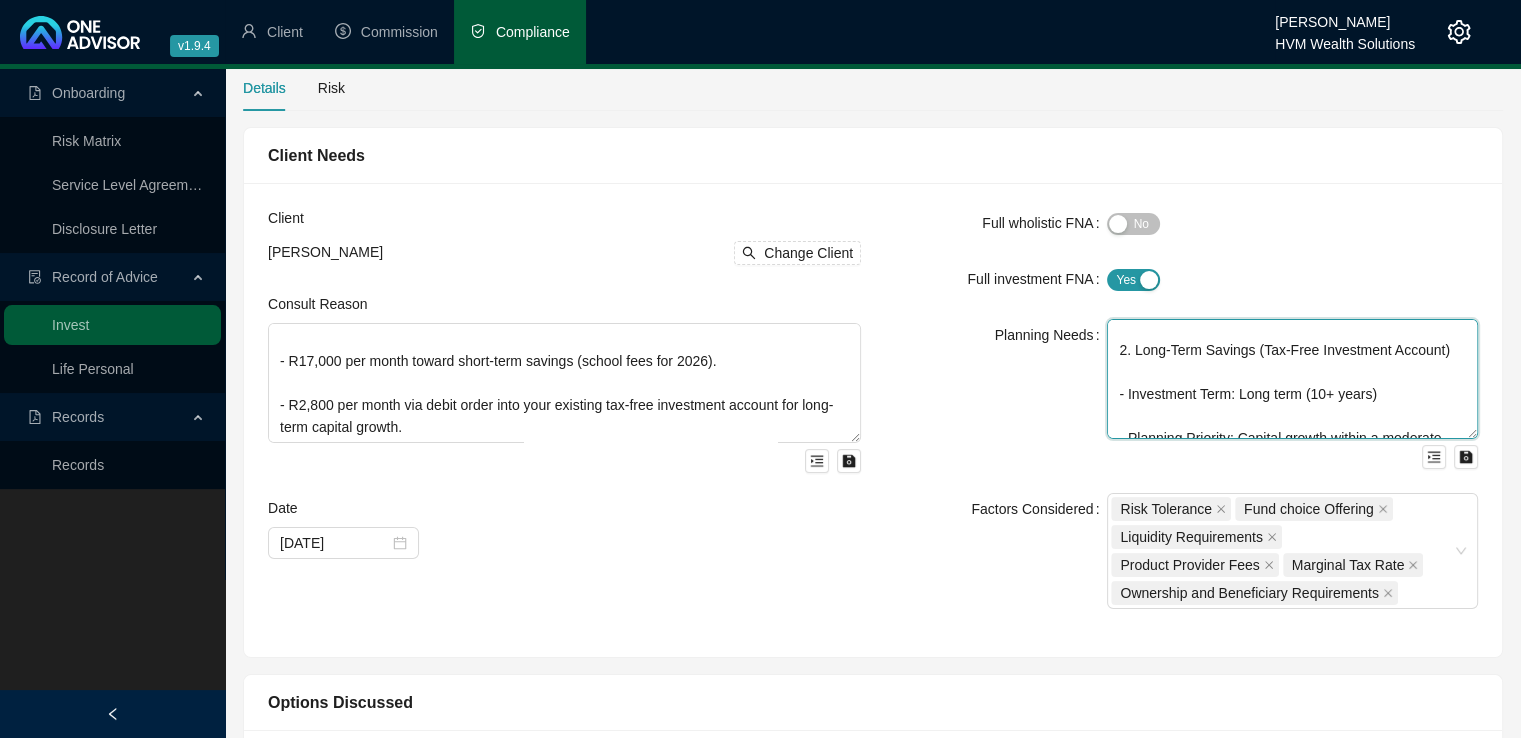 scroll, scrollTop: 373, scrollLeft: 0, axis: vertical 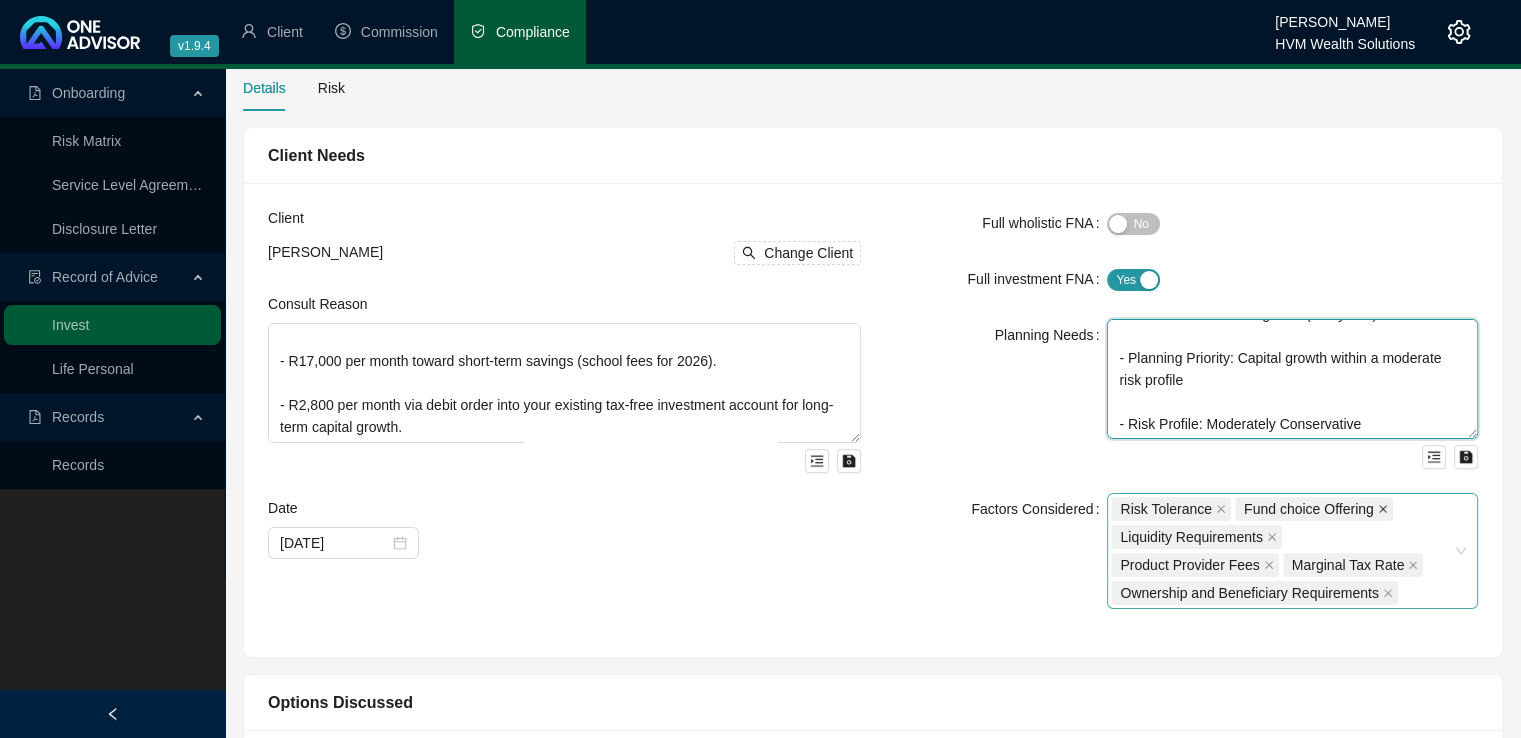 click 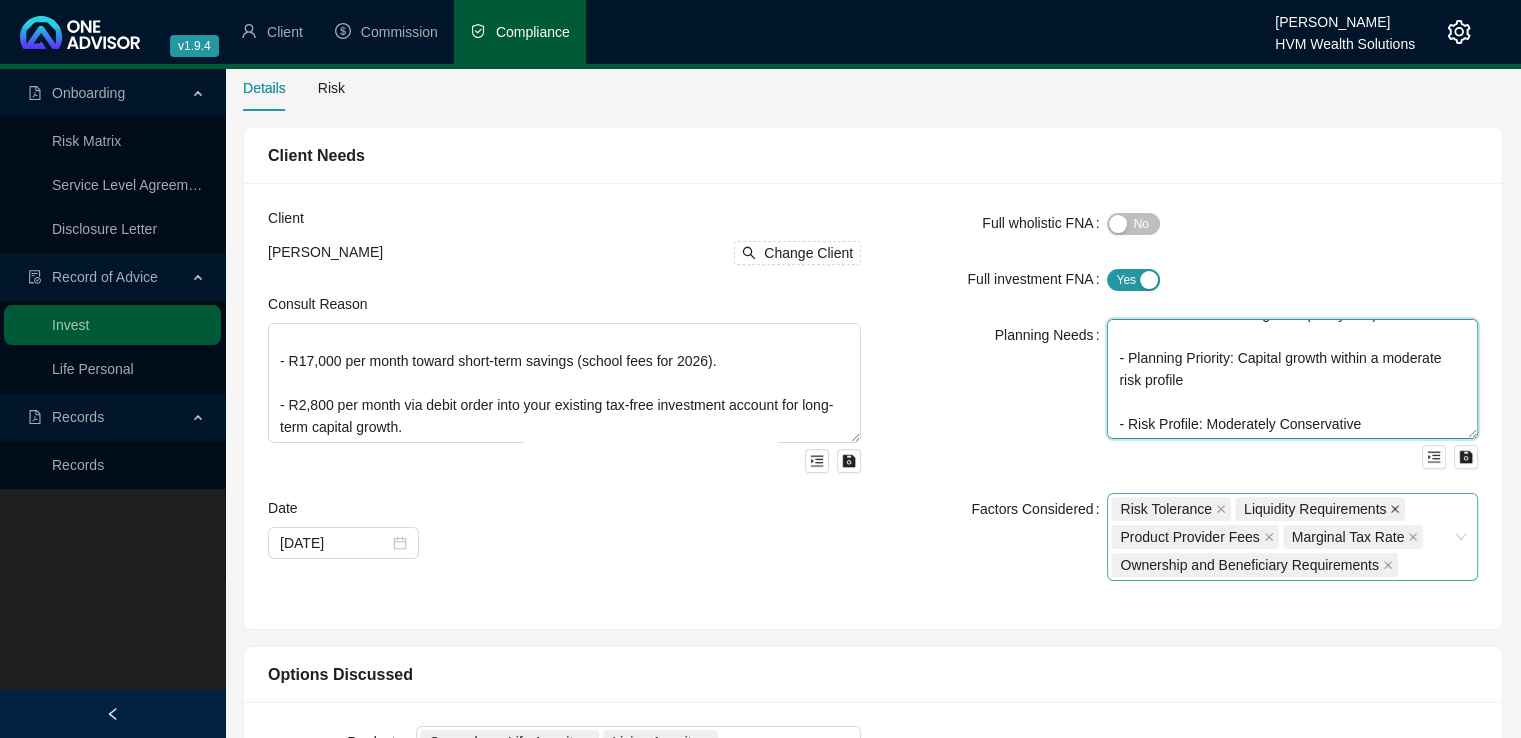 click 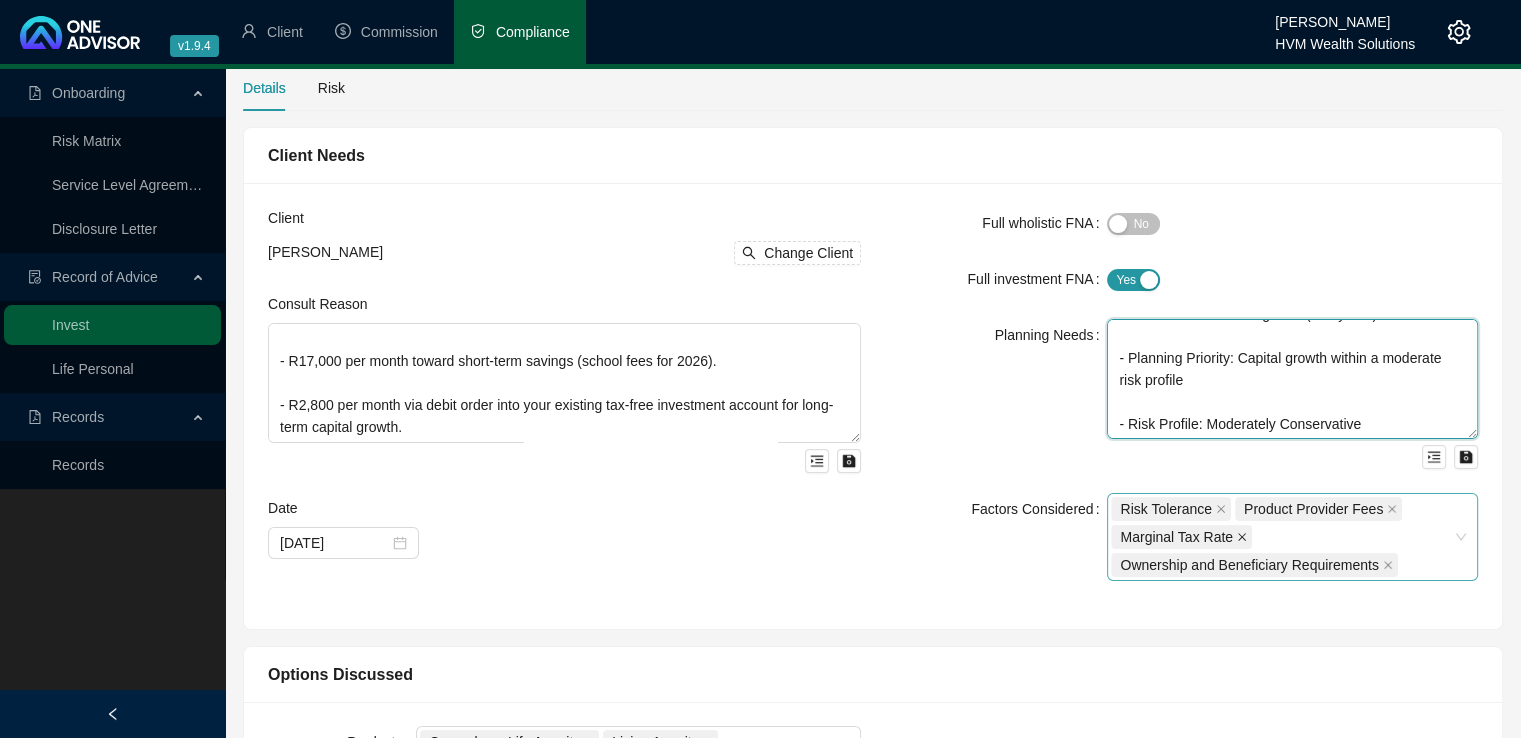 click 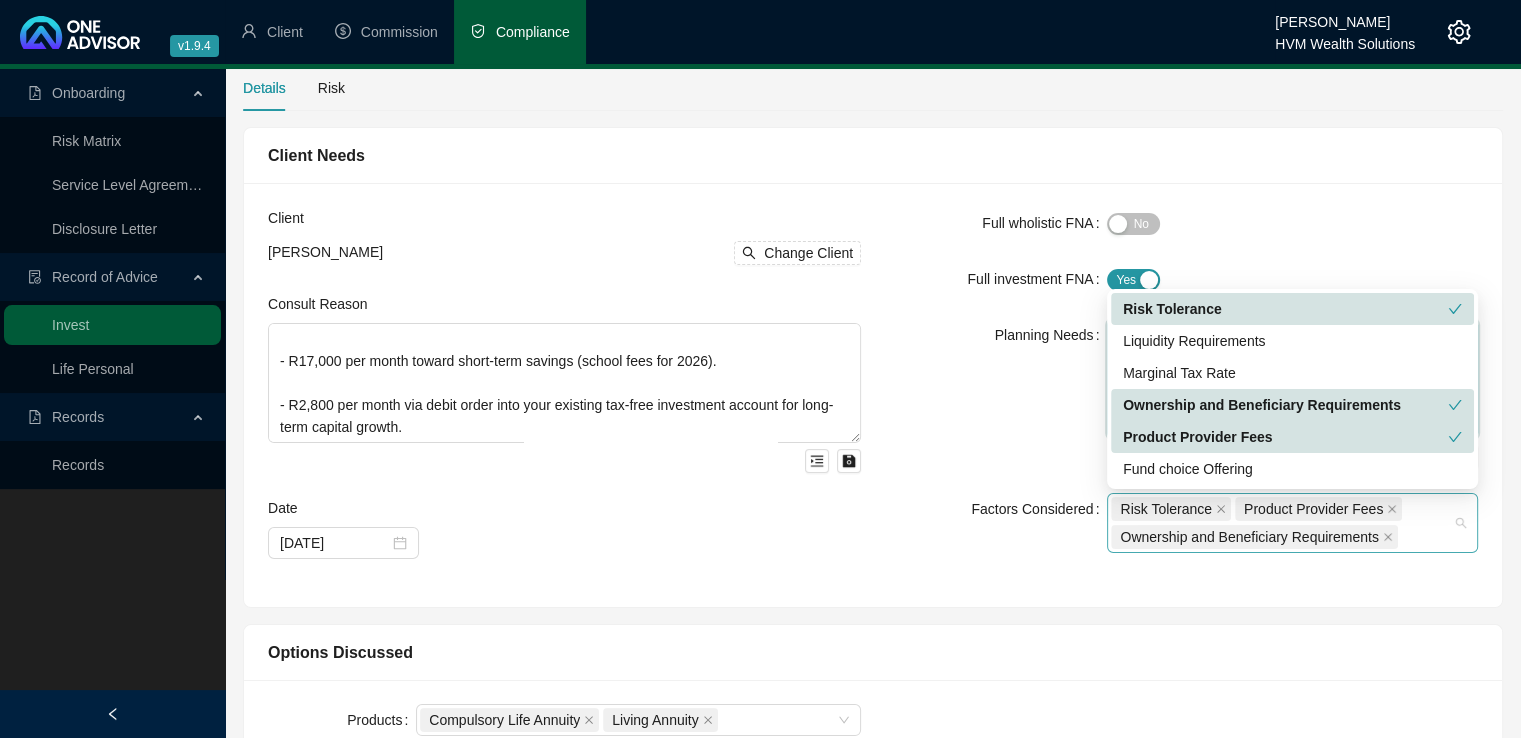 click on "Risk Tolerance Product Provider Fees Ownership and Beneficiary Requirements" at bounding box center (1292, 523) 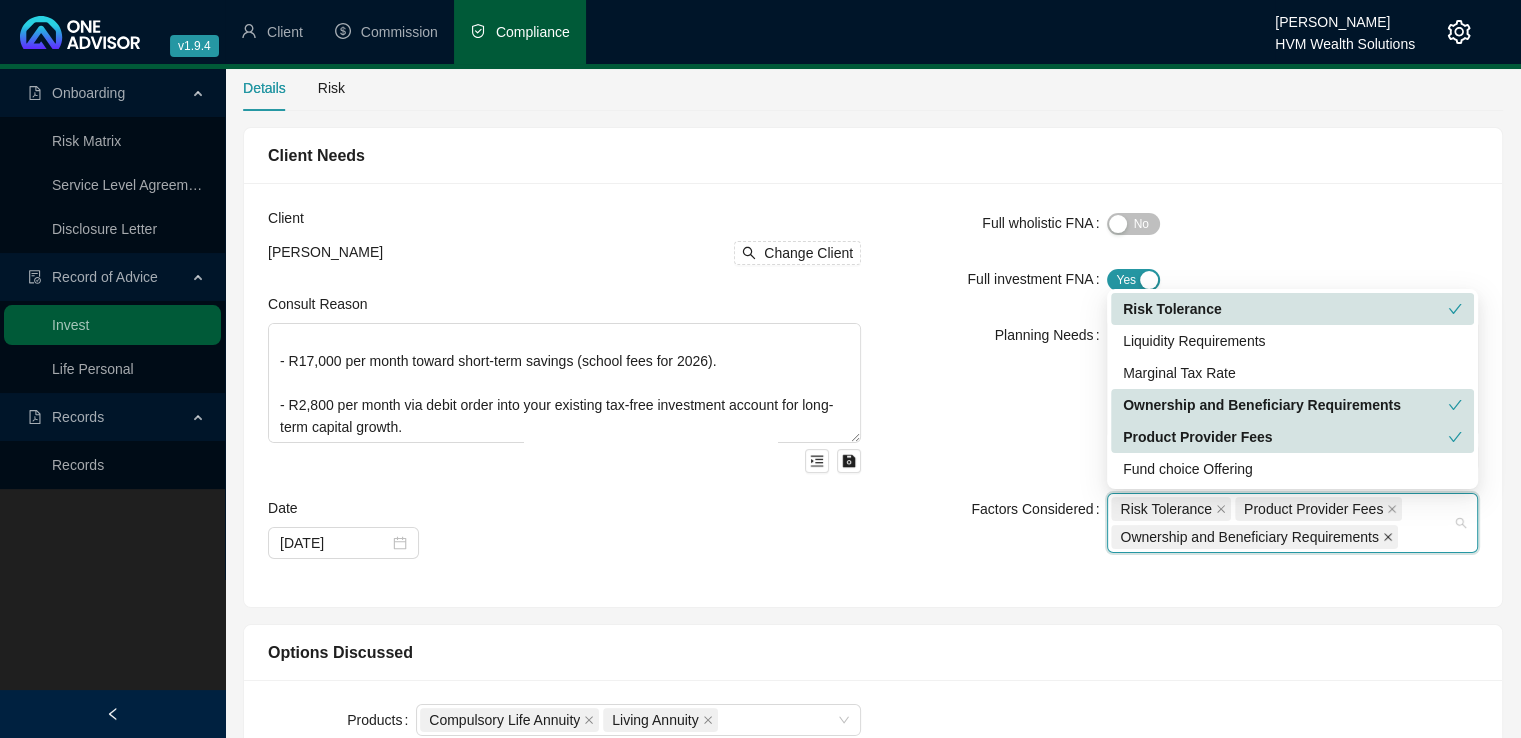 click at bounding box center (1388, 537) 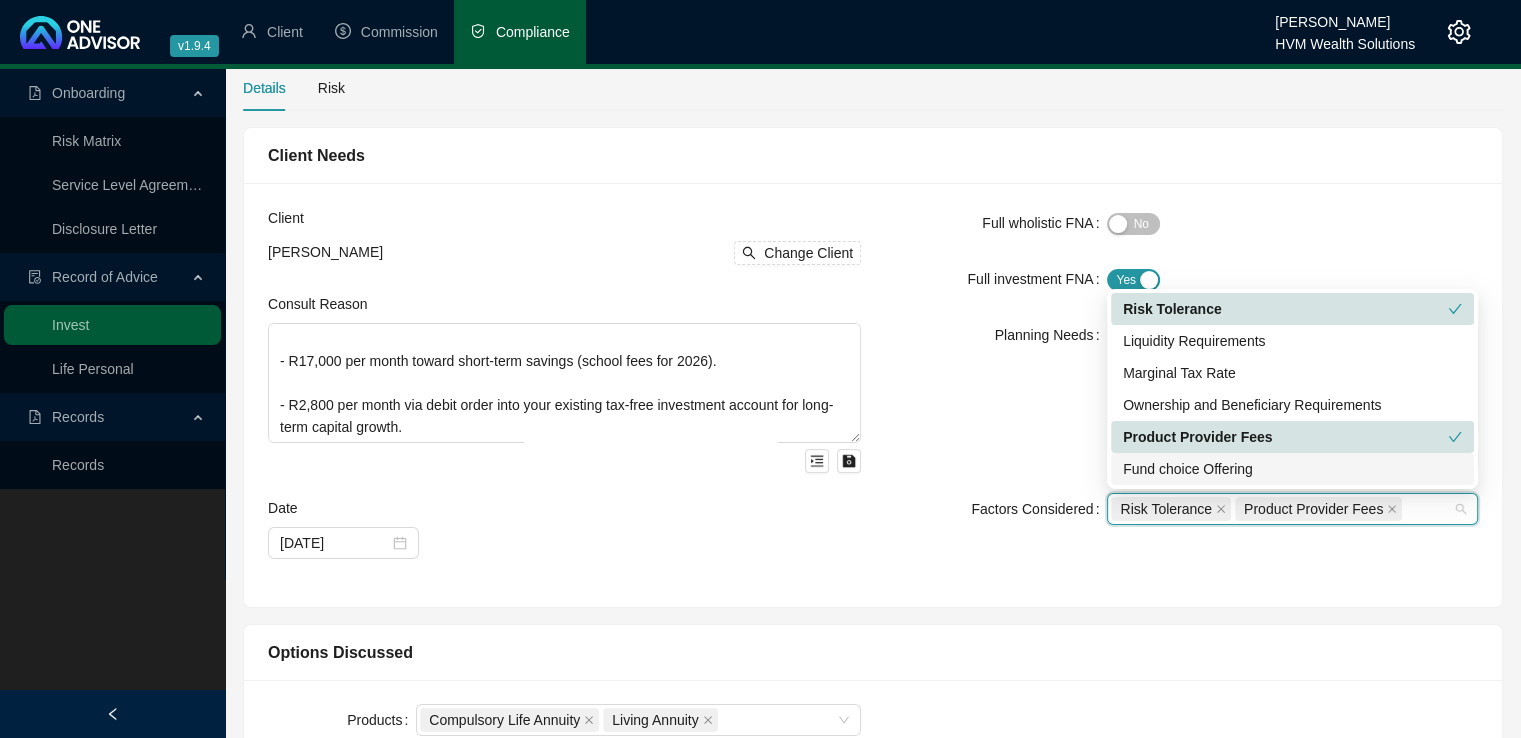 click on "Fund choice Offering" at bounding box center (1292, 469) 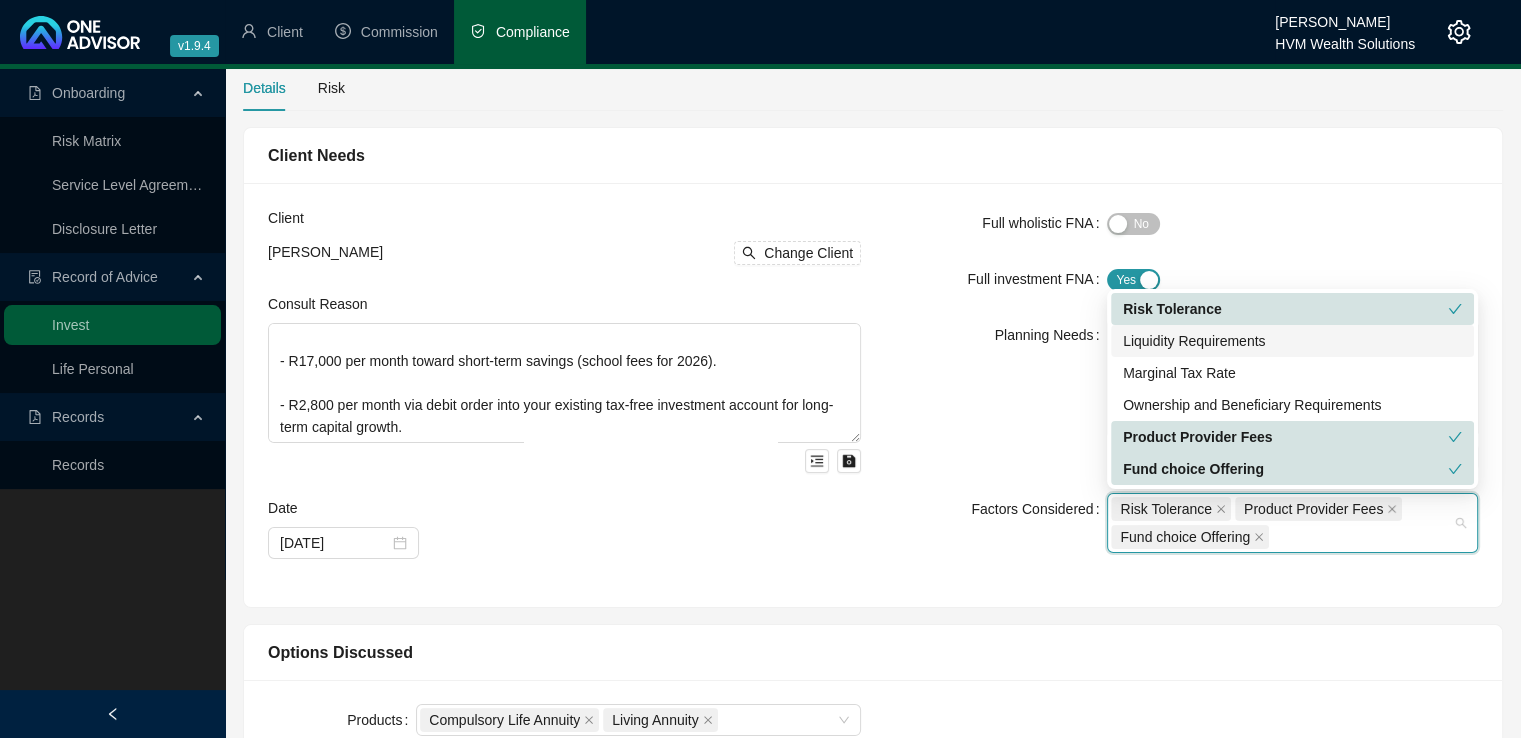 click on "Liquidity Requirements" at bounding box center (1292, 341) 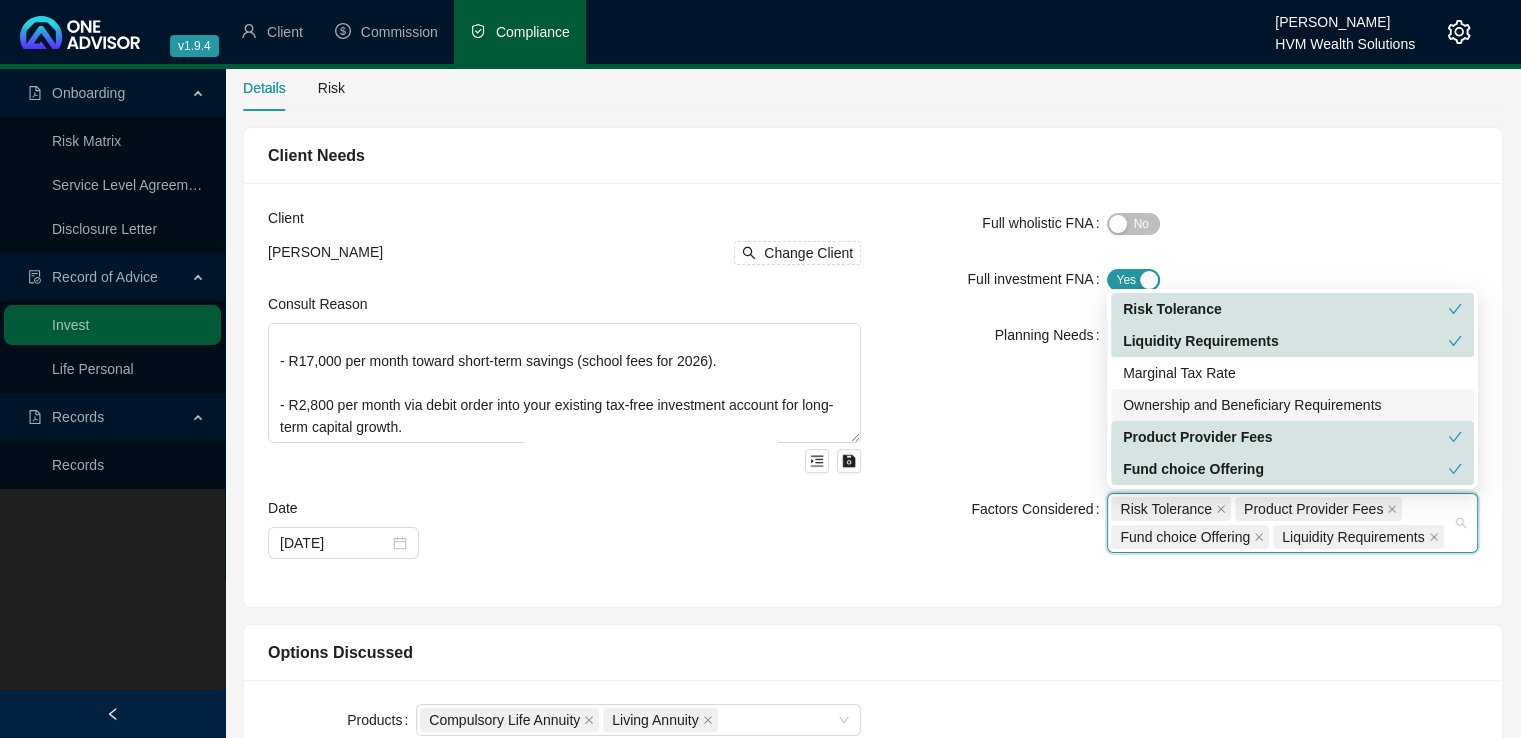 click on "Planning Needs" at bounding box center (996, 394) 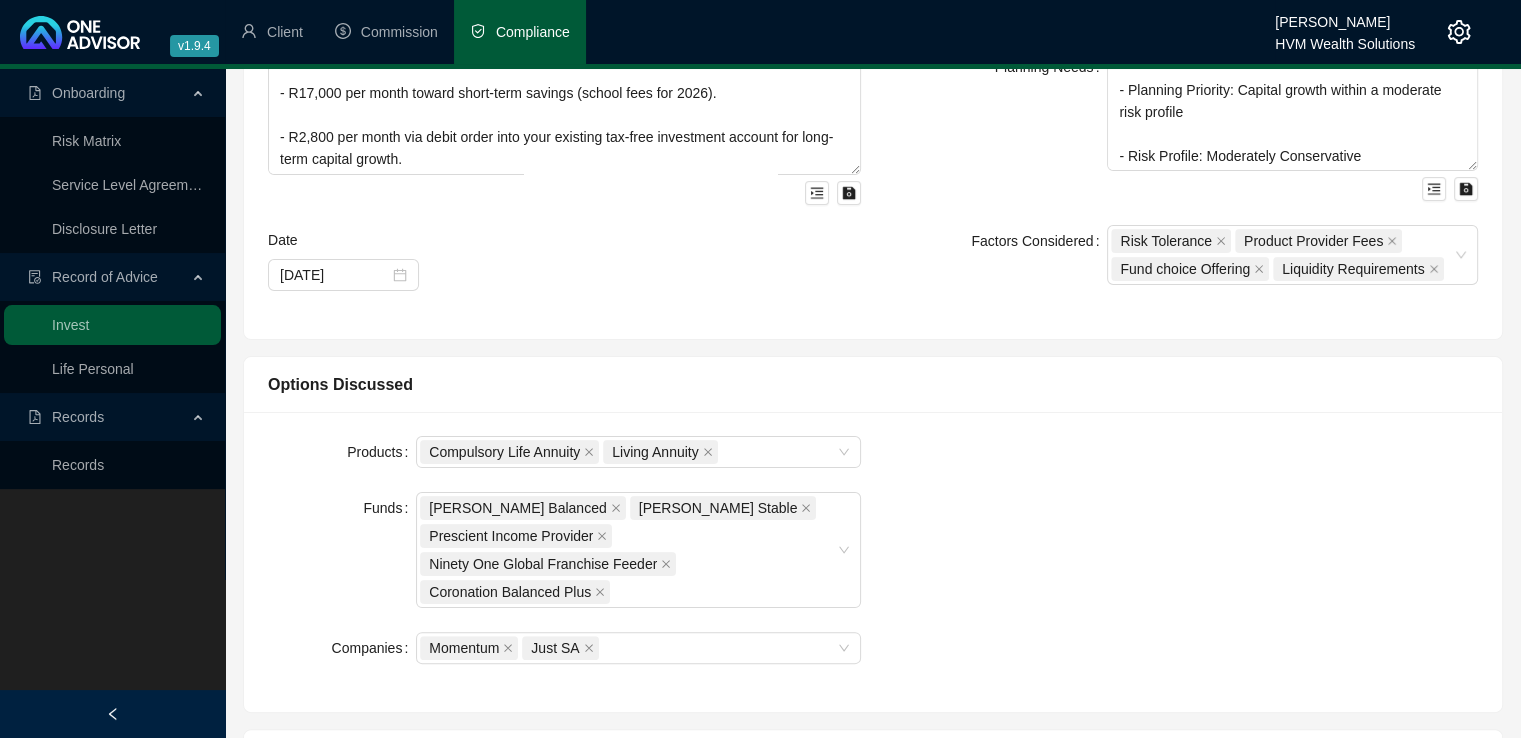 scroll, scrollTop: 338, scrollLeft: 0, axis: vertical 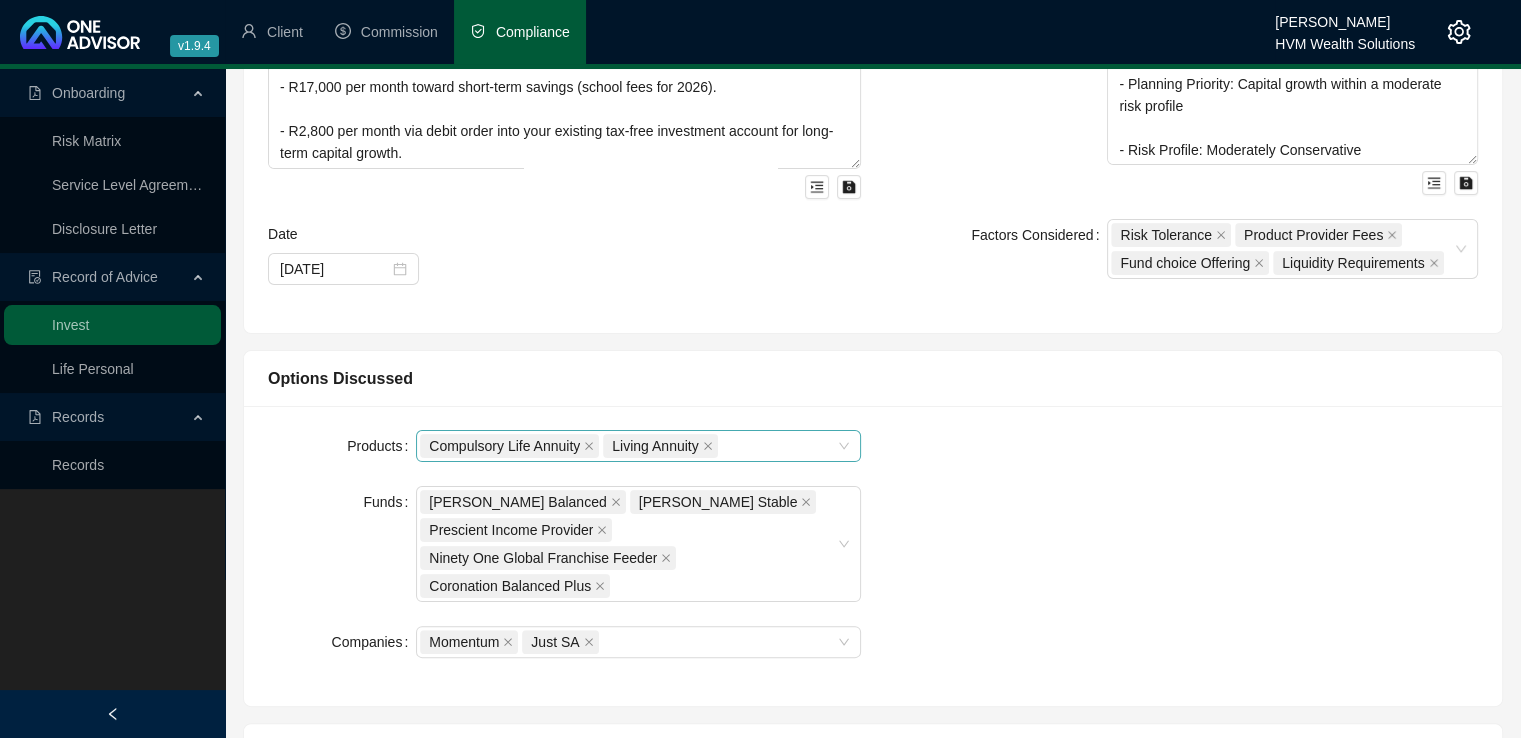 click 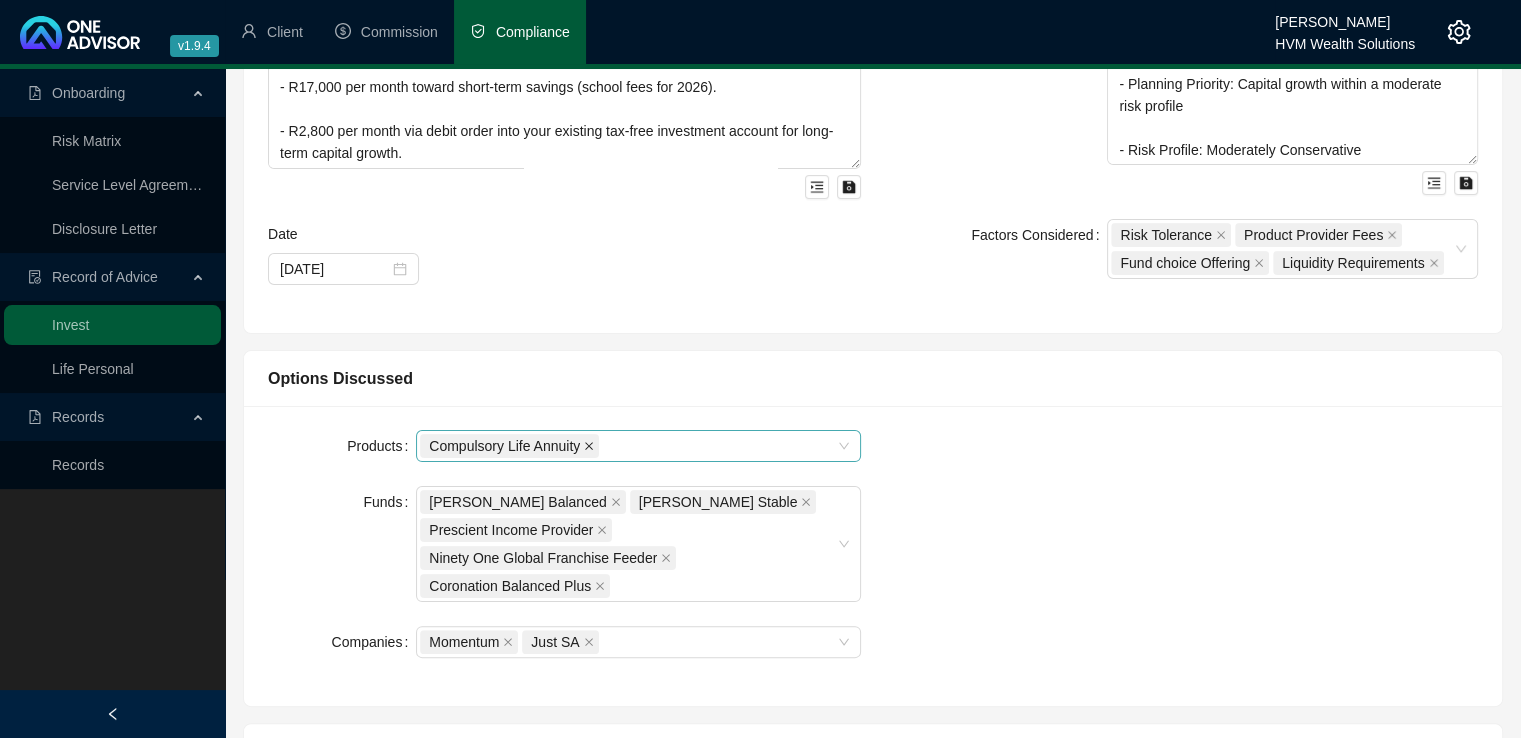 click 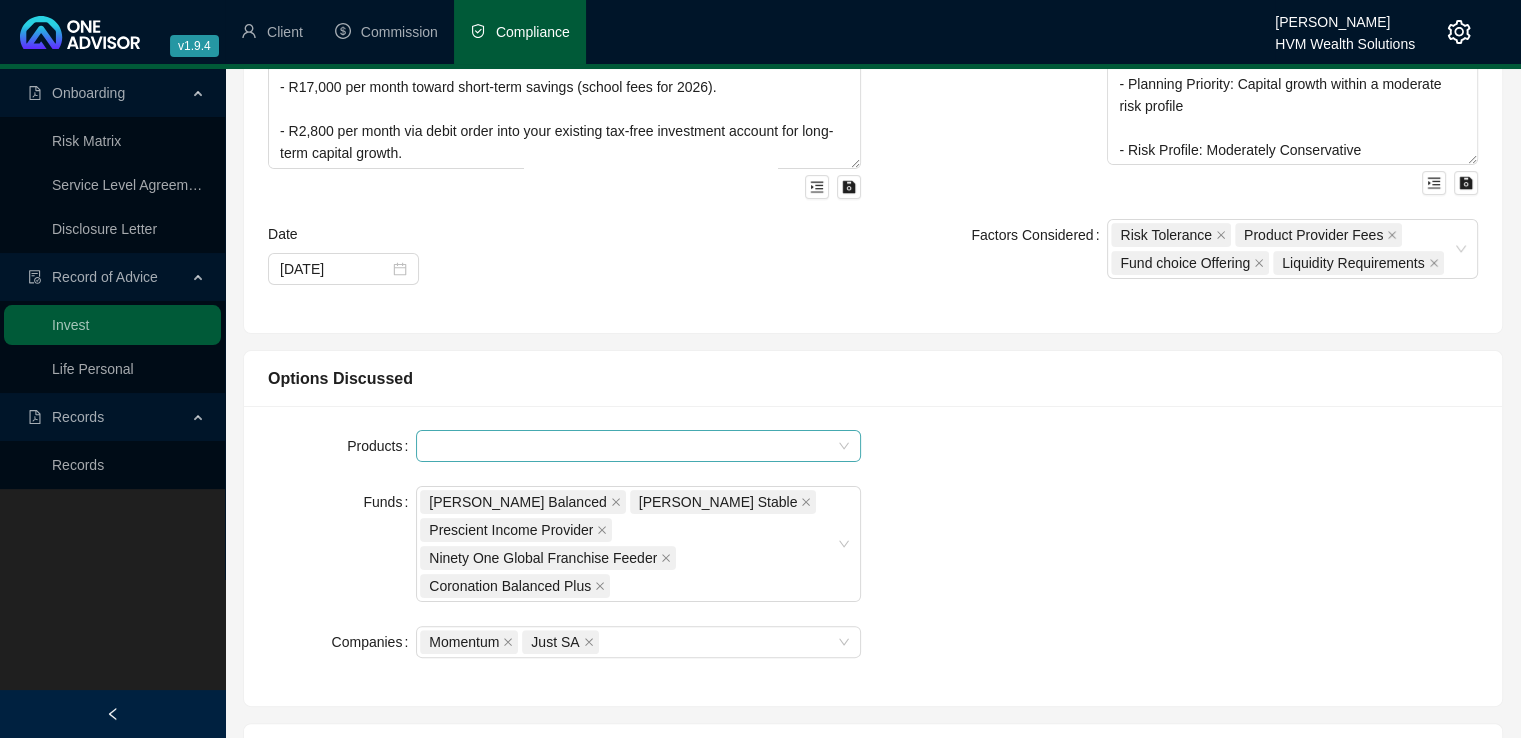 click at bounding box center [628, 446] 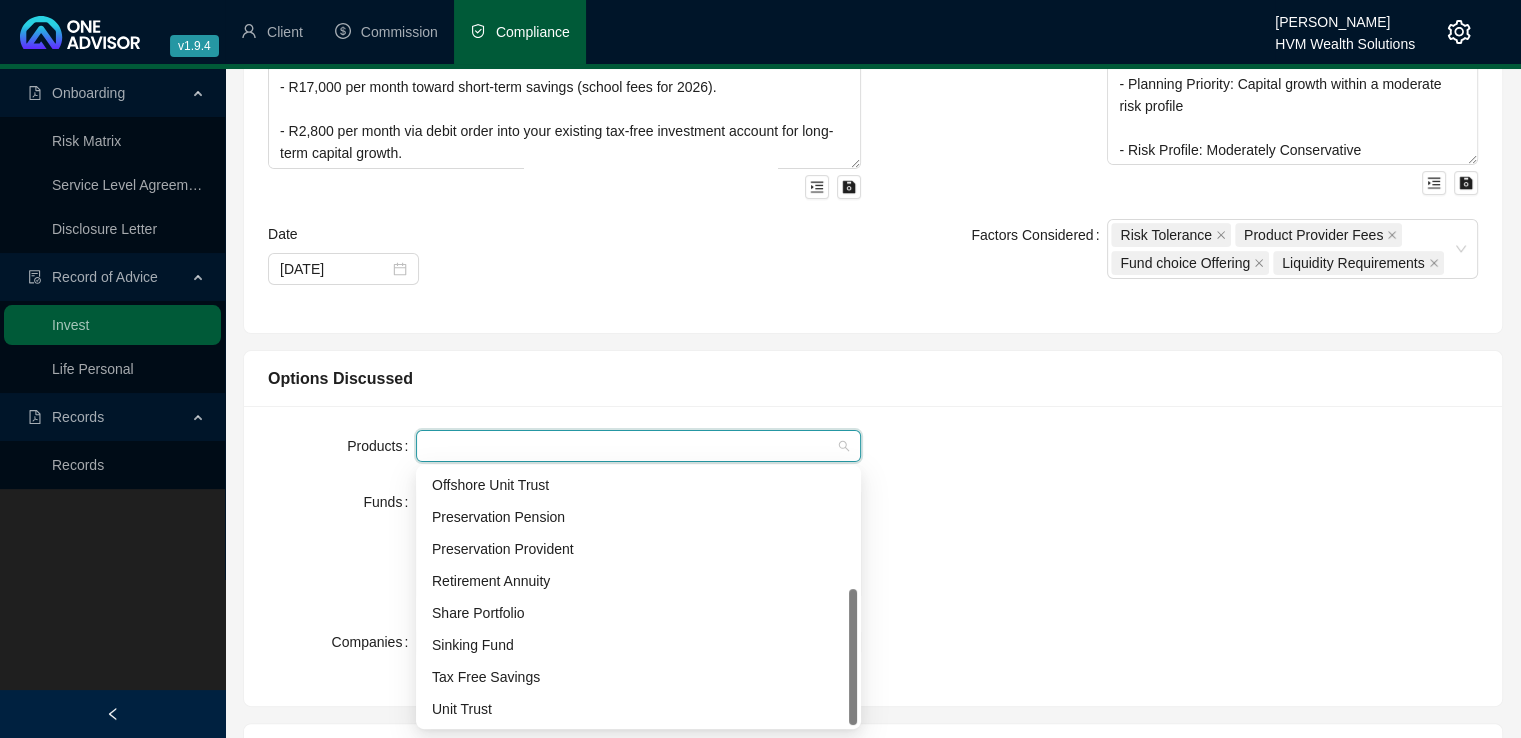 scroll, scrollTop: 224, scrollLeft: 0, axis: vertical 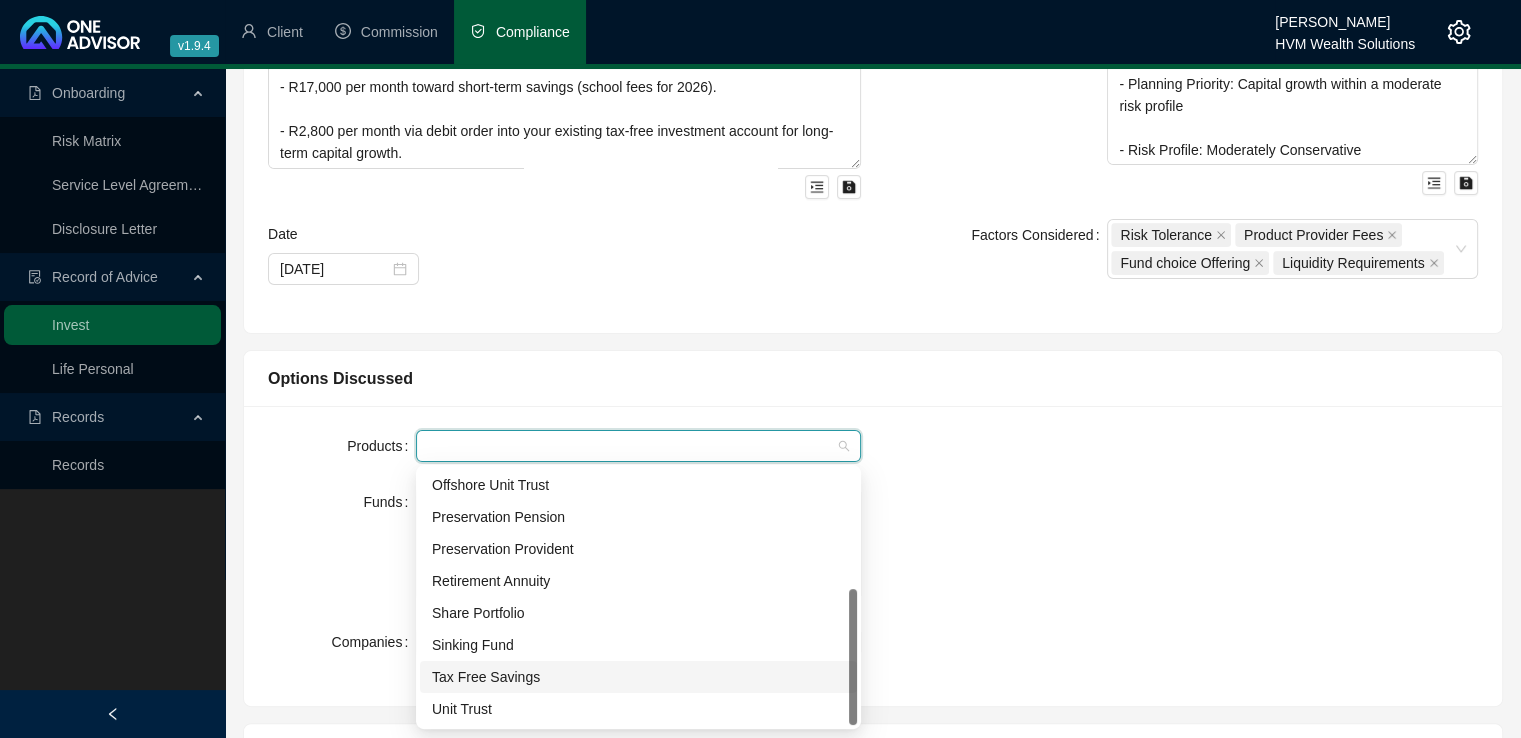 click on "Tax Free Savings" at bounding box center [638, 677] 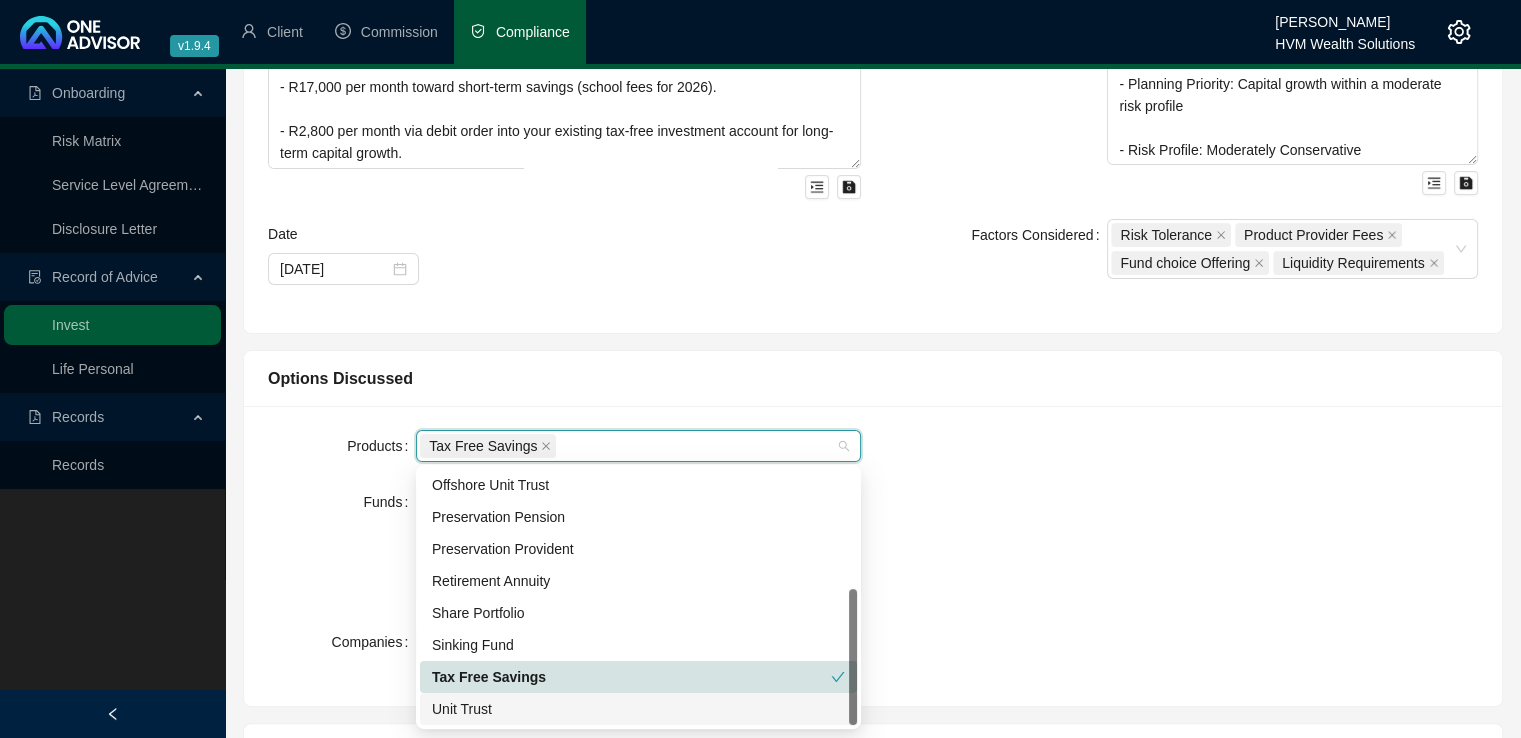 click on "Unit Trust" at bounding box center (638, 709) 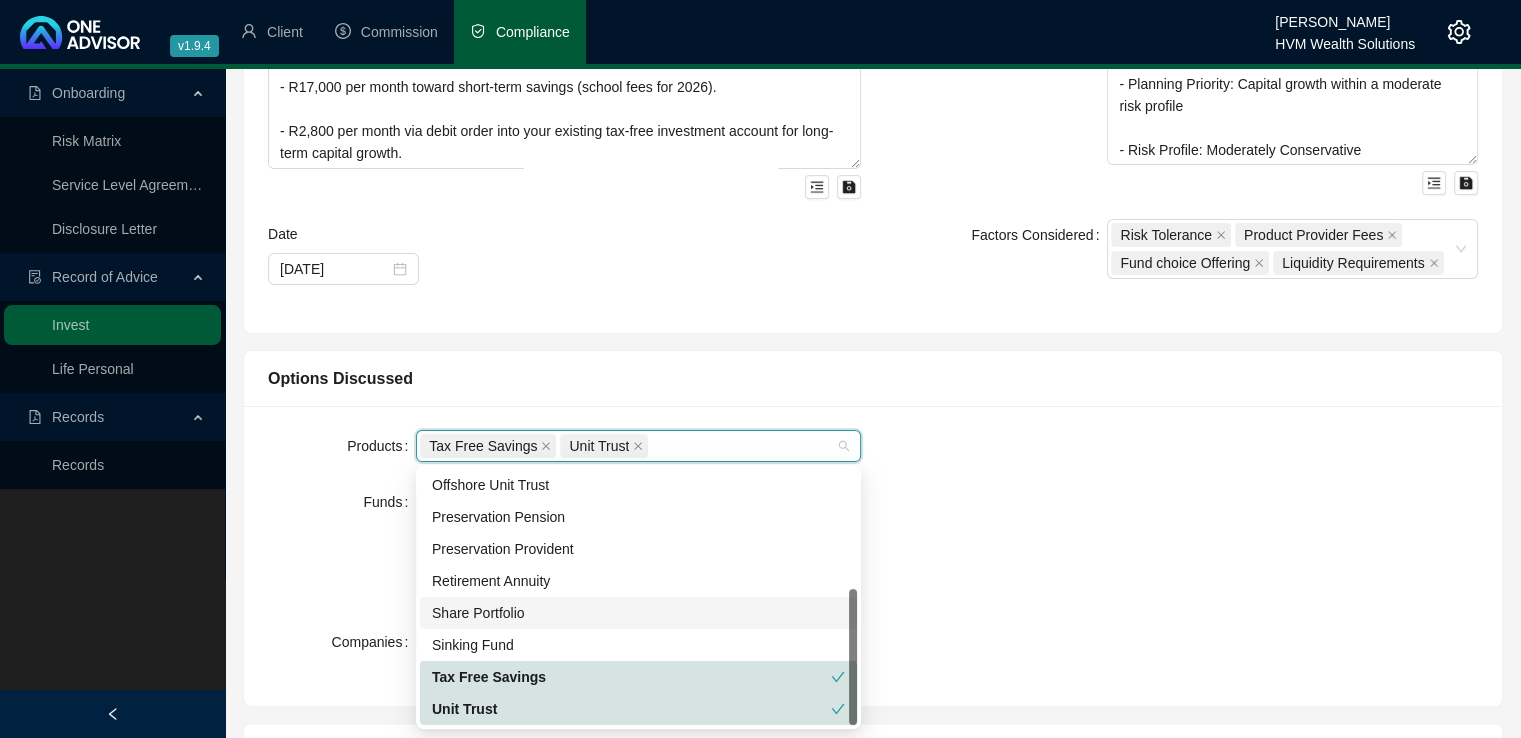 click on "Products Tax Free Savings Unit Trust   Funds Allan Gray Balanced Allan Gray Stable Prescient Income Provider Ninety One Global Franchise Feeder Coronation Balanced Plus   Companies Momentum Just SA" at bounding box center [873, 556] 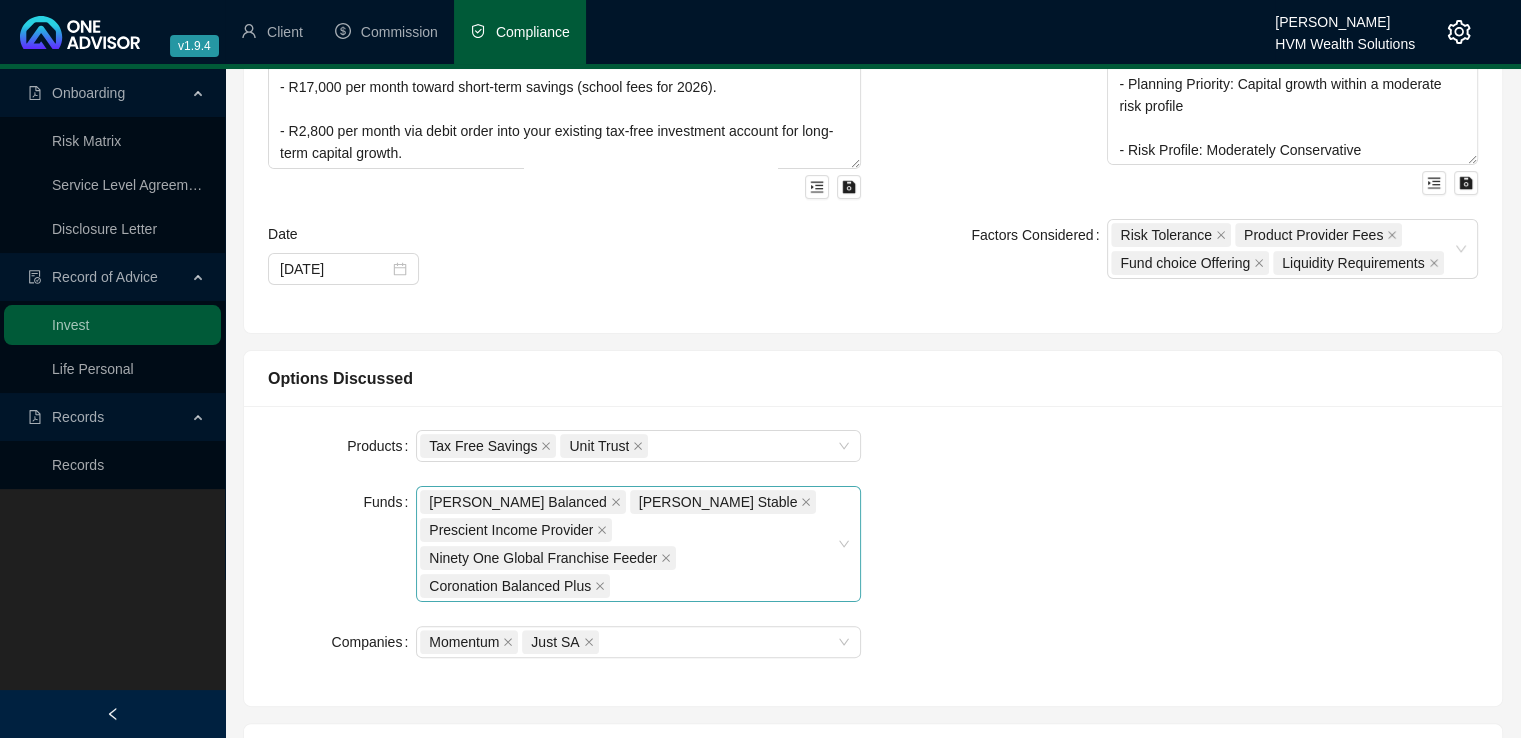 click on "Allan Gray Balanced" at bounding box center (522, 502) 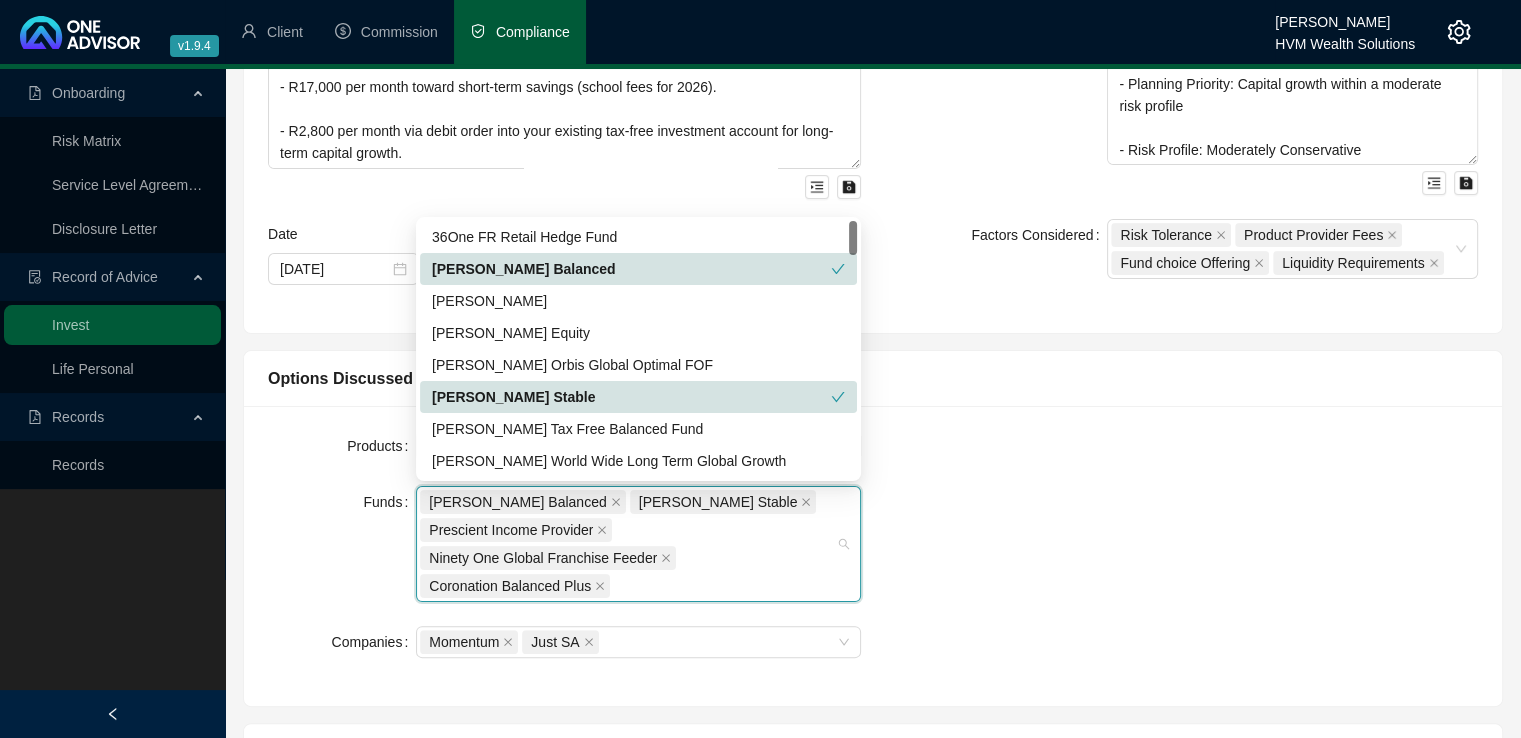 click on "Allan Gray Stable" at bounding box center (631, 397) 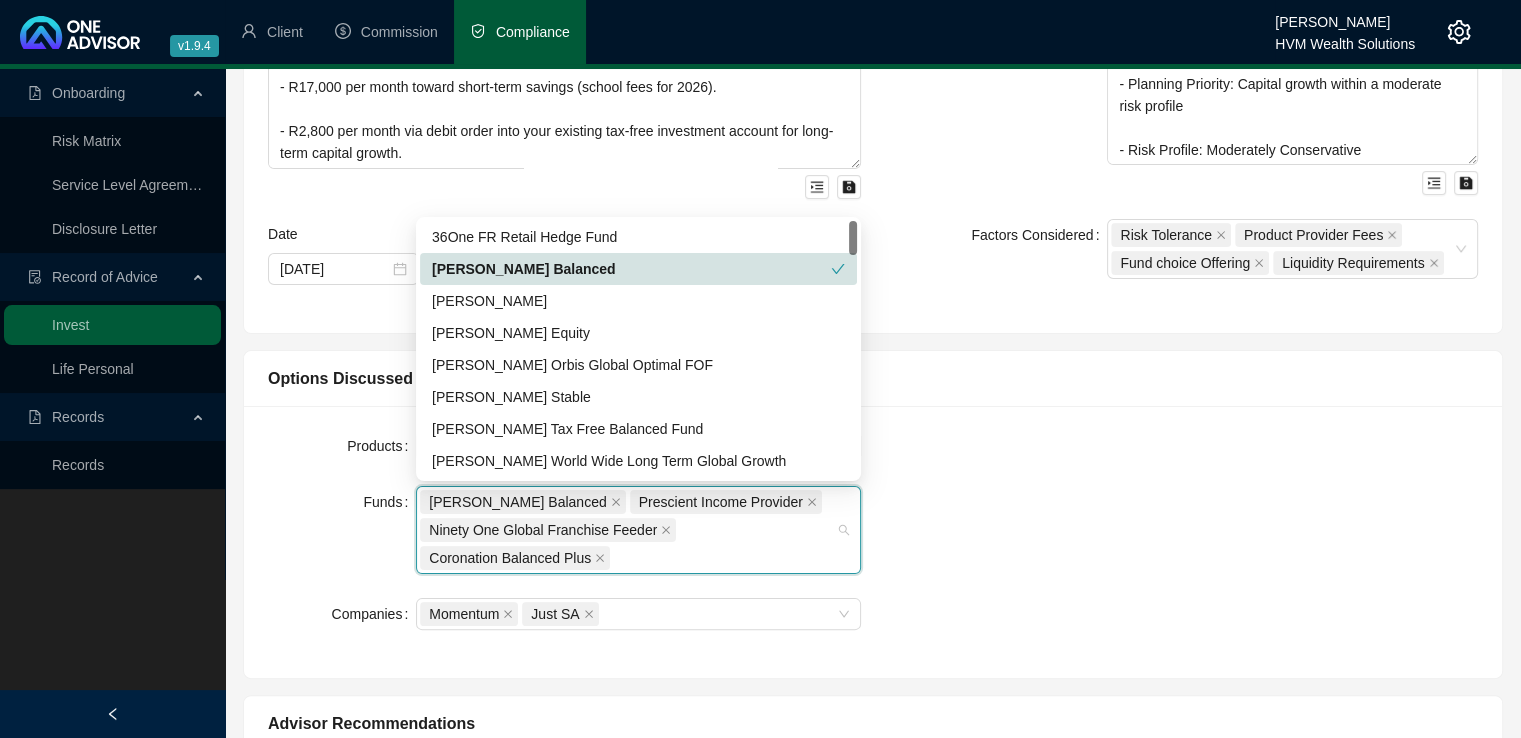 click on "Allan Gray Balanced" at bounding box center (631, 269) 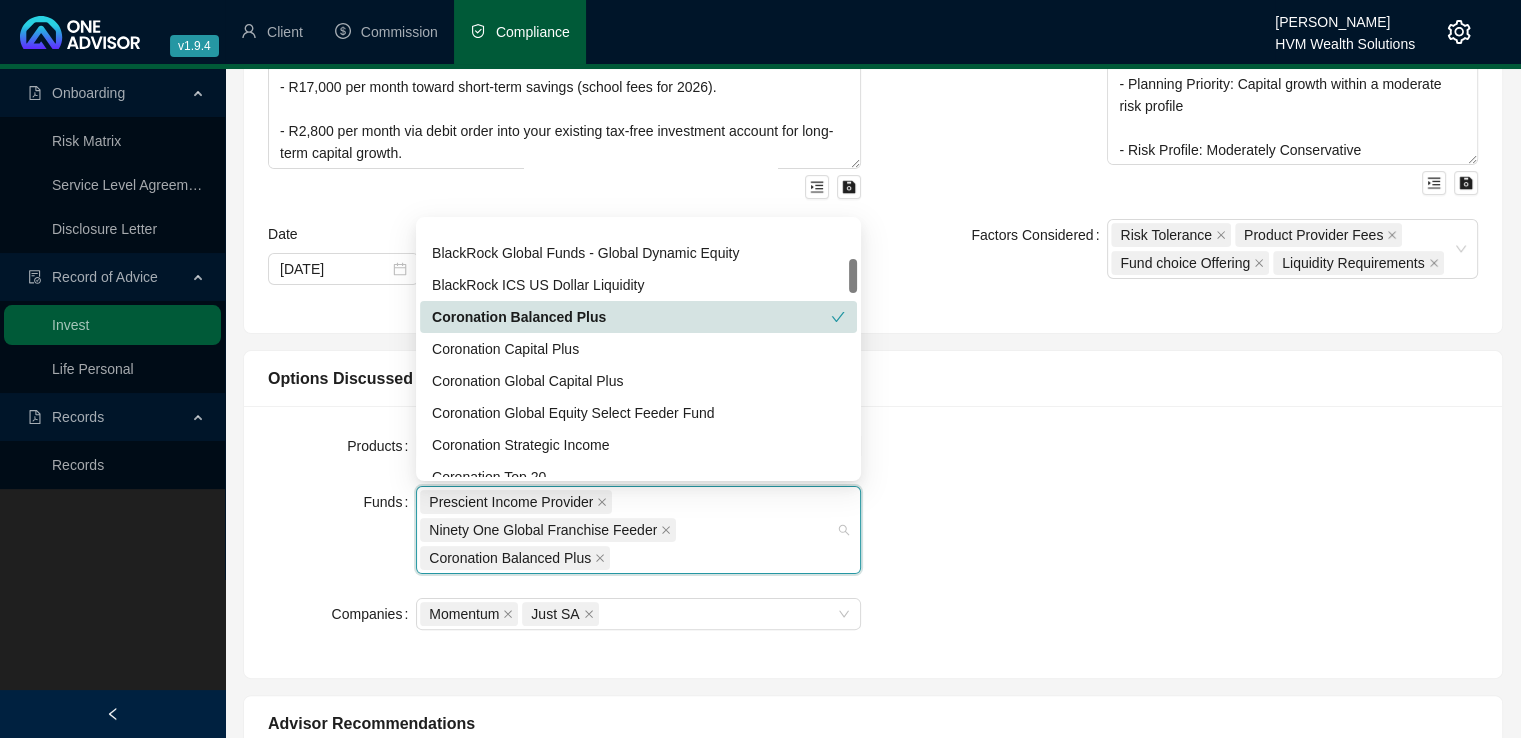 scroll, scrollTop: 284, scrollLeft: 0, axis: vertical 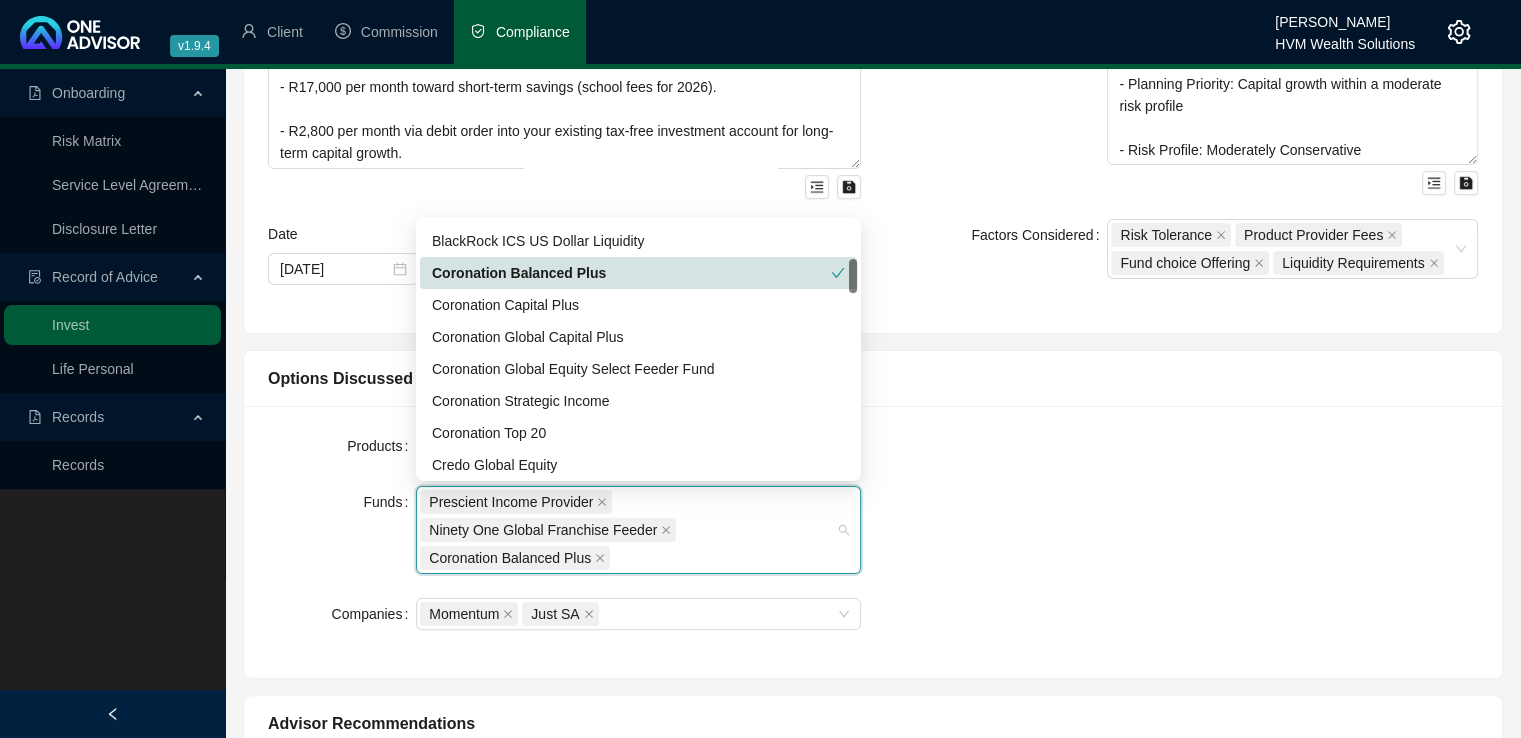 drag, startPoint x: 854, startPoint y: 237, endPoint x: 850, endPoint y: 276, distance: 39.20459 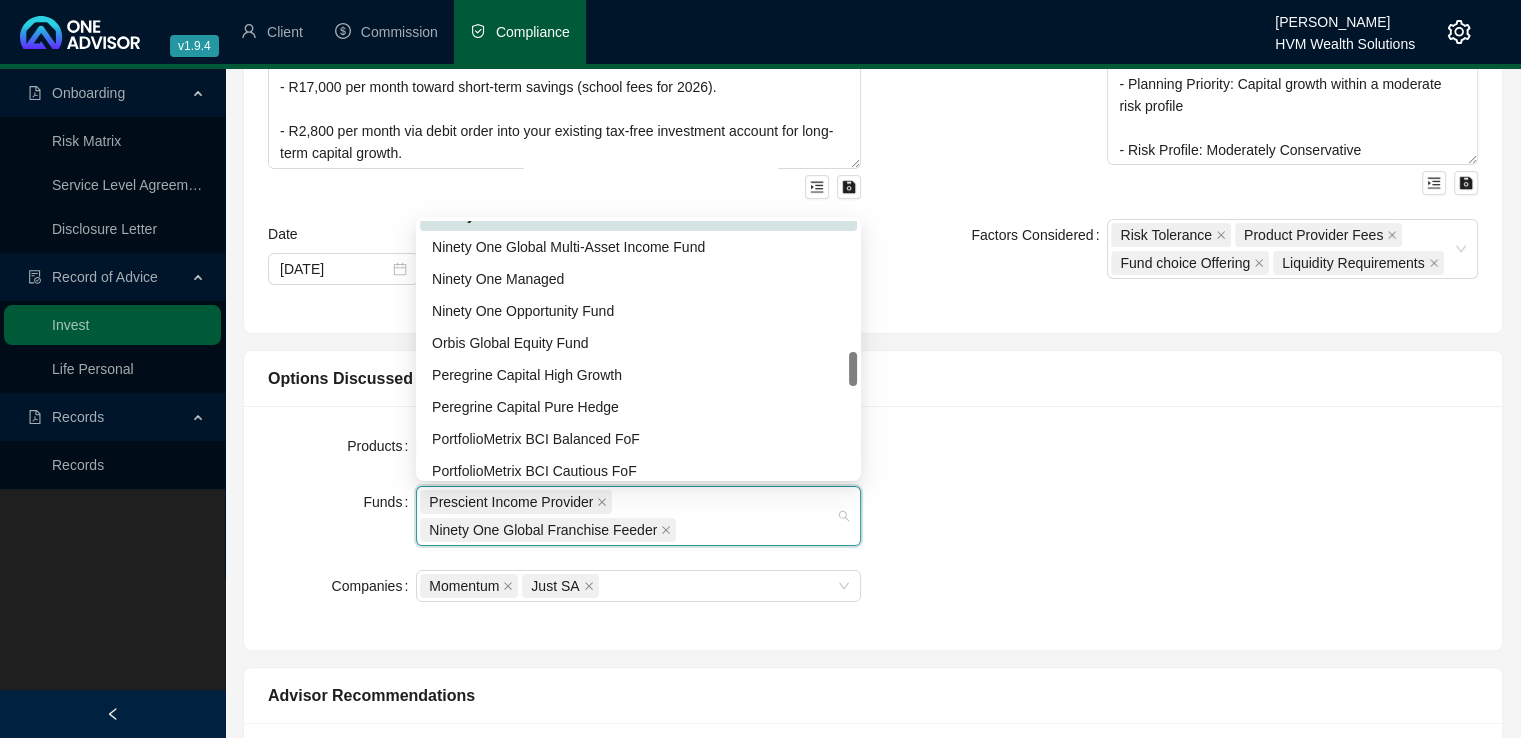 scroll, scrollTop: 915, scrollLeft: 0, axis: vertical 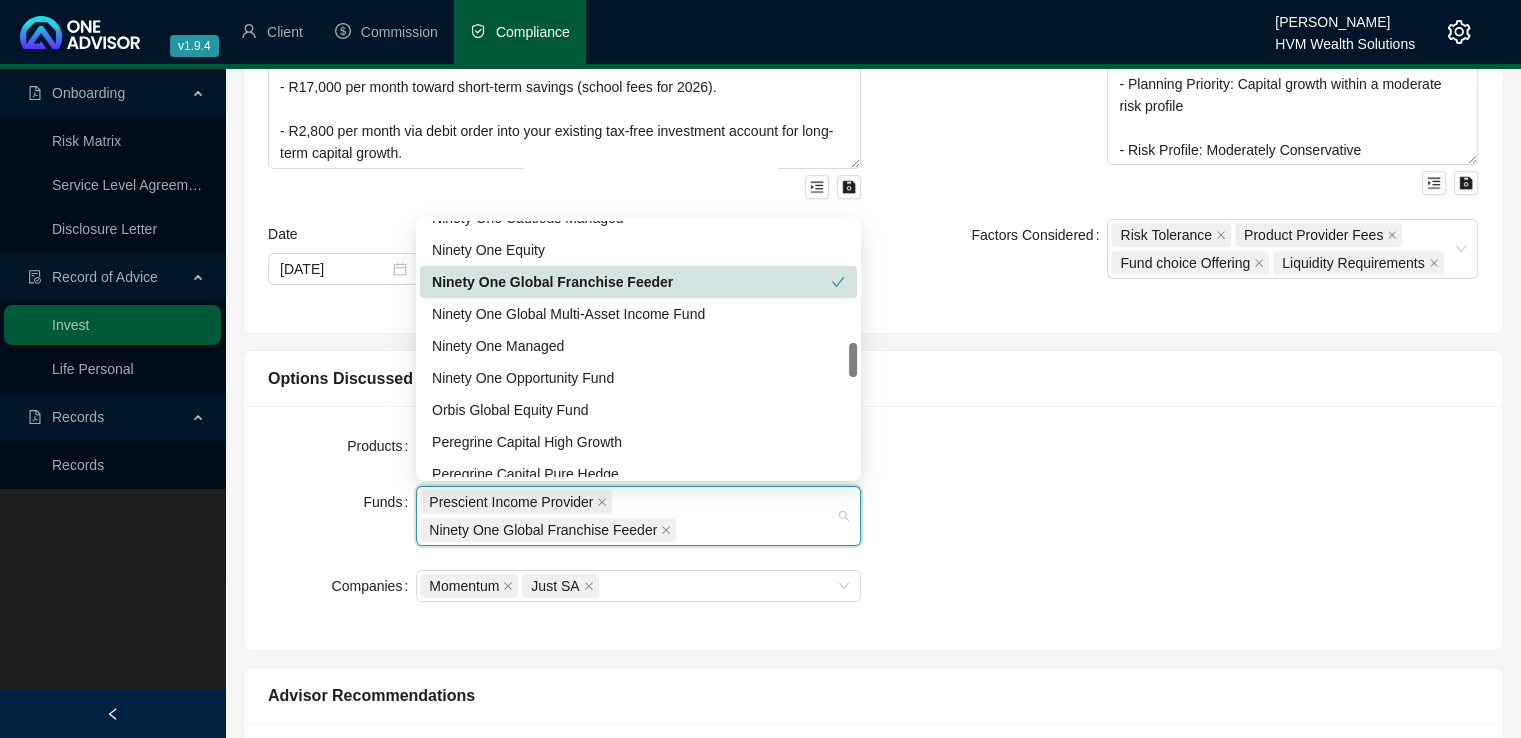 drag, startPoint x: 851, startPoint y: 277, endPoint x: 849, endPoint y: 361, distance: 84.0238 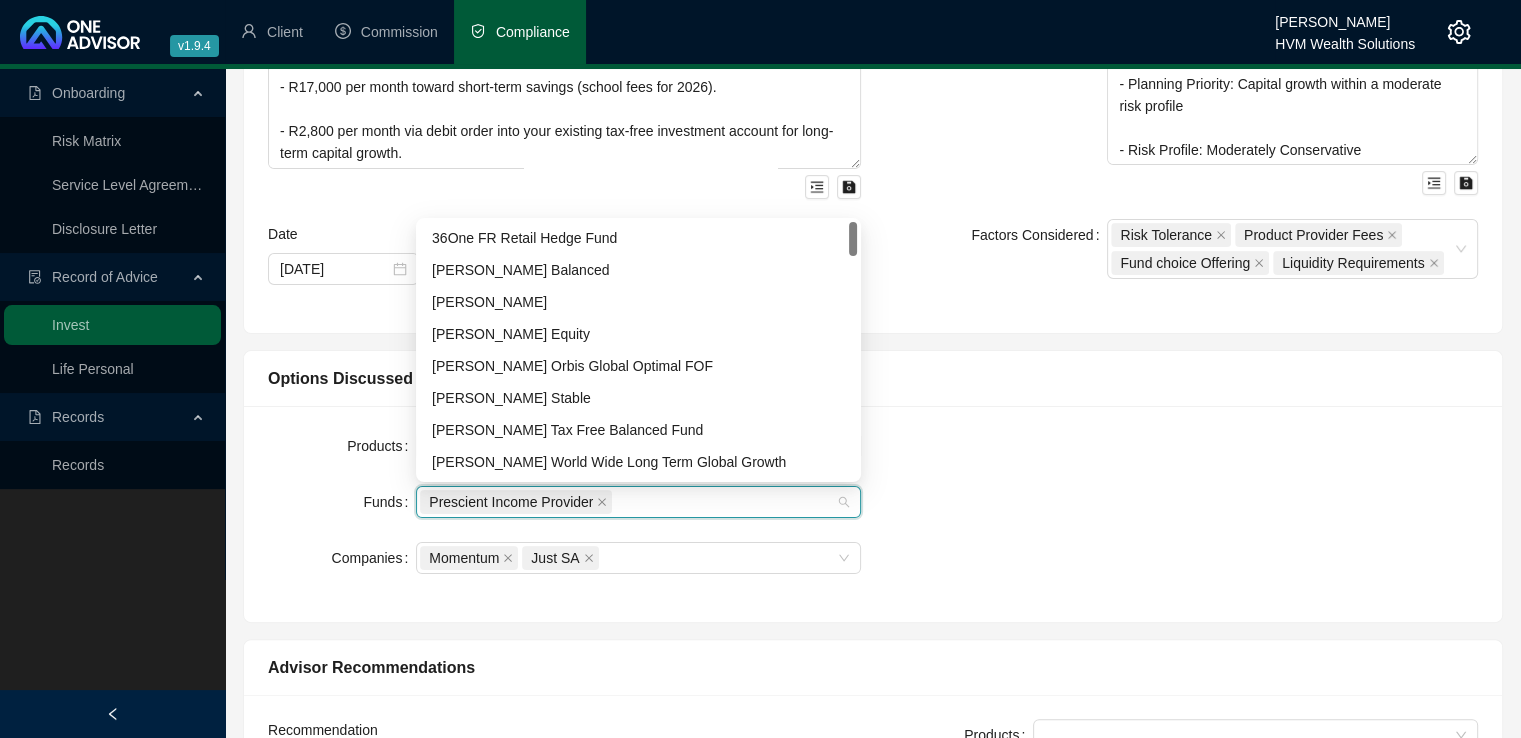 scroll, scrollTop: 0, scrollLeft: 0, axis: both 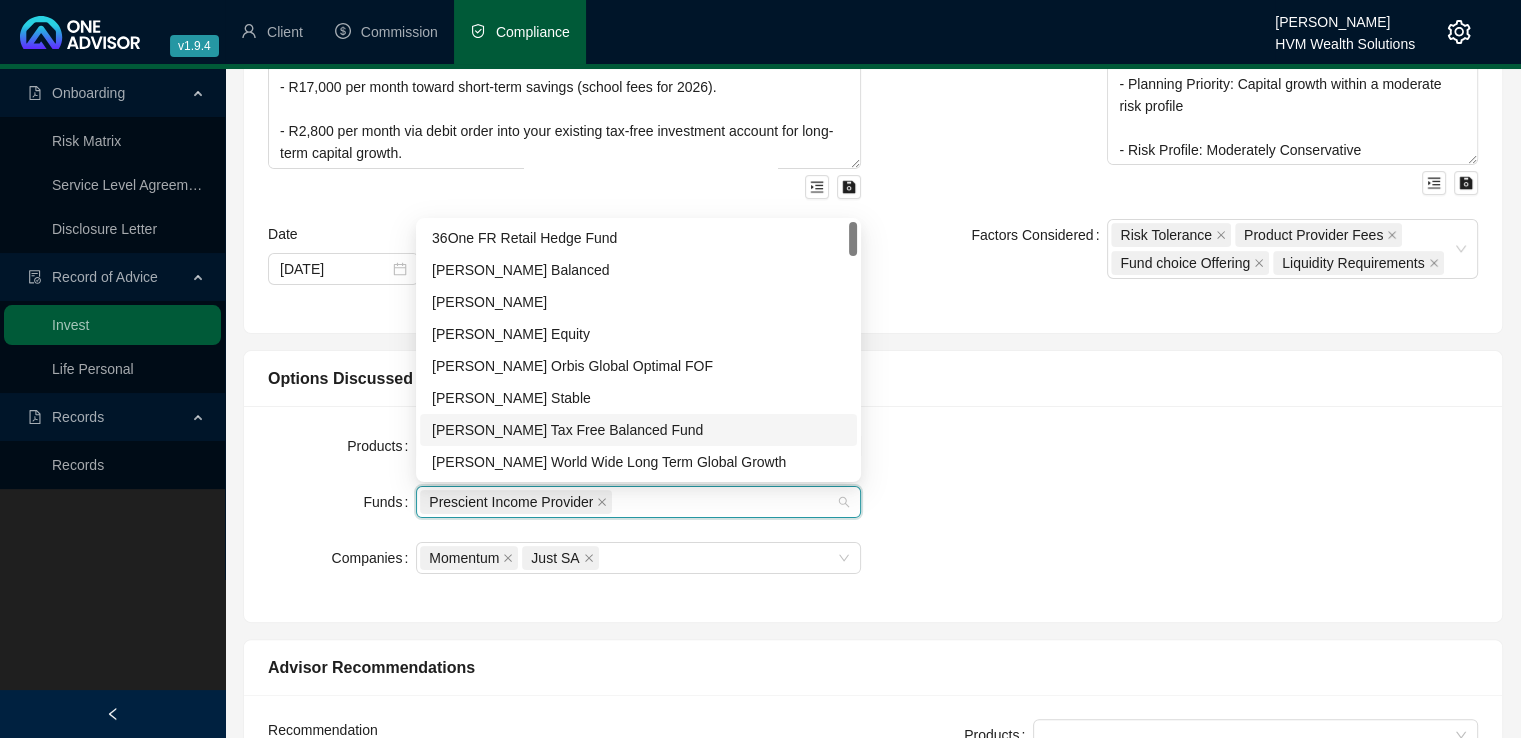 click on "[PERSON_NAME] Tax Free Balanced Fund" at bounding box center [638, 430] 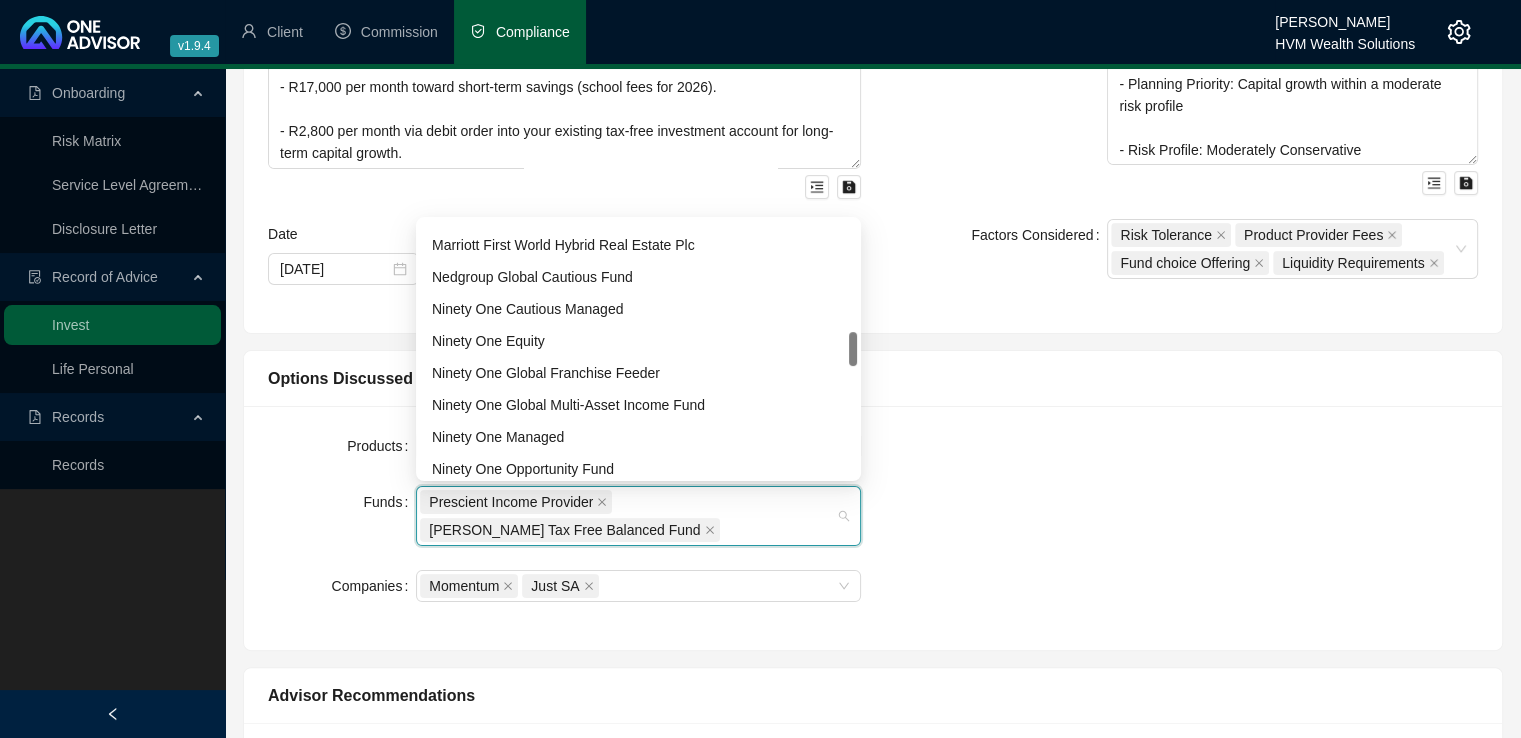 scroll, scrollTop: 832, scrollLeft: 0, axis: vertical 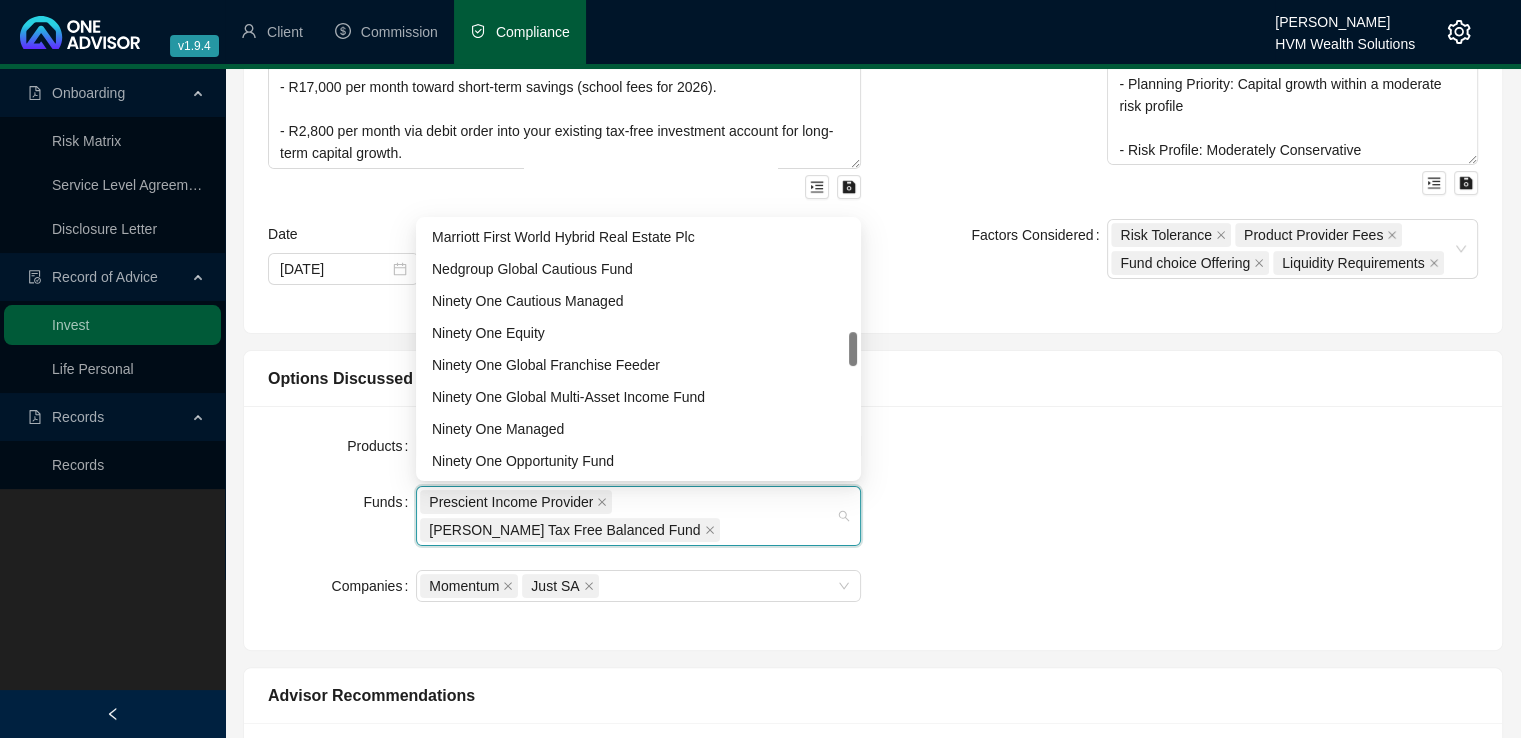 drag, startPoint x: 853, startPoint y: 248, endPoint x: 840, endPoint y: 358, distance: 110.76552 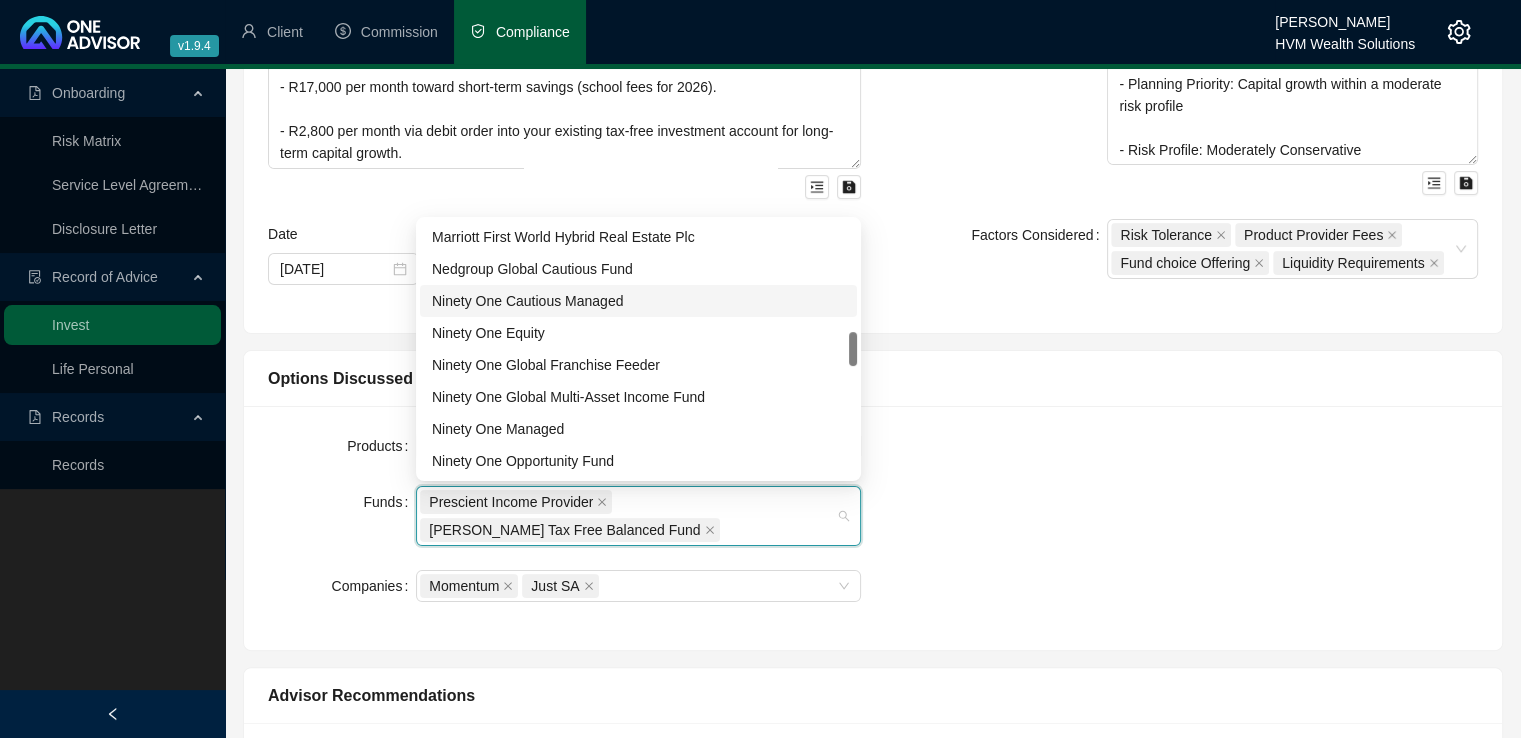 click on "Ninety One Cautious Managed" at bounding box center (638, 301) 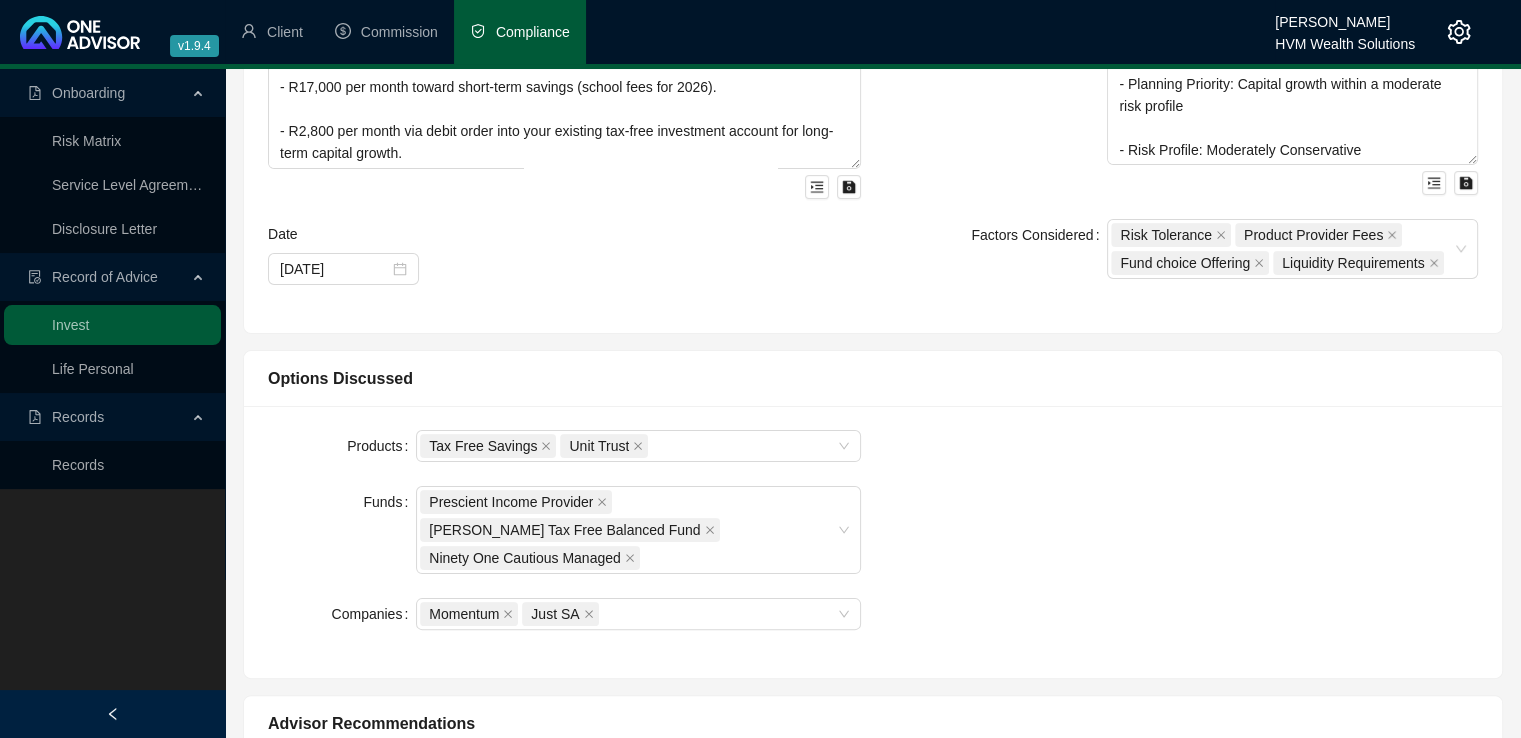 click on "Options Discussed" at bounding box center (873, 379) 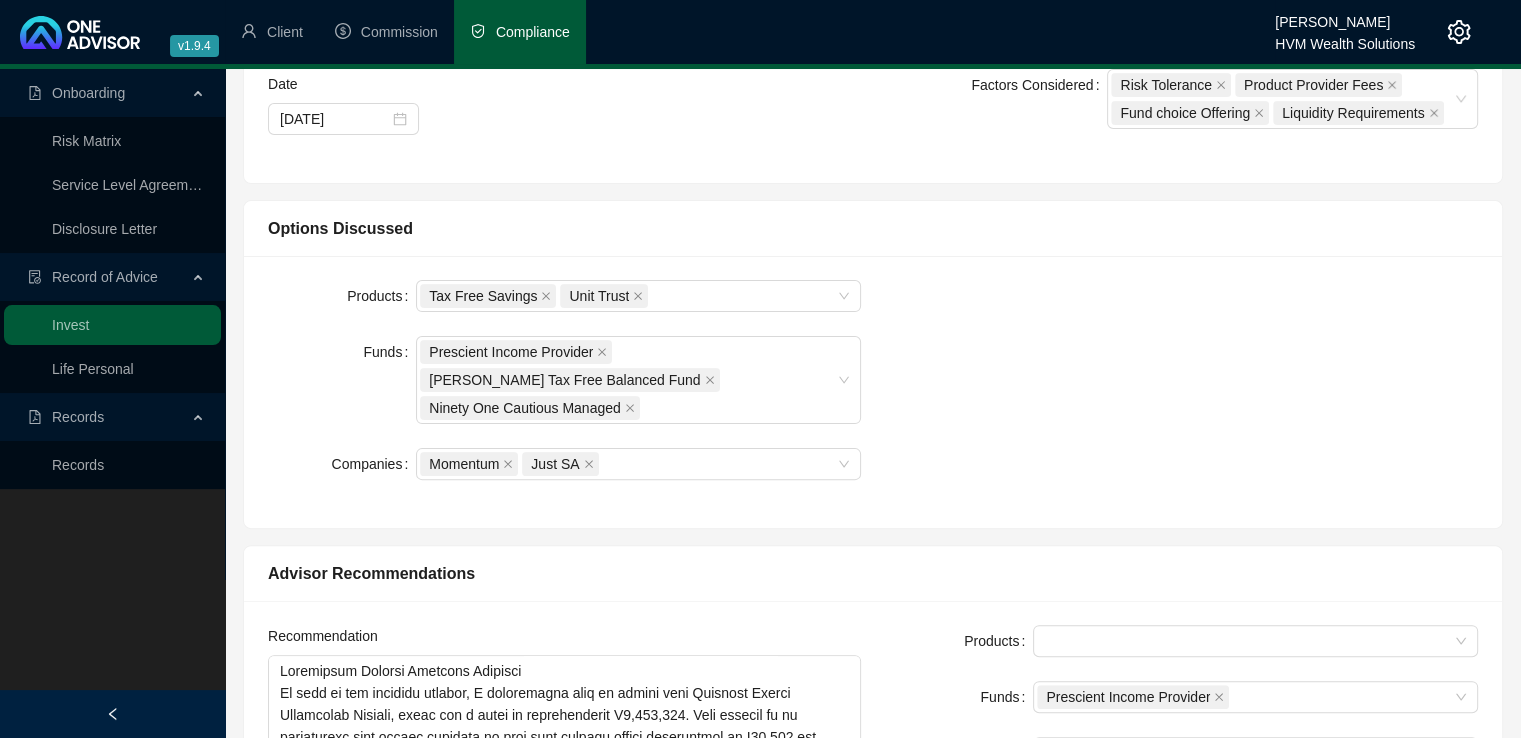 scroll, scrollTop: 580, scrollLeft: 0, axis: vertical 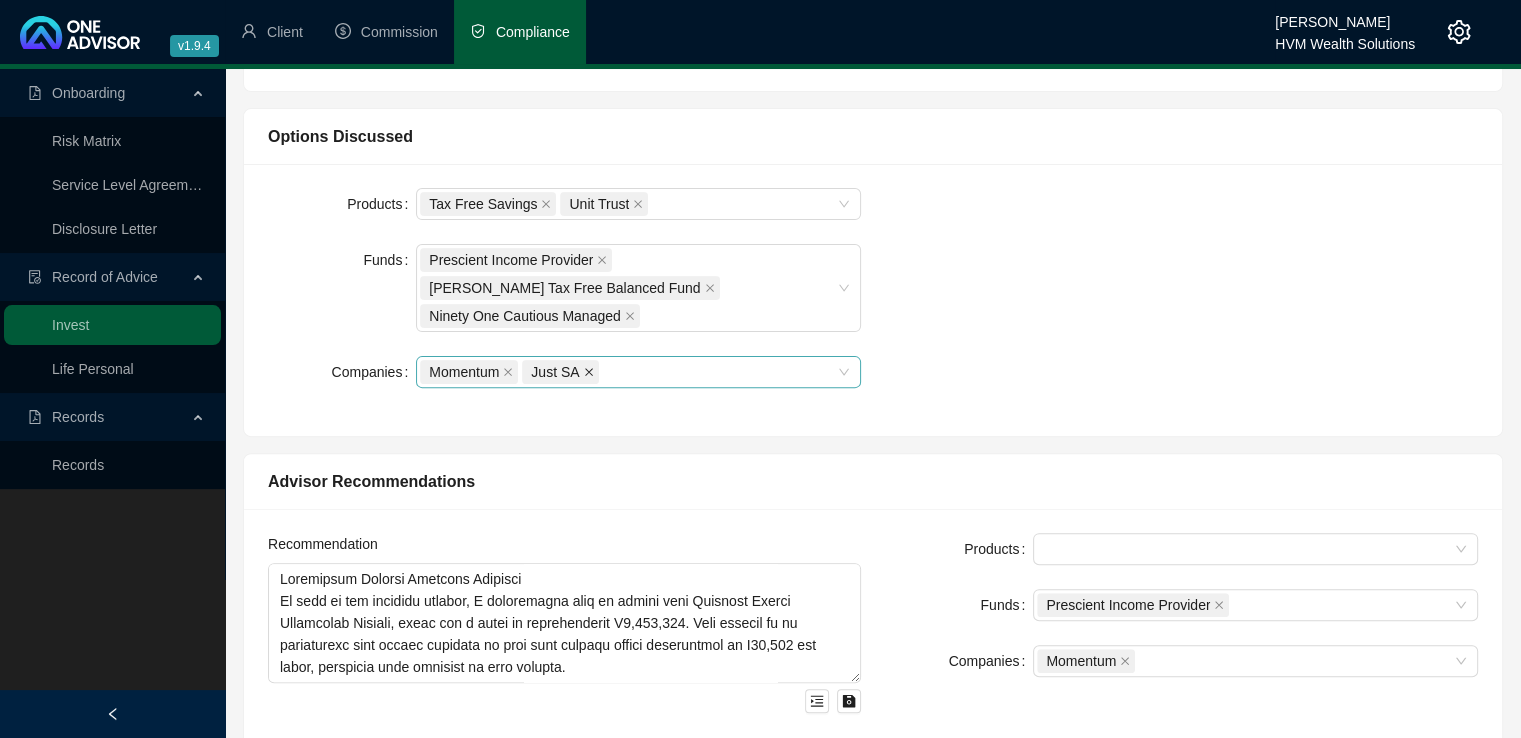 click 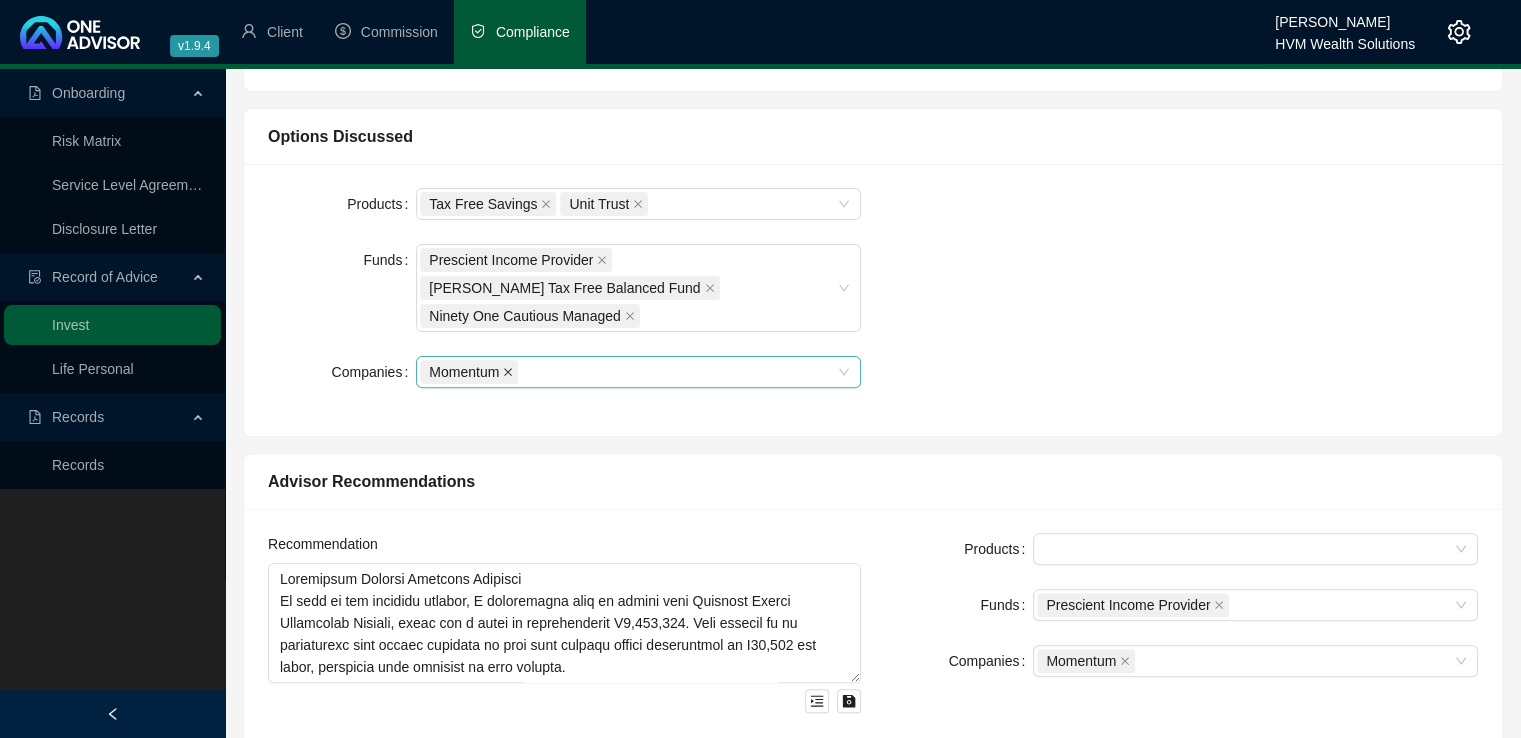 click 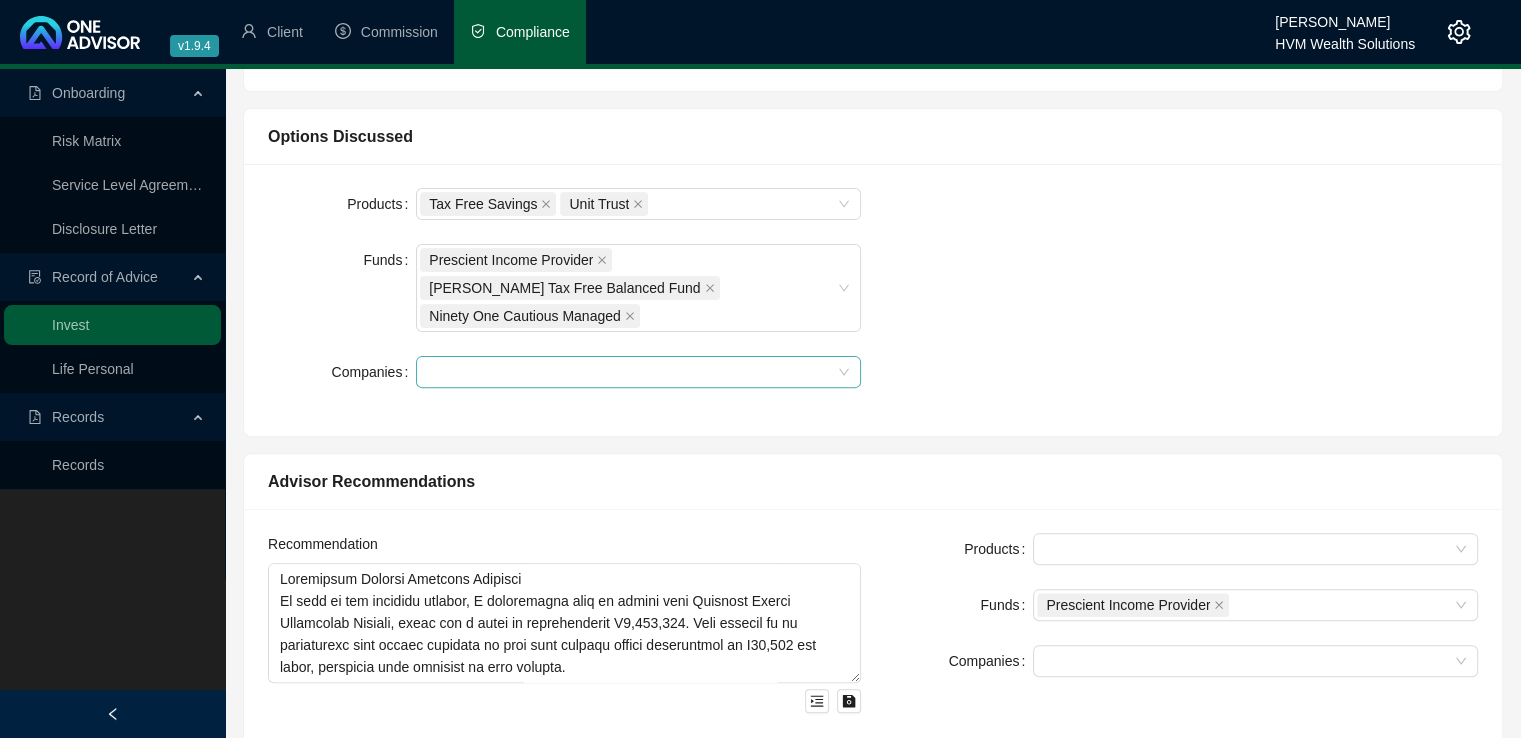 click at bounding box center (628, 372) 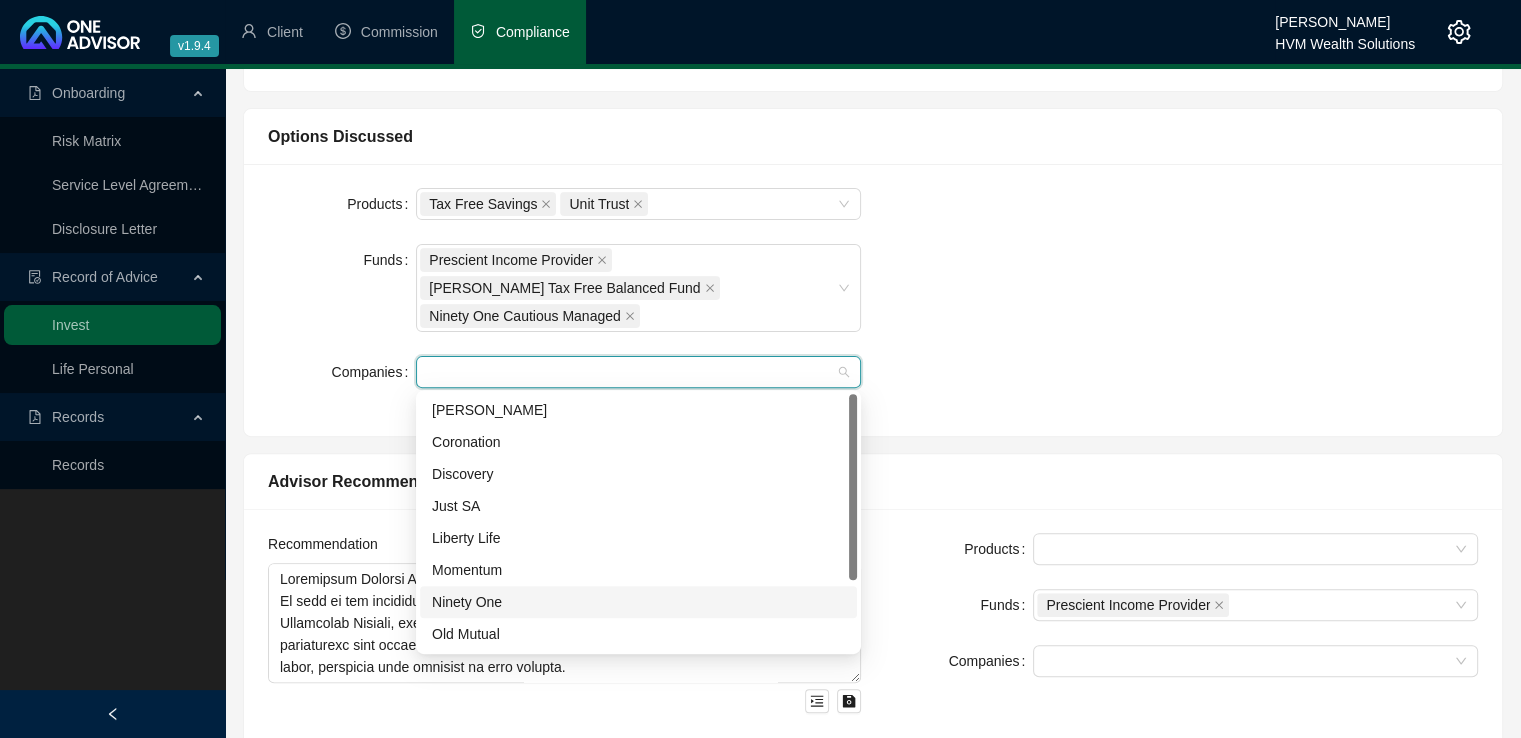 click on "Ninety One" at bounding box center [638, 602] 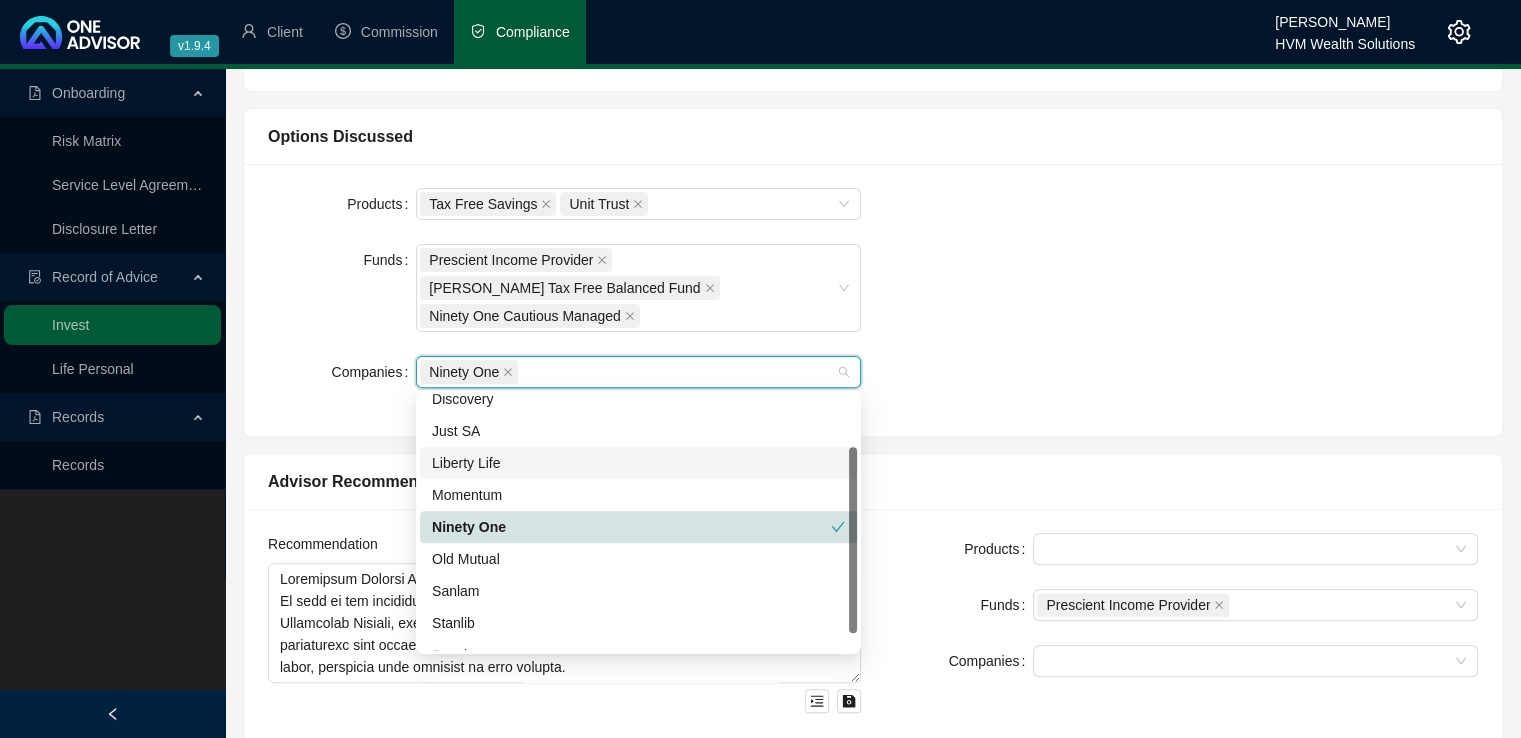 scroll, scrollTop: 76, scrollLeft: 0, axis: vertical 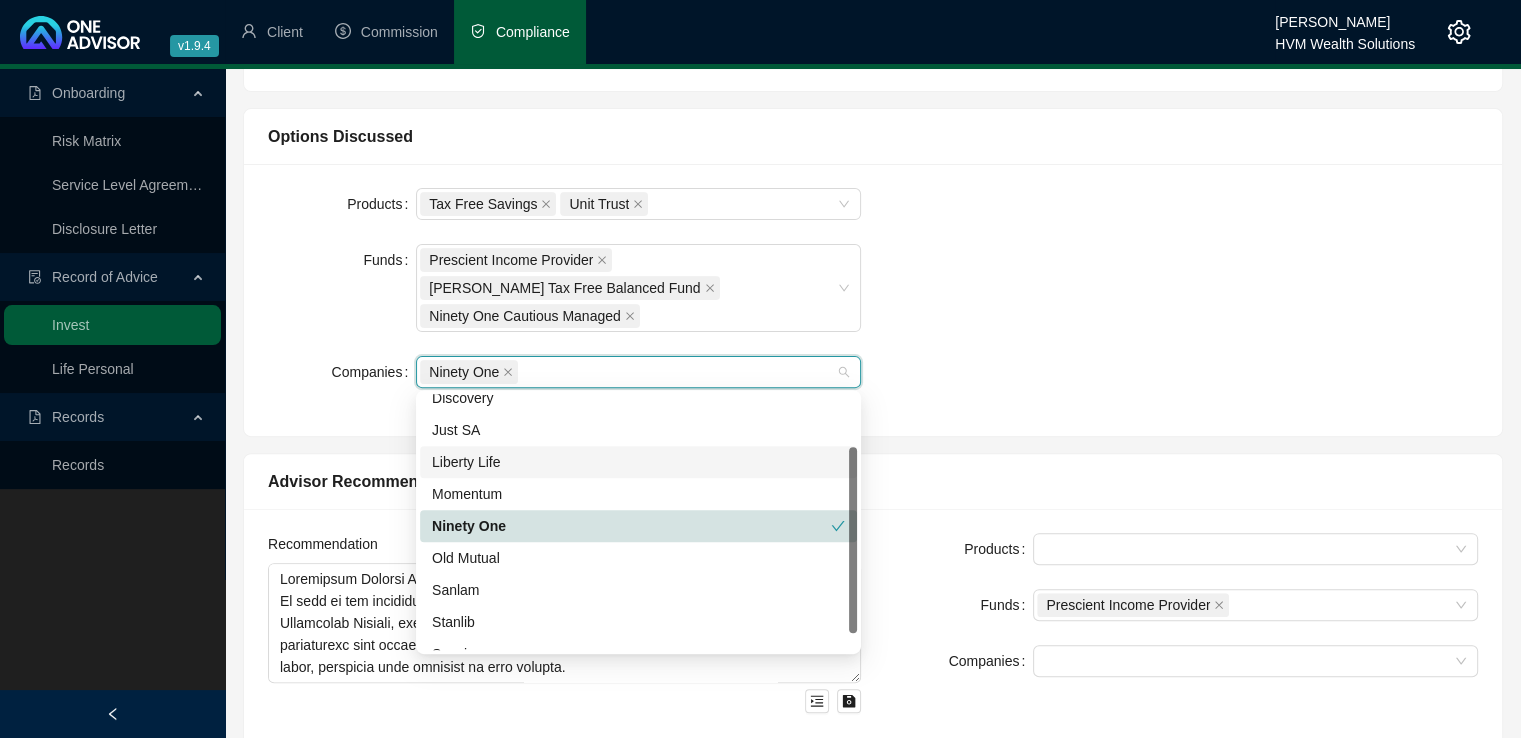 drag, startPoint x: 852, startPoint y: 513, endPoint x: 851, endPoint y: 568, distance: 55.00909 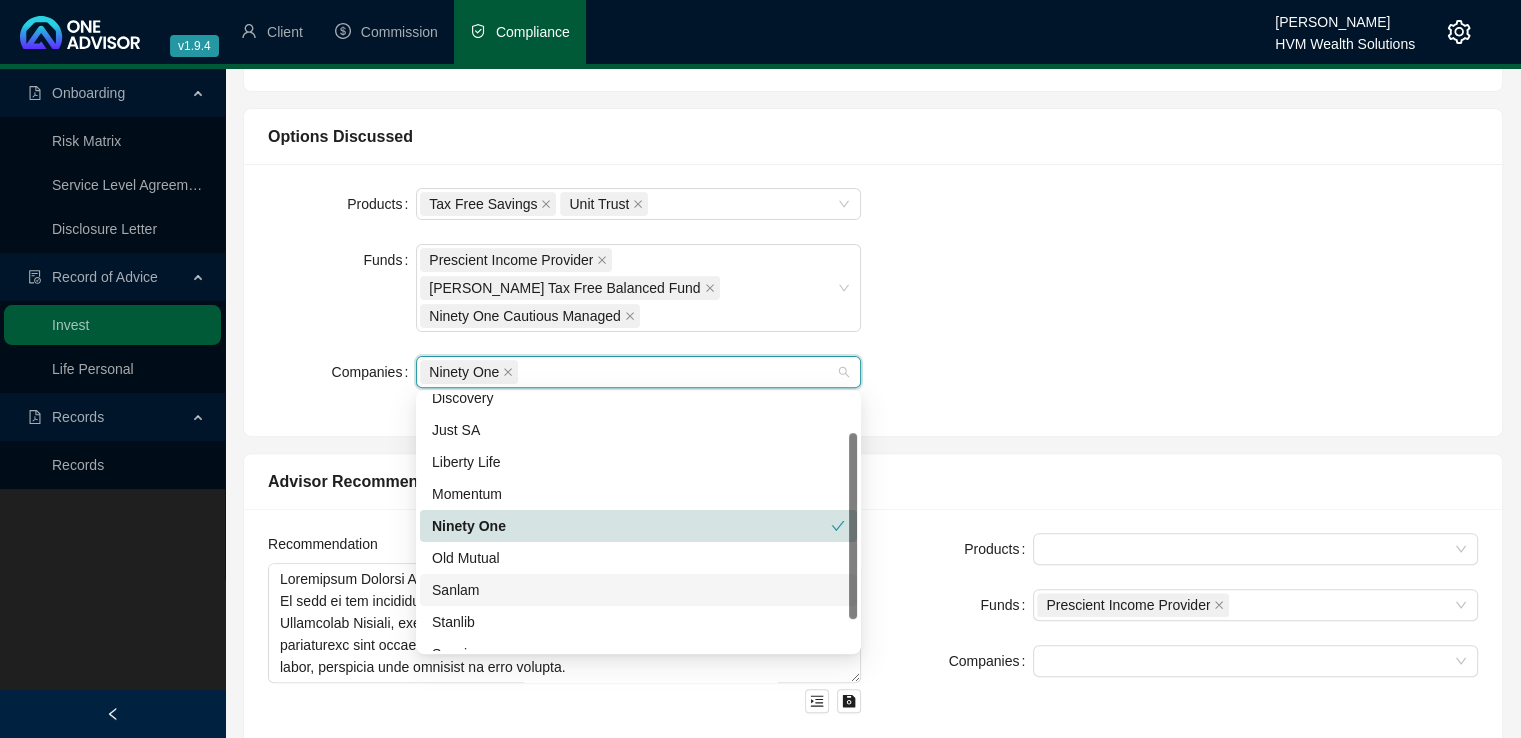 scroll, scrollTop: 96, scrollLeft: 0, axis: vertical 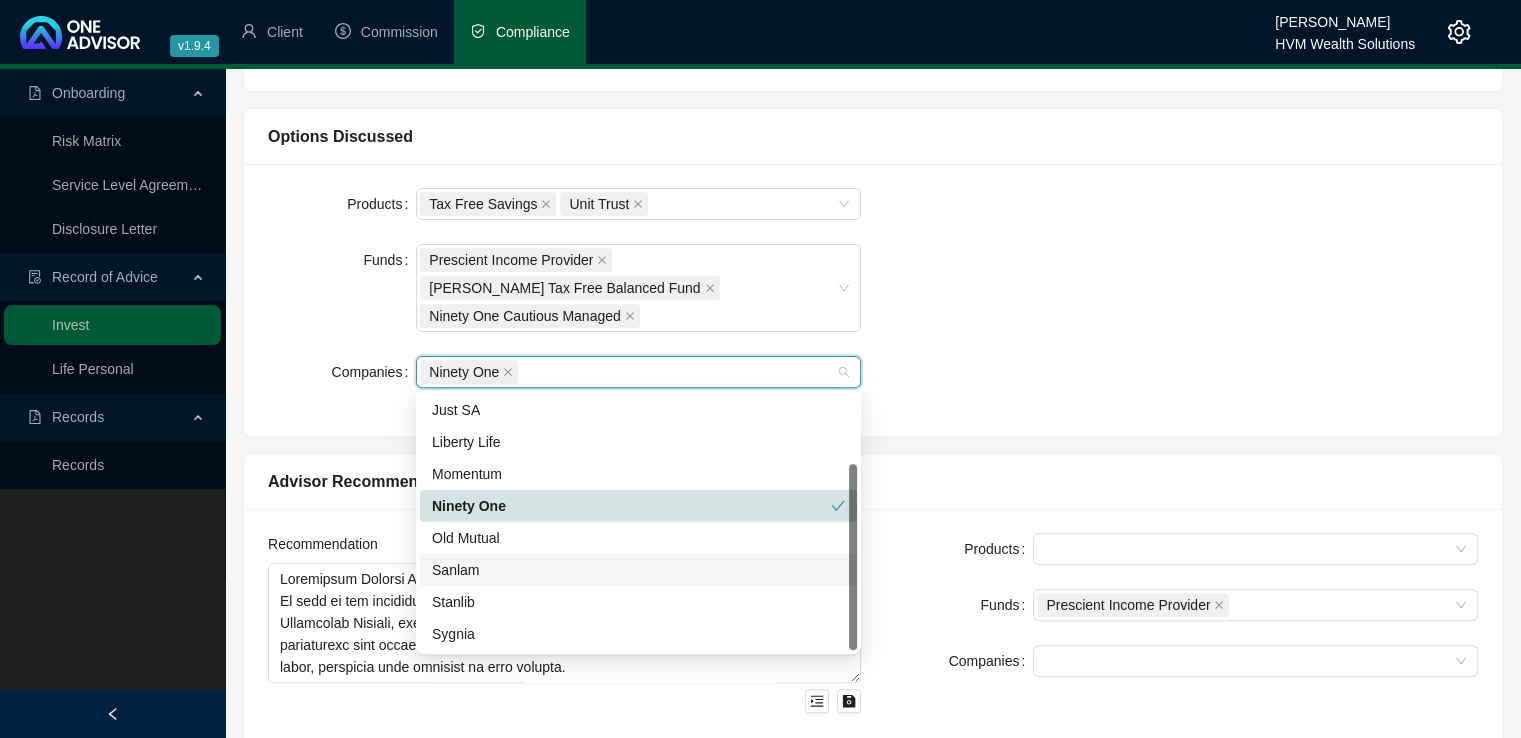 drag, startPoint x: 852, startPoint y: 561, endPoint x: 832, endPoint y: 608, distance: 51.078373 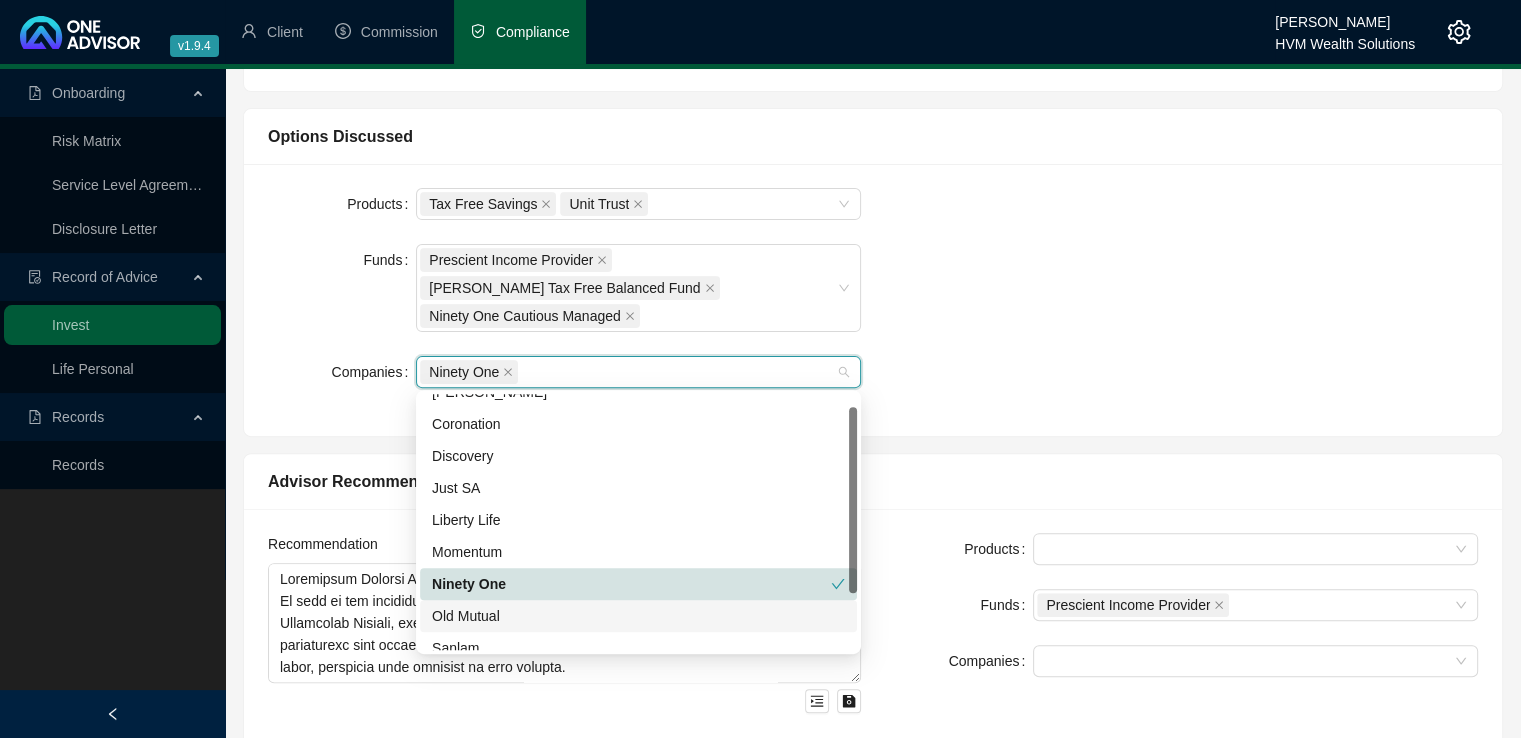 scroll, scrollTop: 0, scrollLeft: 0, axis: both 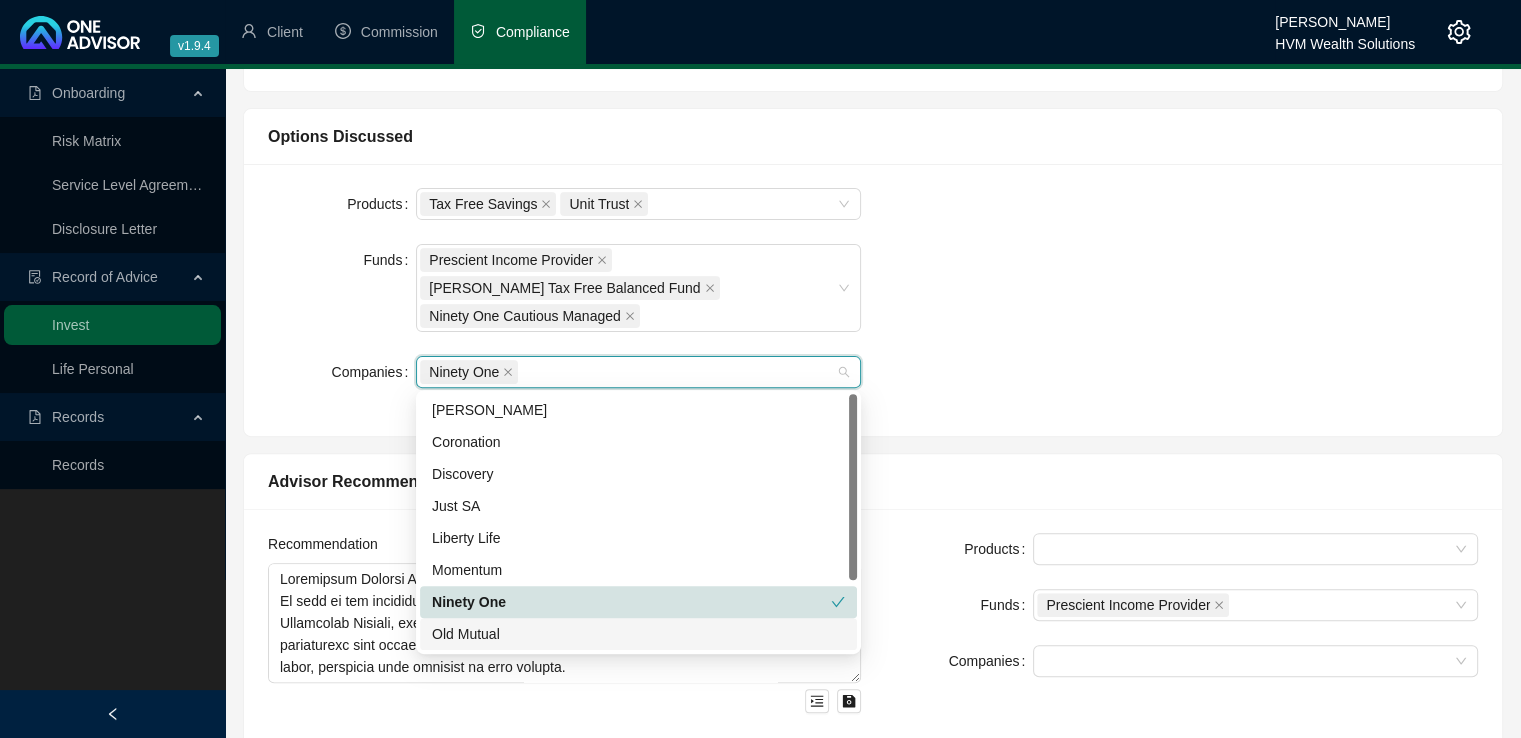 drag, startPoint x: 853, startPoint y: 532, endPoint x: 858, endPoint y: 425, distance: 107.11676 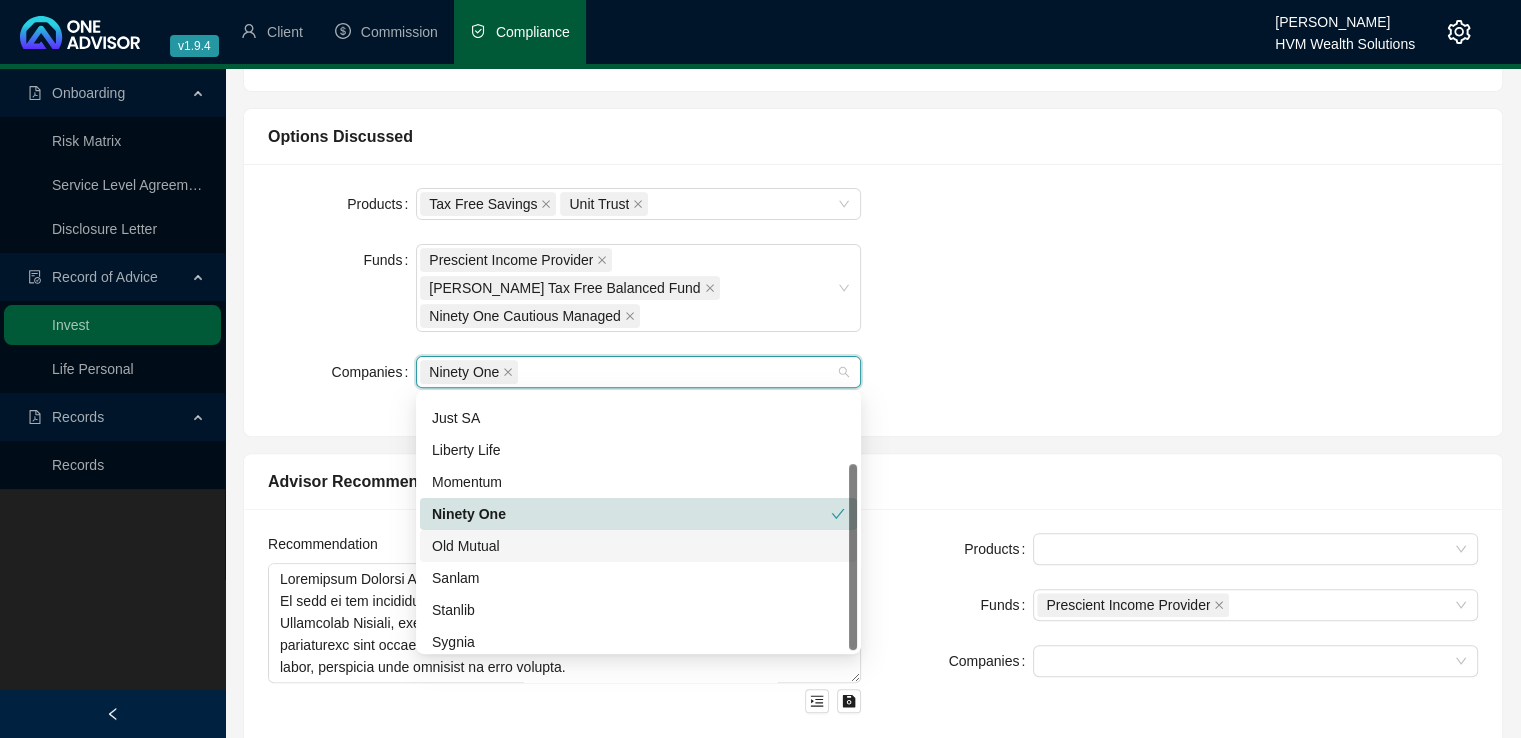 scroll, scrollTop: 96, scrollLeft: 0, axis: vertical 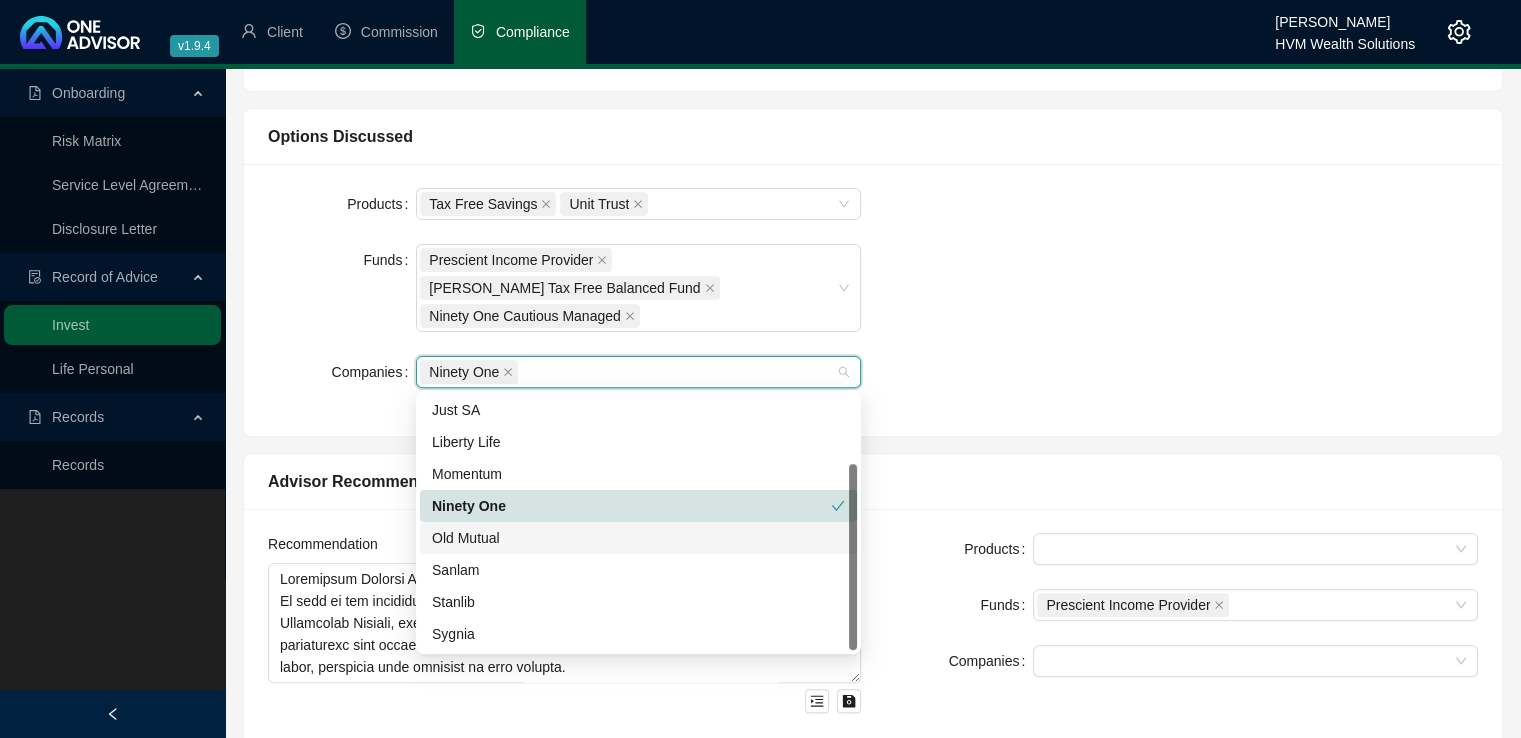 drag, startPoint x: 855, startPoint y: 425, endPoint x: 842, endPoint y: 533, distance: 108.779594 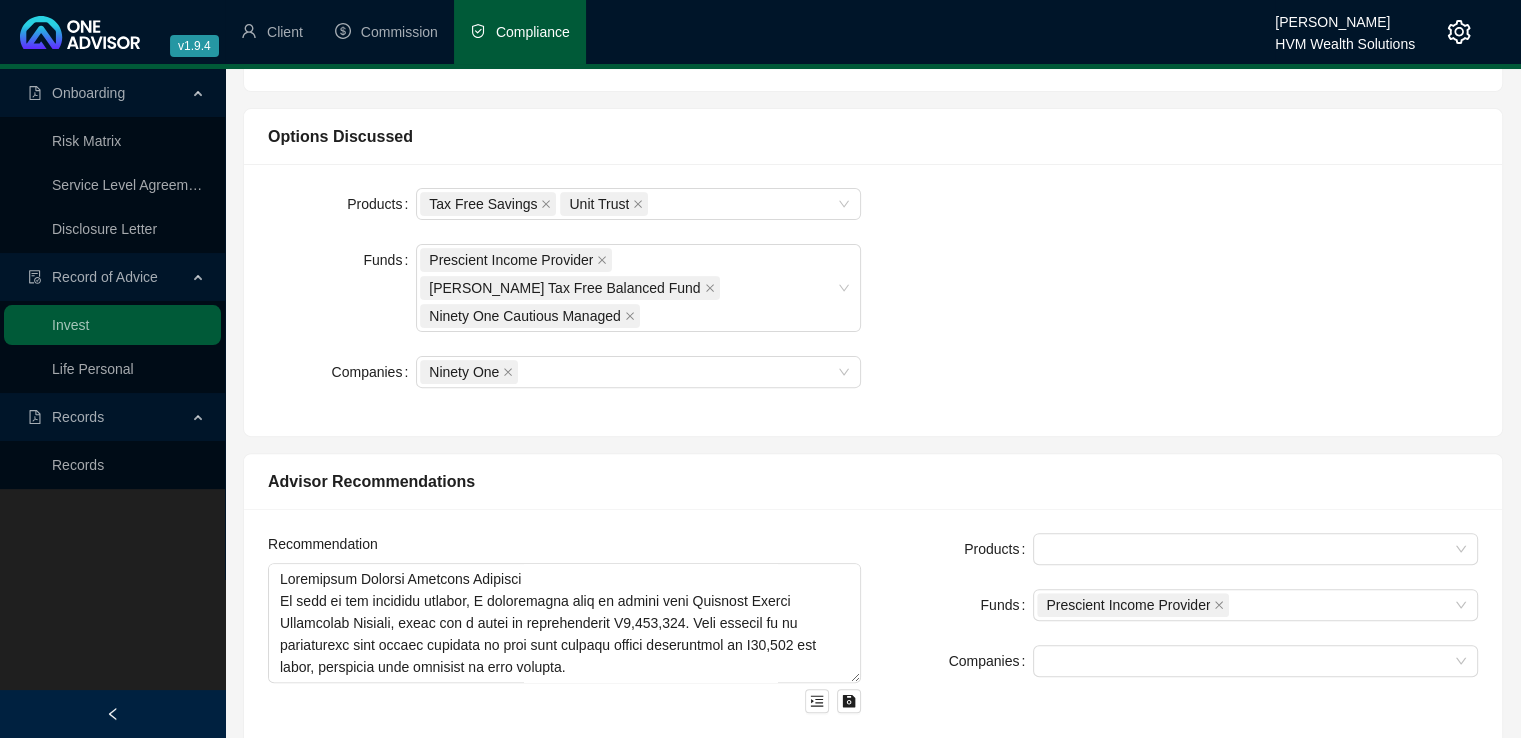 click on "Products Tax Free Savings Unit Trust   Funds Prescient Income Provider Allan Gray Tax Free Balanced Fund Ninety One Cautious Managed   Companies Ninety One" at bounding box center [873, 300] 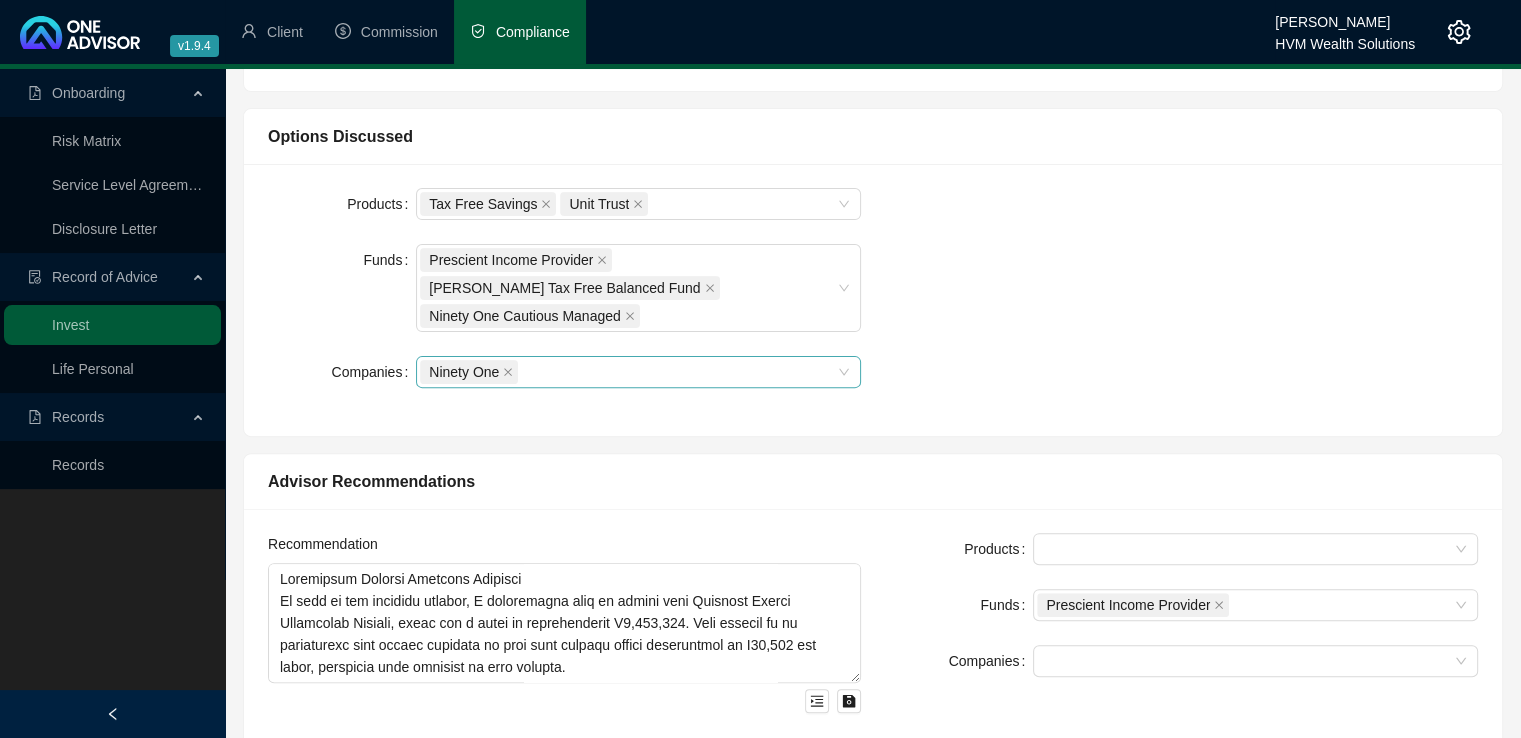 click on "Ninety One" at bounding box center (628, 372) 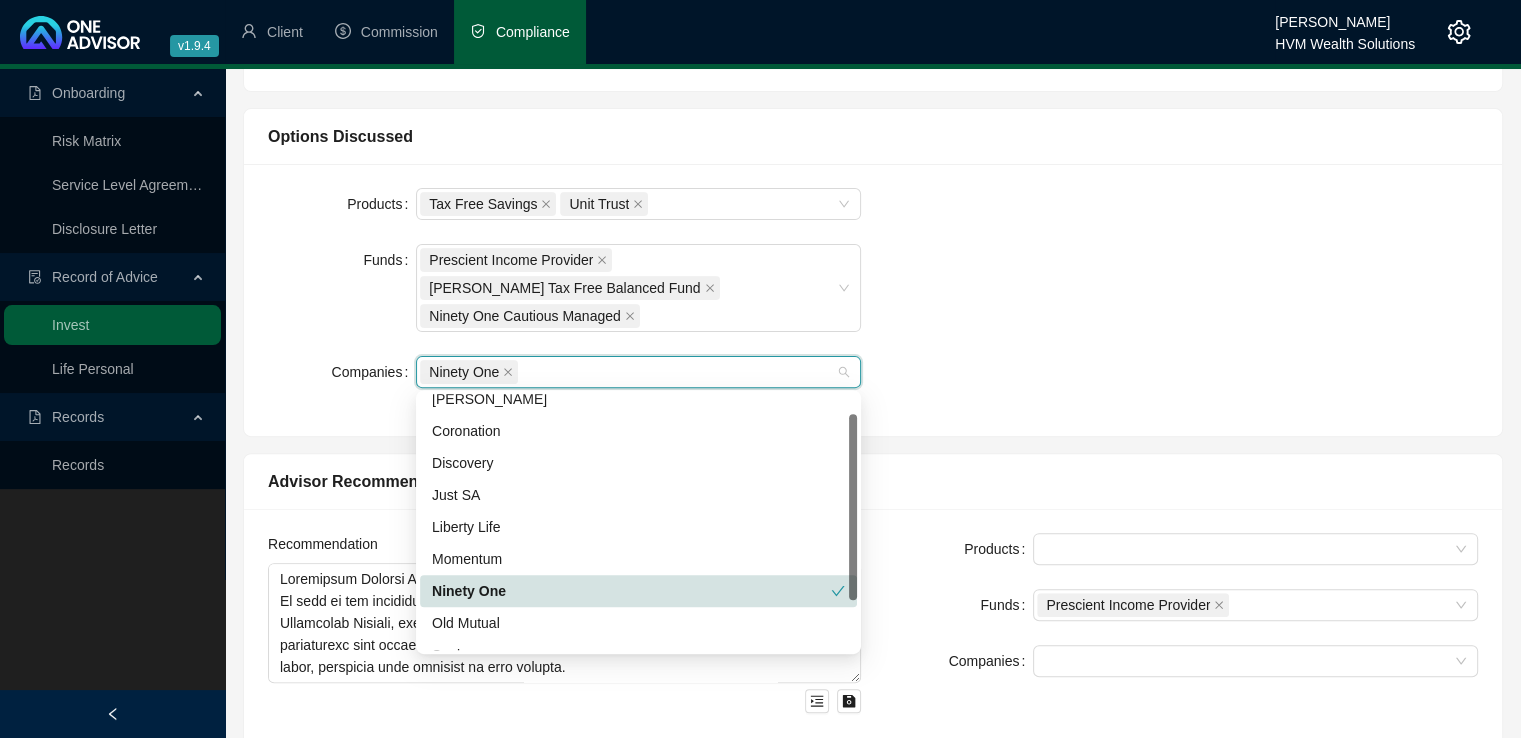 scroll, scrollTop: 0, scrollLeft: 0, axis: both 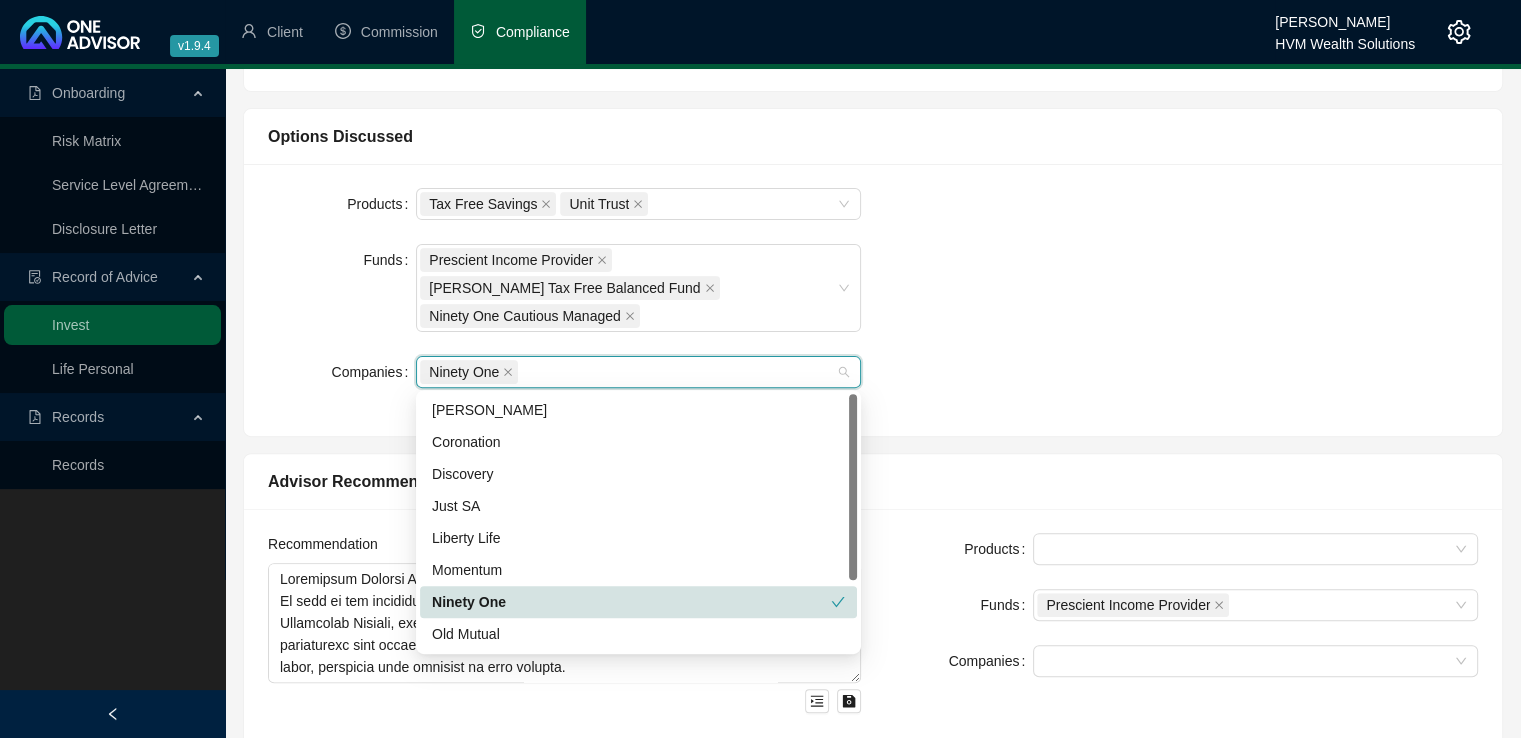 drag, startPoint x: 851, startPoint y: 507, endPoint x: 855, endPoint y: 417, distance: 90.088844 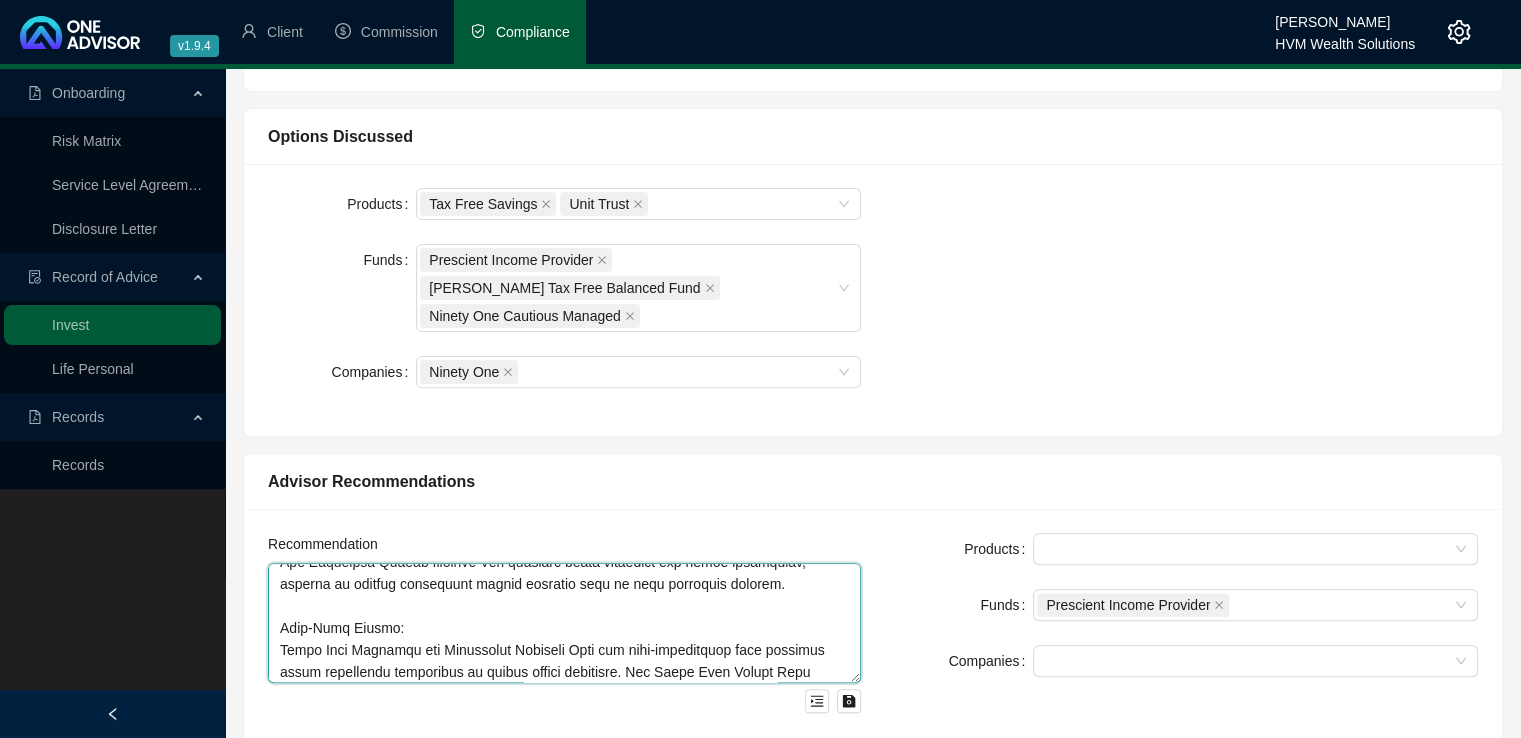 scroll, scrollTop: 1561, scrollLeft: 0, axis: vertical 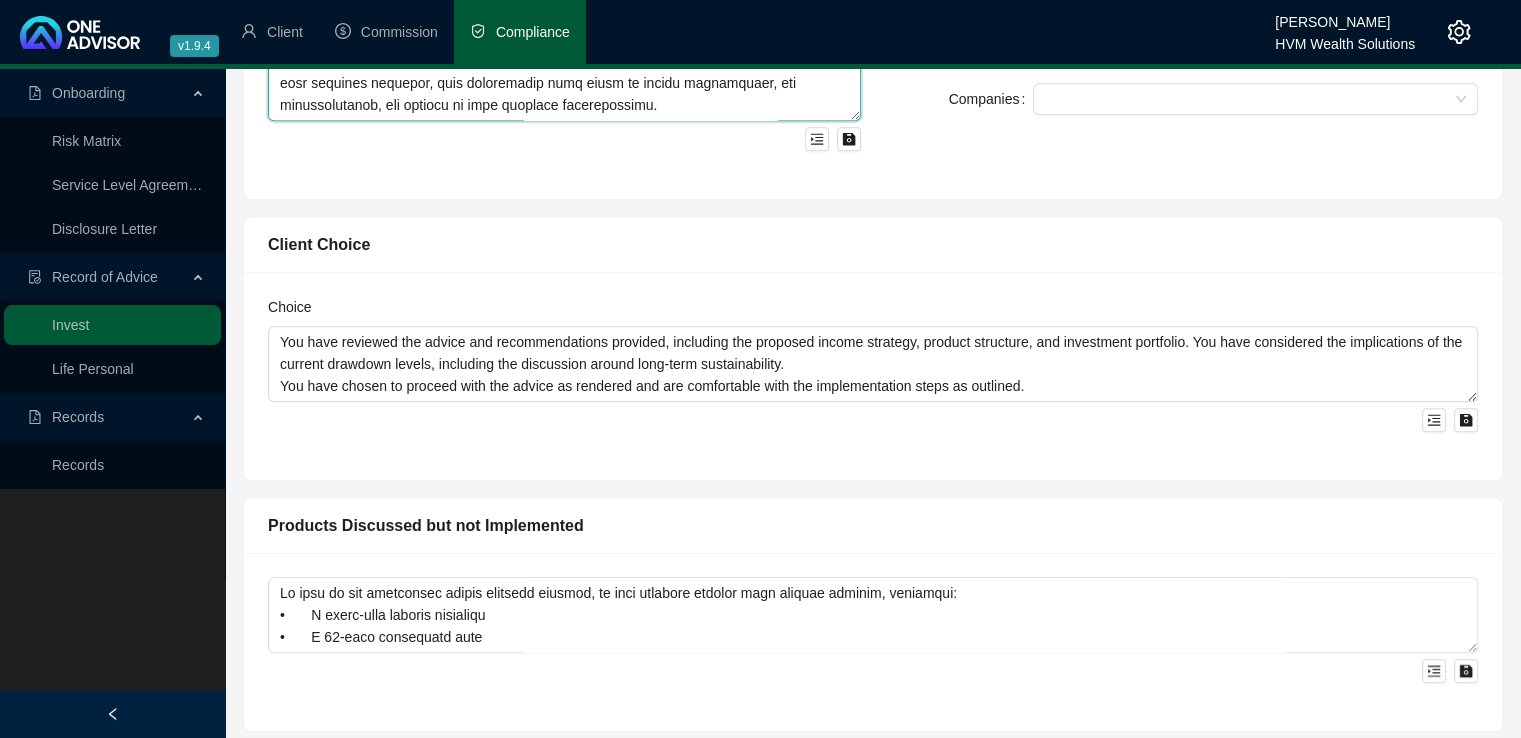 drag, startPoint x: 279, startPoint y: 572, endPoint x: 708, endPoint y: 126, distance: 618.8352 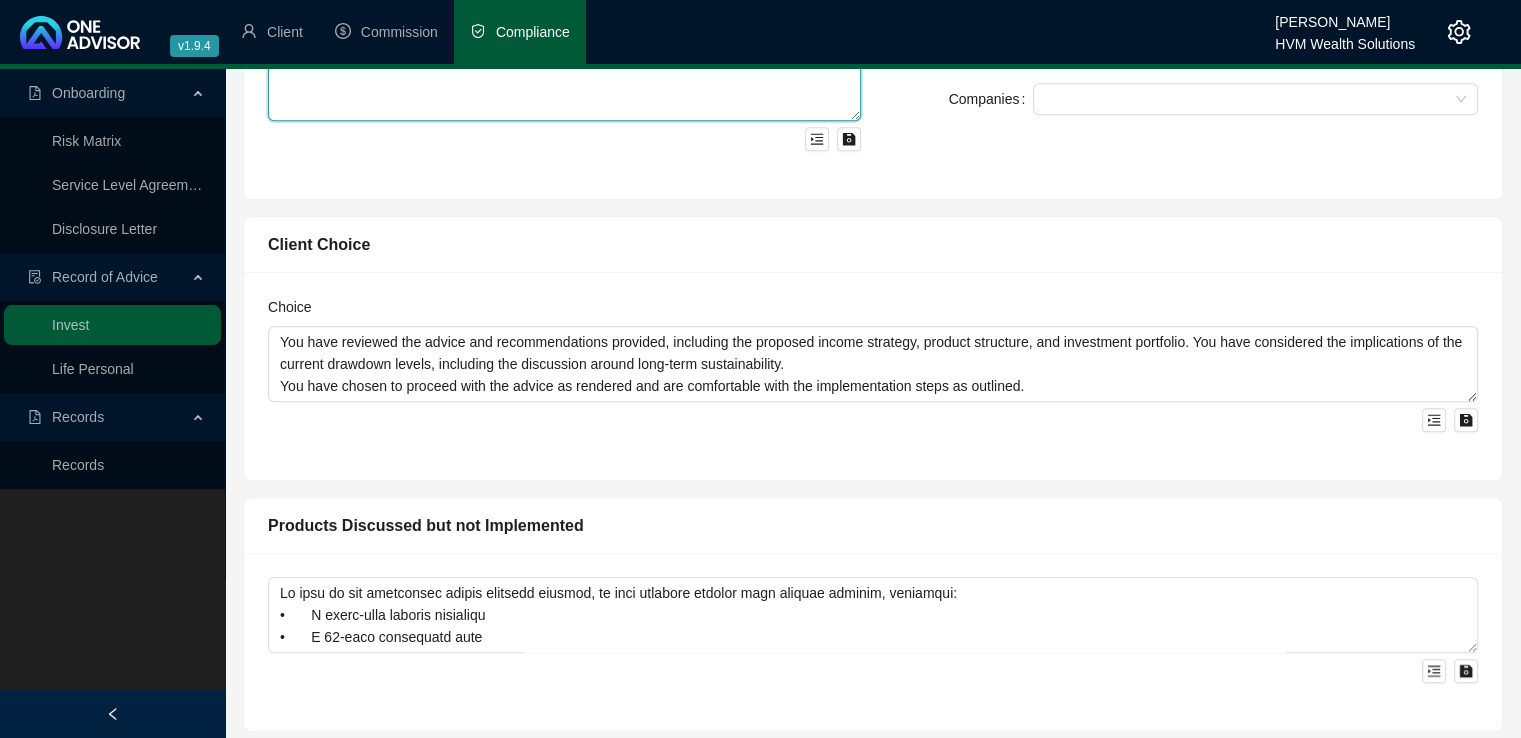 scroll, scrollTop: 0, scrollLeft: 0, axis: both 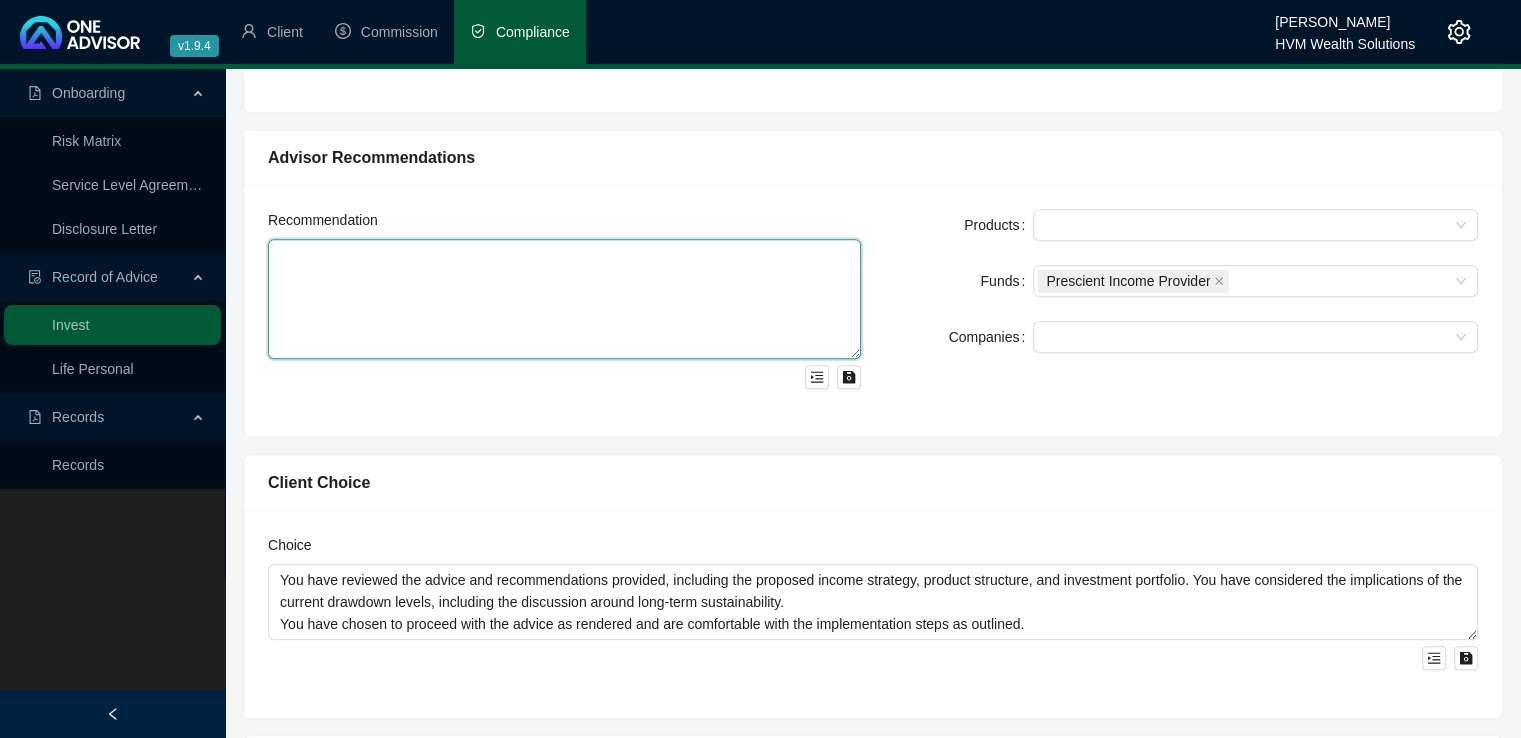 paste on "Recommendation 1: Prescient Income Provider Fund (Short- to Medium-Term Savings)
We recommend investing R17,000 per month directly into the Prescient Income Provider Fund via the Prescient platform.
Reasons for Recommendation:
This fund is well suited for a short- to medium-term savings objective, where access to liquidity becomes important from month 6 onward.
It focuses on income-generating assets such as bonds, cash, and listed credit — offering enhanced yields with low capital risk.
Designed to deliver returns above inflation, while preserving capital over rolling 12-month periods.
Offers daily liquidity, allowing partial or full withdrawals when school-related costs begin to arise.
The fund's risk profile aligns with a cautious investor looking to protect capital while earning returns that can keep pace with school fee inflation.
Direct investment on the Prescient platform reduces administration costs." 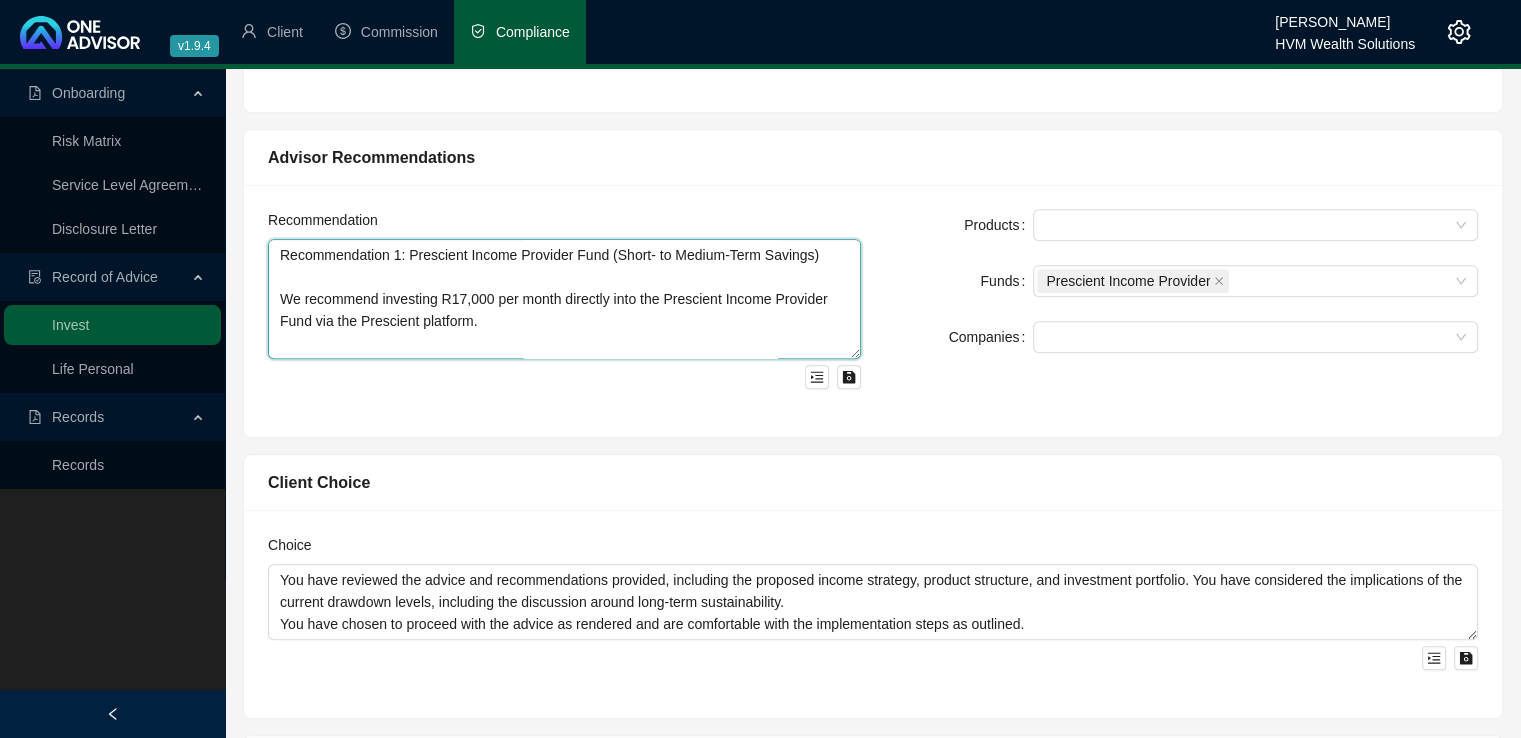 scroll, scrollTop: 368, scrollLeft: 0, axis: vertical 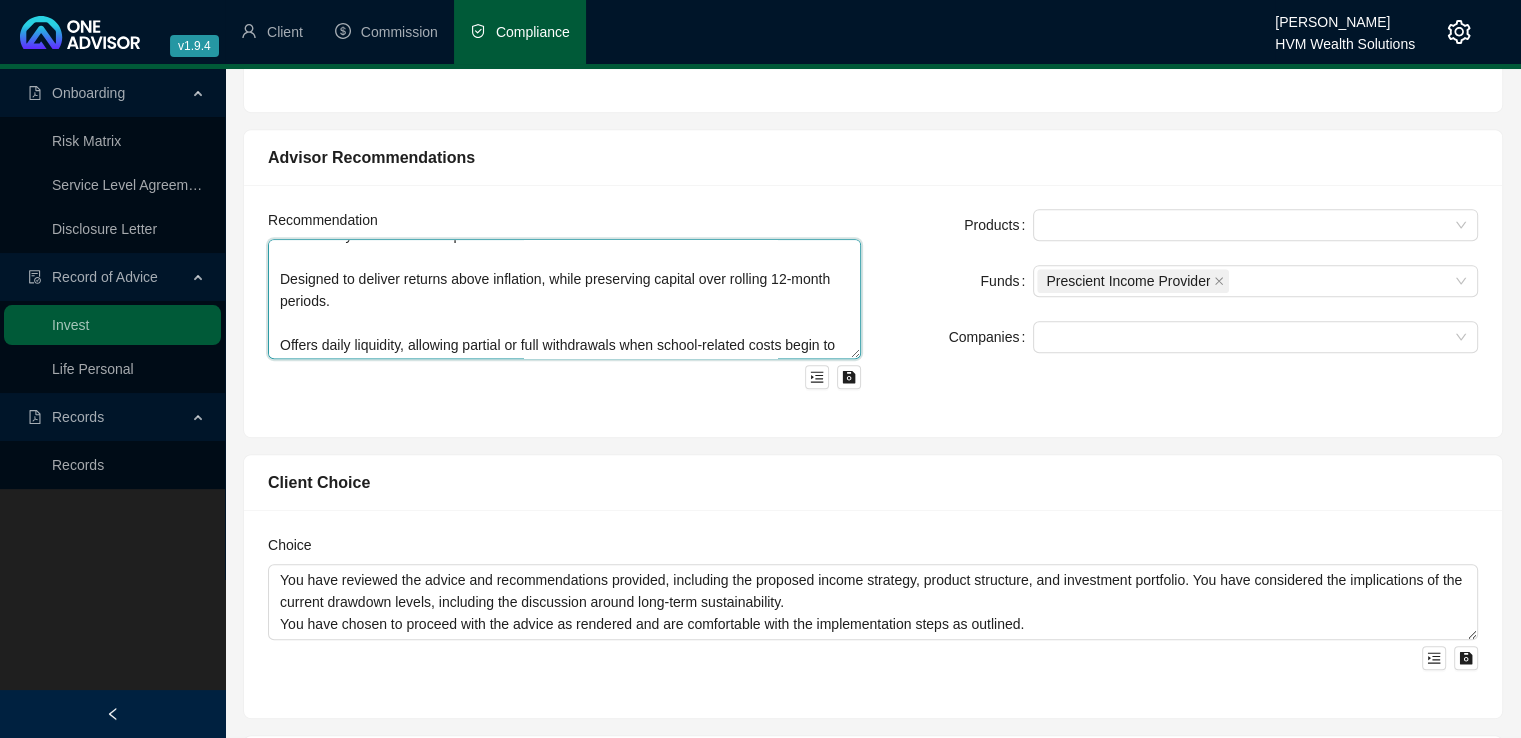 click on "Recommendation 1: Prescient Income Provider Fund (Short- to Medium-Term Savings)
We recommend investing R17,000 per month directly into the Prescient Income Provider Fund via the Prescient platform.
Reasons for Recommendation:
This fund is well suited for a short- to medium-term savings objective, where access to liquidity becomes important from month 6 onward.
It focuses on income-generating assets such as bonds, cash, and listed credit — offering enhanced yields with low capital risk.
Designed to deliver returns above inflation, while preserving capital over rolling 12-month periods.
Offers daily liquidity, allowing partial or full withdrawals when school-related costs begin to arise.
The fund's risk profile aligns with a cautious investor looking to protect capital while earning returns that can keep pace with school fee inflation.
Direct investment on the Prescient platform reduces administration costs." at bounding box center (564, 299) 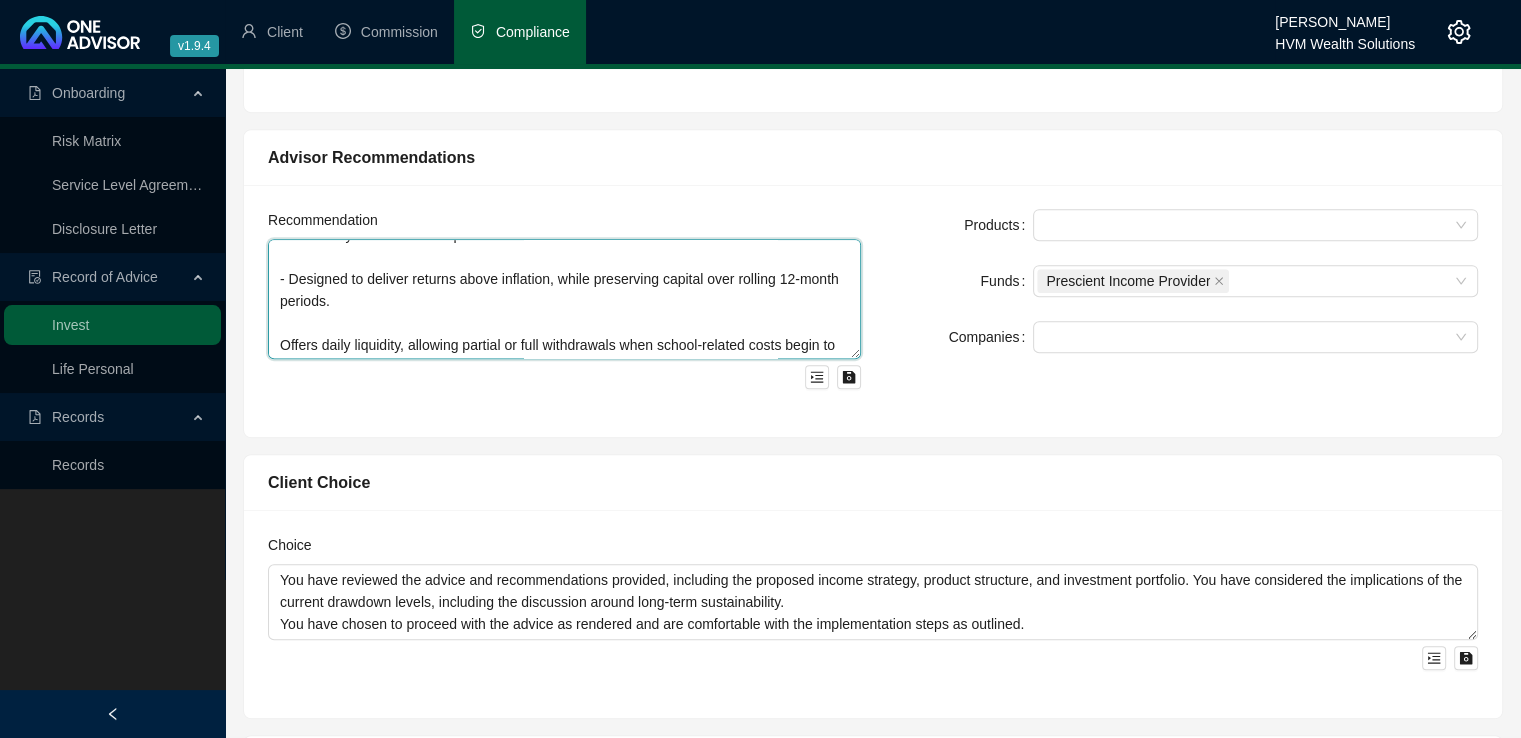 click on "Recommendation 1: Prescient Income Provider Fund (Short- to Medium-Term Savings)
We recommend investing R17,000 per month directly into the Prescient Income Provider Fund via the Prescient platform.
Reasons for Recommendation:
This fund is well suited for a short- to medium-term savings objective, where access to liquidity becomes important from month 6 onward.
It focuses on income-generating assets such as bonds, cash, and listed credit — offering enhanced yields with low capital risk.
- Designed to deliver returns above inflation, while preserving capital over rolling 12-month periods.
Offers daily liquidity, allowing partial or full withdrawals when school-related costs begin to arise.
The fund's risk profile aligns with a cautious investor looking to protect capital while earning returns that can keep pace with school fee inflation.
Direct investment on the Prescient platform reduces administration costs." at bounding box center (564, 299) 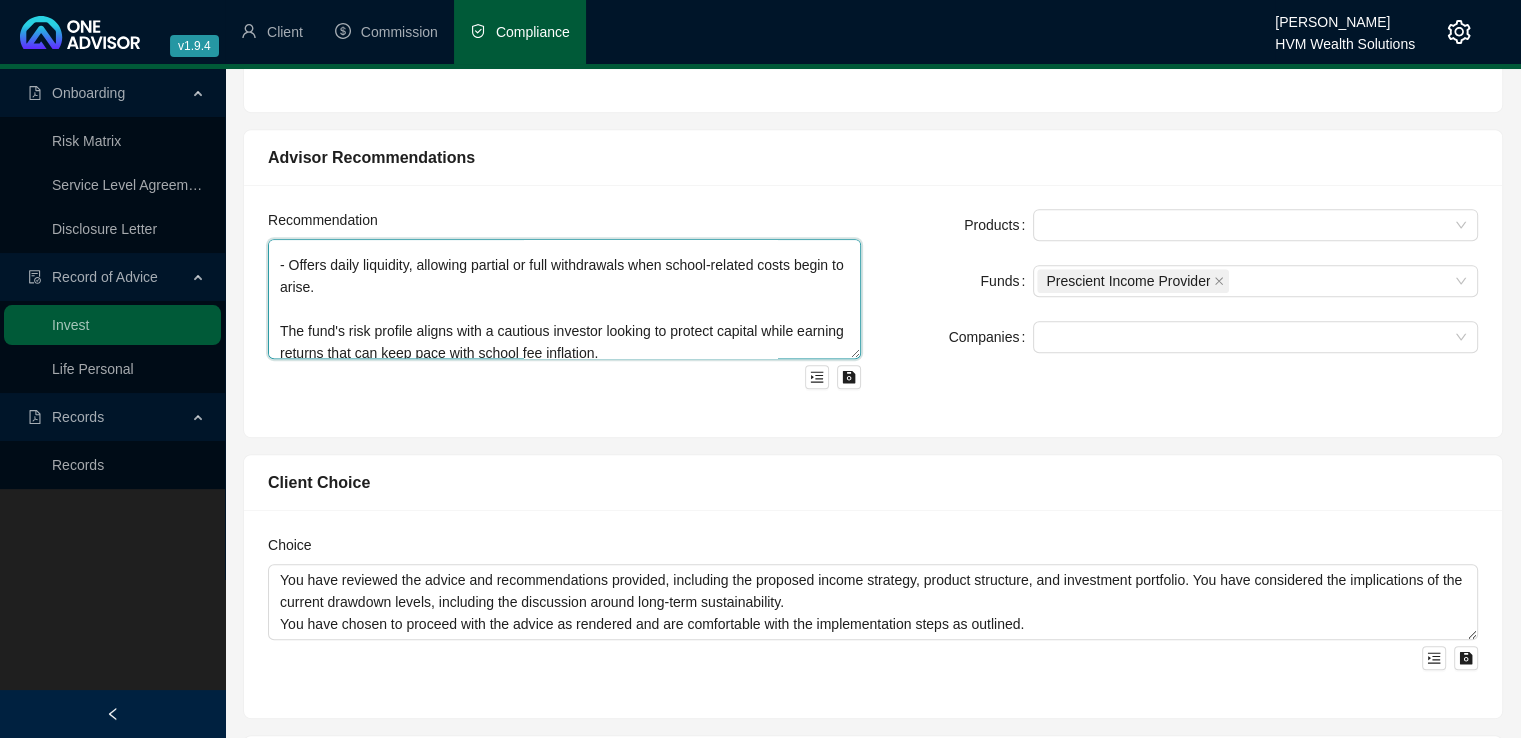 scroll, scrollTop: 360, scrollLeft: 0, axis: vertical 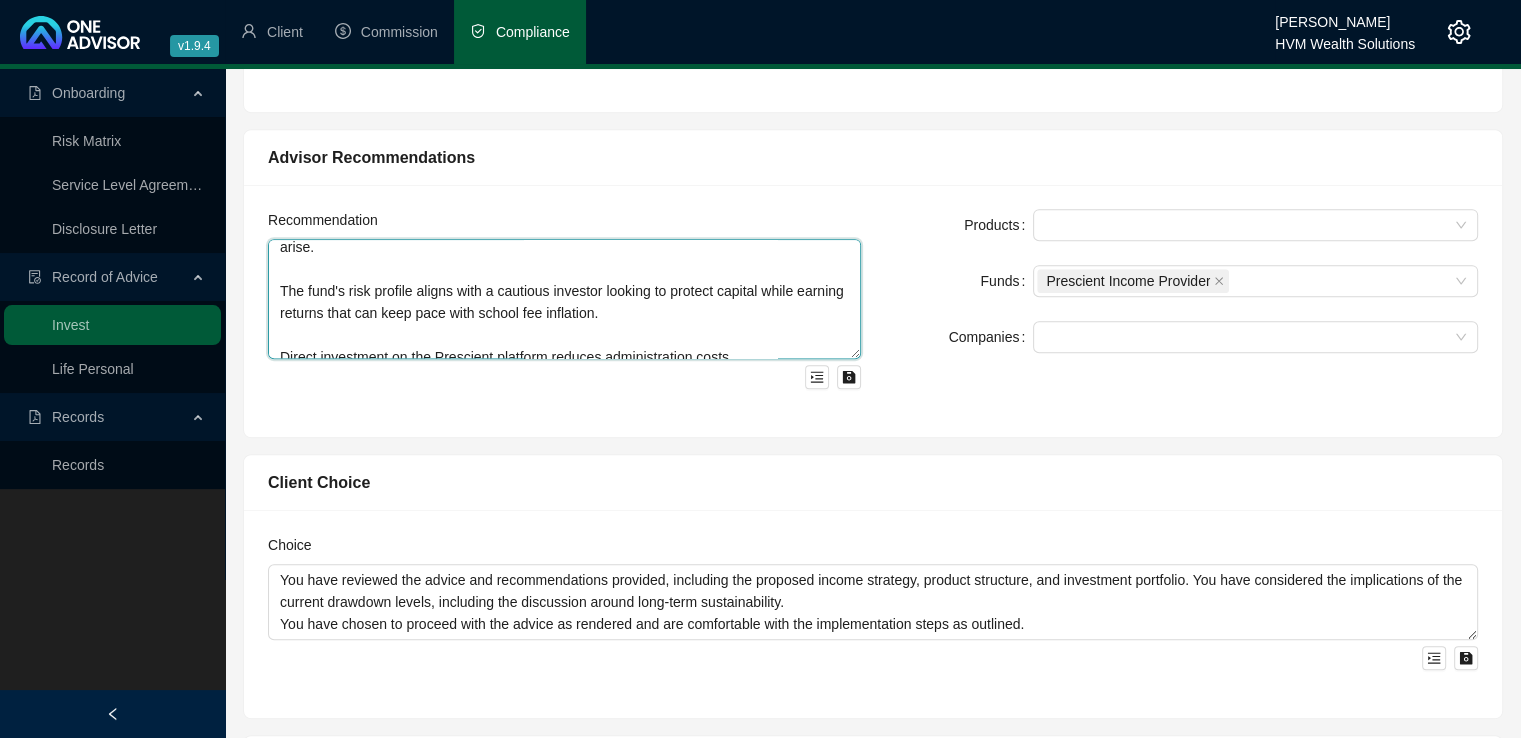 click on "Recommendation 1: Prescient Income Provider Fund (Short- to Medium-Term Savings)
We recommend investing R17,000 per month directly into the Prescient Income Provider Fund via the Prescient platform.
Reasons for Recommendation:
This fund is well suited for a short- to medium-term savings objective, where access to liquidity becomes important from month 6 onward.
It focuses on income-generating assets such as bonds, cash, and listed credit — offering enhanced yields with low capital risk.
- Designed to deliver returns above inflation, while preserving capital over rolling 12-month periods.
- Offers daily liquidity, allowing partial or full withdrawals when school-related costs begin to arise.
The fund's risk profile aligns with a cautious investor looking to protect capital while earning returns that can keep pace with school fee inflation.
Direct investment on the Prescient platform reduces administration costs." at bounding box center (564, 299) 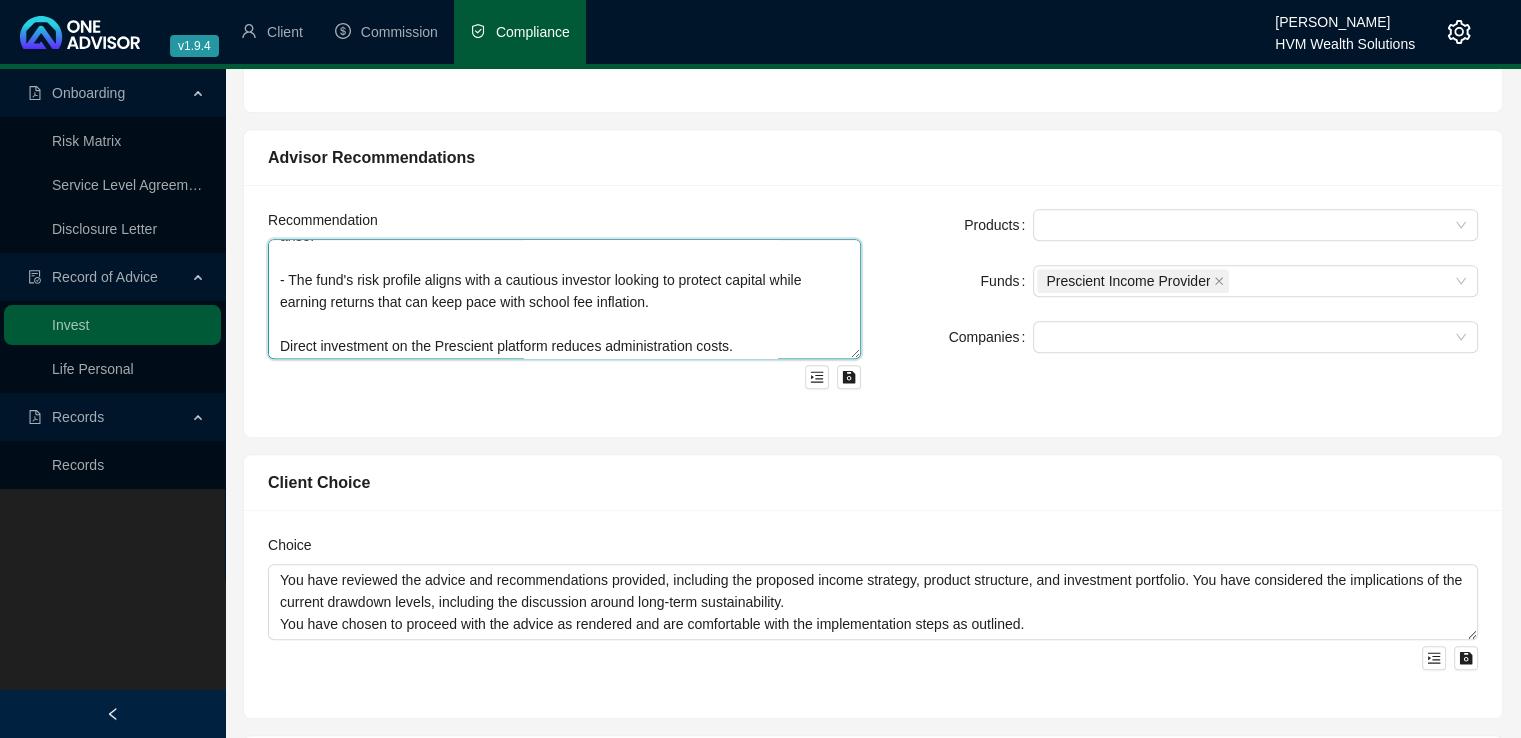 scroll, scrollTop: 373, scrollLeft: 0, axis: vertical 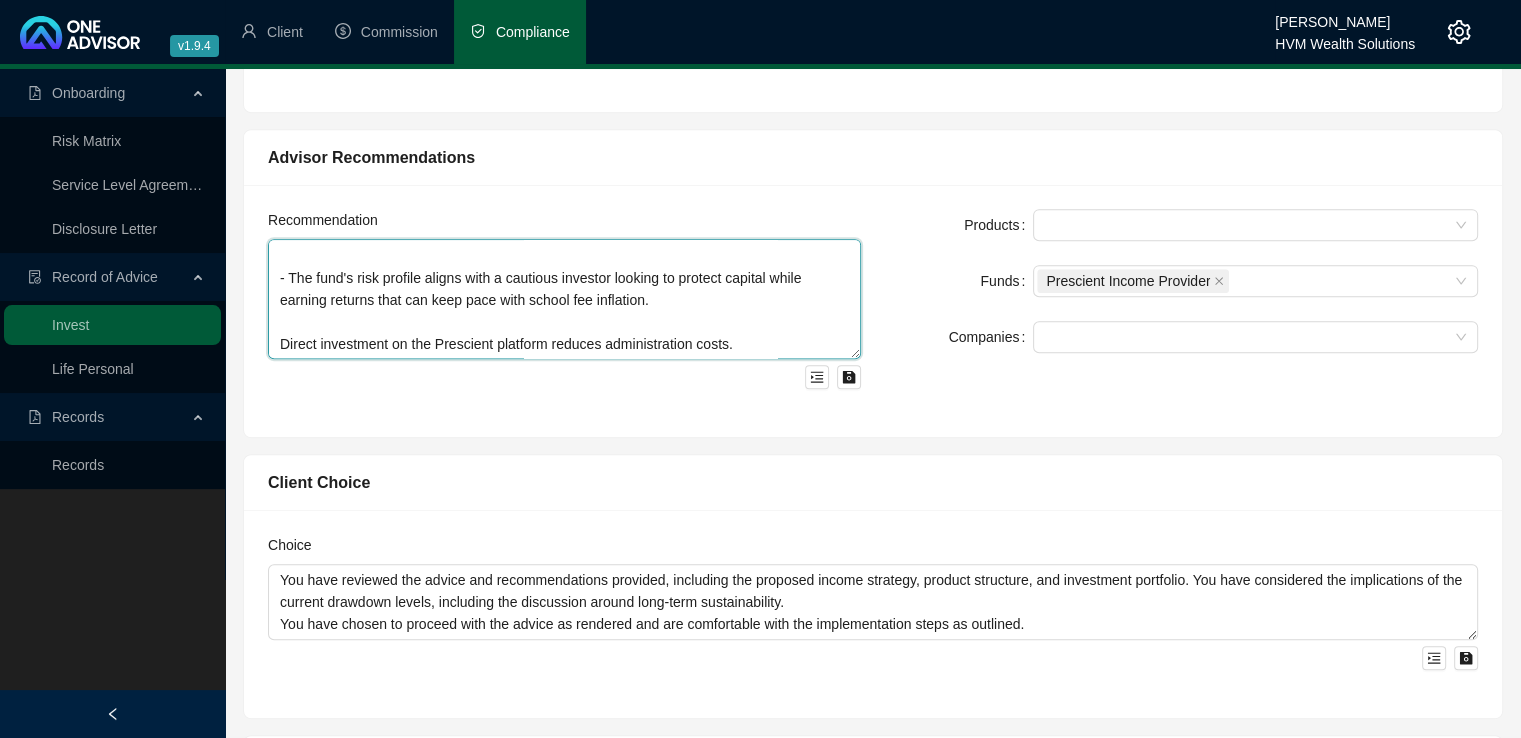 click on "Recommendation 1: Prescient Income Provider Fund (Short- to Medium-Term Savings)
We recommend investing R17,000 per month directly into the Prescient Income Provider Fund via the Prescient platform.
Reasons for Recommendation:
This fund is well suited for a short- to medium-term savings objective, where access to liquidity becomes important from month 6 onward.
It focuses on income-generating assets such as bonds, cash, and listed credit — offering enhanced yields with low capital risk.
- Designed to deliver returns above inflation, while preserving capital over rolling 12-month periods.
- Offers daily liquidity, allowing partial or full withdrawals when school-related costs begin to arise.
- The fund's risk profile aligns with a cautious investor looking to protect capital while earning returns that can keep pace with school fee inflation.
Direct investment on the Prescient platform reduces administration costs." at bounding box center [564, 299] 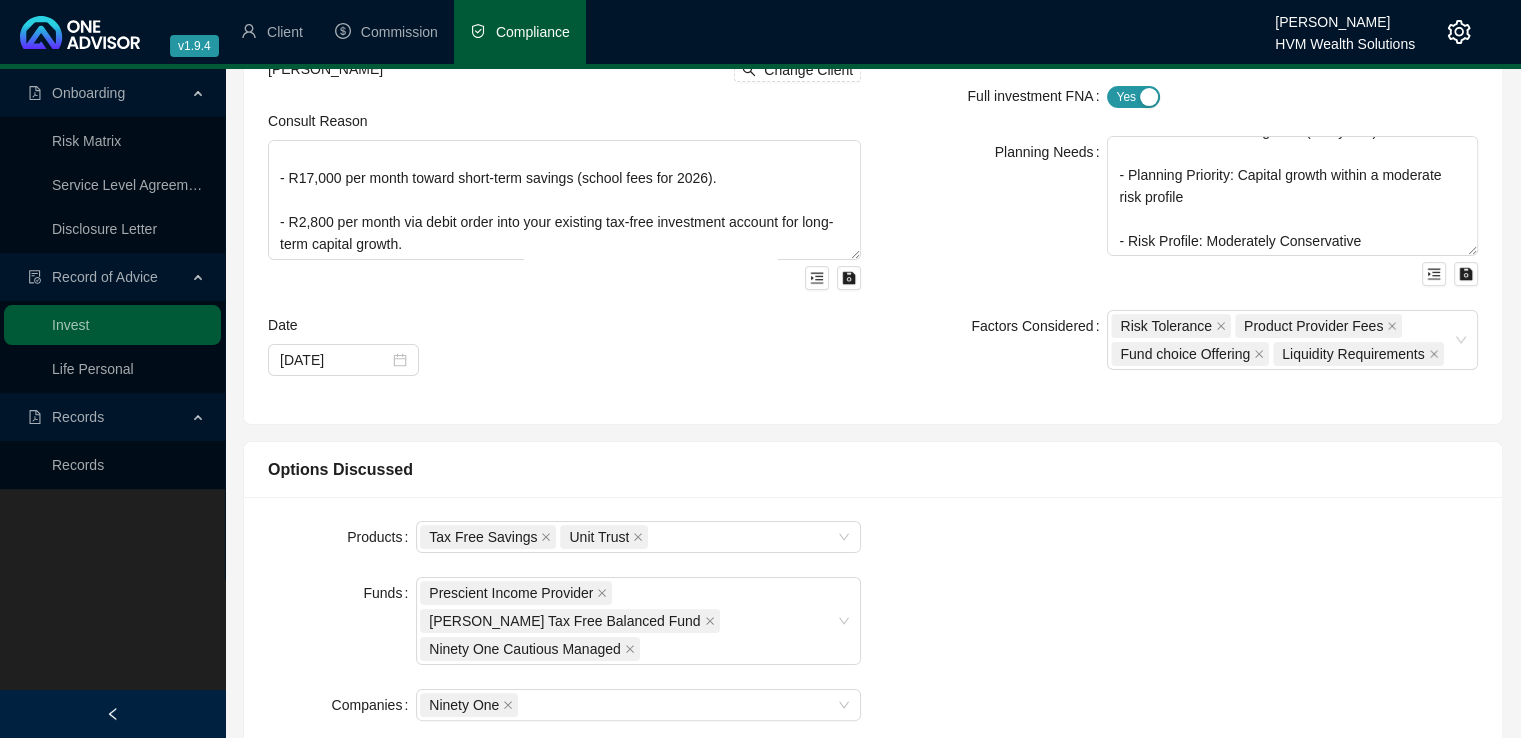 scroll, scrollTop: 204, scrollLeft: 0, axis: vertical 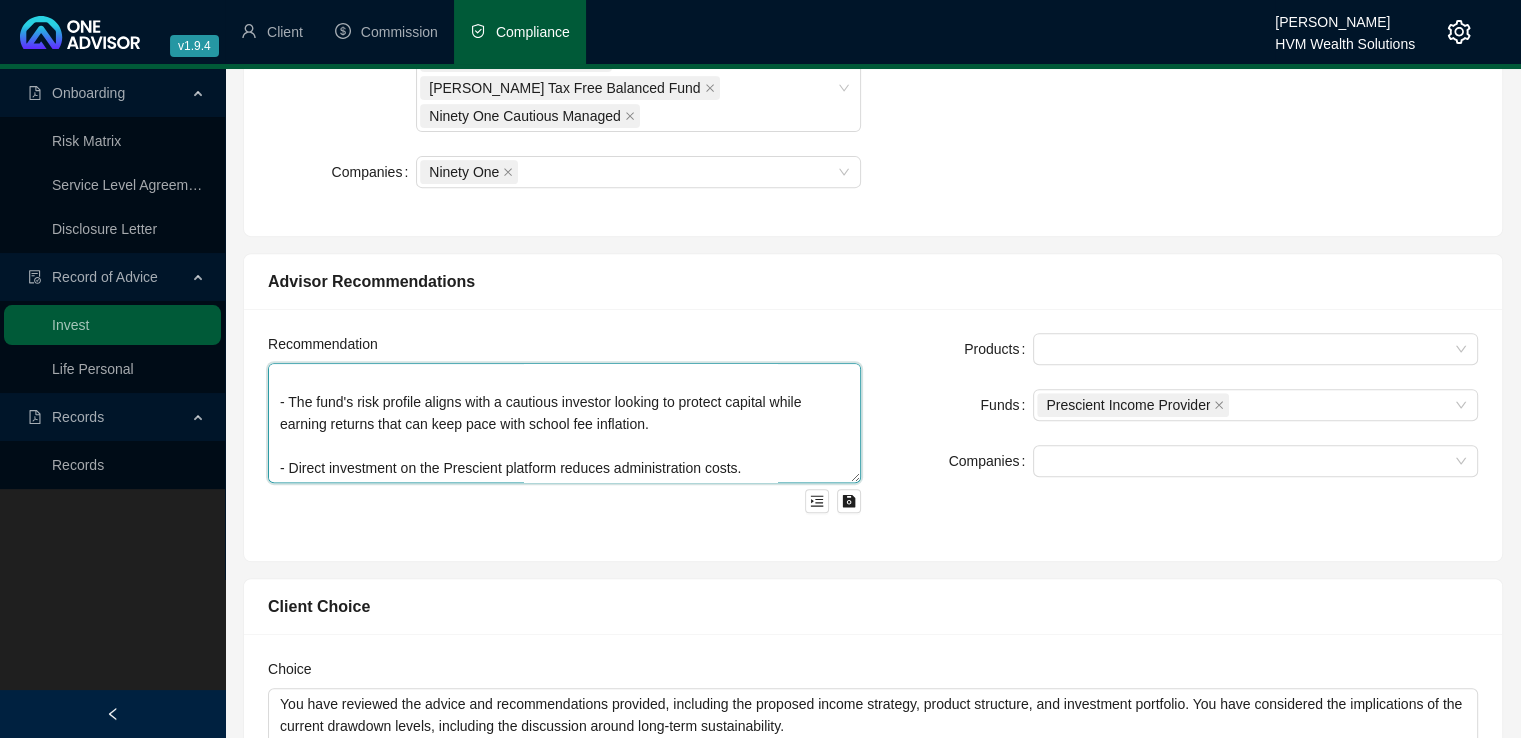 click on "Recommendation 1: Prescient Income Provider Fund (Short- to Medium-Term Savings)
We recommend investing R17,000 per month directly into the Prescient Income Provider Fund via the Prescient platform.
Reasons for Recommendation:
This fund is well suited for a short- to medium-term savings objective, where access to liquidity becomes important from month 6 onward.
It focuses on income-generating assets such as bonds, cash, and listed credit — offering enhanced yields with low capital risk.
- Designed to deliver returns above inflation, while preserving capital over rolling 12-month periods.
- Offers daily liquidity, allowing partial or full withdrawals when school-related costs begin to arise.
- The fund's risk profile aligns with a cautious investor looking to protect capital while earning returns that can keep pace with school fee inflation.
- Direct investment on the Prescient platform reduces administration costs." at bounding box center (564, 423) 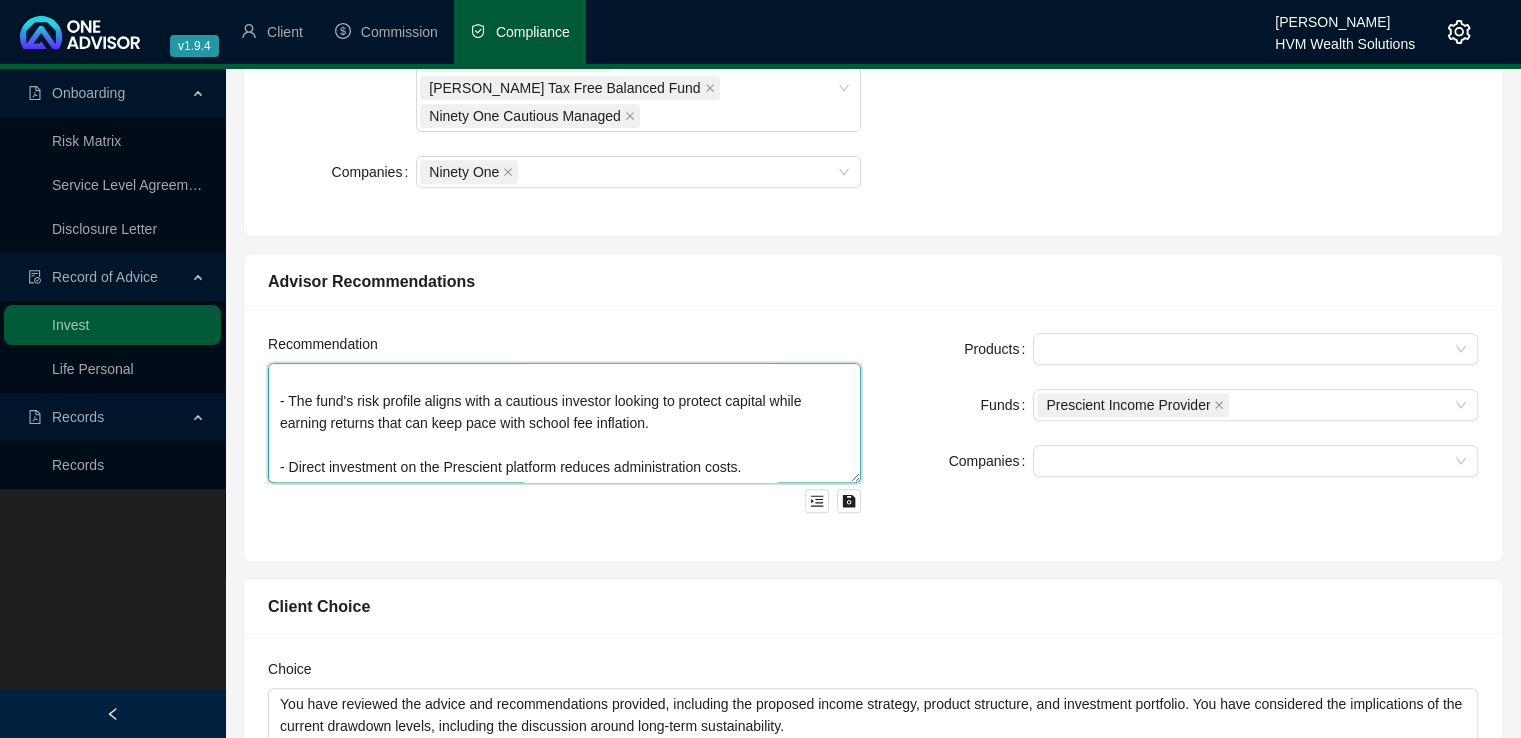 scroll, scrollTop: 412, scrollLeft: 0, axis: vertical 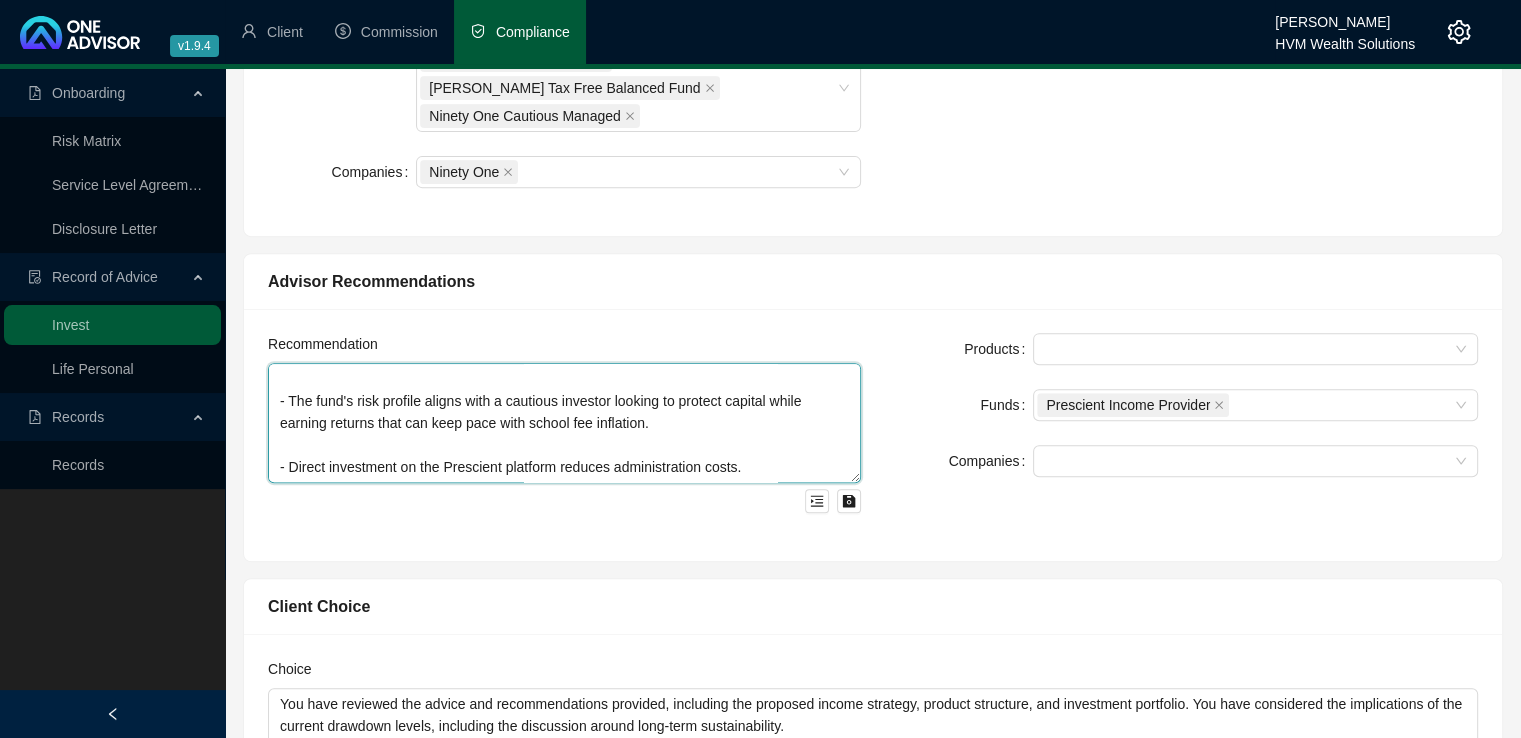 click on "Recommendation 1: Prescient Income Provider Fund (Short- to Medium-Term Savings)
We recommend investing R17,000 per month directly into the Prescient Income Provider Fund via the Prescient platform.
Reasons for Recommendation:
This fund is well suited for a short- to medium-term savings objective, where access to liquidity becomes important from month 6 onward.
It focuses on income-generating assets such as bonds, cash, and listed credit — offering enhanced yields with low capital risk.
- Designed to deliver returns above inflation, while preserving capital over rolling 12-month periods.
- Offers daily liquidity, allowing partial or full withdrawals when school-related costs begin to arise.
- The fund's risk profile aligns with a cautious investor looking to protect capital while earning returns that can keep pace with school fee inflation.
- Direct investment on the Prescient platform reduces administration costs." at bounding box center (564, 423) 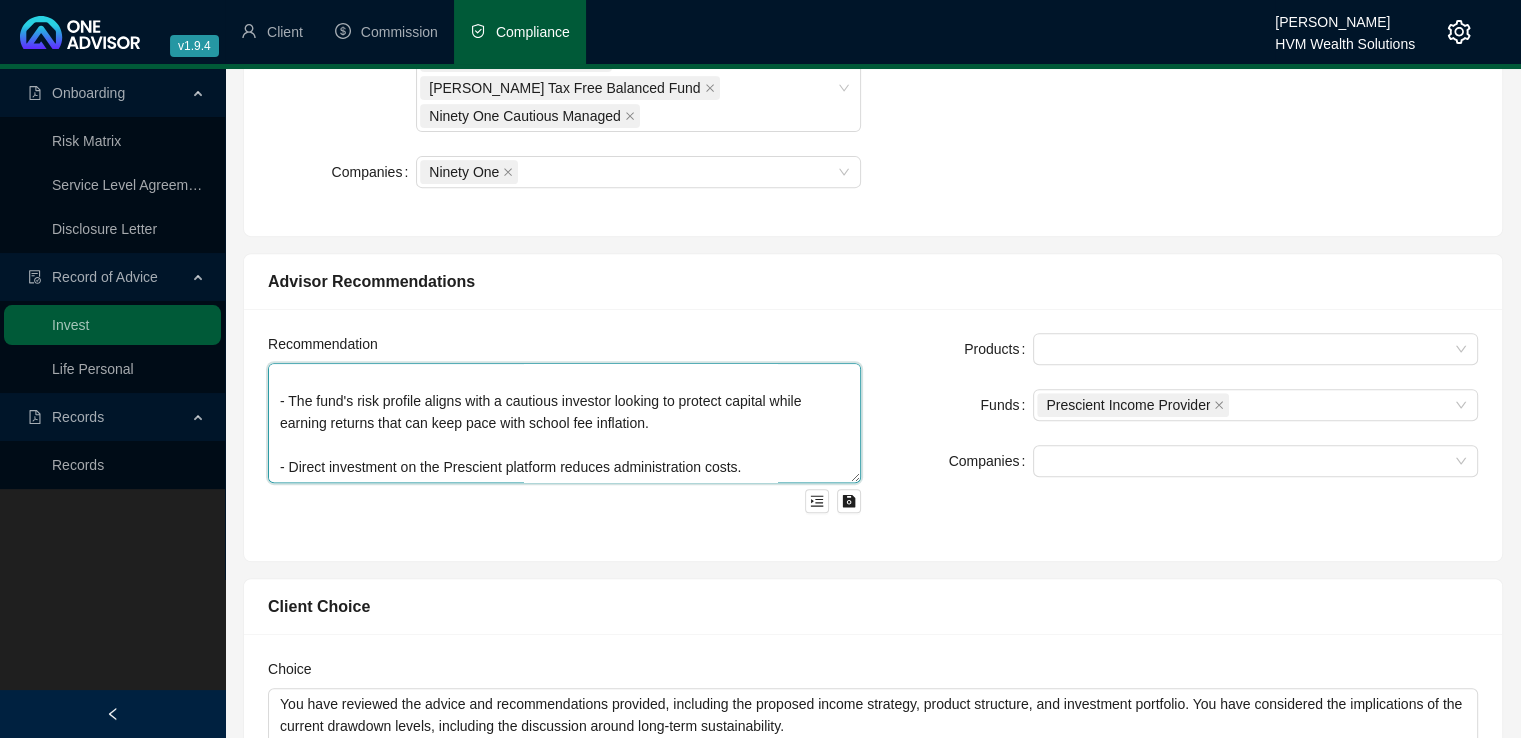 paste on "Fee Structure:
No upfront advice fee taken.
Ongoing advice fee of 0.25% p.a., charged as a percentage of the market value. This is aligned with the fund’s low-risk profile." 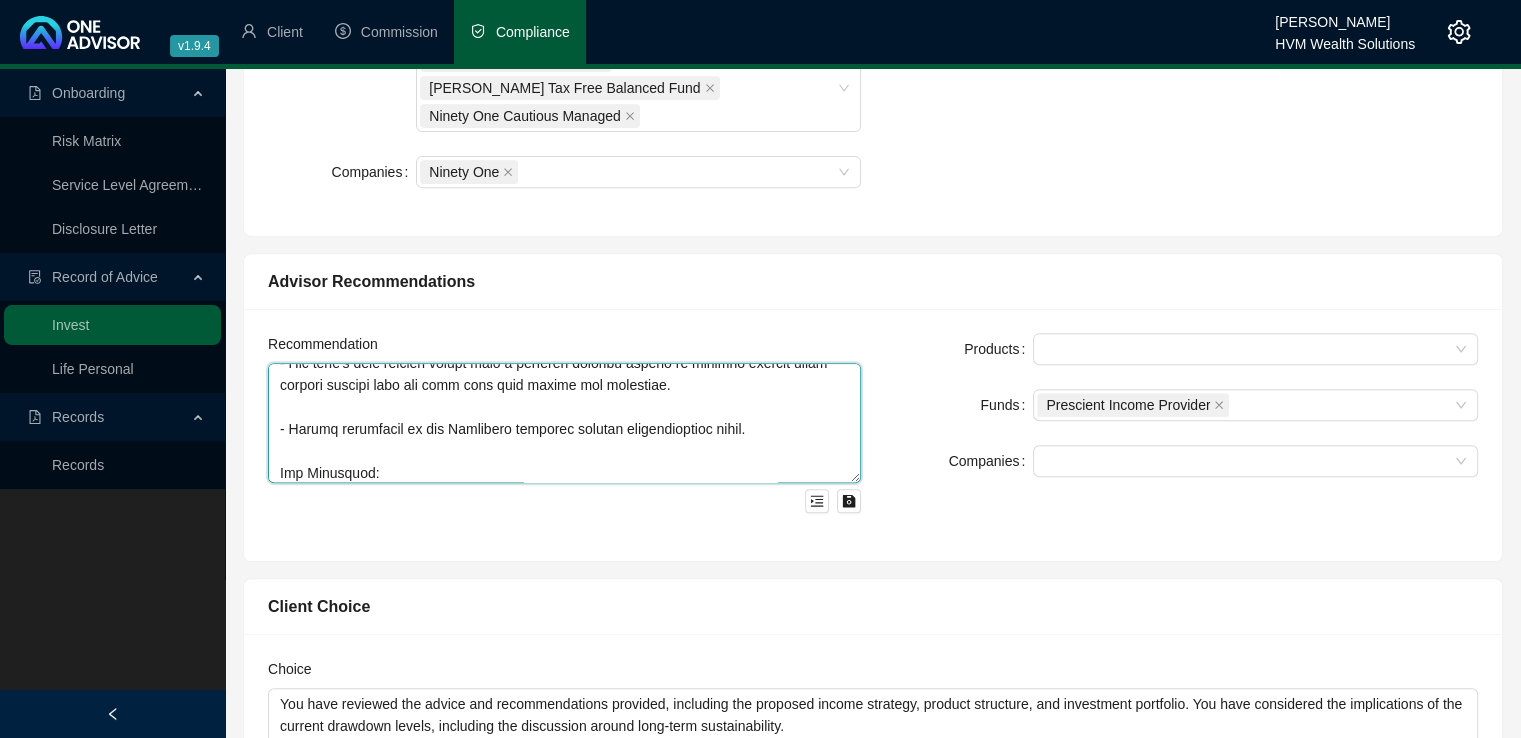 scroll, scrollTop: 500, scrollLeft: 0, axis: vertical 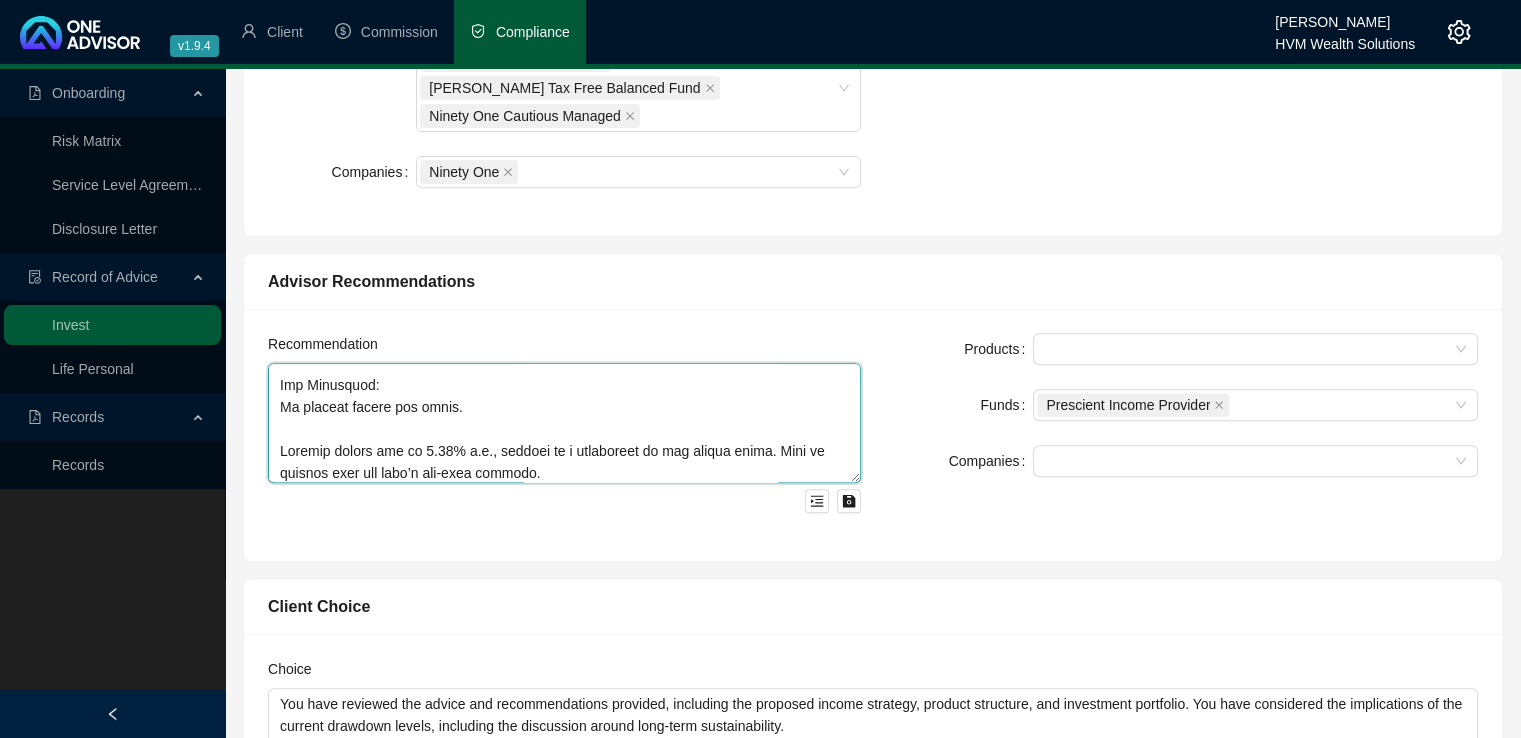 click at bounding box center [564, 423] 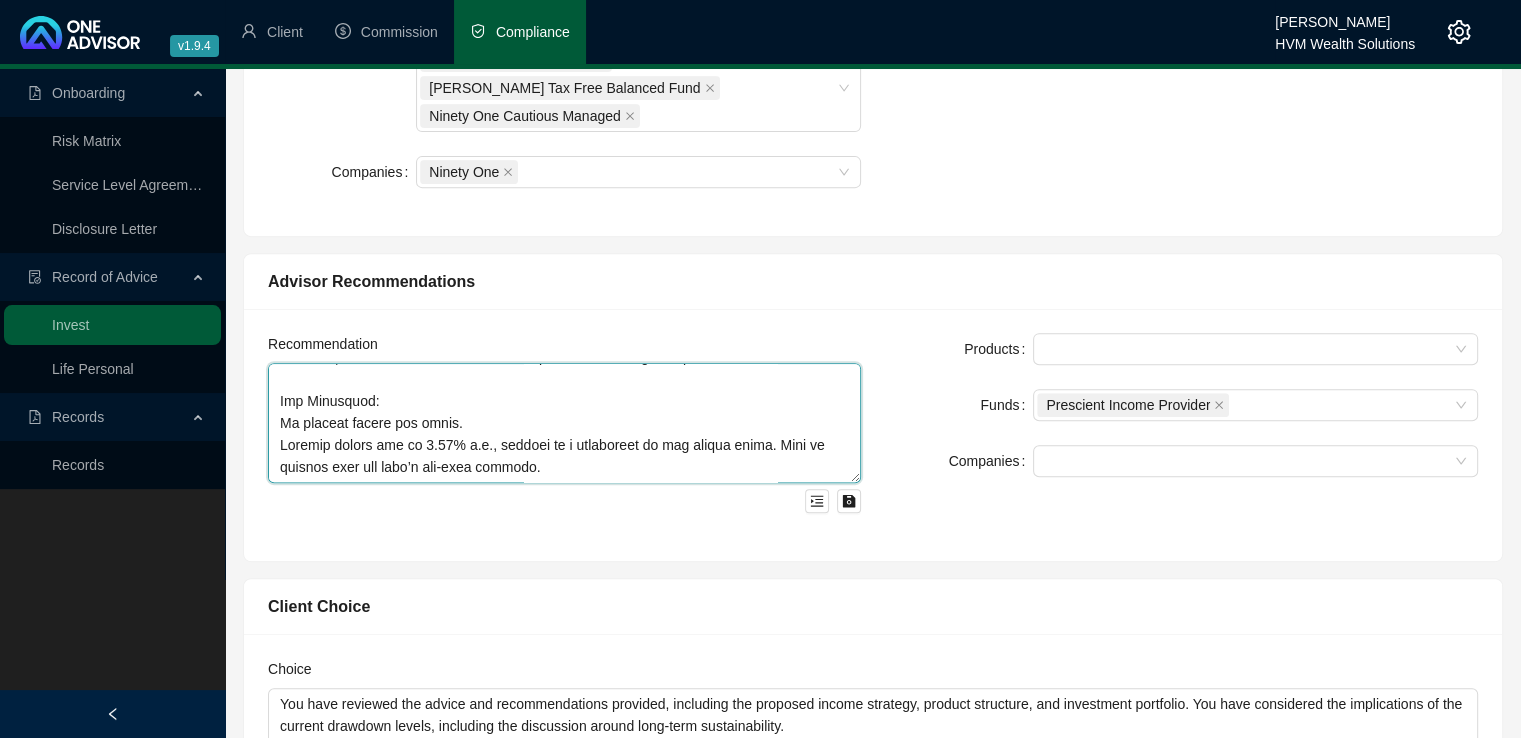 scroll, scrollTop: 484, scrollLeft: 0, axis: vertical 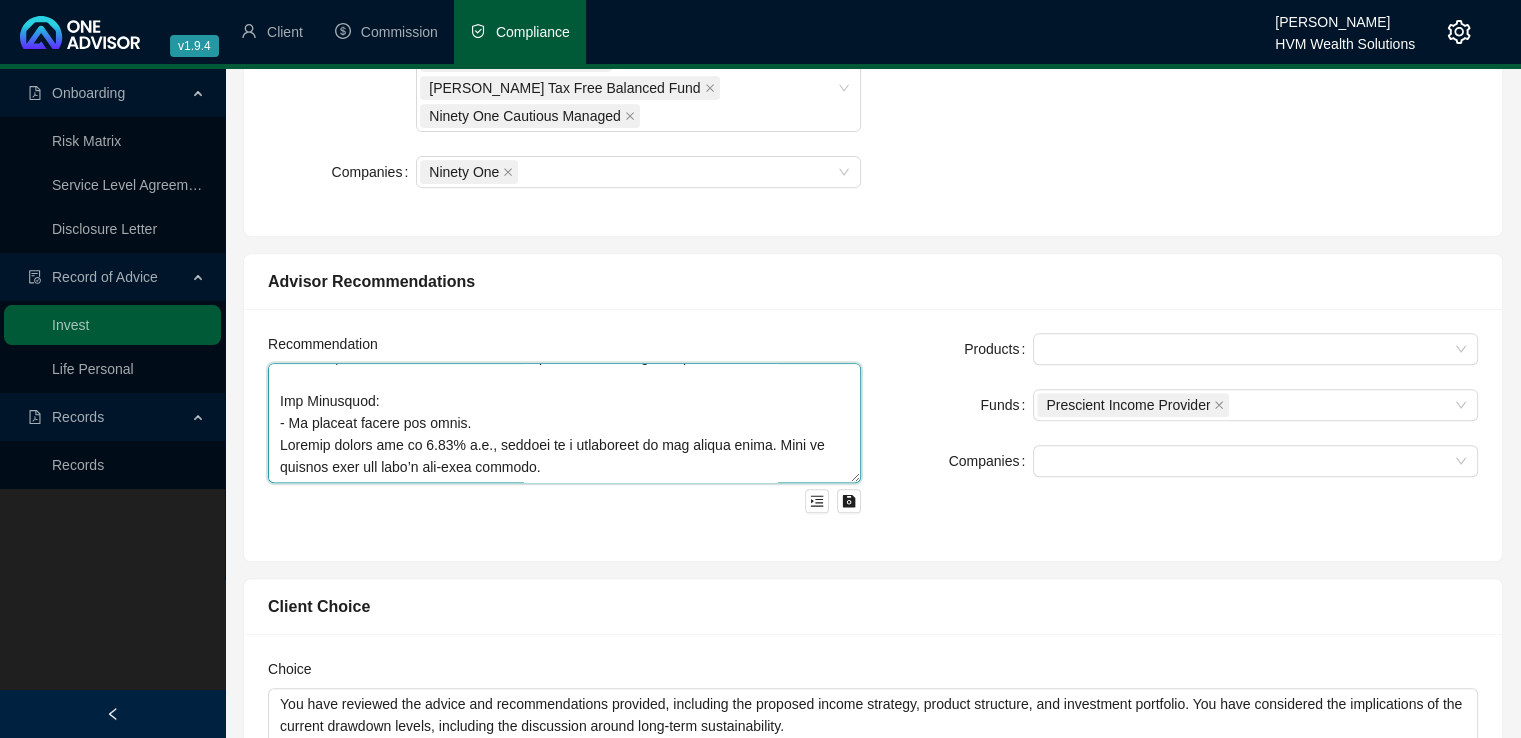 click at bounding box center [564, 423] 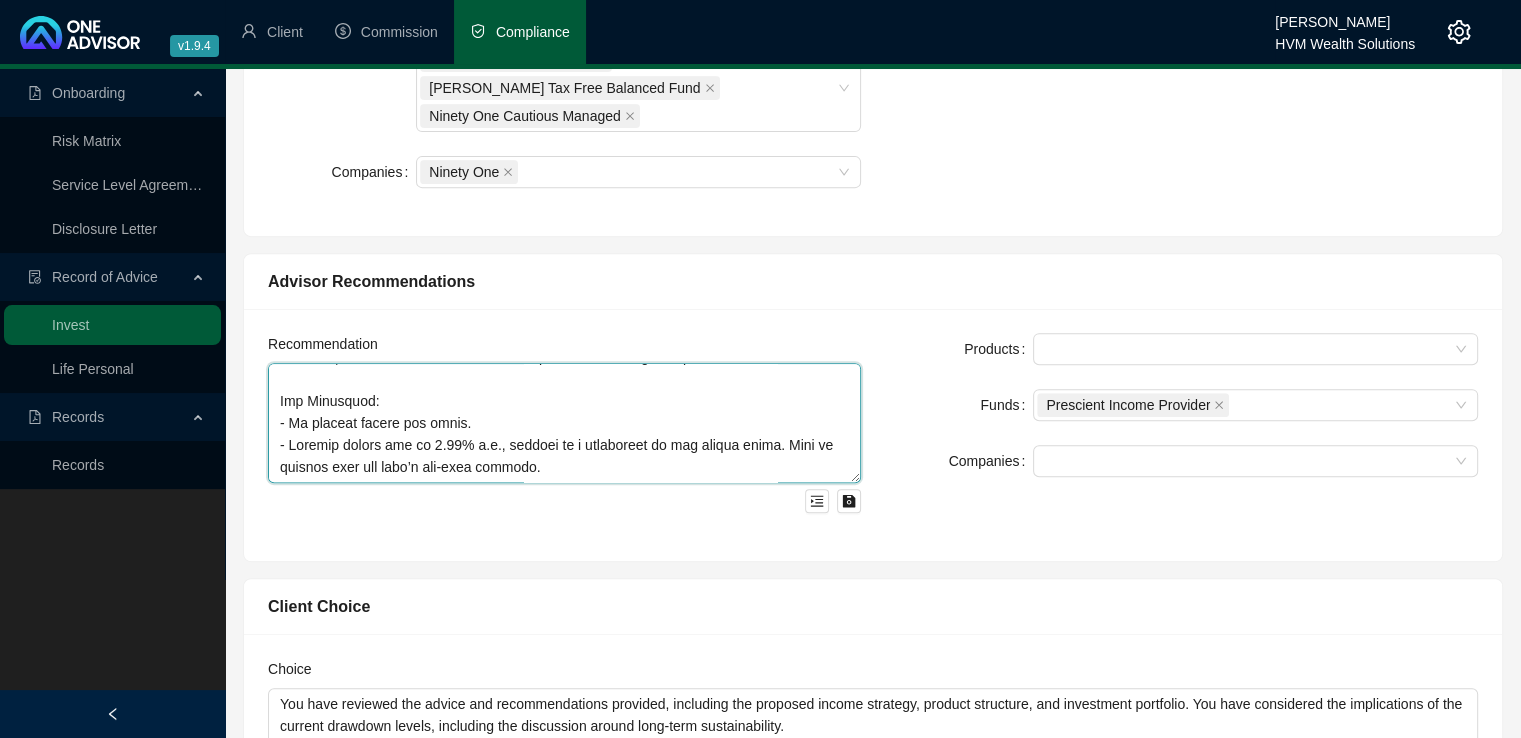 click at bounding box center [564, 423] 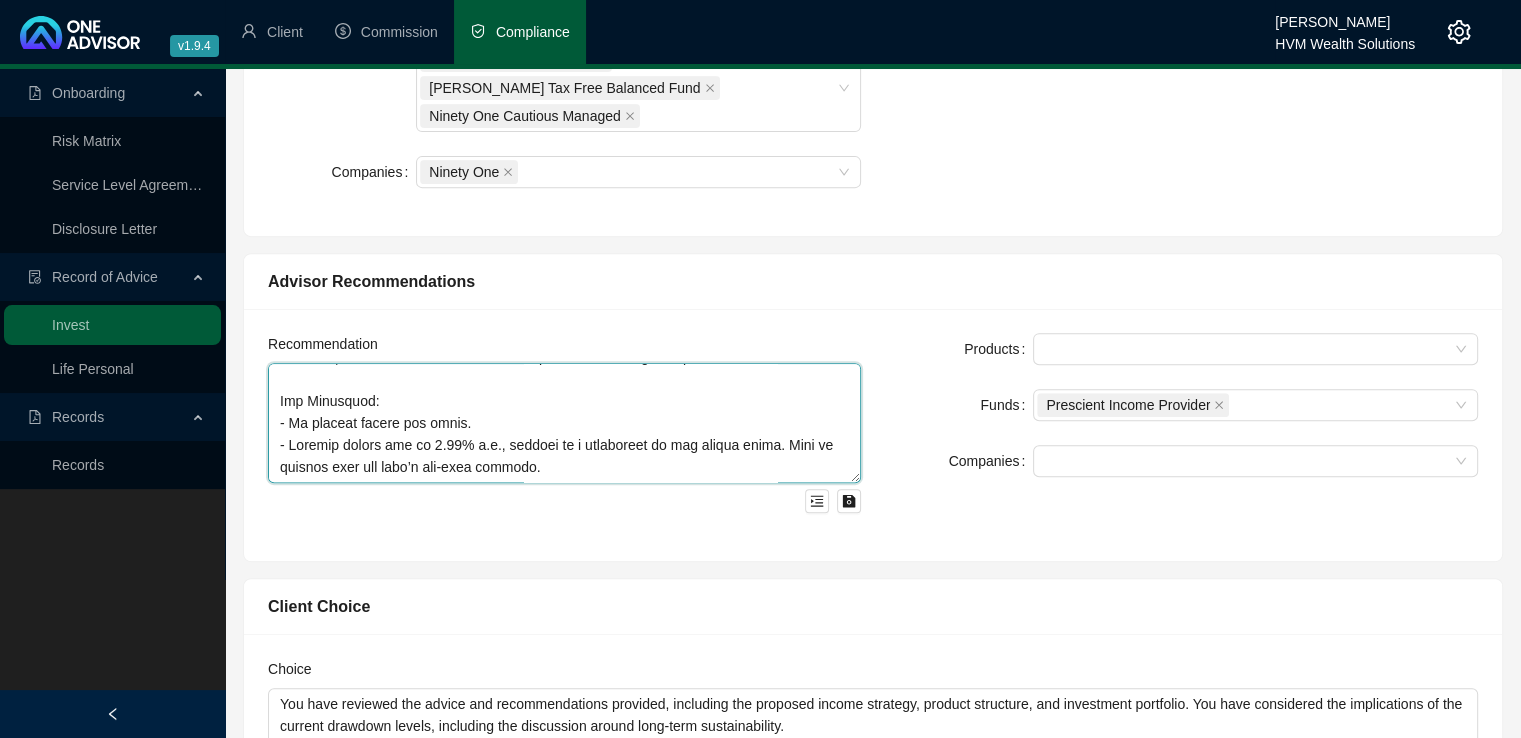click at bounding box center (564, 423) 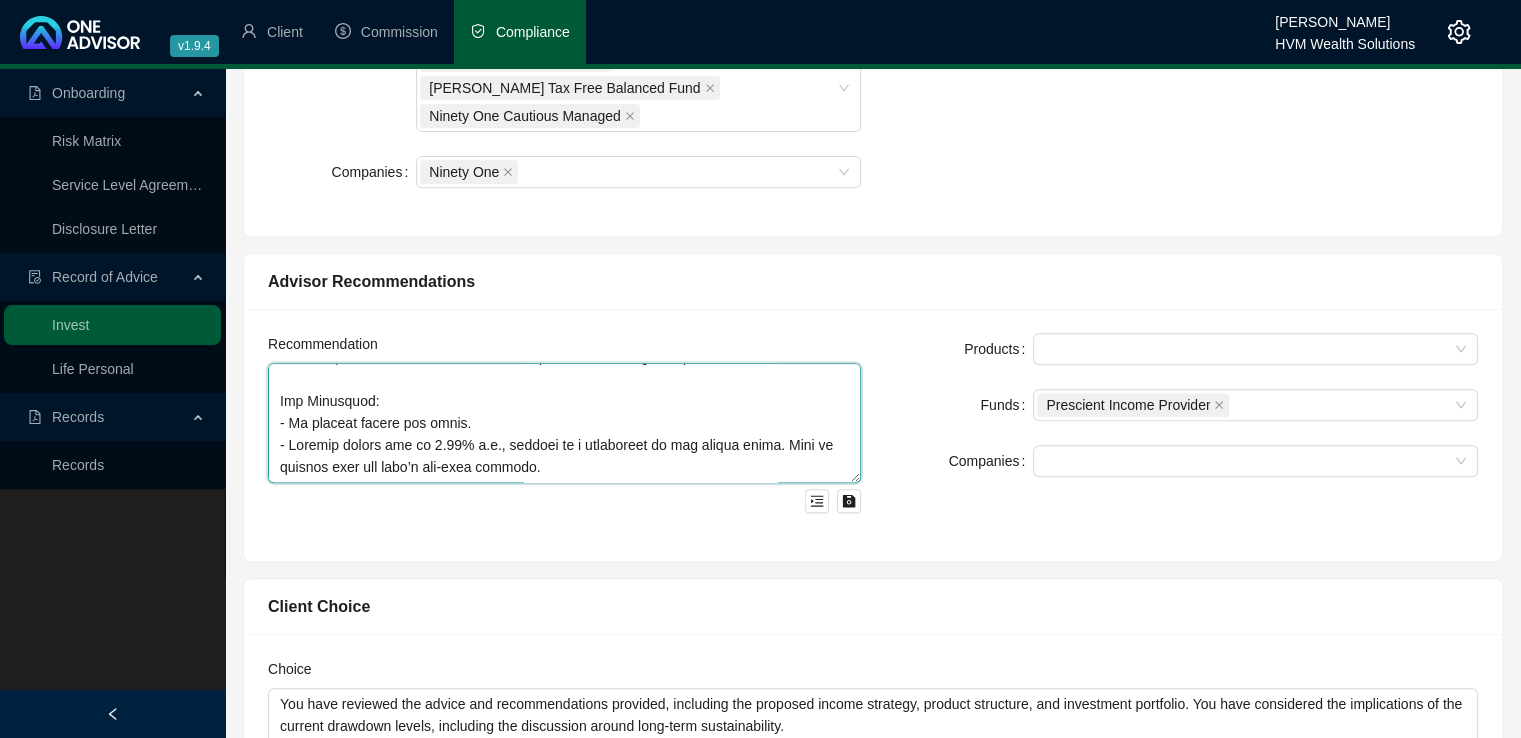 paste on "Recommendation 2: Existing Ninety One Tax-Free Savings Account (Long-Term Growth)
We recommend initiating a monthly debit order of R28,000 into your existing Ninety One Tax-Free Savings Account, which remains unchanged in structure.
Current Portfolio Allocation:
58% Ninety One Cautious Managed Fund
42% Allan Gray Balanced Fund
Reasons for Retaining the Portfolio Structure:
This is an existing investment portfolio that remains appropriate based on your:
Moderately conservative risk profile
Long-term investment horizon
And the tax efficiency offered by the tax-free savings vehicle.
No changes have been made to the underlying fund allocation. The current structure offers a balanced approach:
The Ninety One Cautious Managed Fund provides diversification across income-generating assets with limited equity exposure, aiming to preserve capital while delivering returns above inflation.
The Allan Gray Balanced Fund complements this by adding moderate equity exposure, supporting long-term growth while main..." 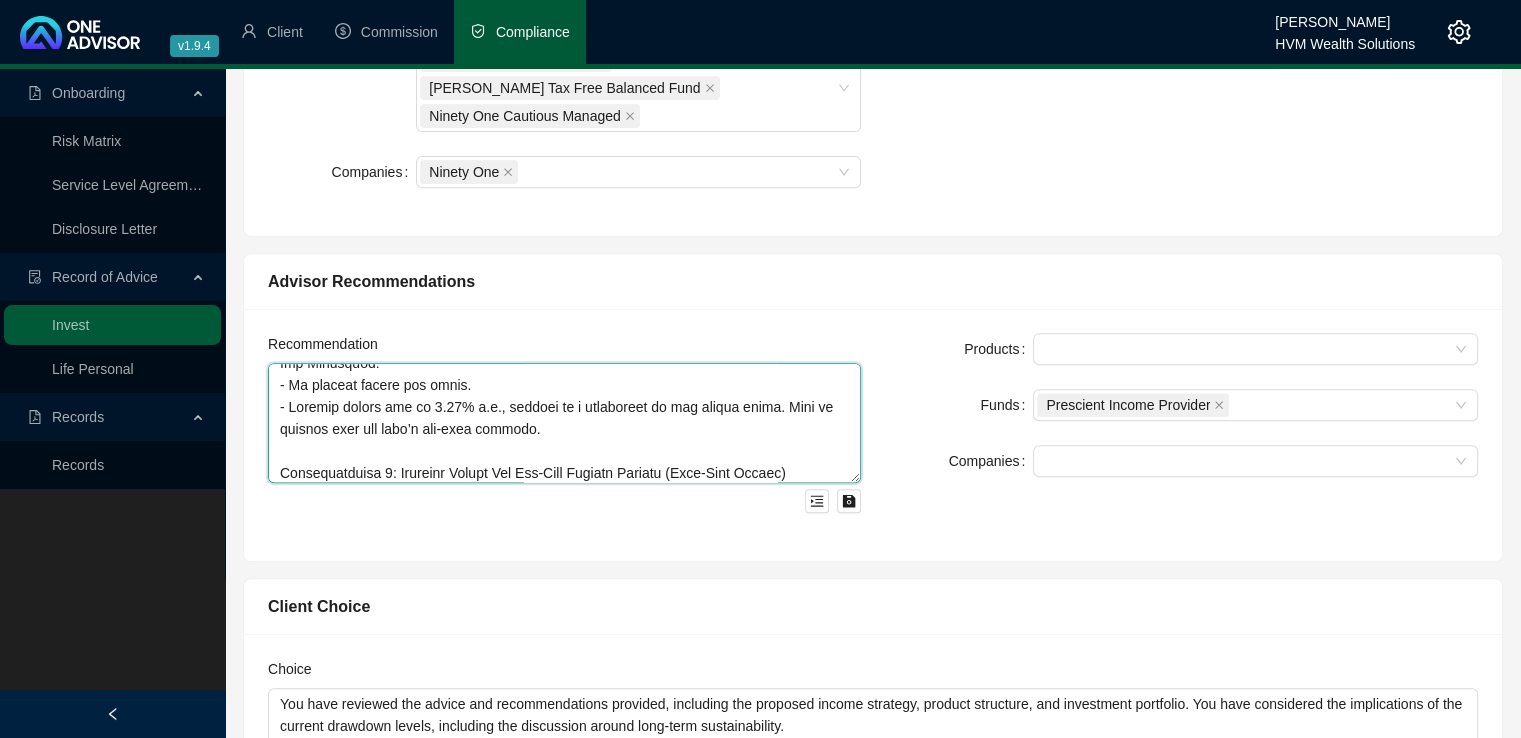 scroll, scrollTop: 1402, scrollLeft: 0, axis: vertical 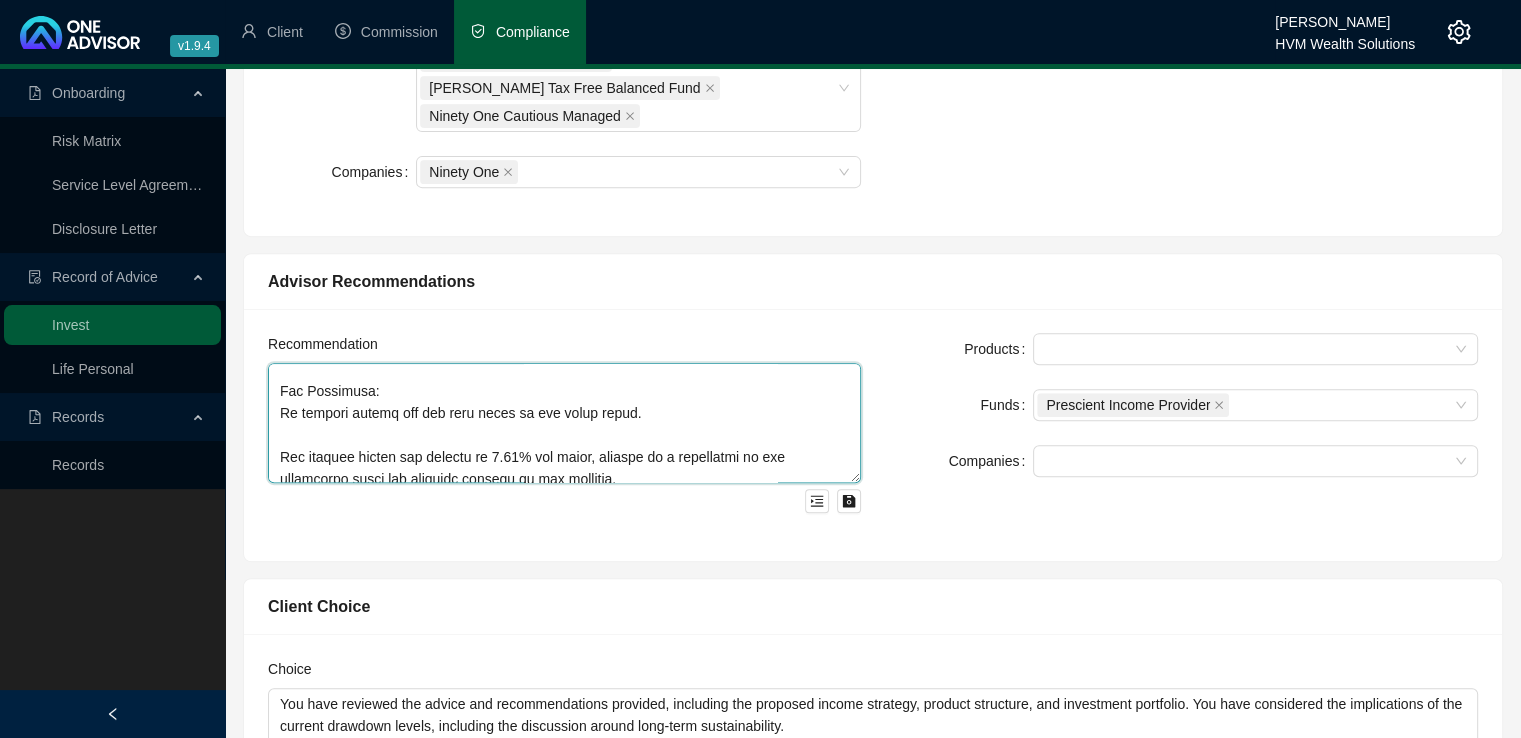 click at bounding box center [564, 423] 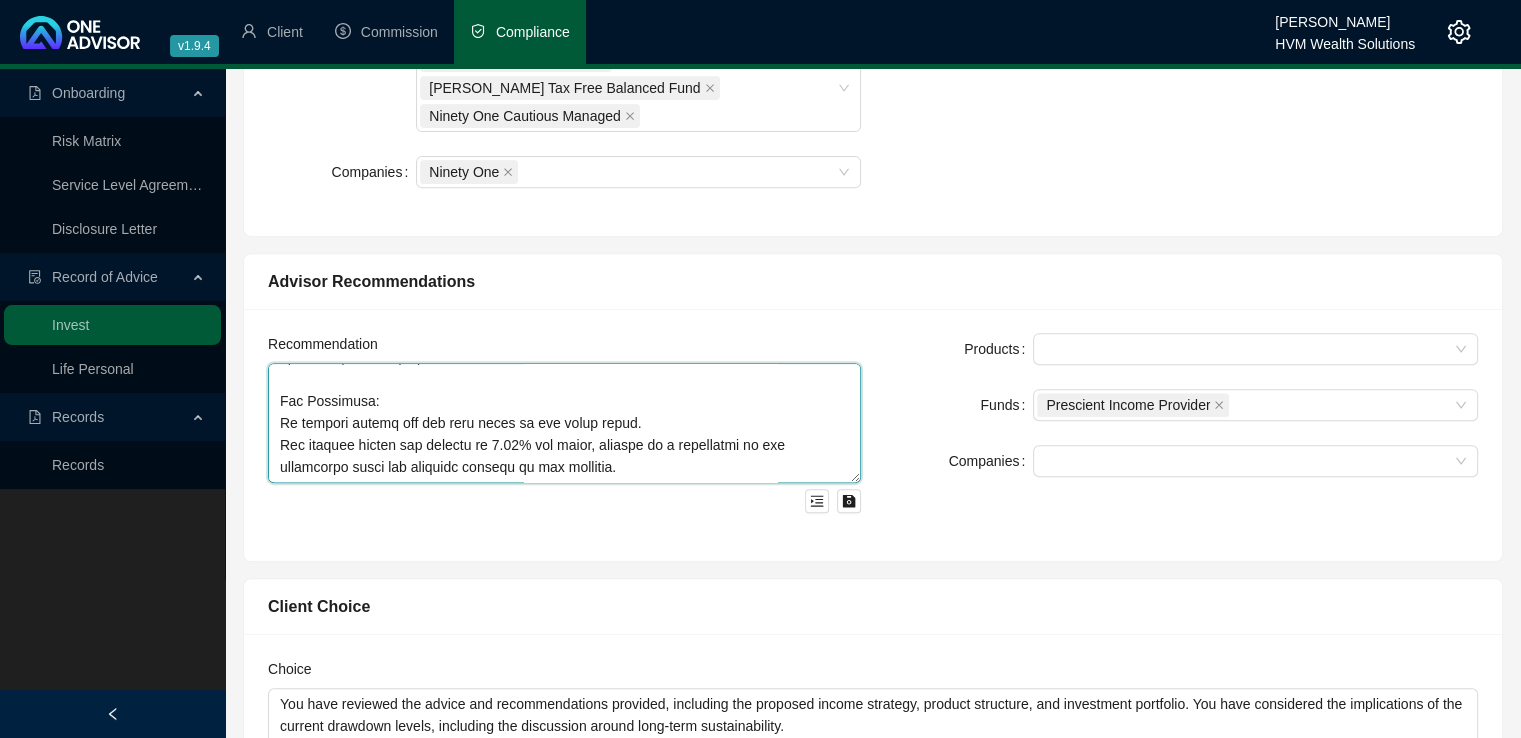 click at bounding box center (564, 423) 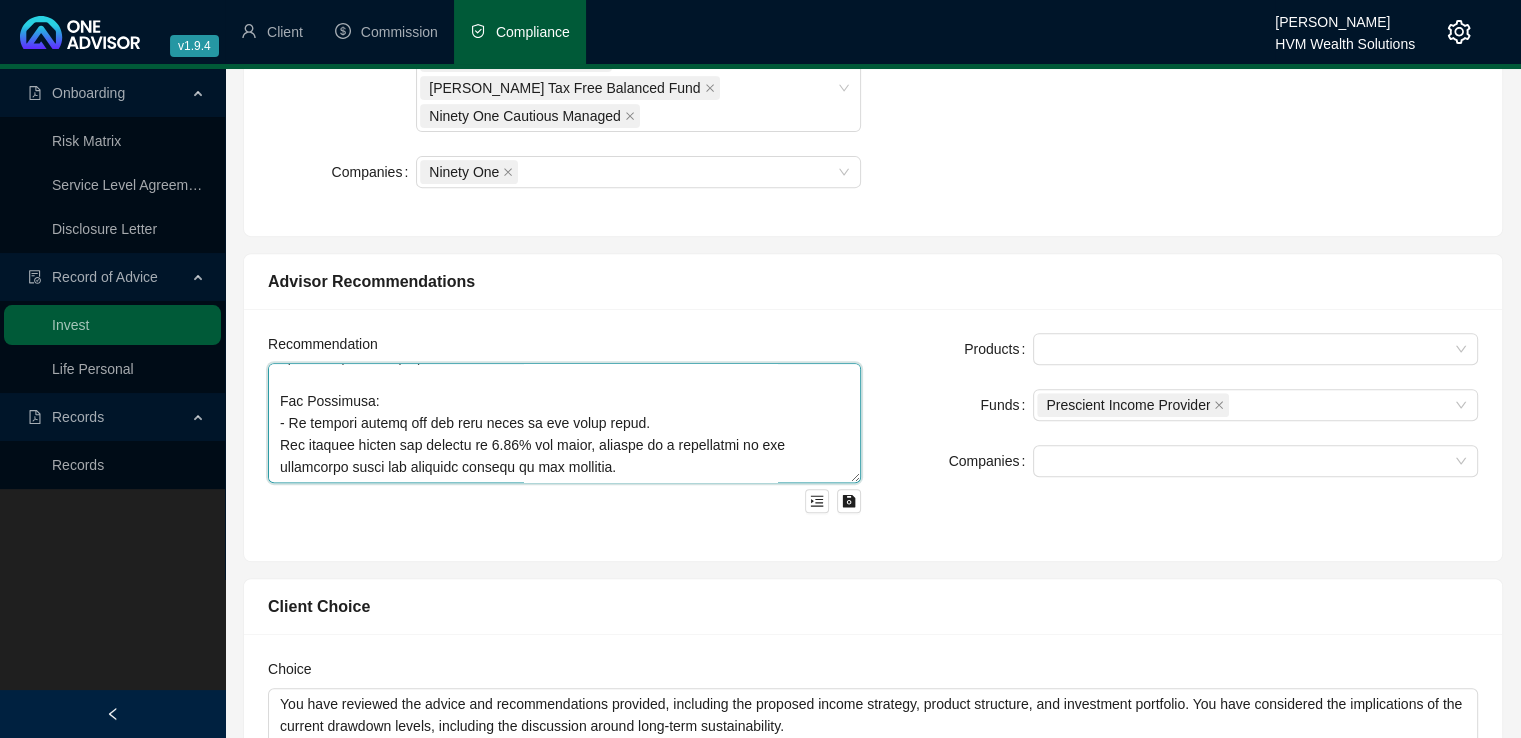 click at bounding box center [564, 423] 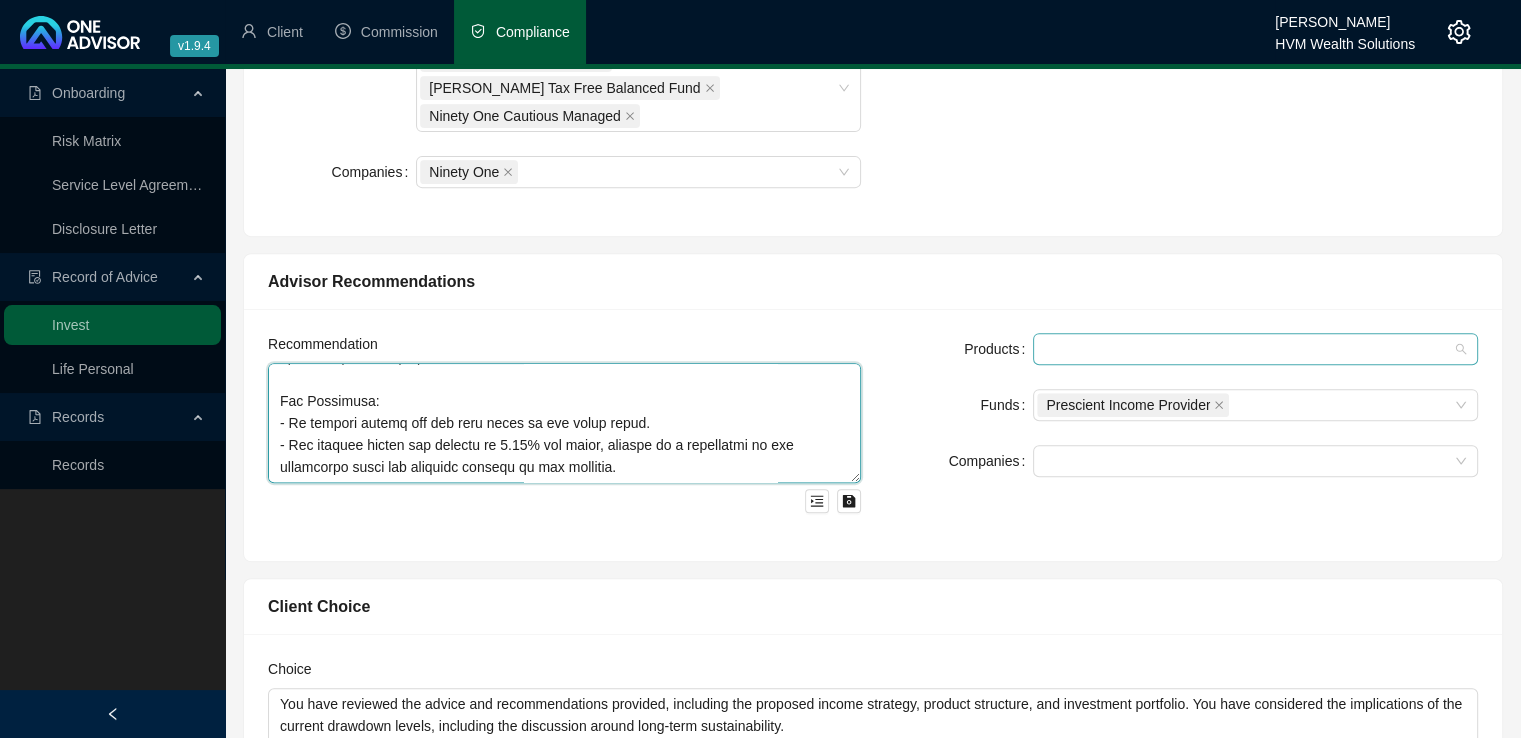 click at bounding box center [1255, 349] 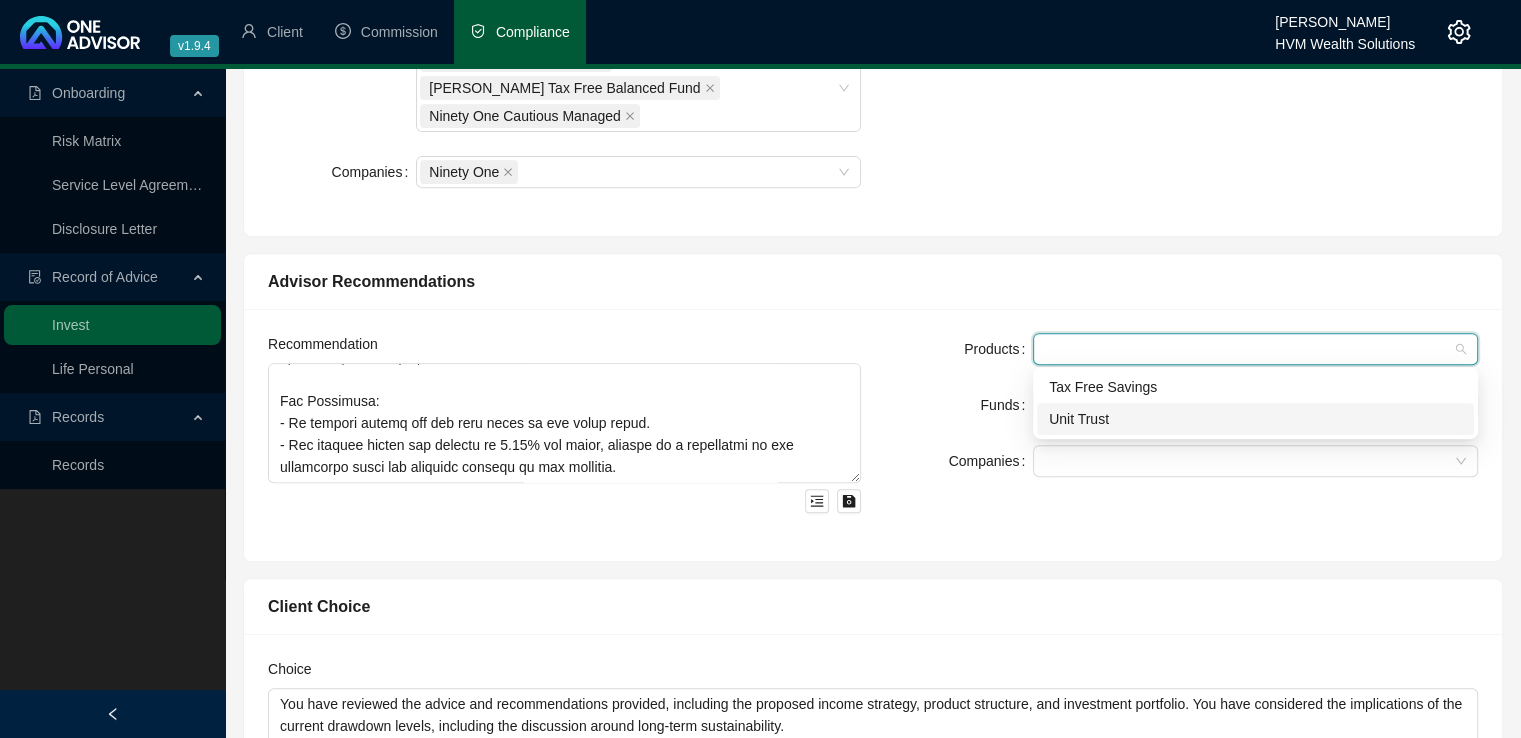 click on "Unit Trust" at bounding box center [1255, 419] 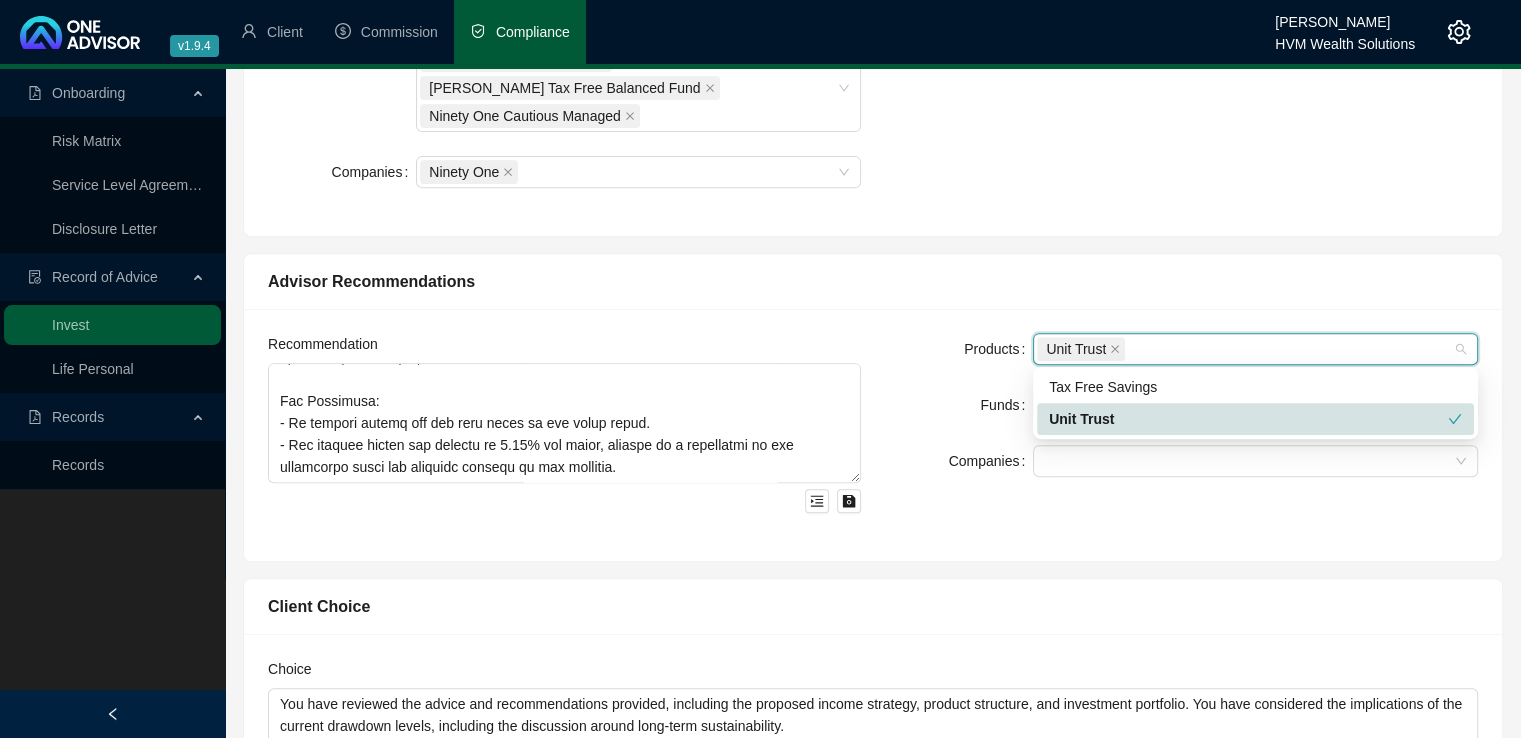 click on "Unit Trust" at bounding box center [1248, 419] 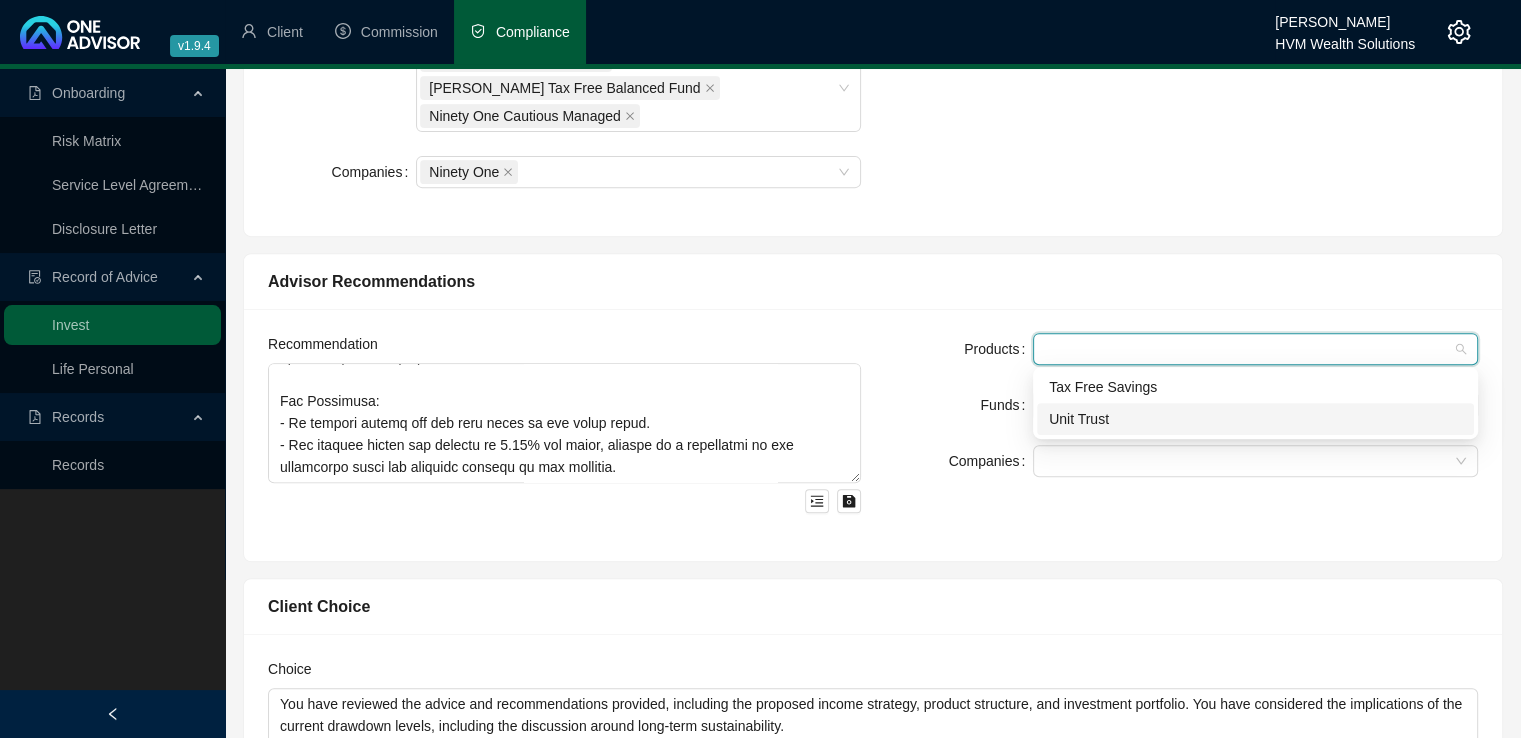 click on "Unit Trust" at bounding box center [1255, 419] 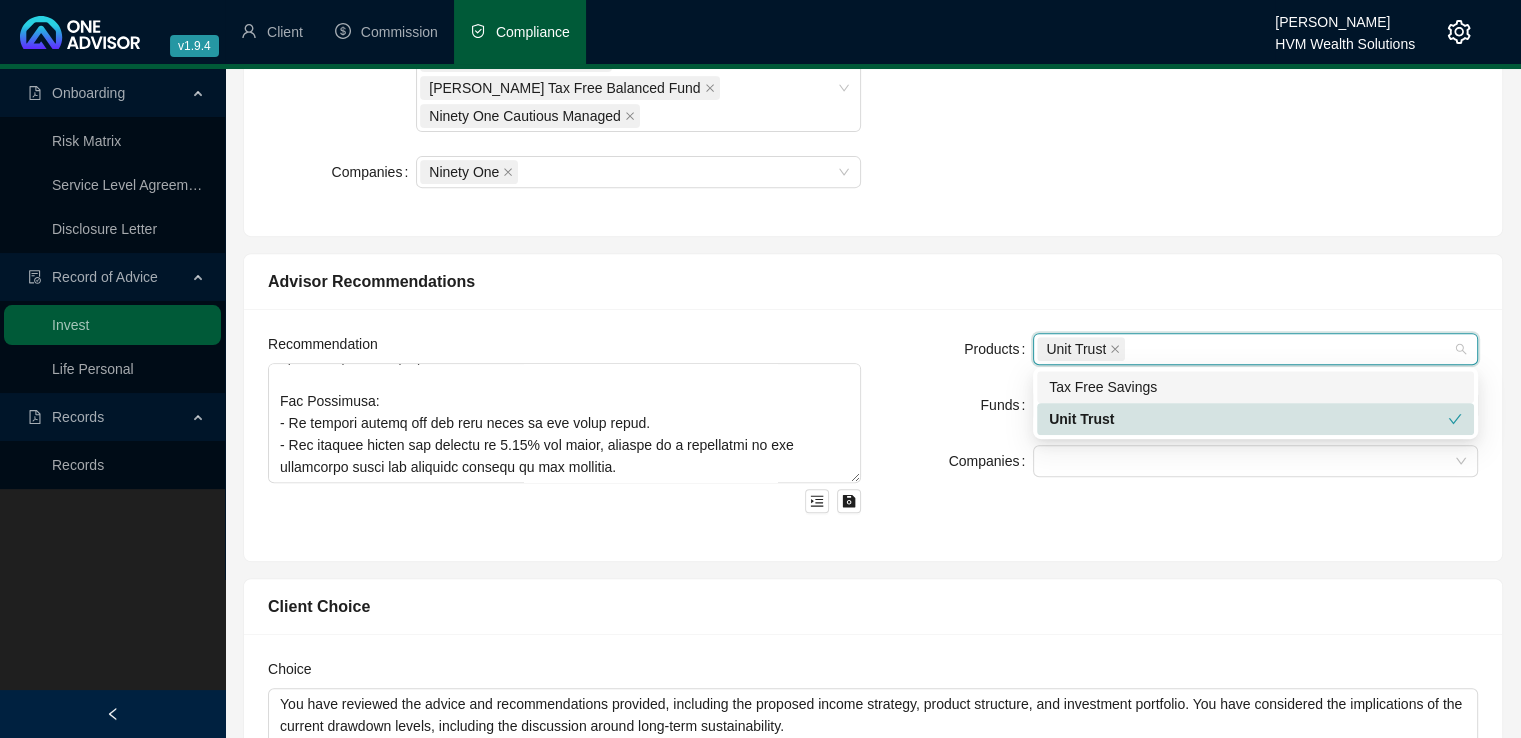 click on "Tax Free Savings" at bounding box center [1255, 387] 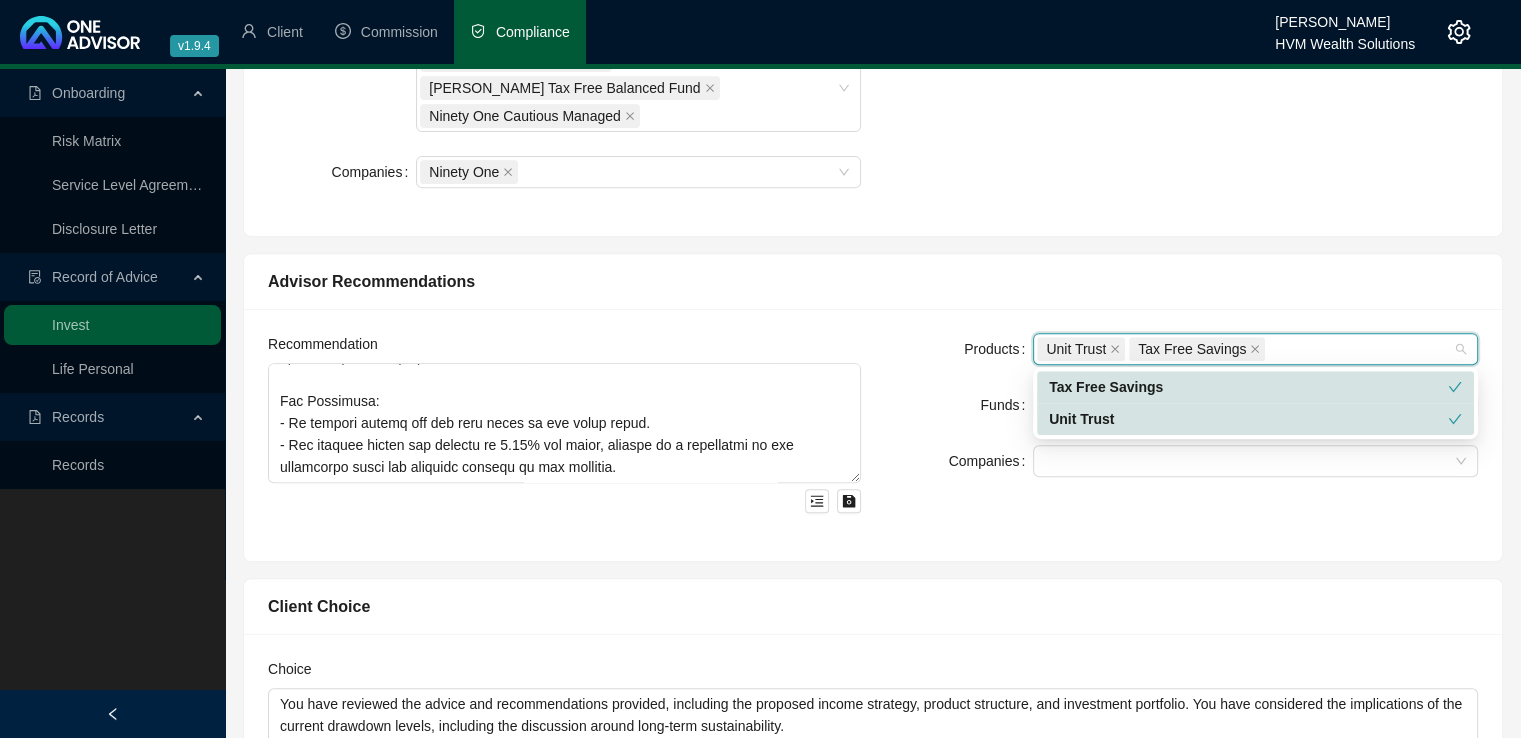 drag, startPoint x: 973, startPoint y: 518, endPoint x: 984, endPoint y: 517, distance: 11.045361 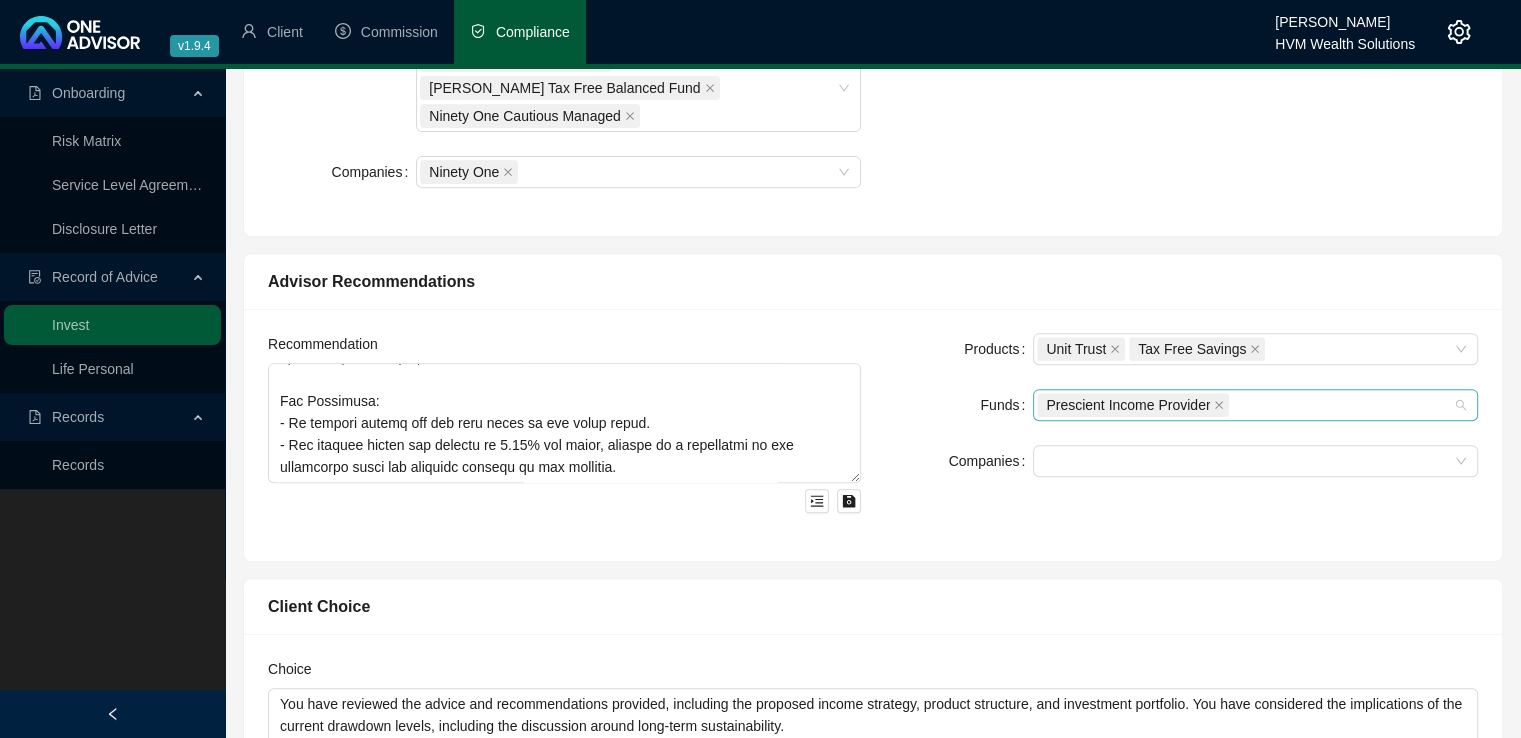 click on "Prescient Income Provider" at bounding box center (1245, 405) 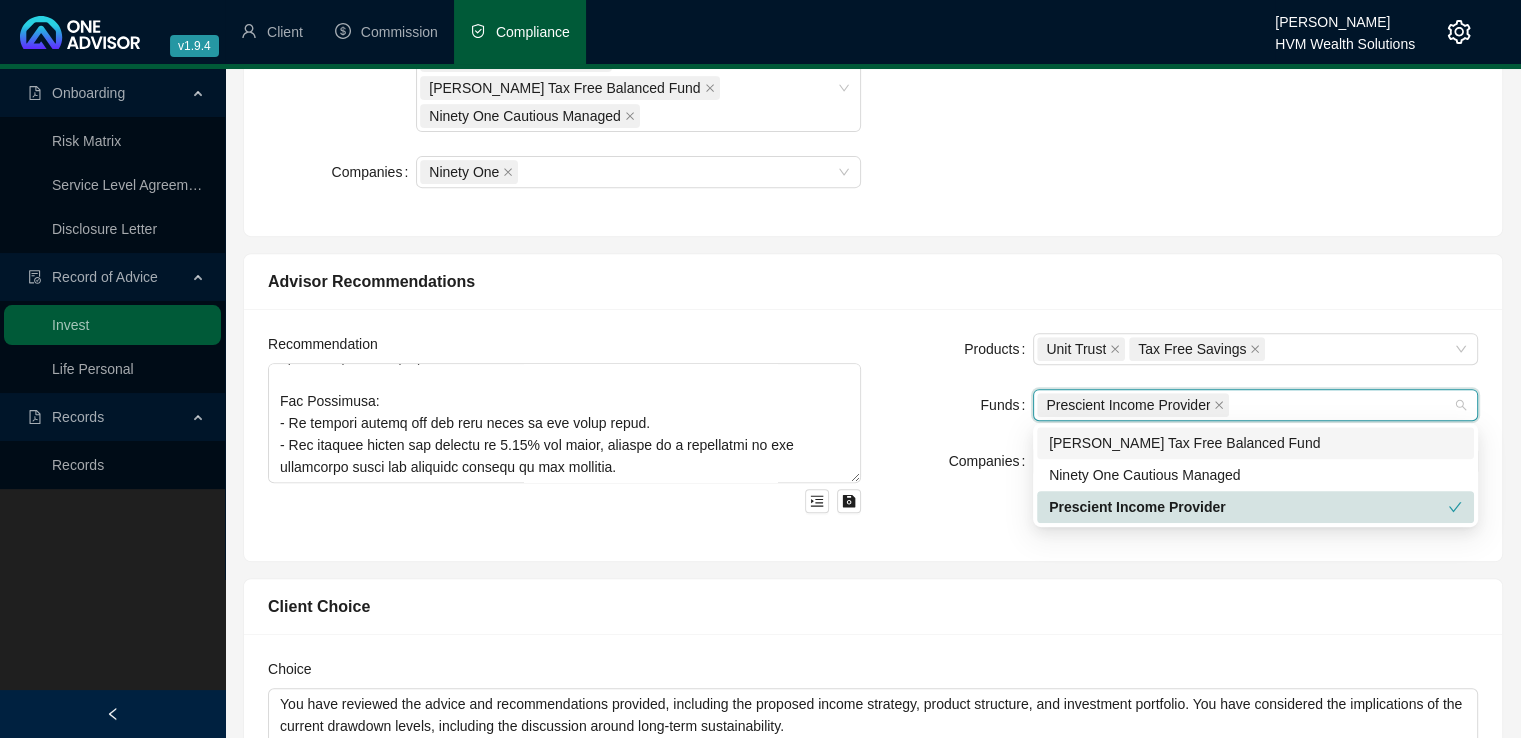 click on "[PERSON_NAME] Tax Free Balanced Fund" at bounding box center (1255, 443) 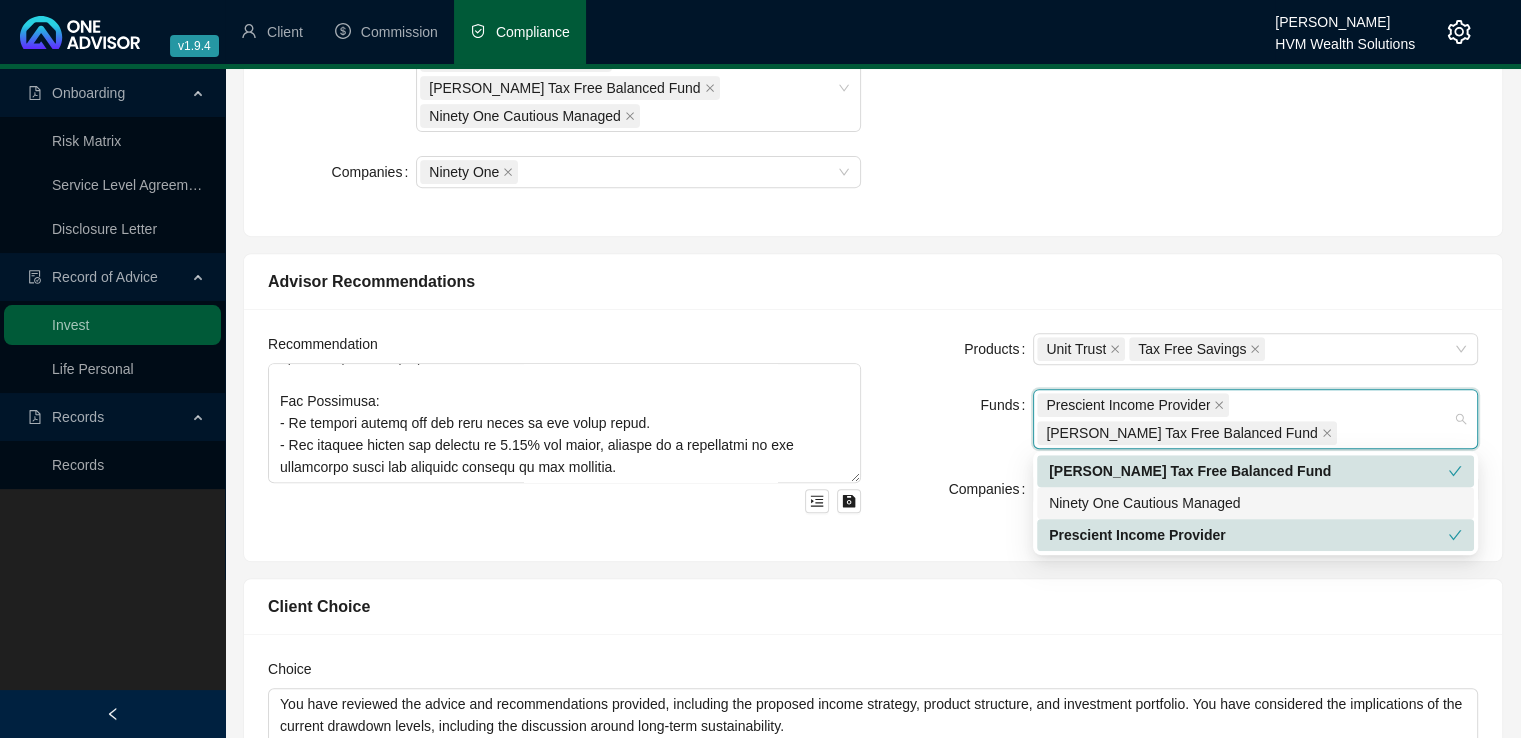 click on "Ninety One Cautious Managed" at bounding box center [1255, 503] 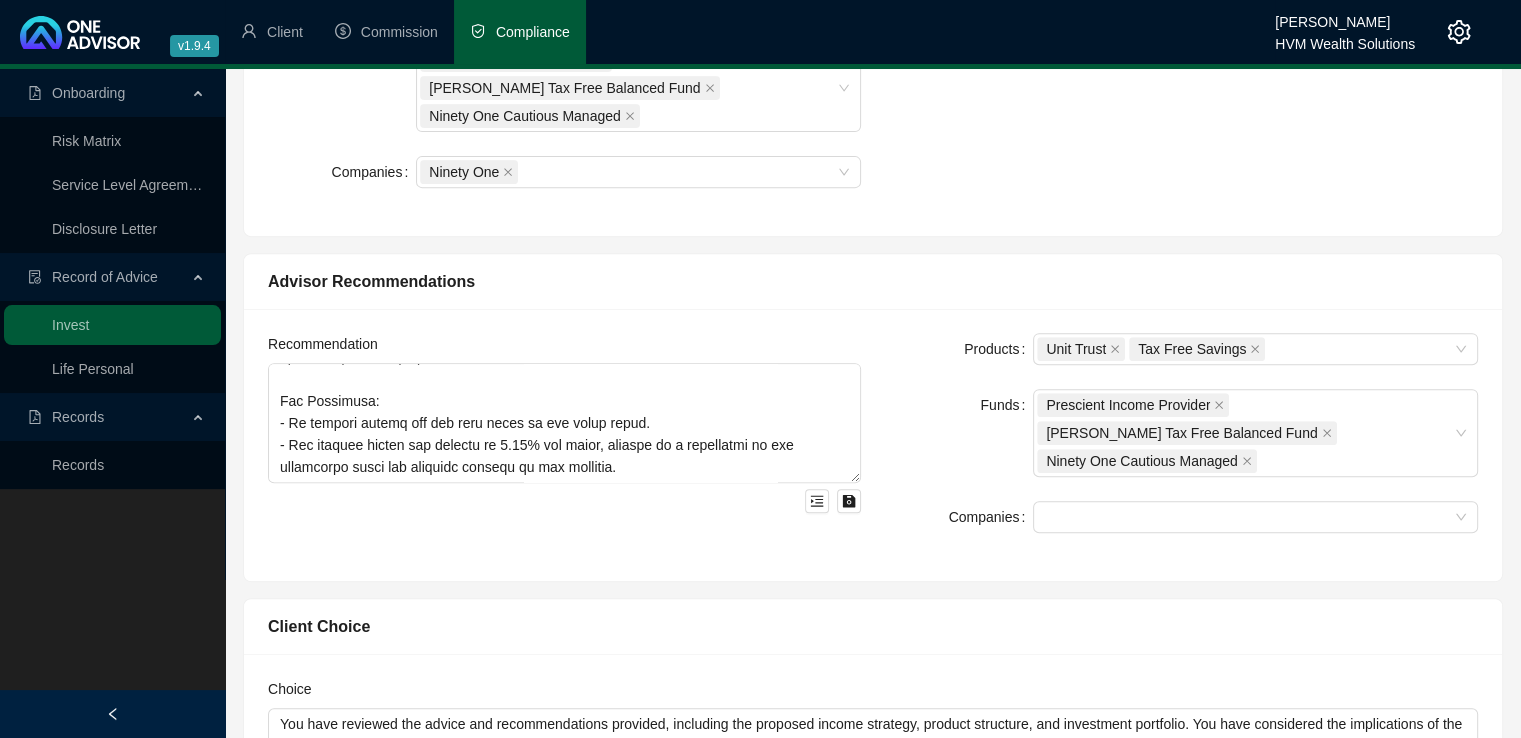 click on "Products Unit Trust Tax Free Savings   Funds Prescient Income Provider Allan Gray Tax Free Balanced Fund Ninety One Cautious Managed   Companies" at bounding box center [1181, 445] 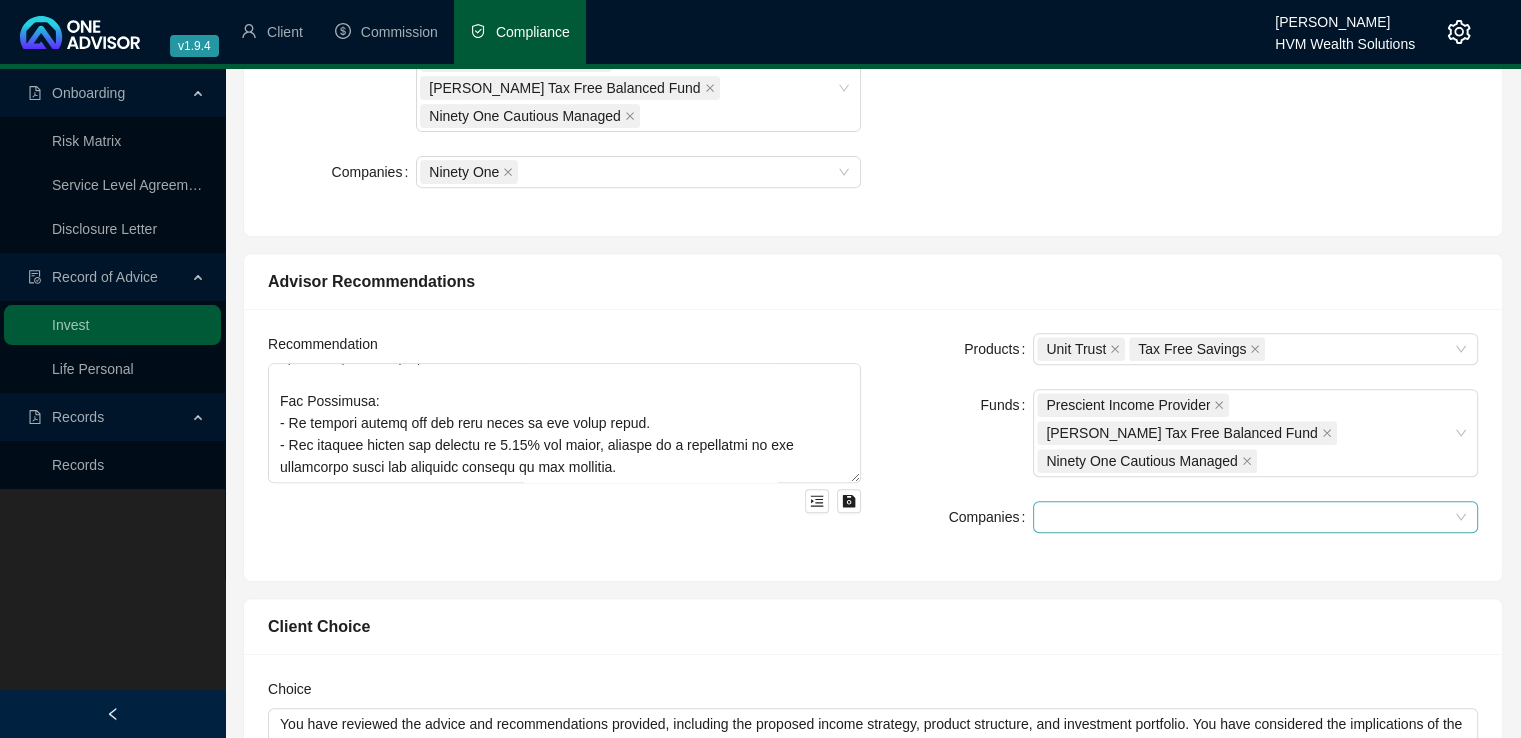 click at bounding box center (1245, 517) 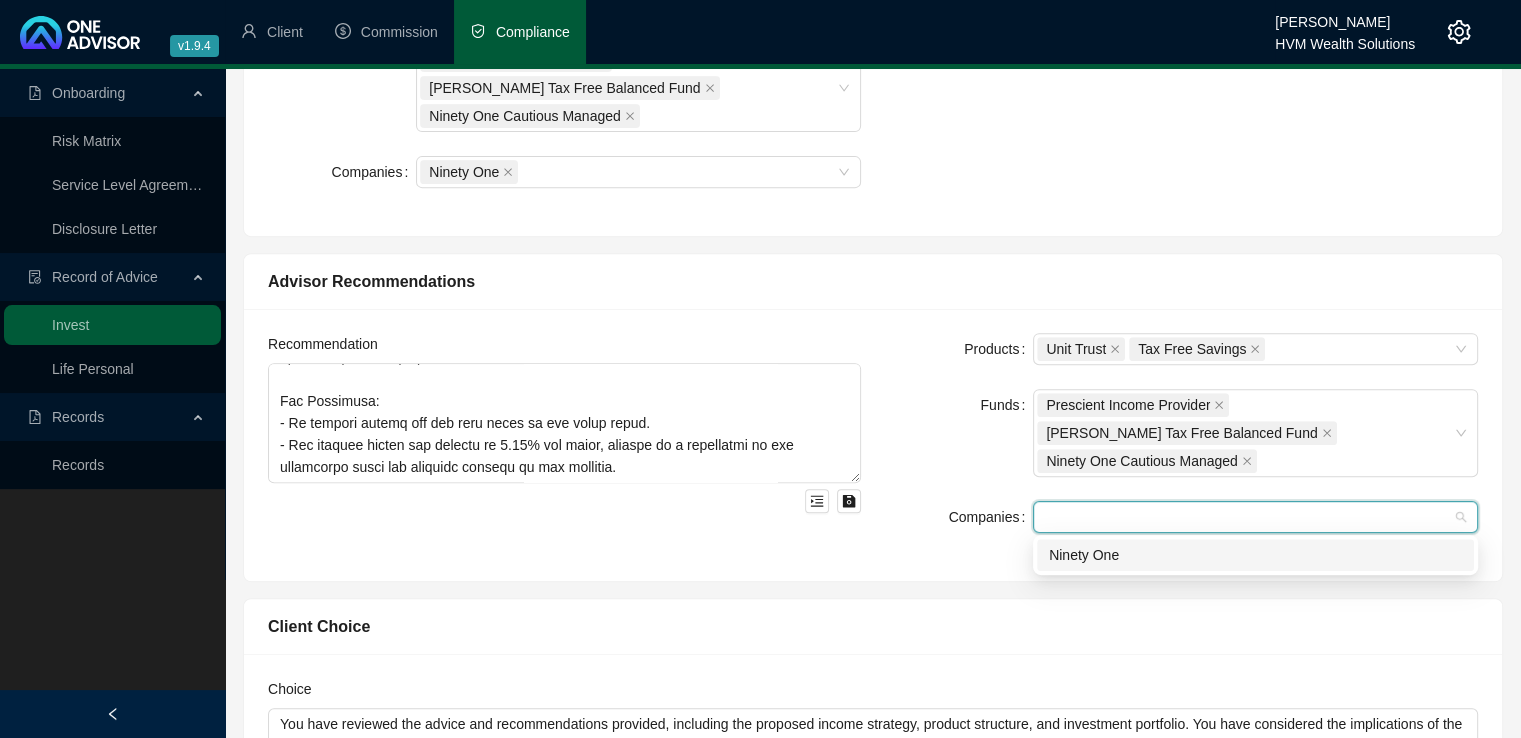 click on "Ninety One" at bounding box center [1255, 555] 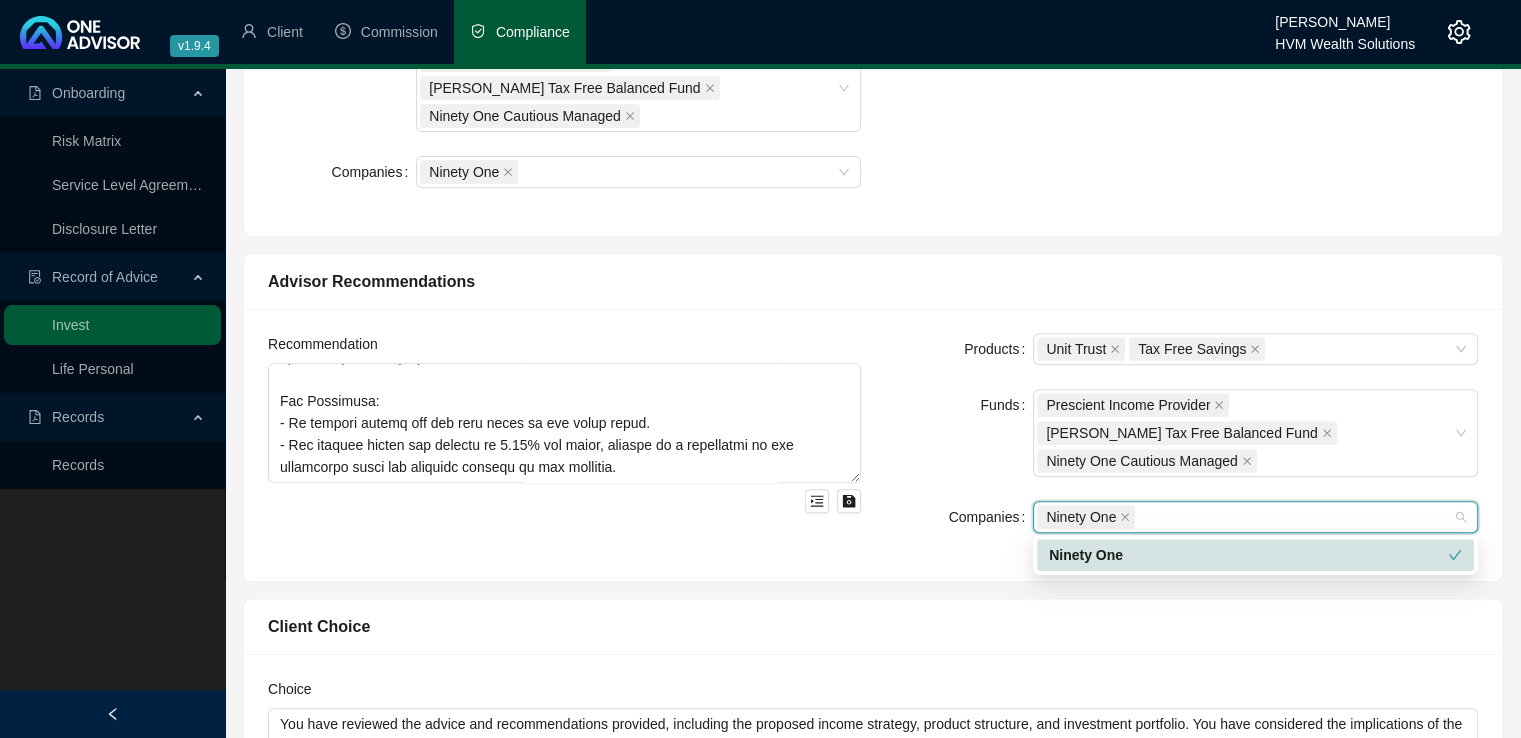 click on "Advisor Recommendations Recommendation Products Unit Trust Tax Free Savings   Funds Prescient Income Provider Allan Gray Tax Free Balanced Fund Ninety One Cautious Managed   Companies Ninety One" at bounding box center [873, 409] 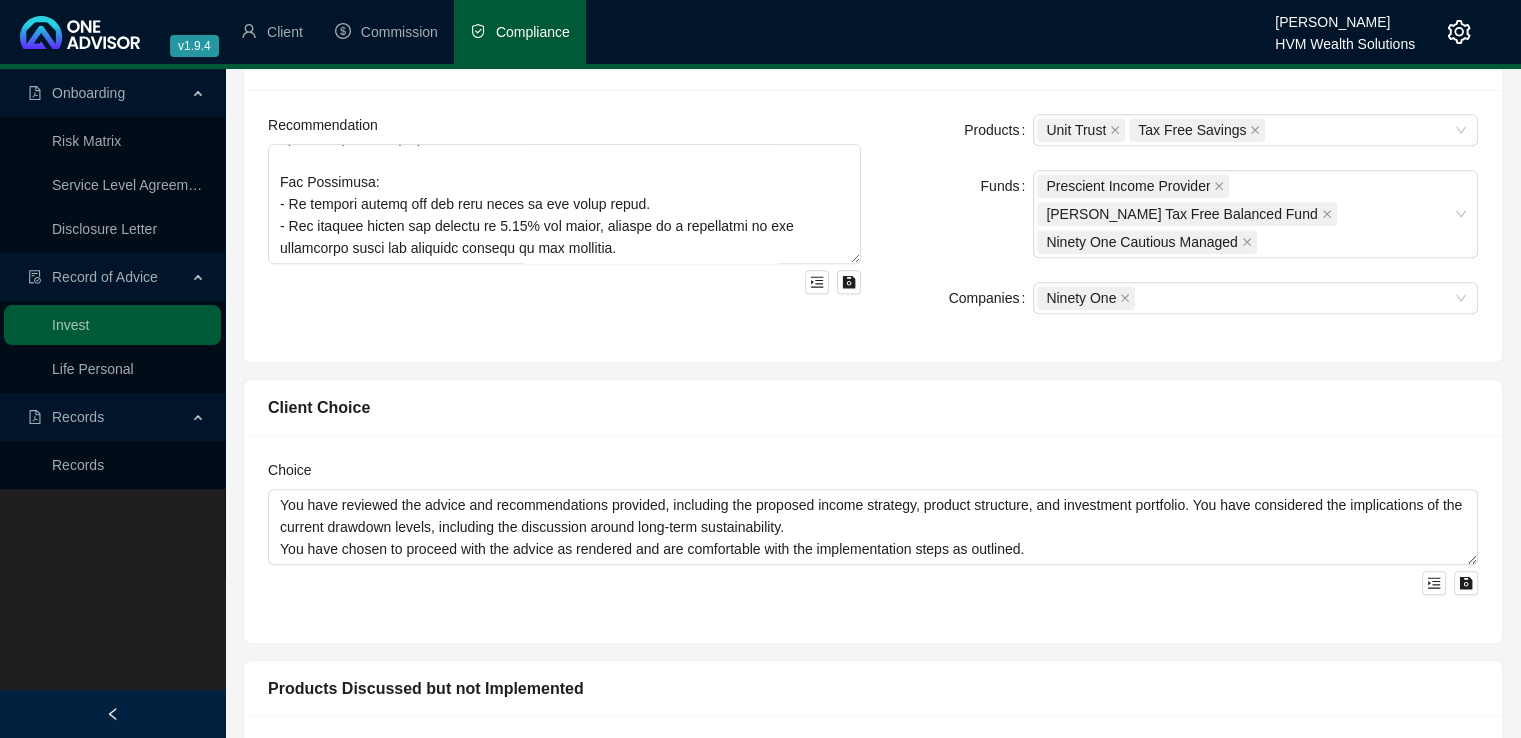 scroll, scrollTop: 1002, scrollLeft: 0, axis: vertical 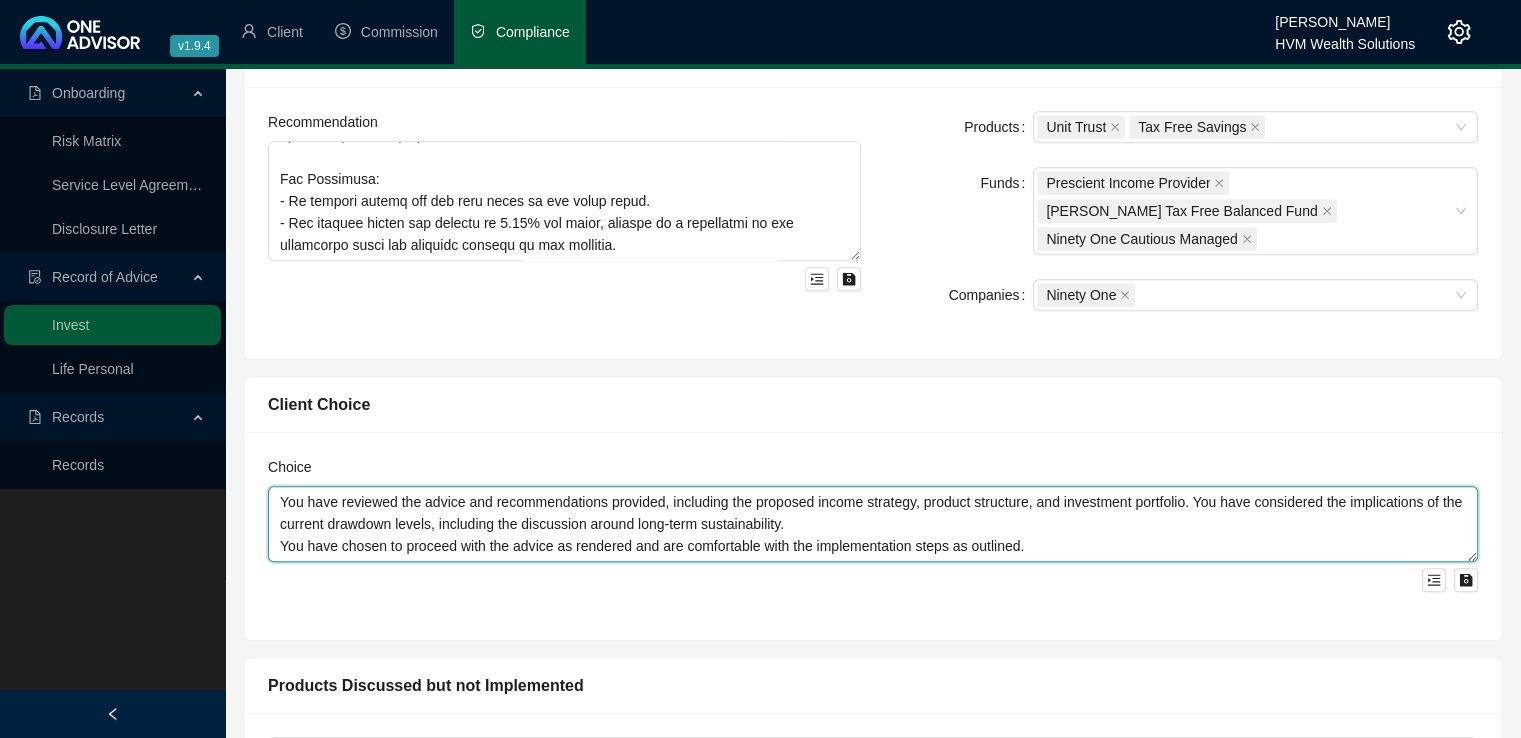 drag, startPoint x: 1068, startPoint y: 543, endPoint x: 276, endPoint y: 485, distance: 794.1209 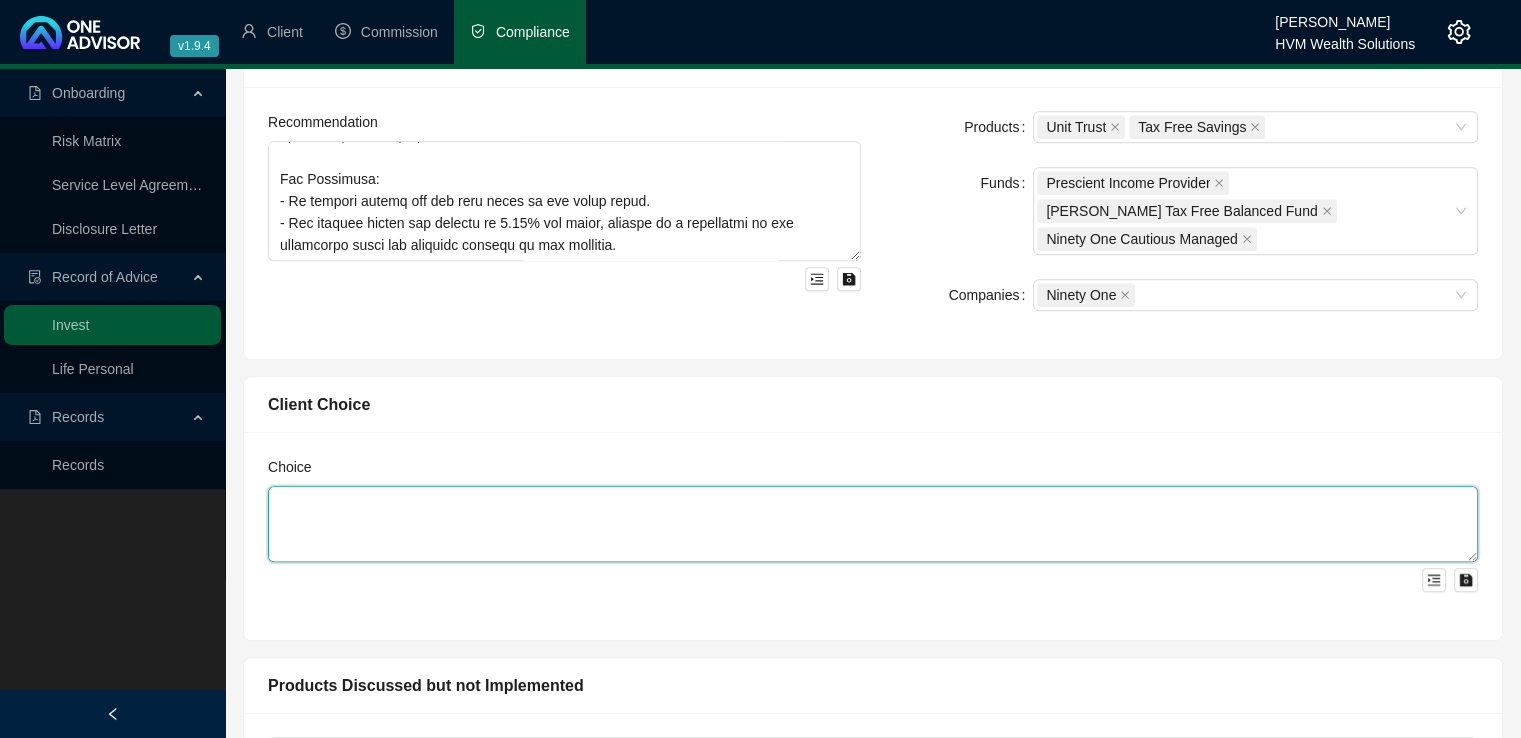 click at bounding box center [873, 524] 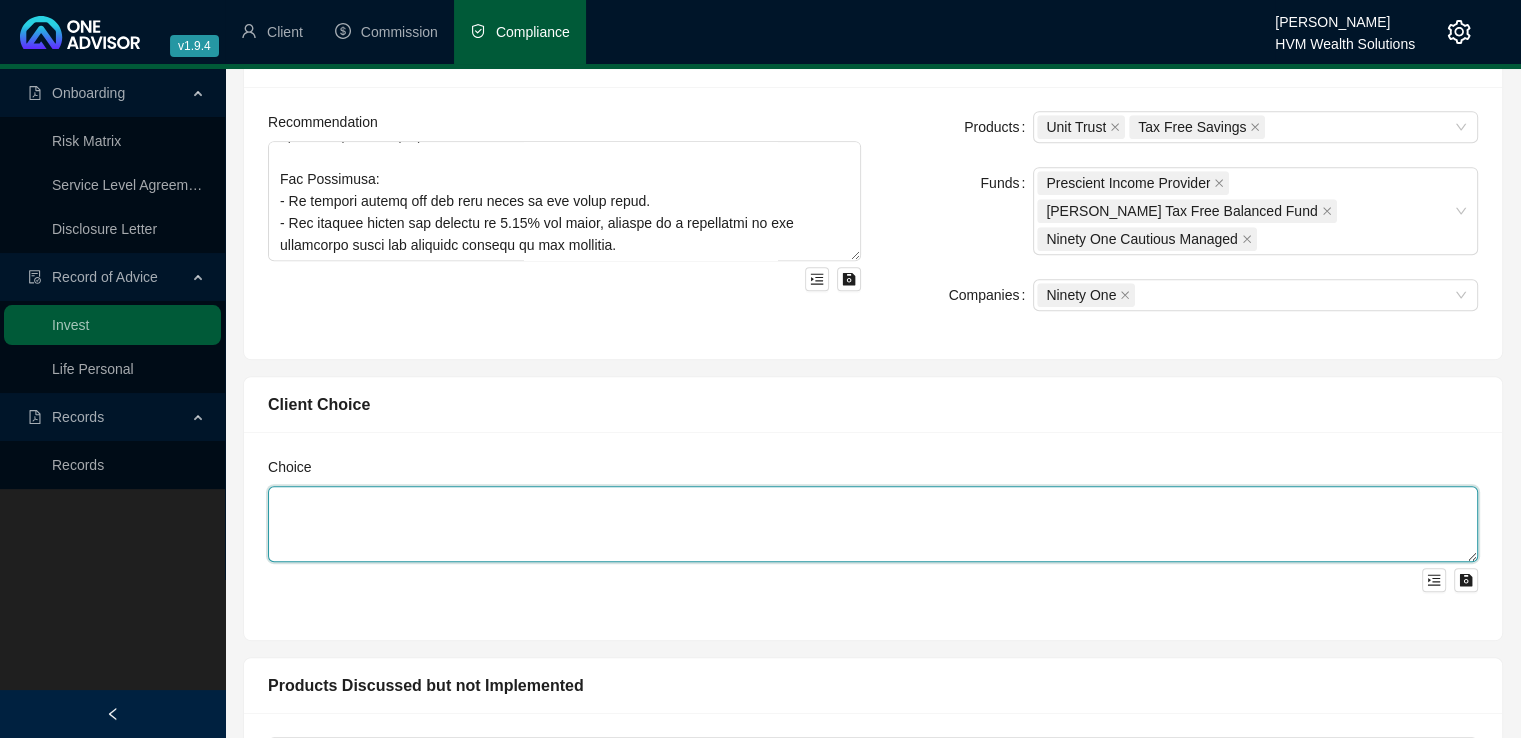 click at bounding box center (873, 524) 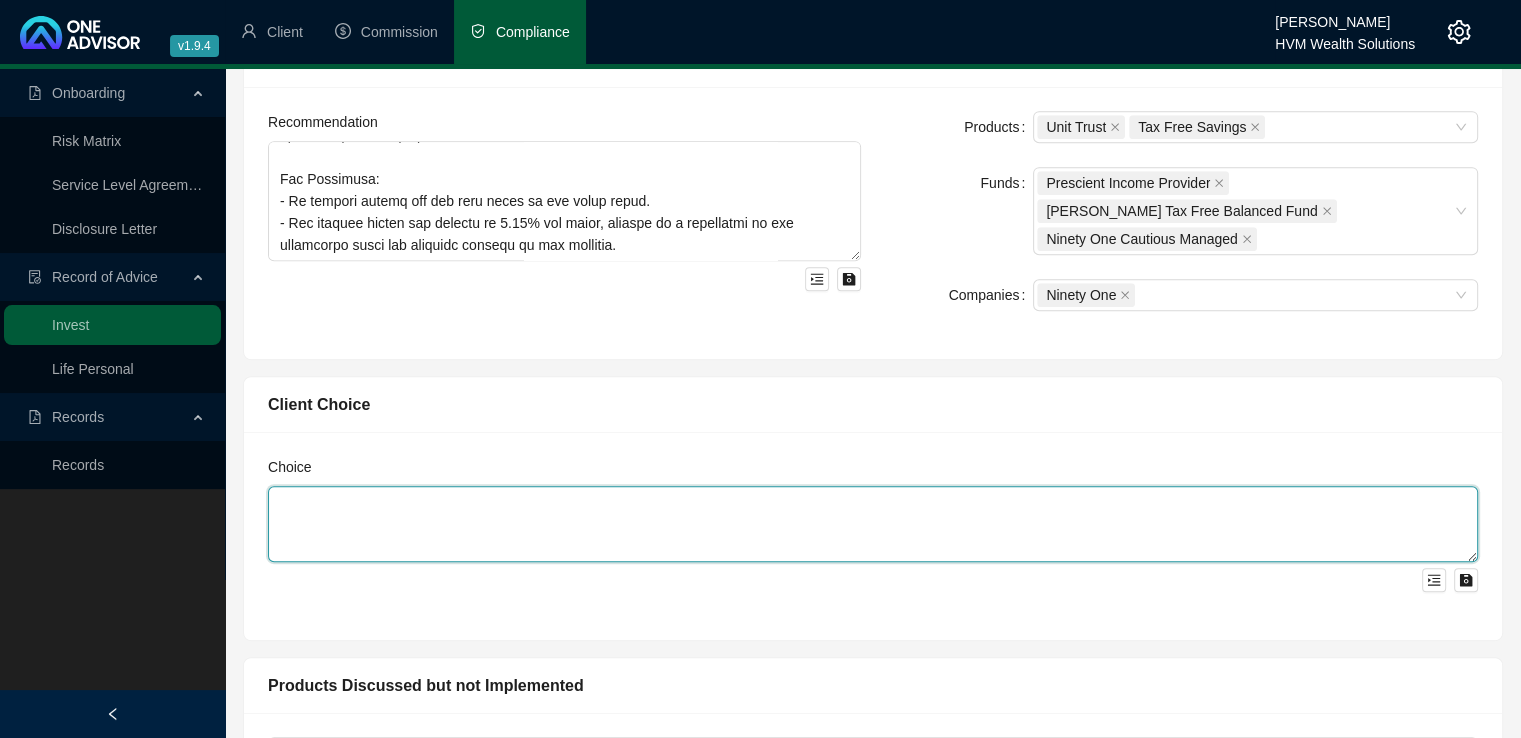 click at bounding box center [873, 524] 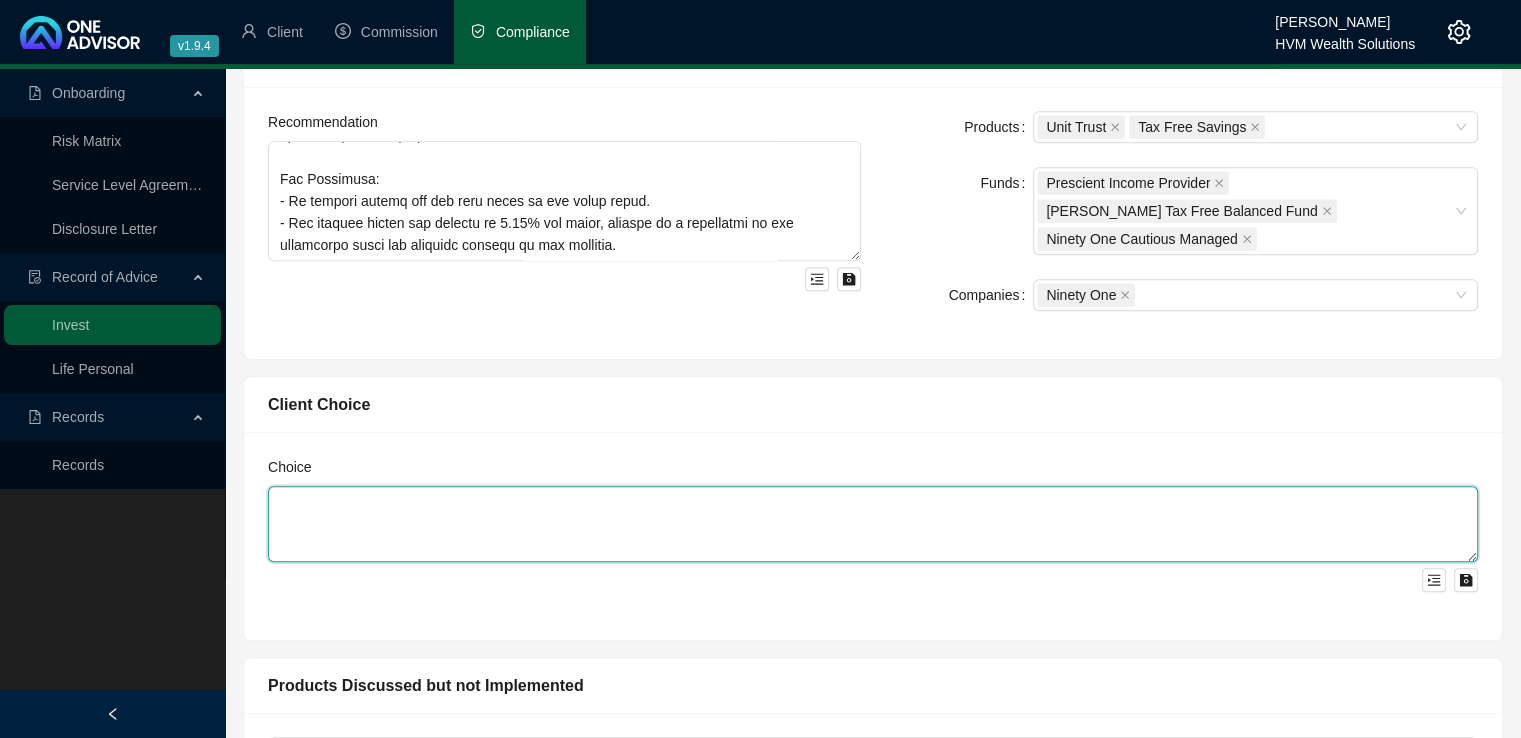paste on "No other products were discussed or proposed during this consultation." 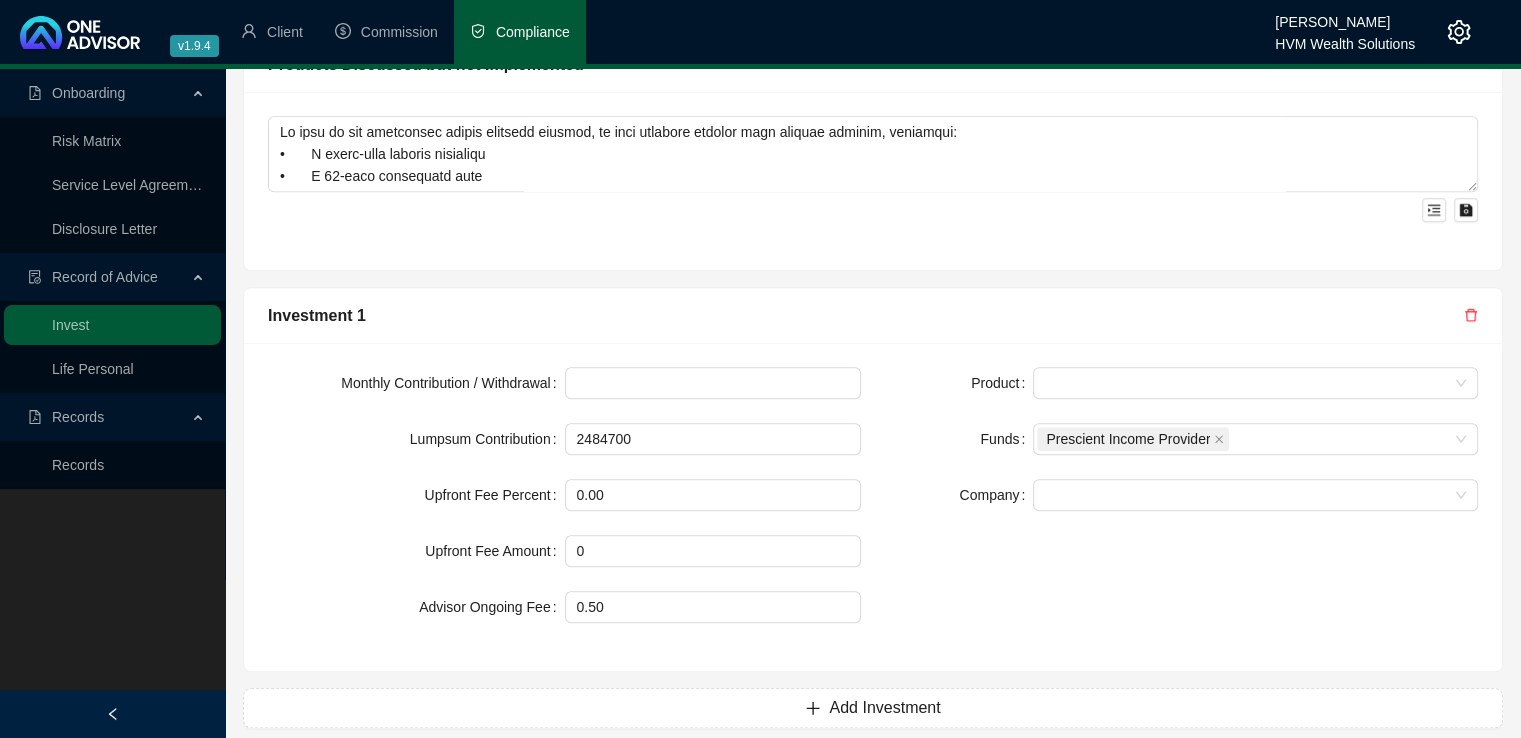 scroll, scrollTop: 1640, scrollLeft: 0, axis: vertical 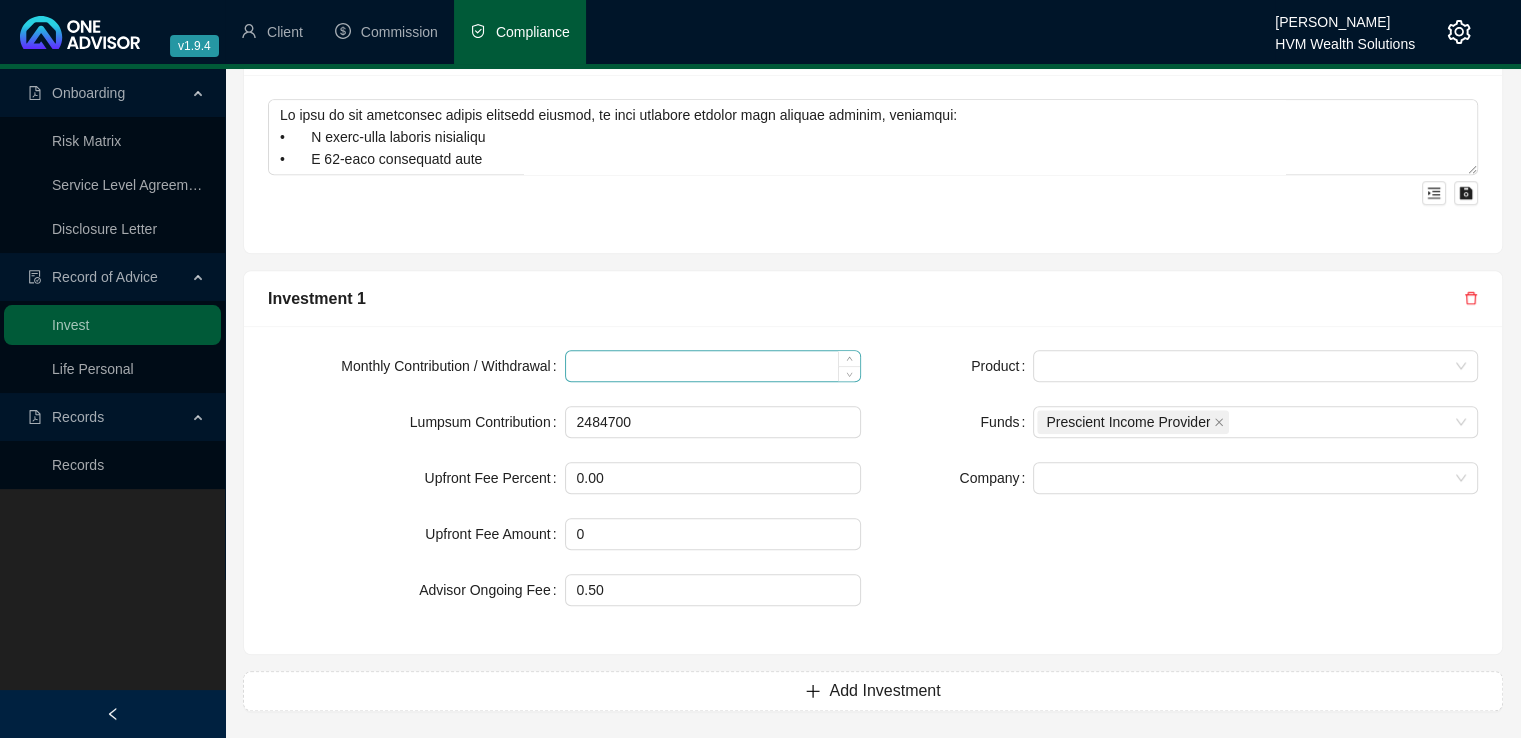 type on "No other products were discussed or proposed during this consultation." 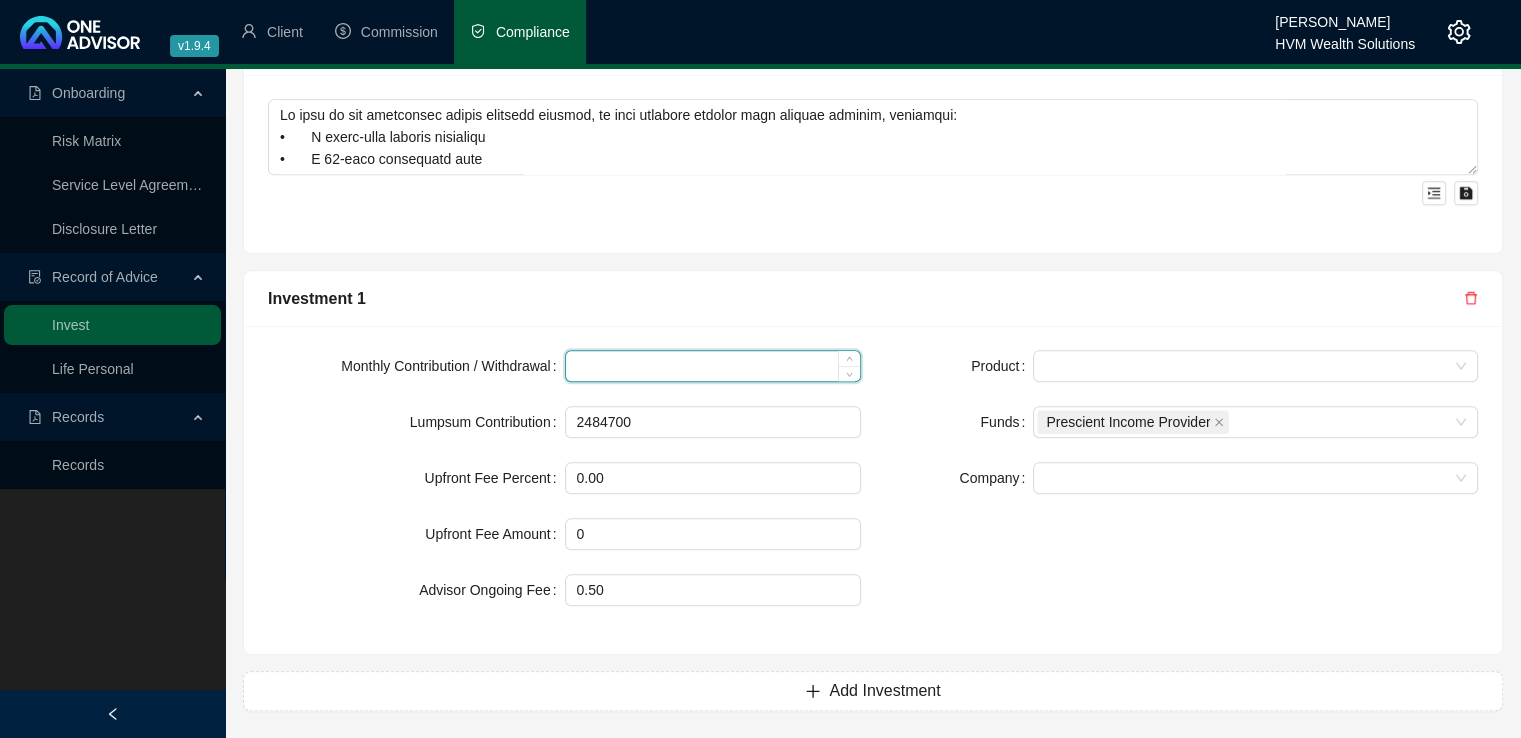 click at bounding box center (713, 366) 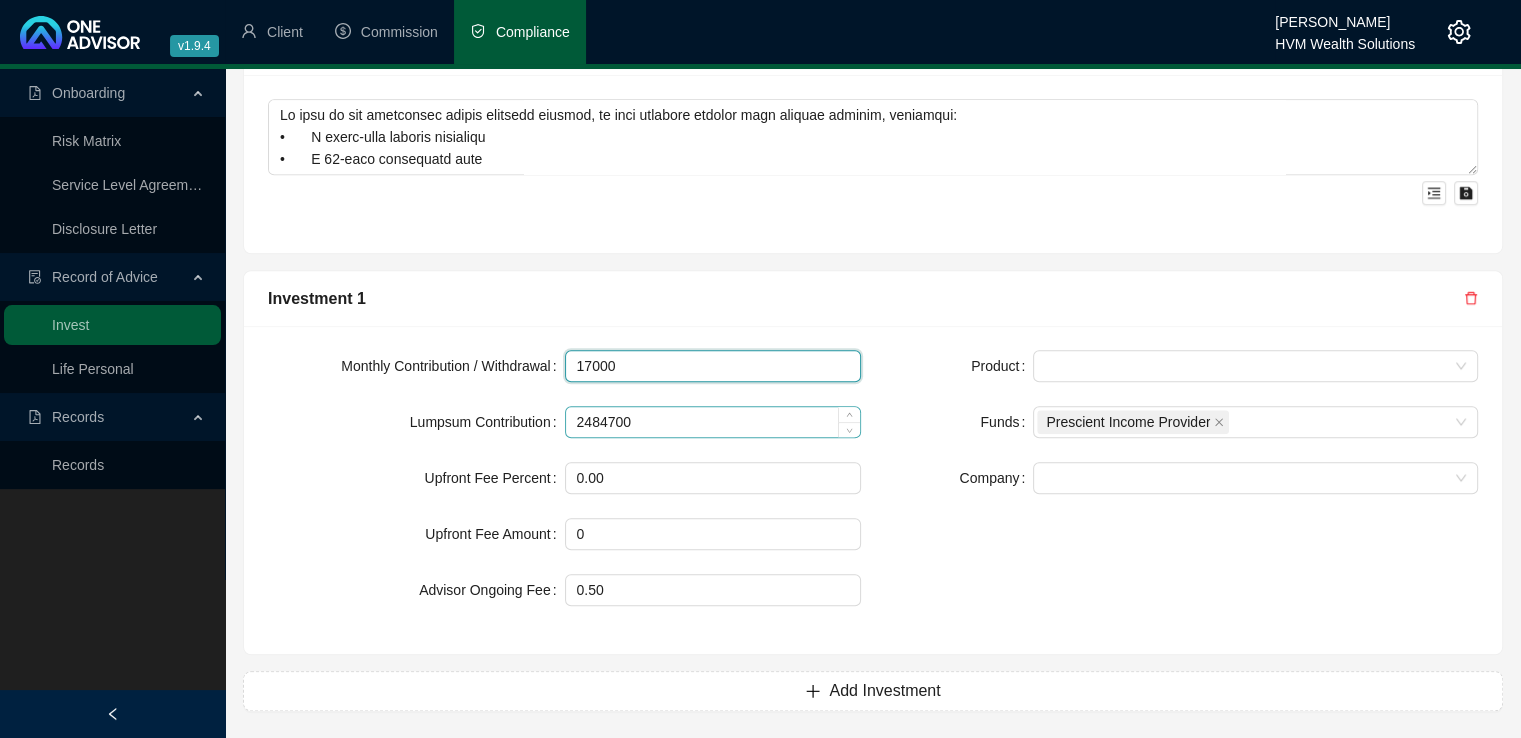 type on "17000" 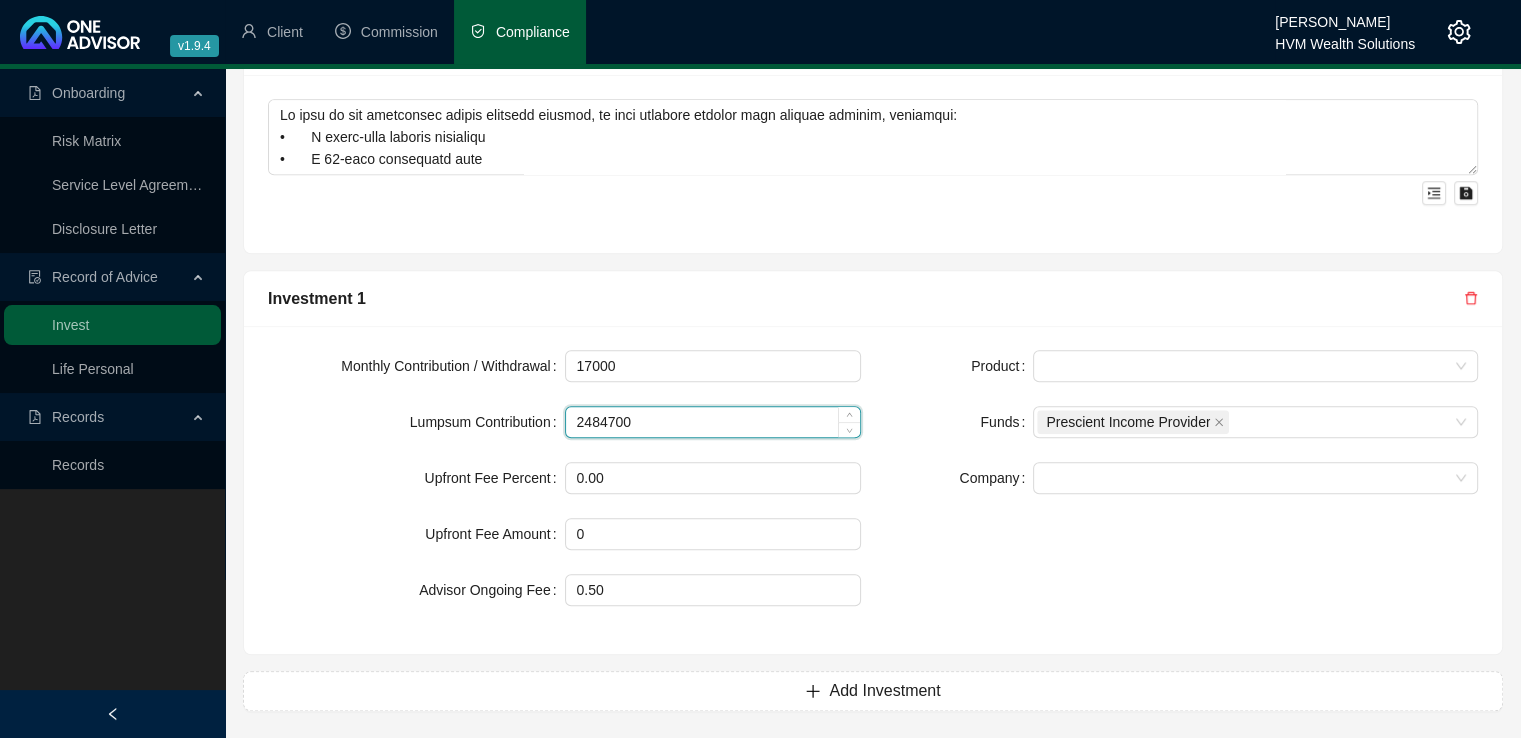 drag, startPoint x: 644, startPoint y: 421, endPoint x: 567, endPoint y: 417, distance: 77.10383 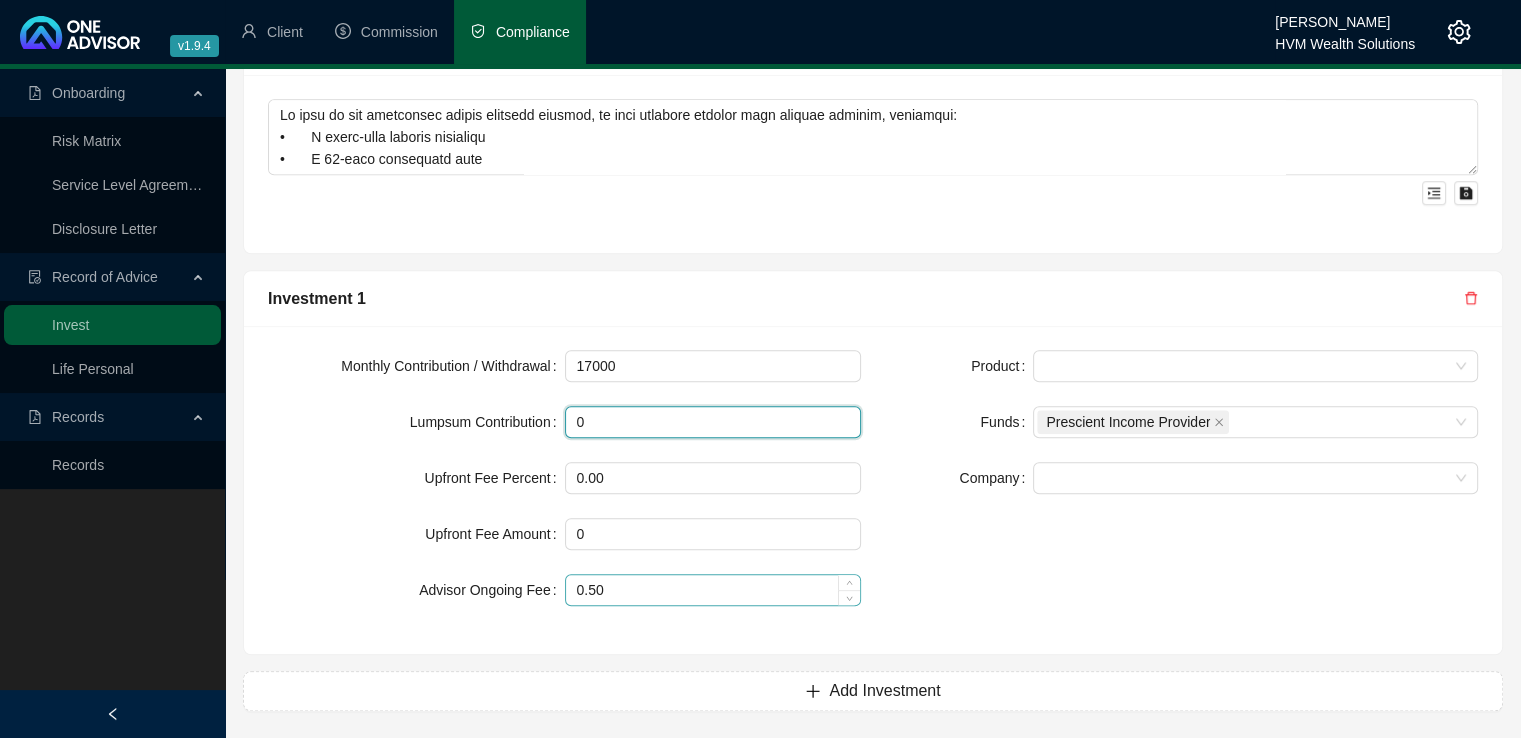 type on "0" 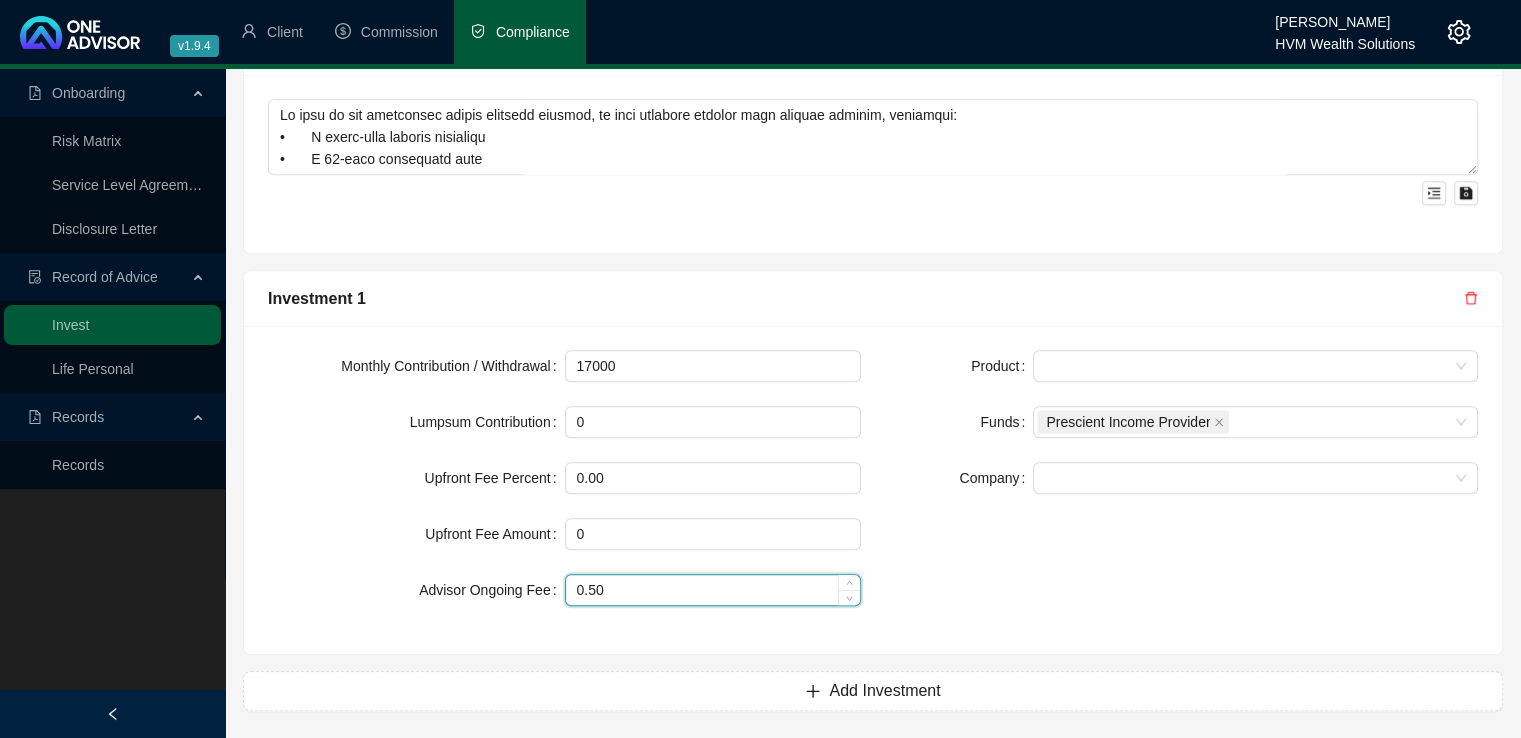 click on "0.50" at bounding box center [713, 590] 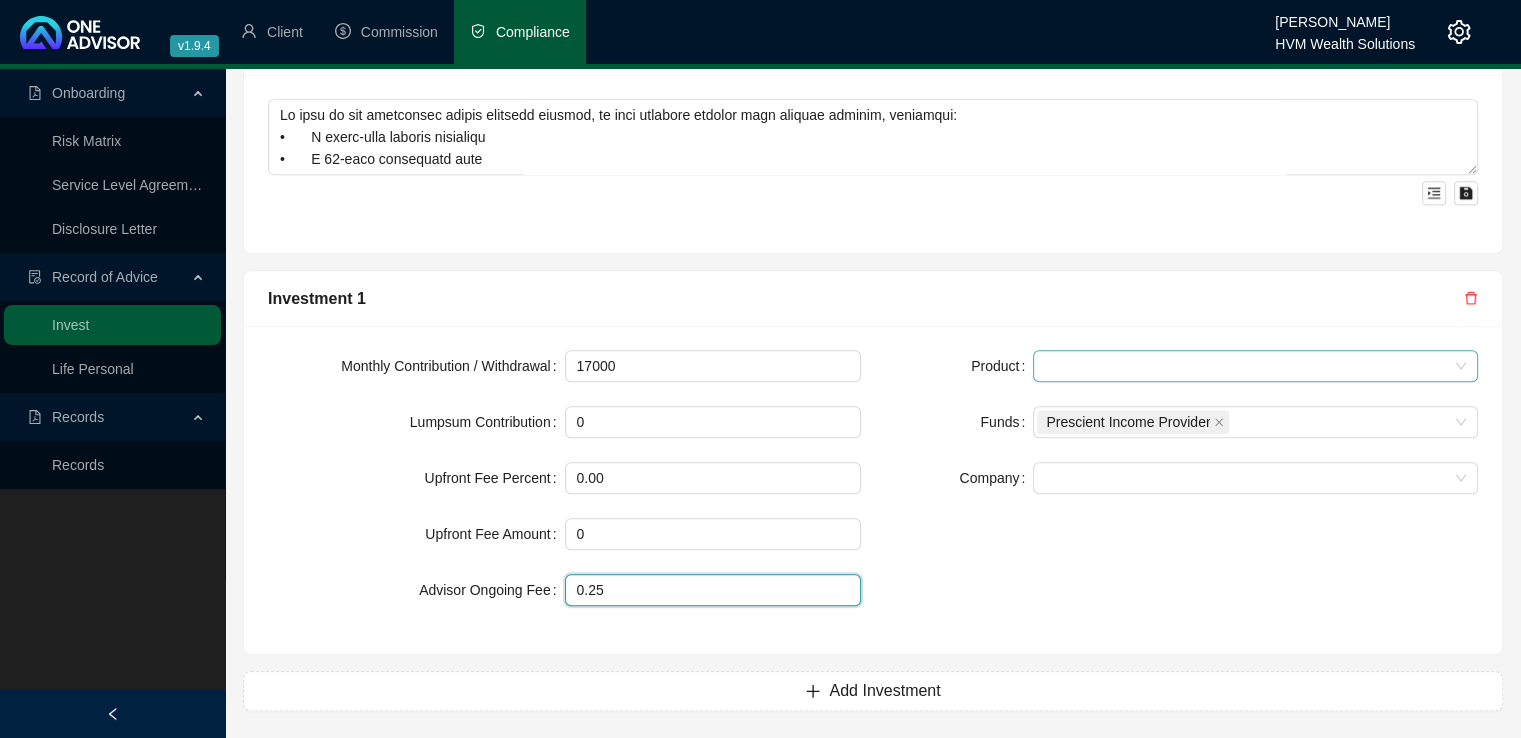 click at bounding box center (1255, 366) 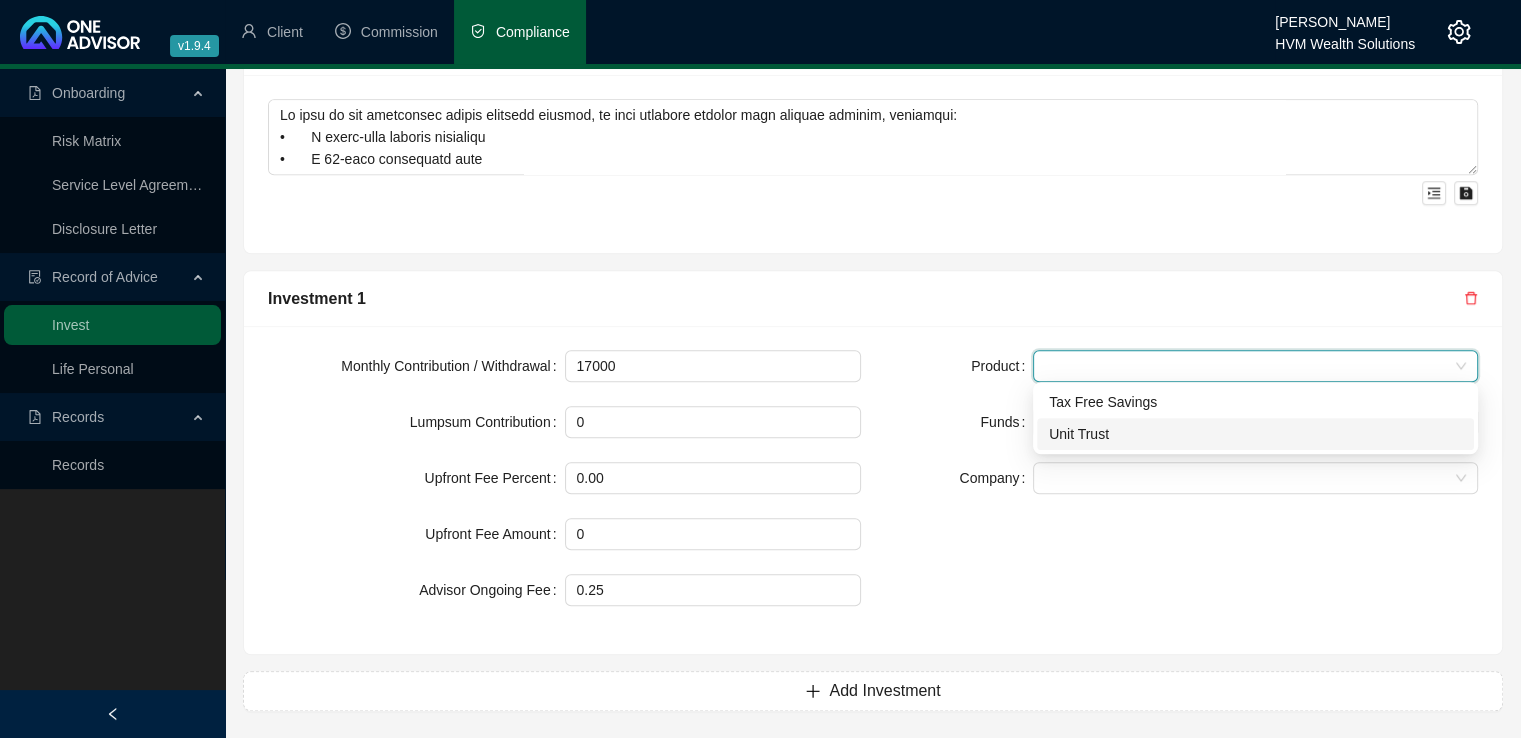 click on "Unit Trust" at bounding box center (1255, 434) 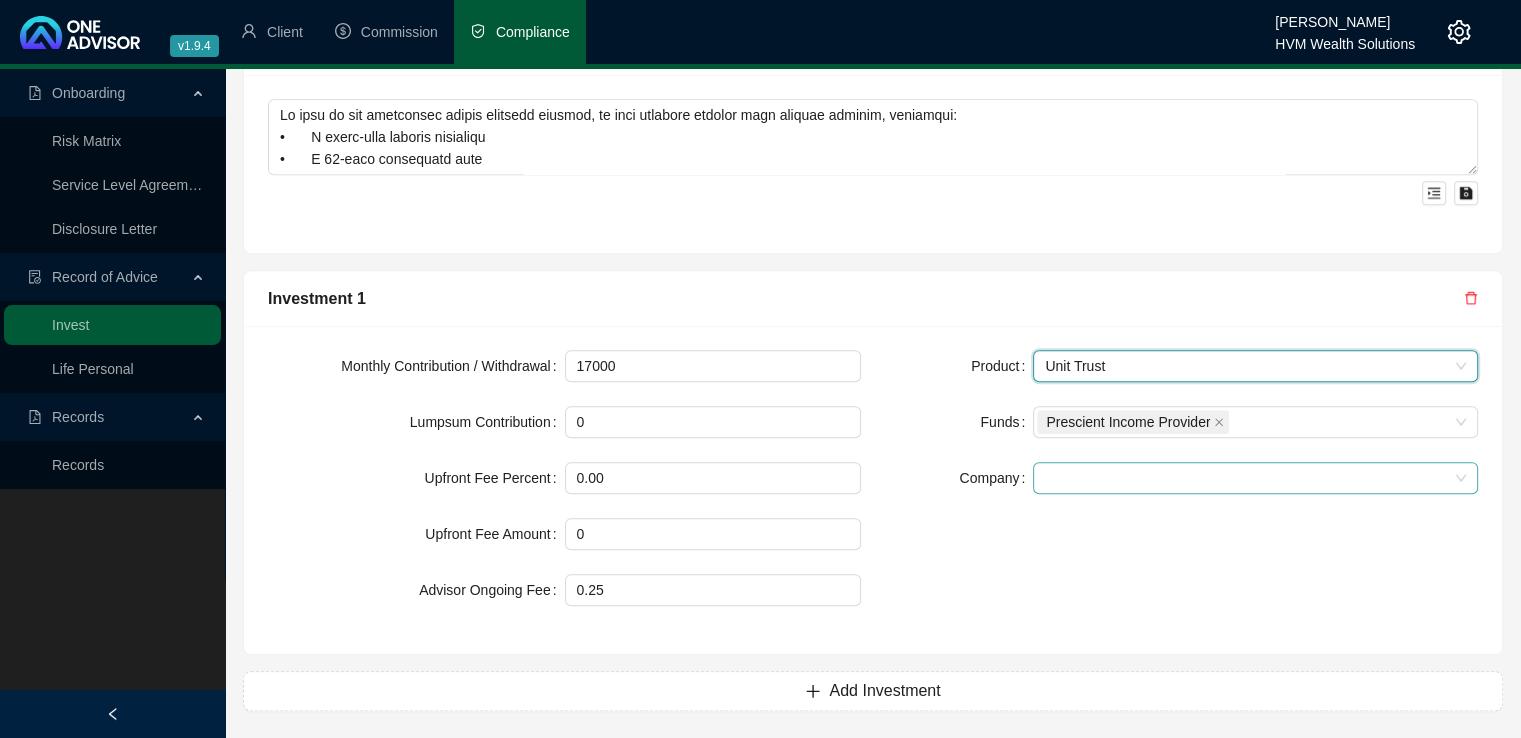 click at bounding box center (1255, 478) 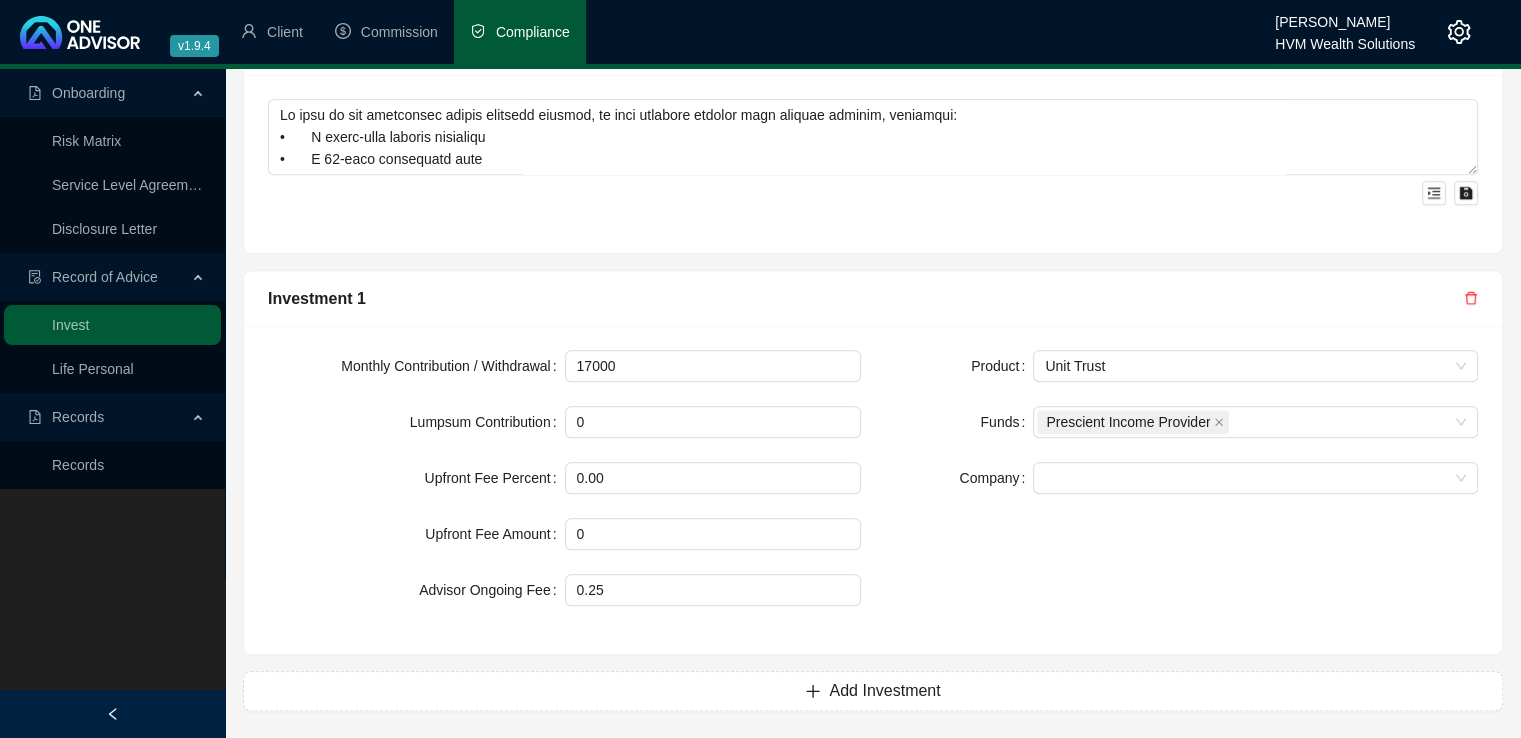 click on "Product Unit Trust Funds Prescient Income Provider   Company" at bounding box center [1181, 490] 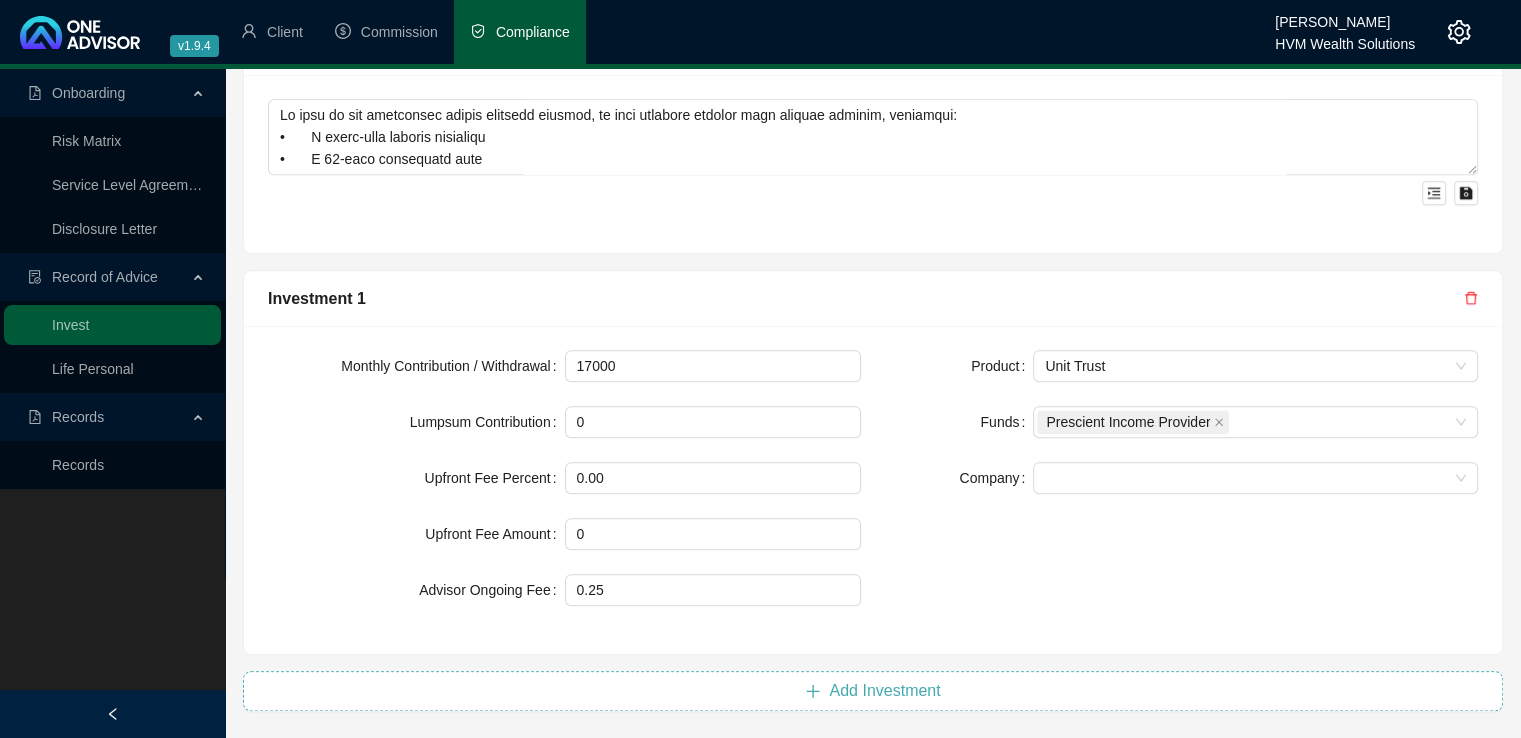 click 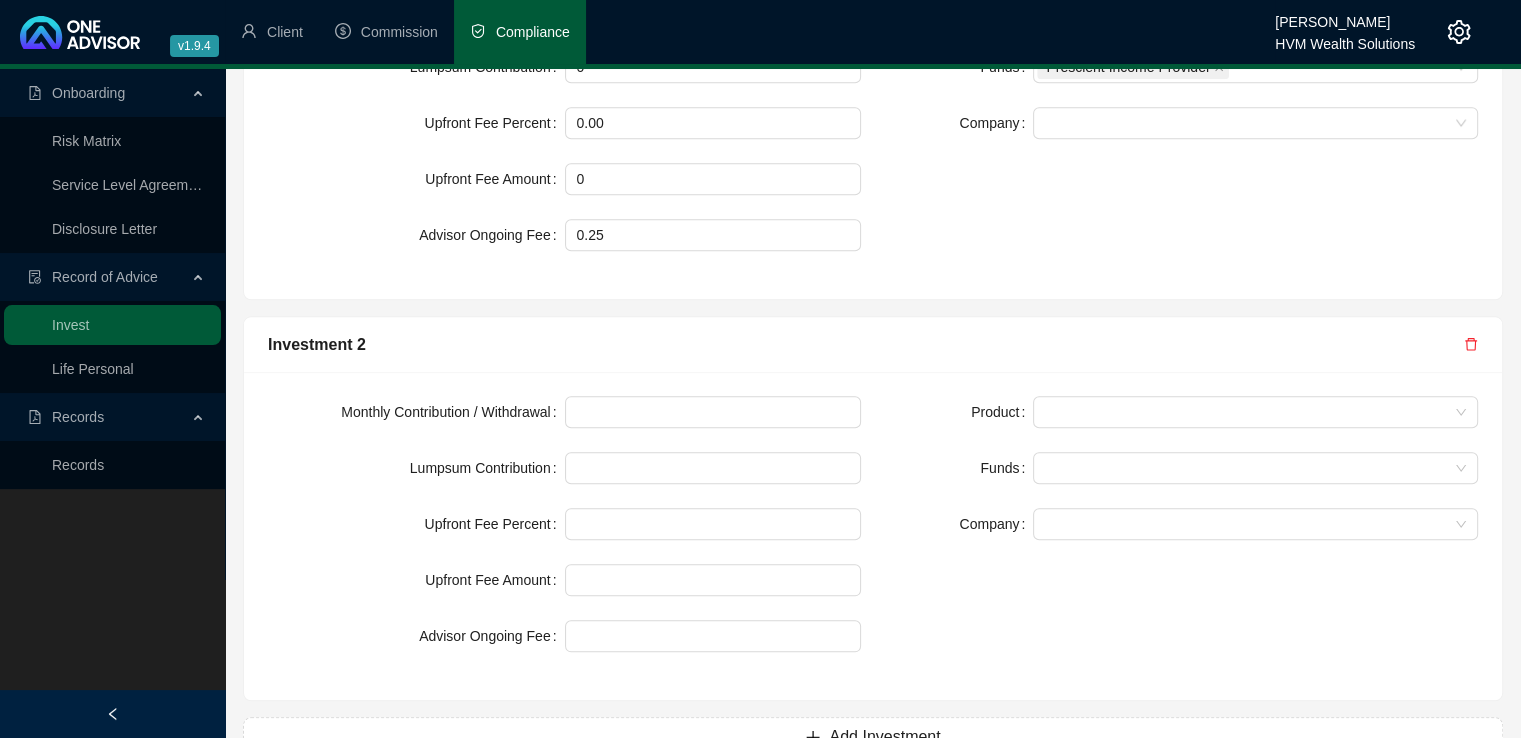scroll, scrollTop: 1998, scrollLeft: 0, axis: vertical 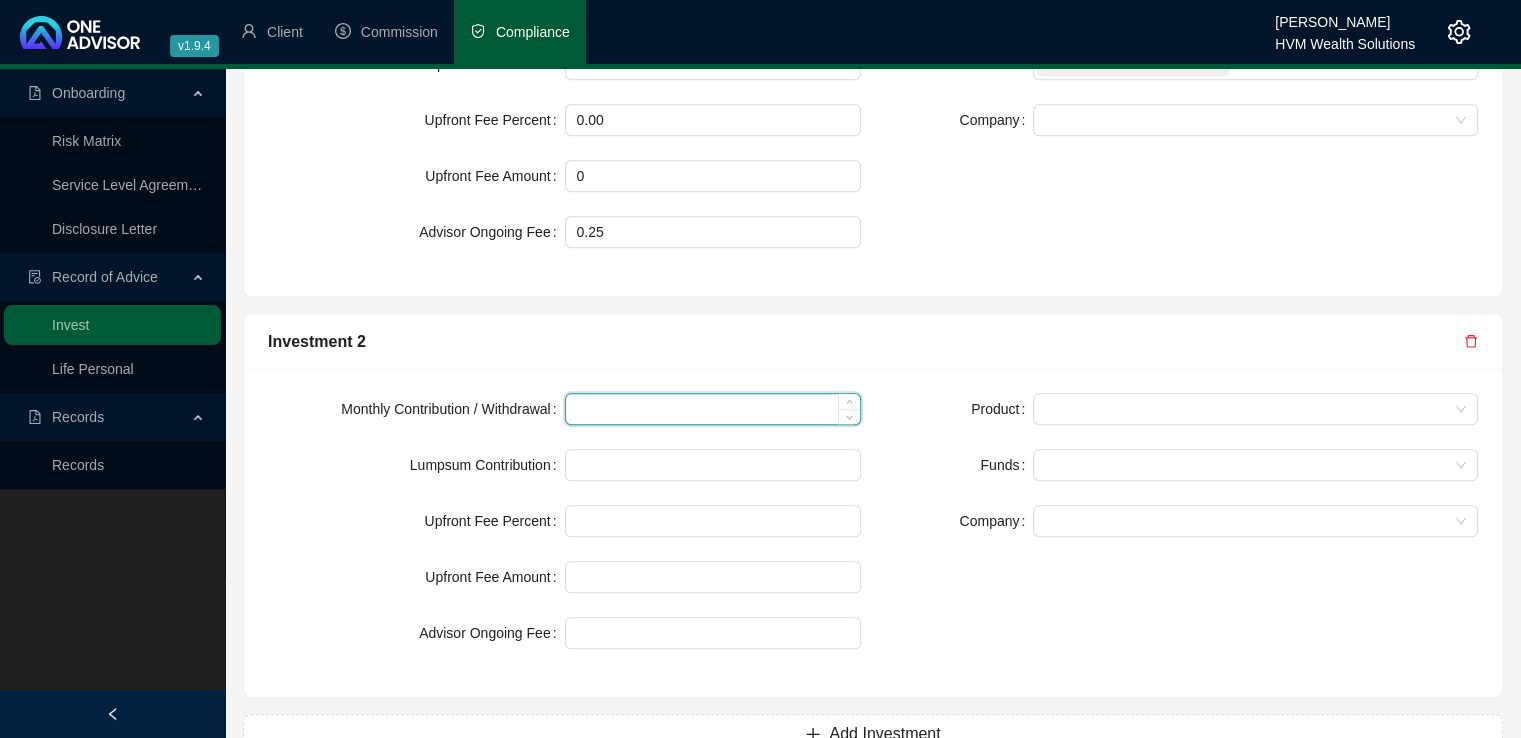 click at bounding box center [713, 409] 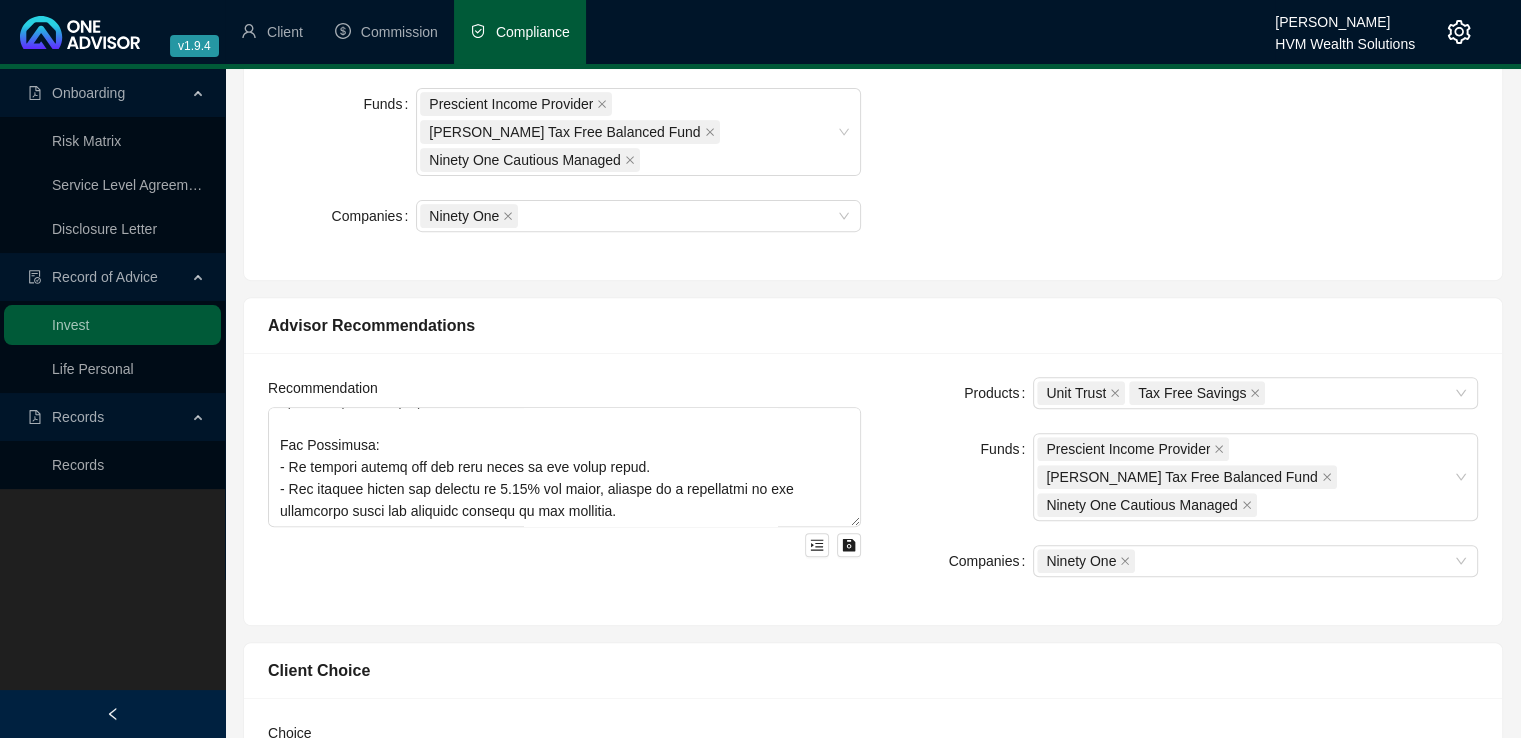 scroll, scrollTop: 713, scrollLeft: 0, axis: vertical 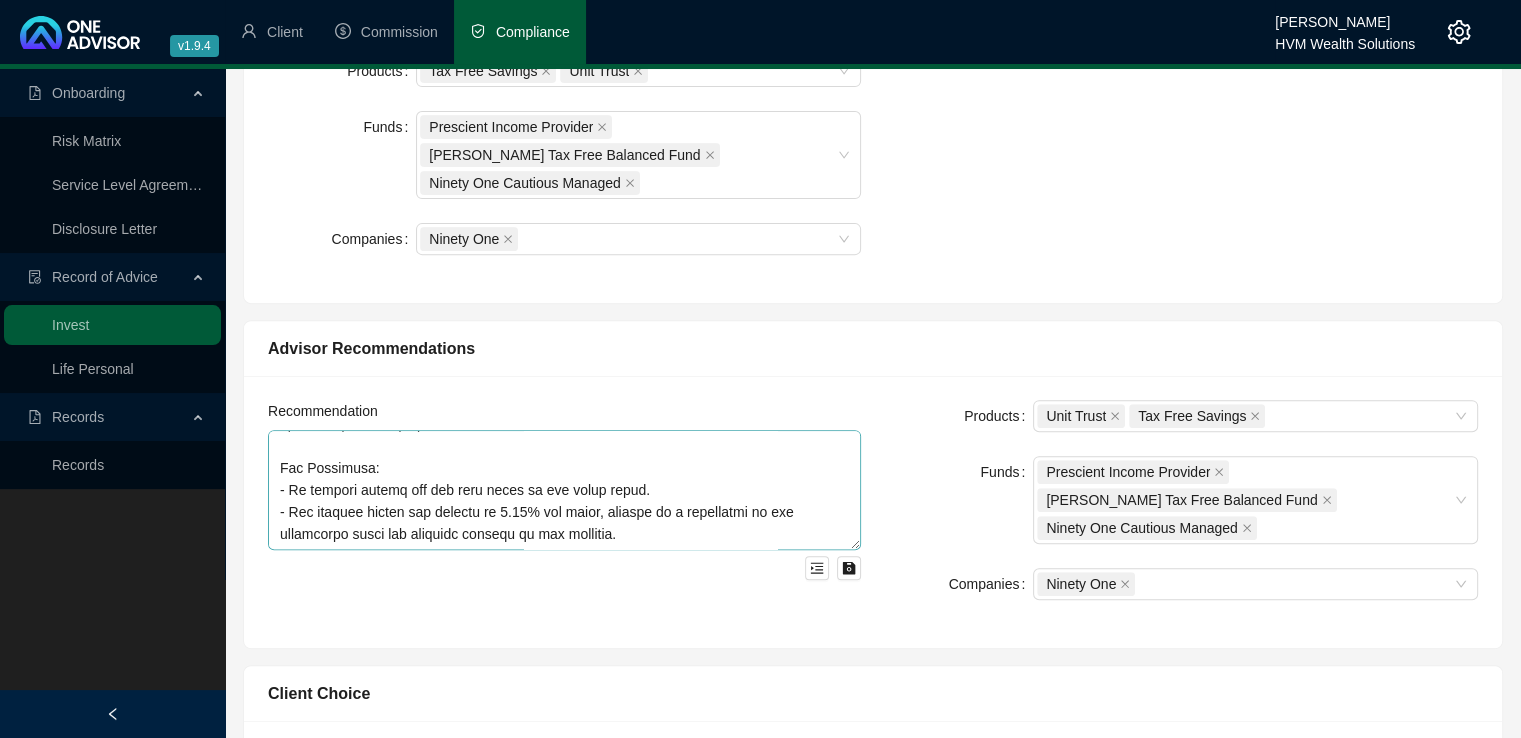 type on "2800" 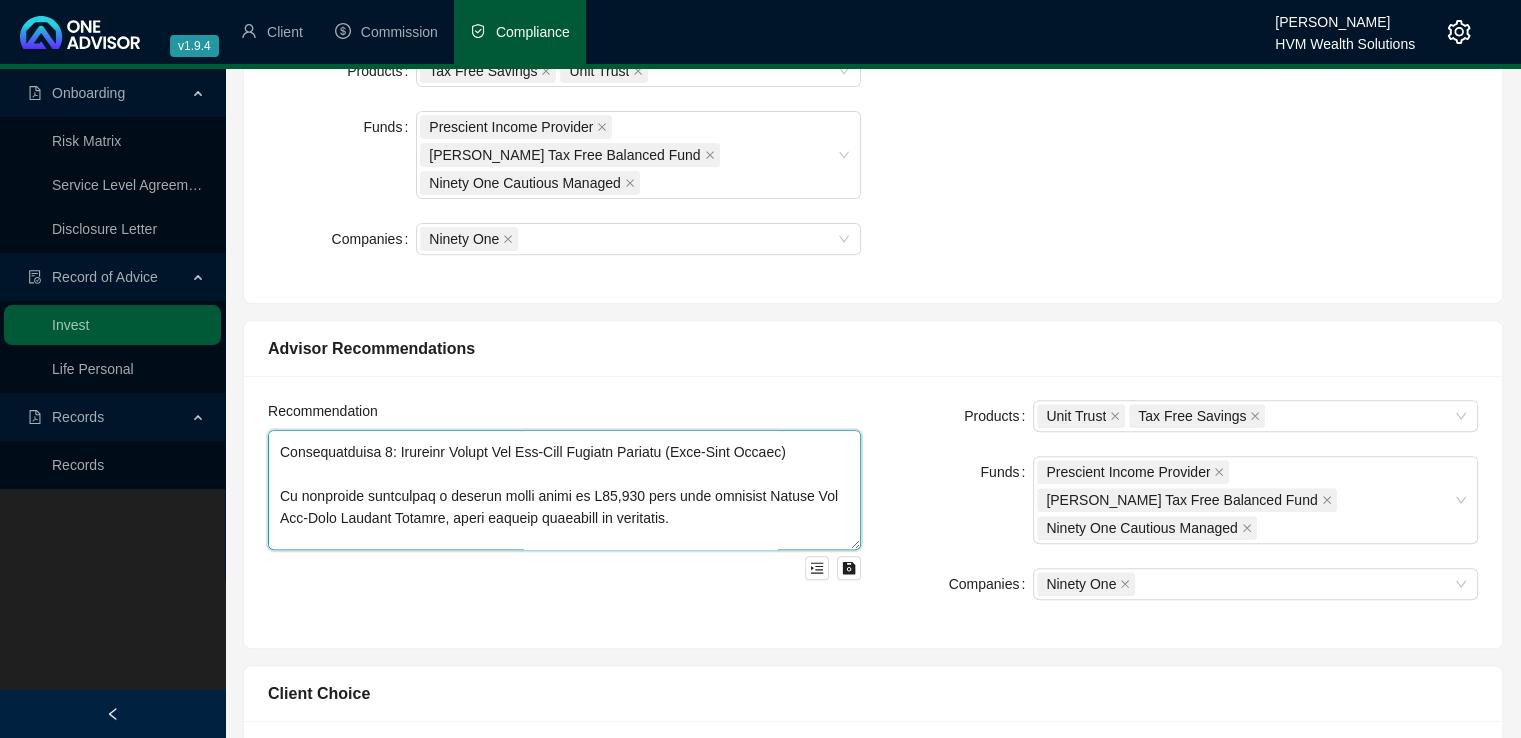 scroll, scrollTop: 596, scrollLeft: 0, axis: vertical 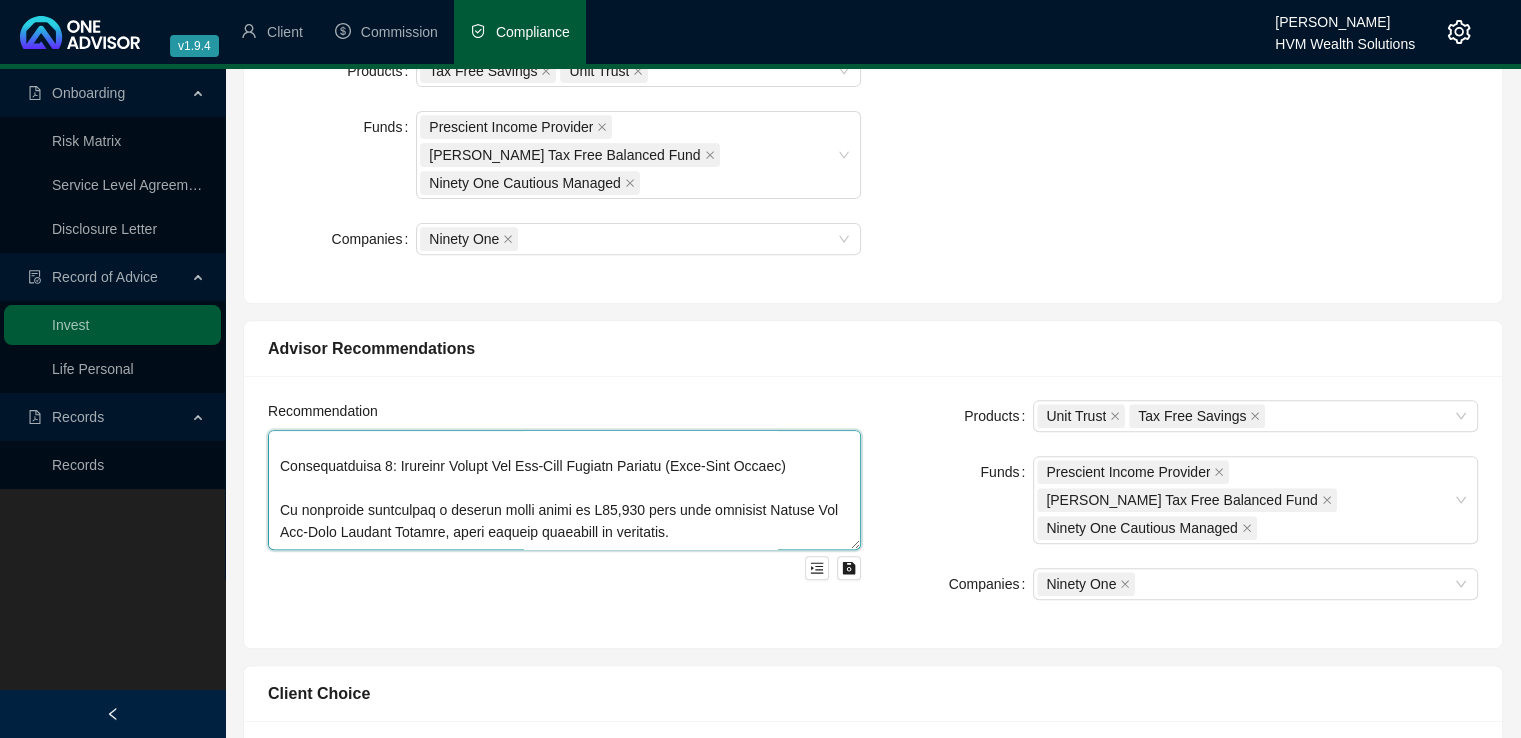 click at bounding box center [564, 490] 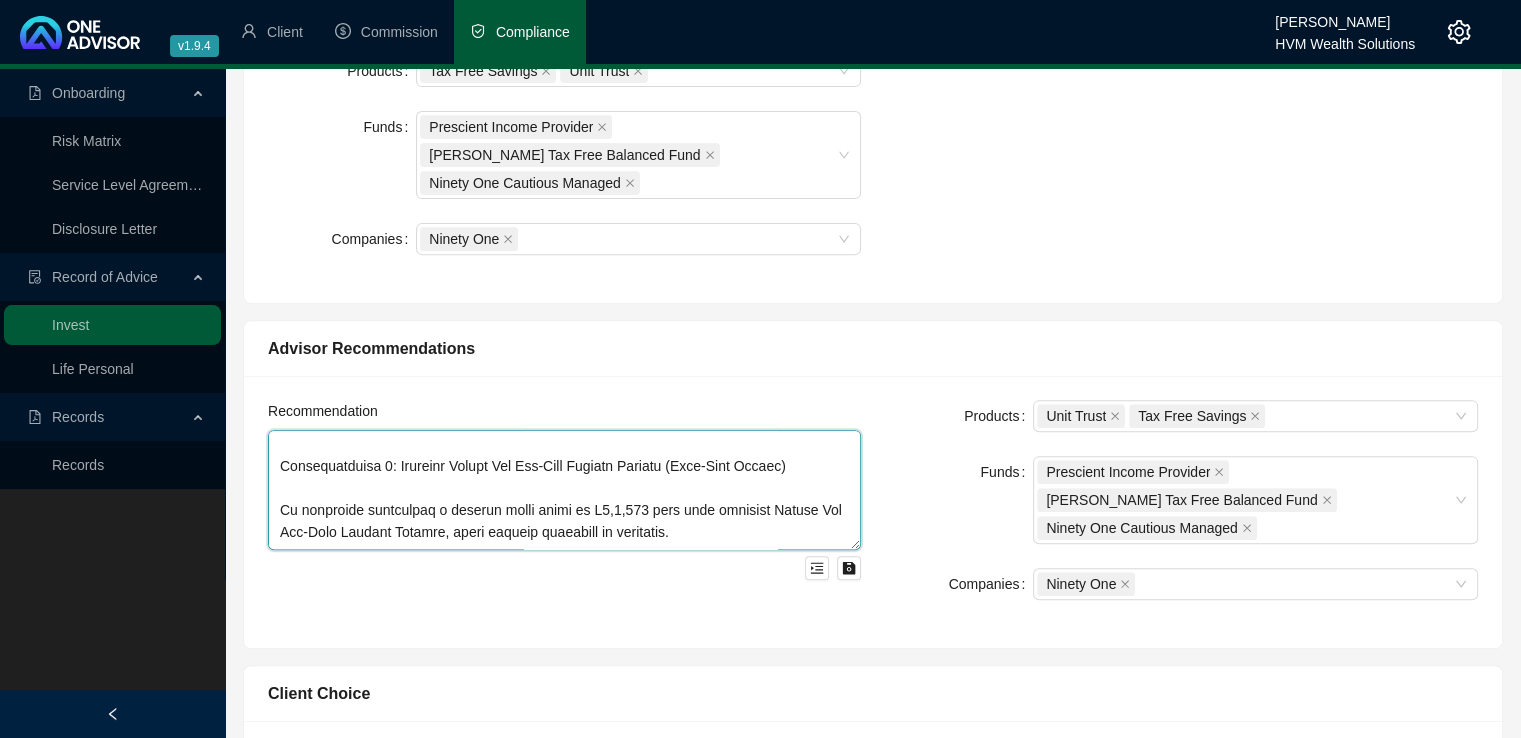 click at bounding box center [564, 490] 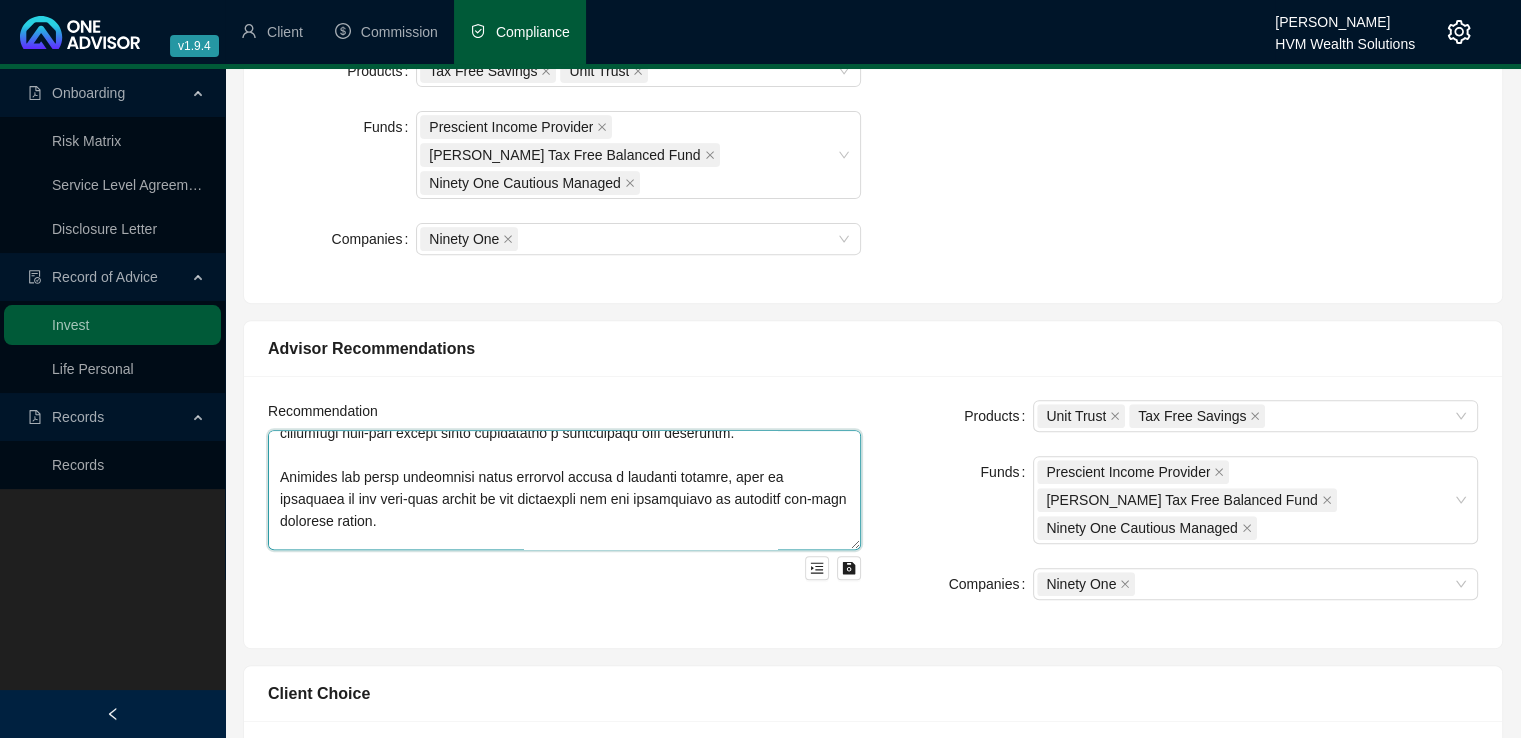 scroll, scrollTop: 1408, scrollLeft: 0, axis: vertical 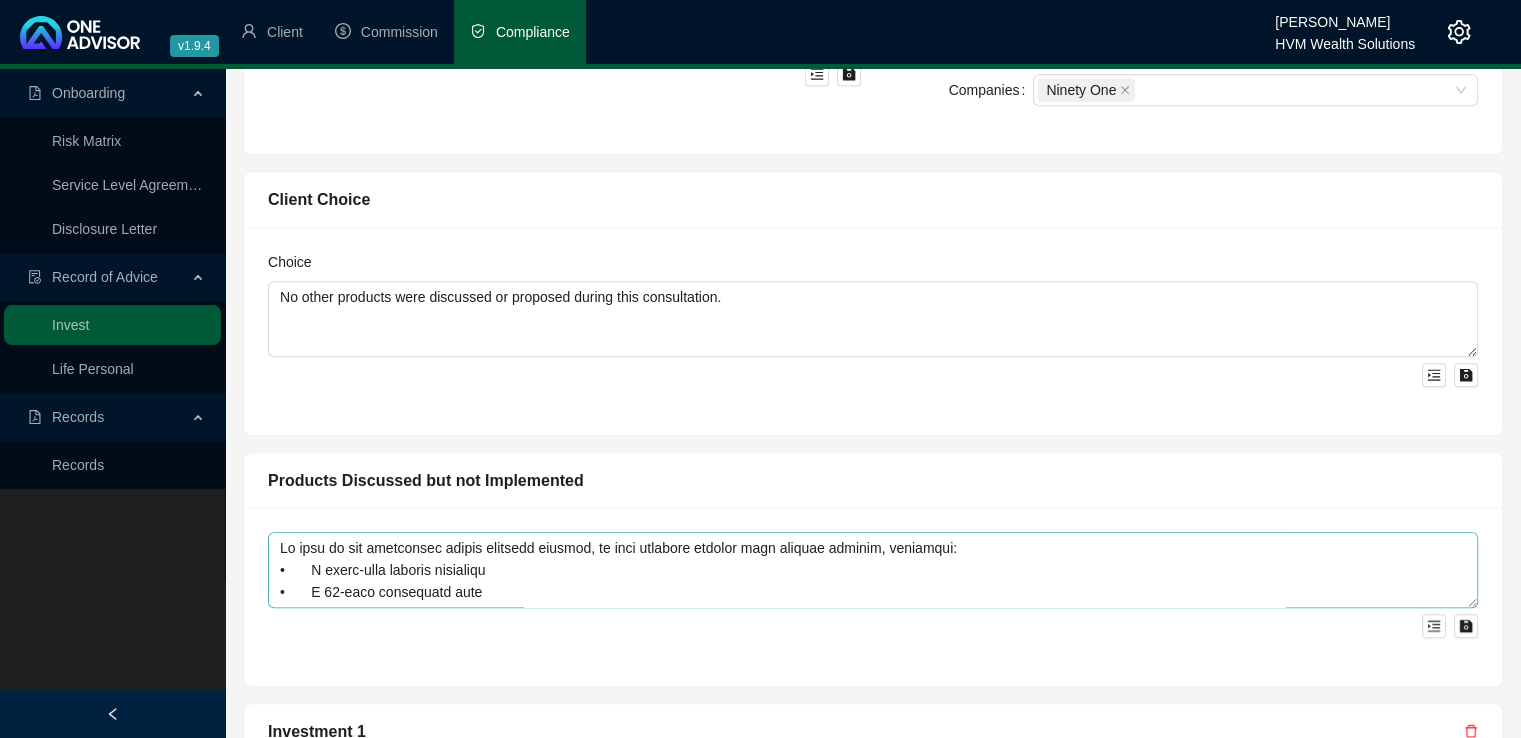 type on "Recommendation 1: Prescient Income Provider Fund (Short- to Medium-Term Savings)
We recommend investing R17,000 per month directly into the Prescient Income Provider Fund via the Prescient platform.
Reasons for Recommendation:
This fund is well suited for a short- to medium-term savings objective, where access to liquidity becomes important from month 6 onward.
It focuses on income-generating assets such as bonds, cash, and listed credit — offering enhanced yields with low capital risk.
- Designed to deliver returns above inflation, while preserving capital over rolling 12-month periods.
- Offers daily liquidity, allowing partial or full withdrawals when school-related costs begin to arise.
- The fund's risk profile aligns with a cautious investor looking to protect capital while earning returns that can keep pace with school fee inflation.
- Direct investment on the Prescient platform reduces administration costs.
Fee Structure:
- No upfront advice fee taken.
- Ongoing advice fee of 0.25% p.a., ch..." 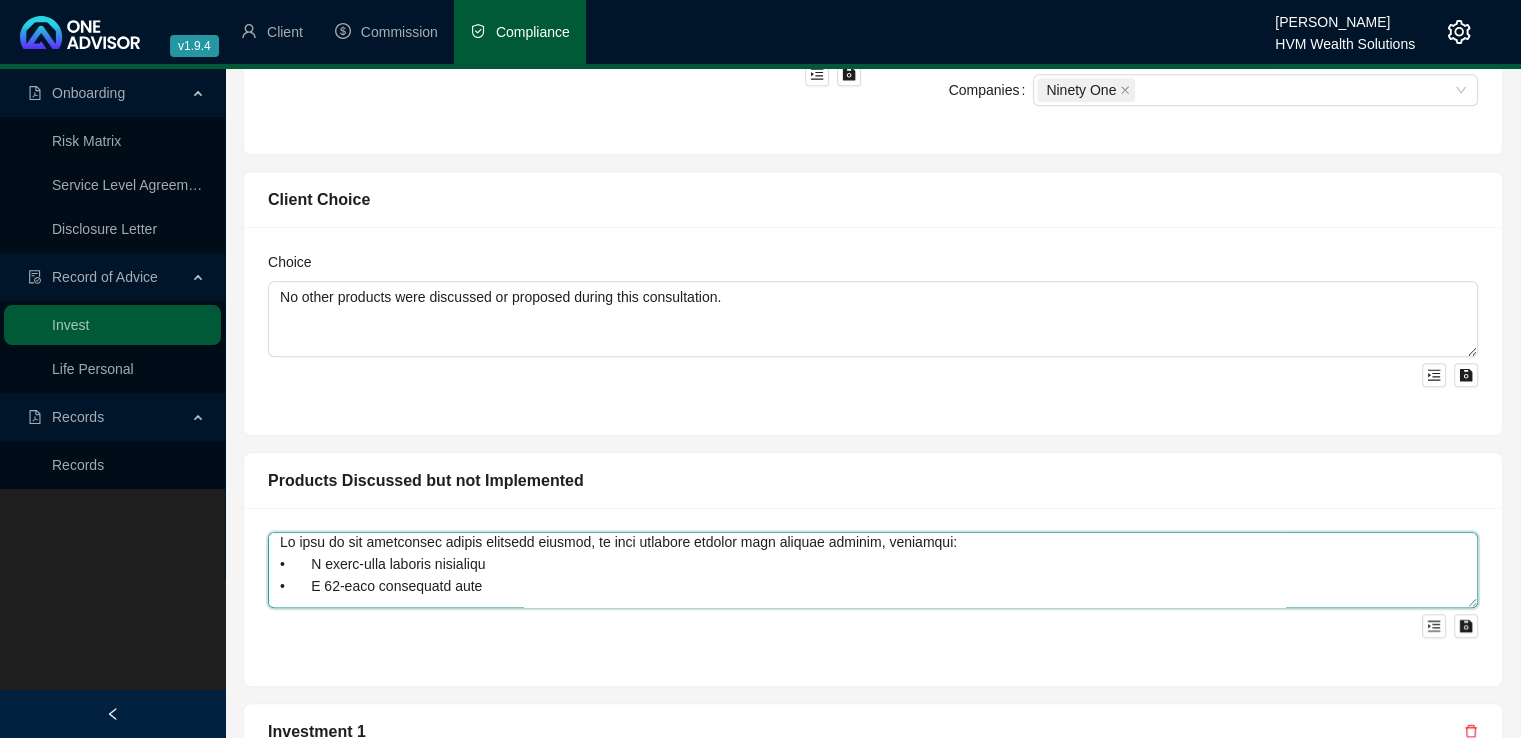 scroll, scrollTop: 0, scrollLeft: 0, axis: both 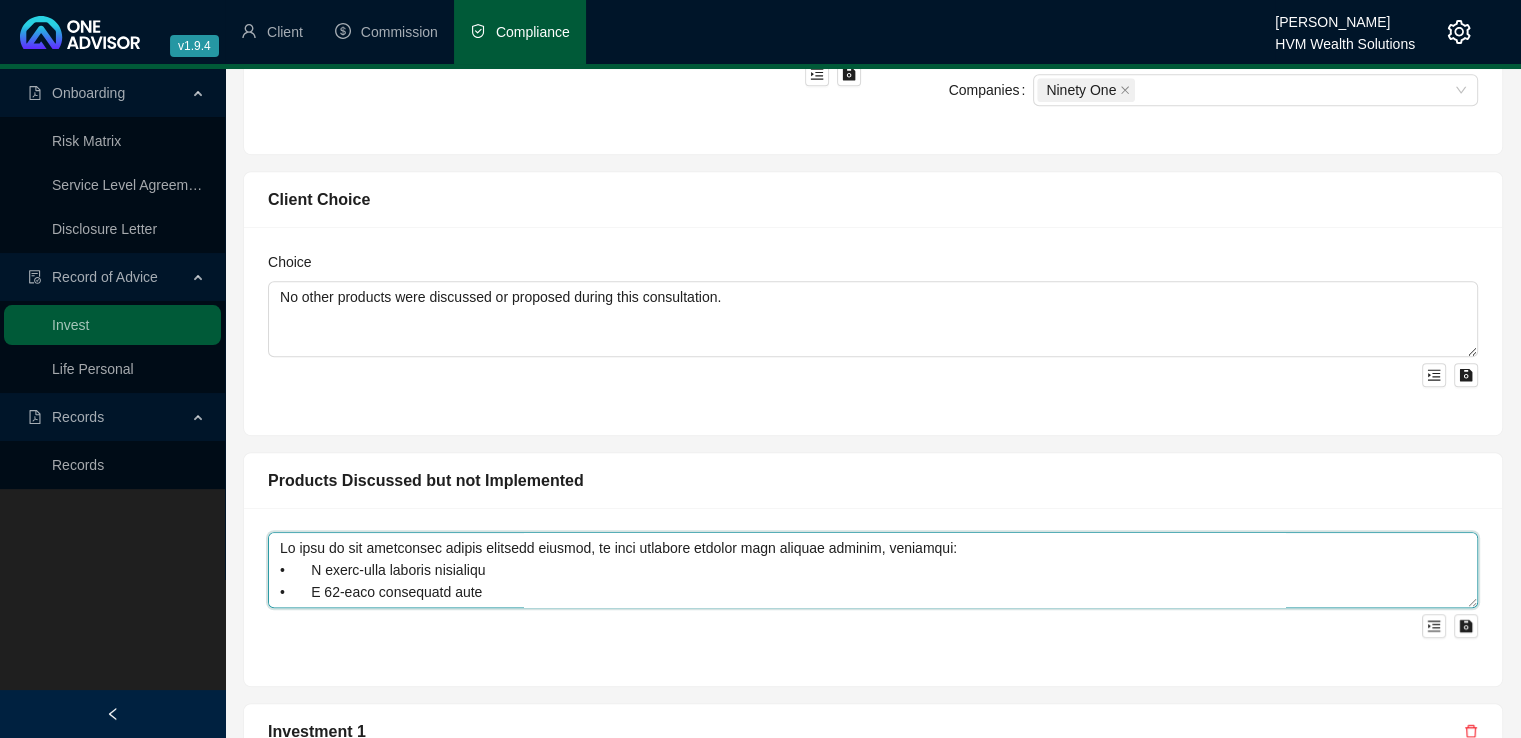 drag, startPoint x: 526, startPoint y: 595, endPoint x: 276, endPoint y: 543, distance: 255.35074 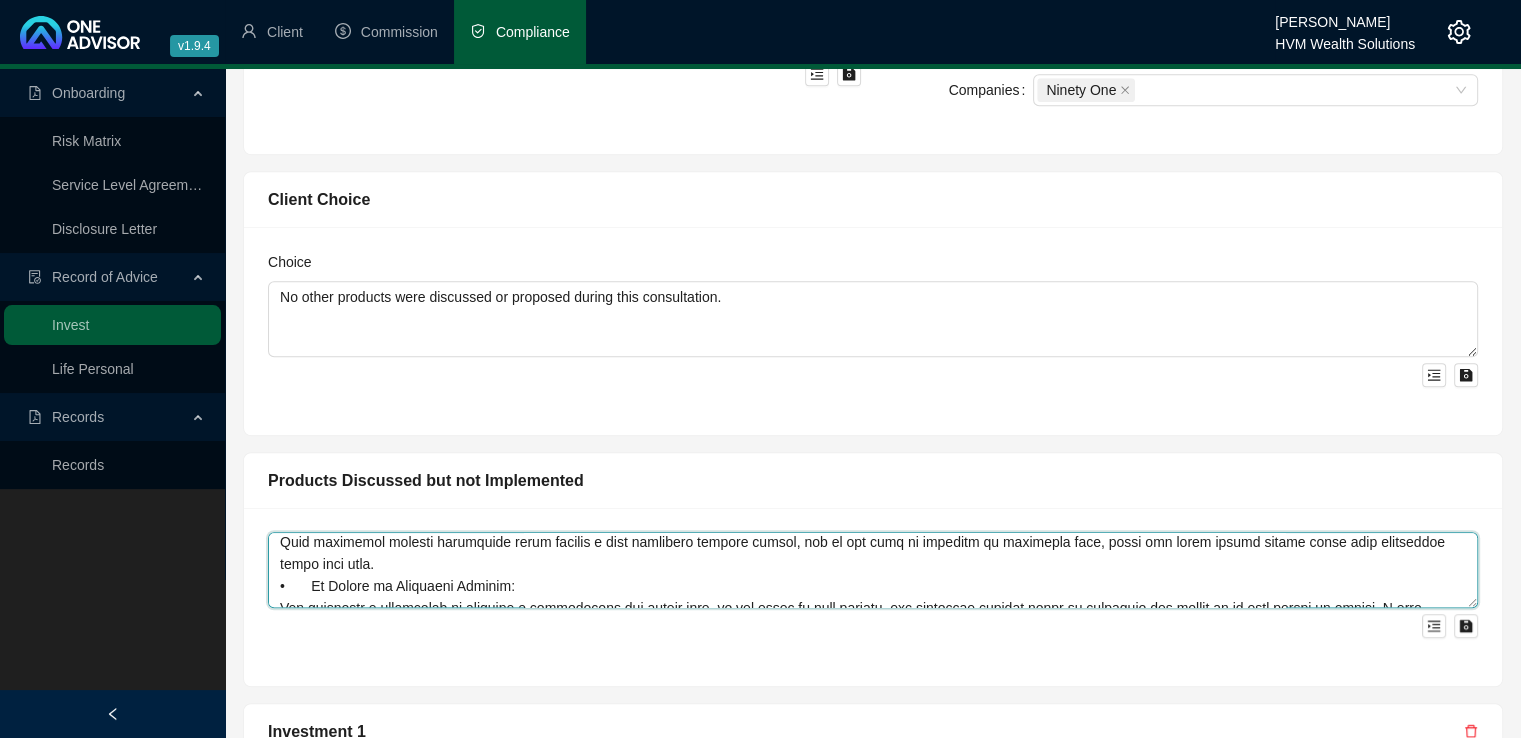 scroll, scrollTop: 373, scrollLeft: 0, axis: vertical 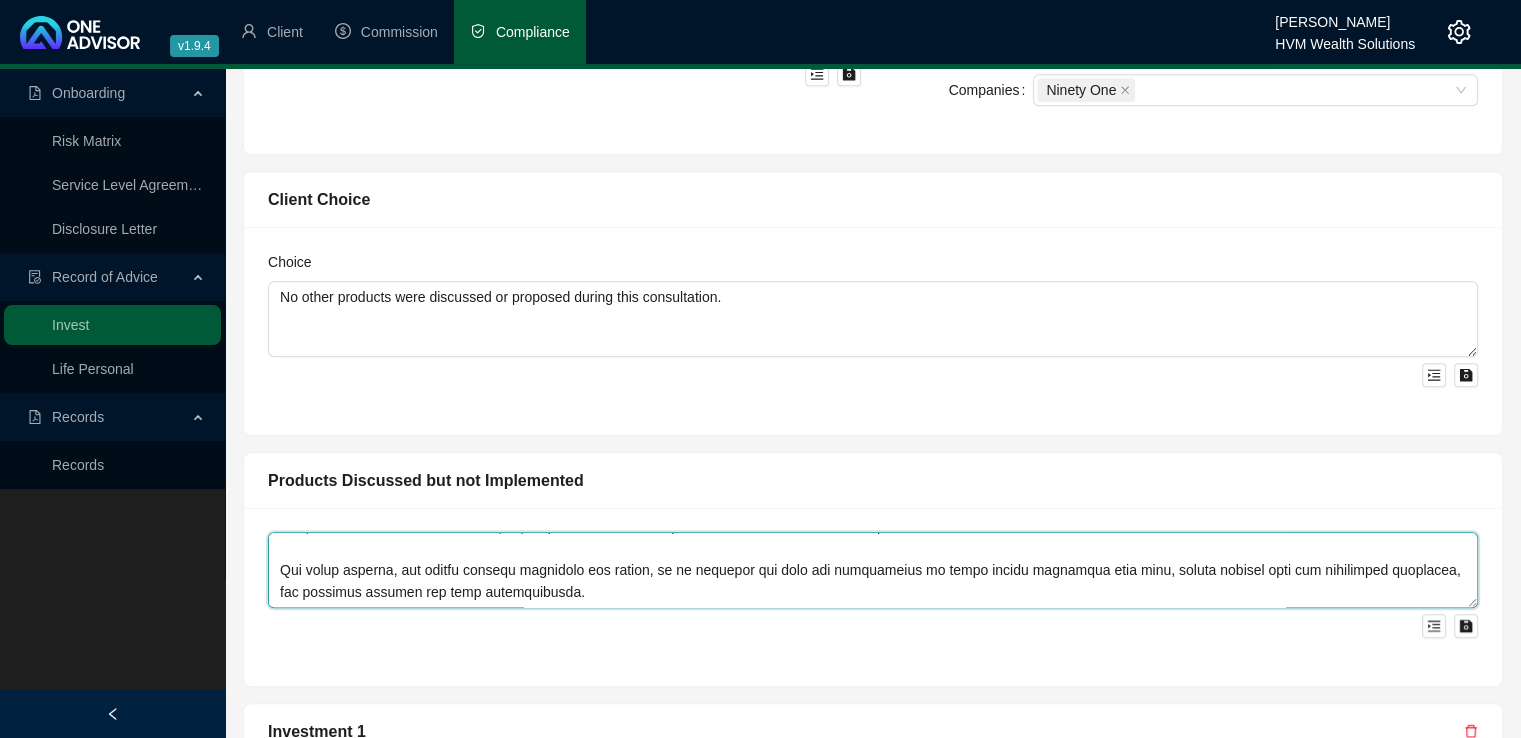 drag, startPoint x: 288, startPoint y: 547, endPoint x: 719, endPoint y: 630, distance: 438.91913 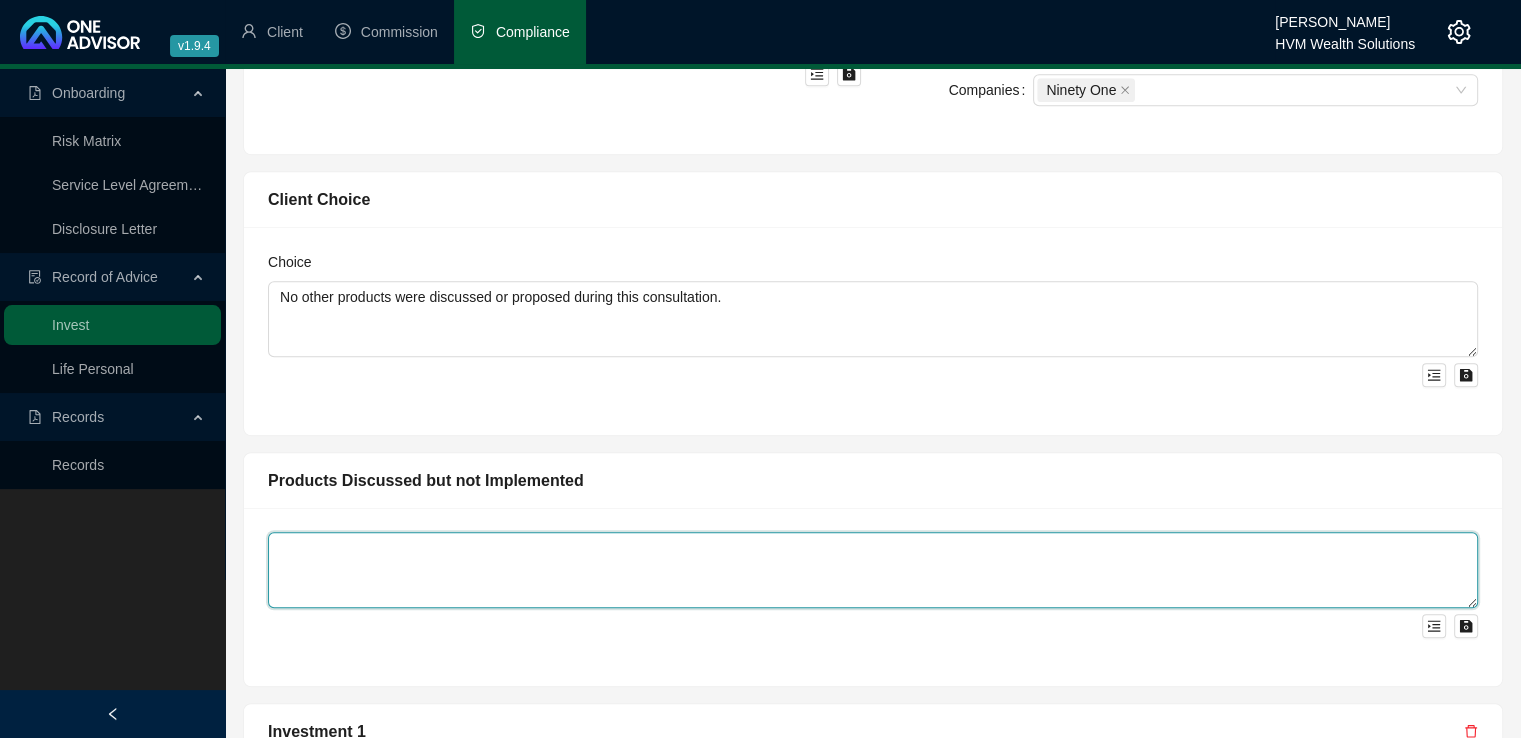 scroll, scrollTop: 0, scrollLeft: 0, axis: both 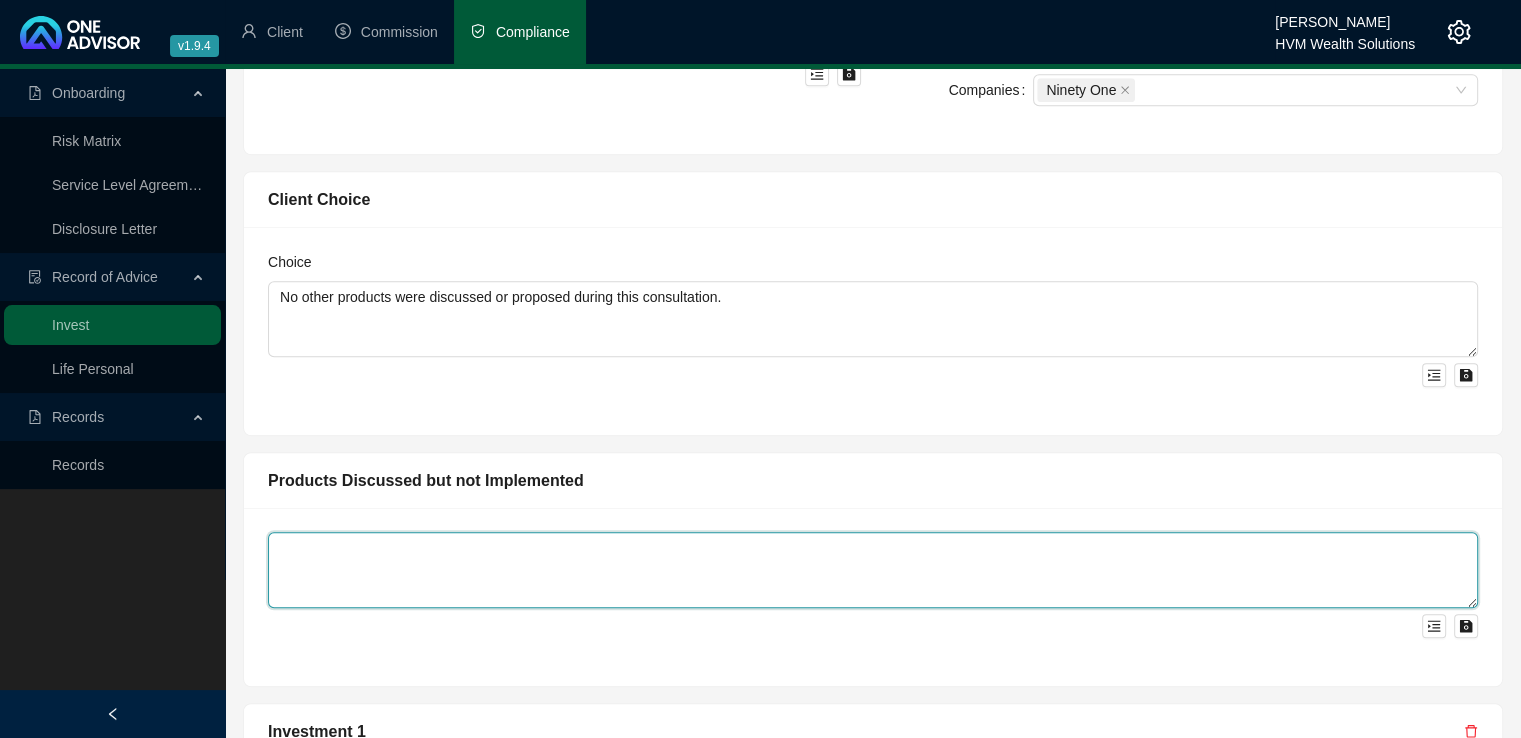 click at bounding box center (873, 570) 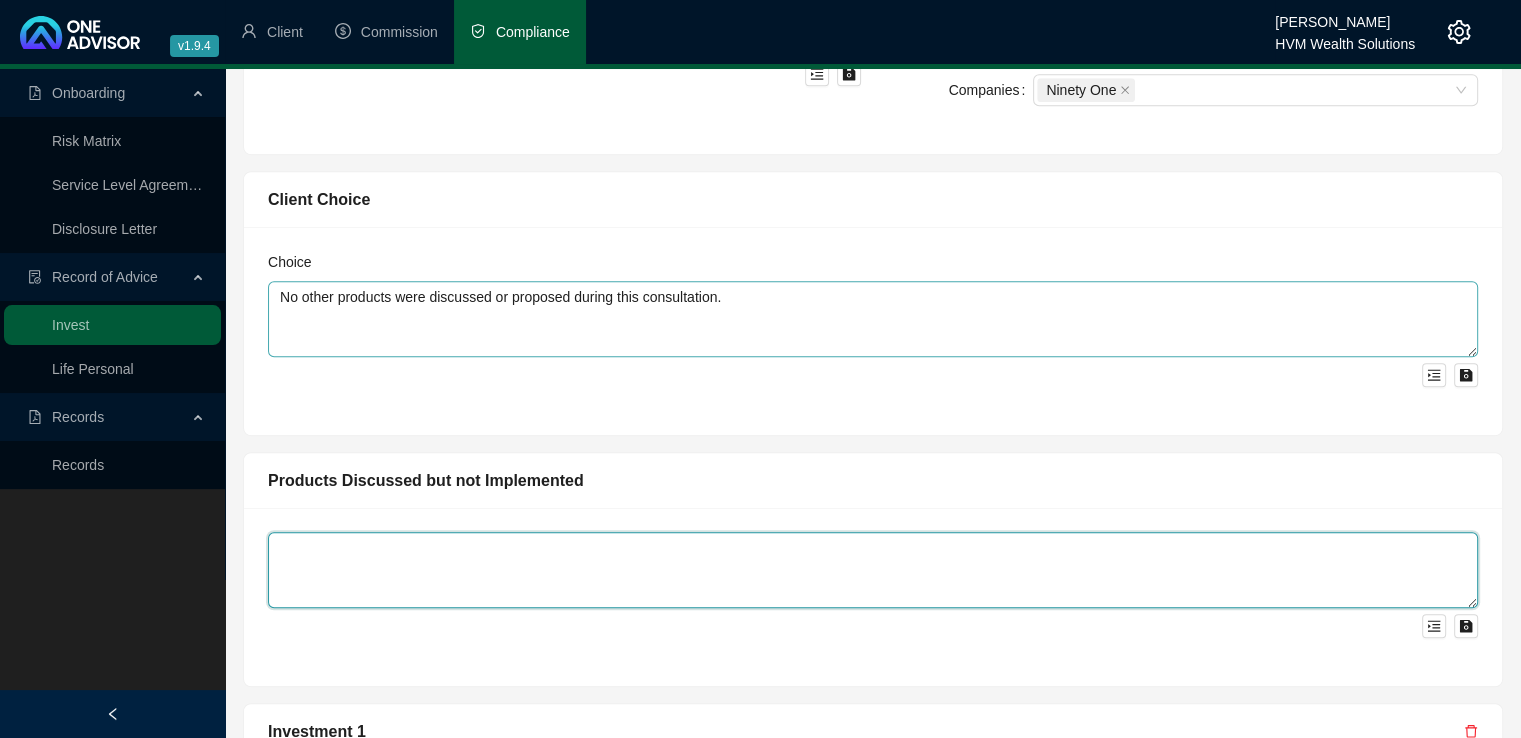 type on "Your overall strategy balances short-term liquidity and capital preservation needs with long-term capital growth objectives. The proposed funds and platforms were selected based on:
Your identified risk profile
Time horizon of each goal
Cost efficiency and flexibility
Tax efficiency where applicable
Should your circumstances or goals change, we will reassess your portfolio to ensure continued alignment with your financial needs." 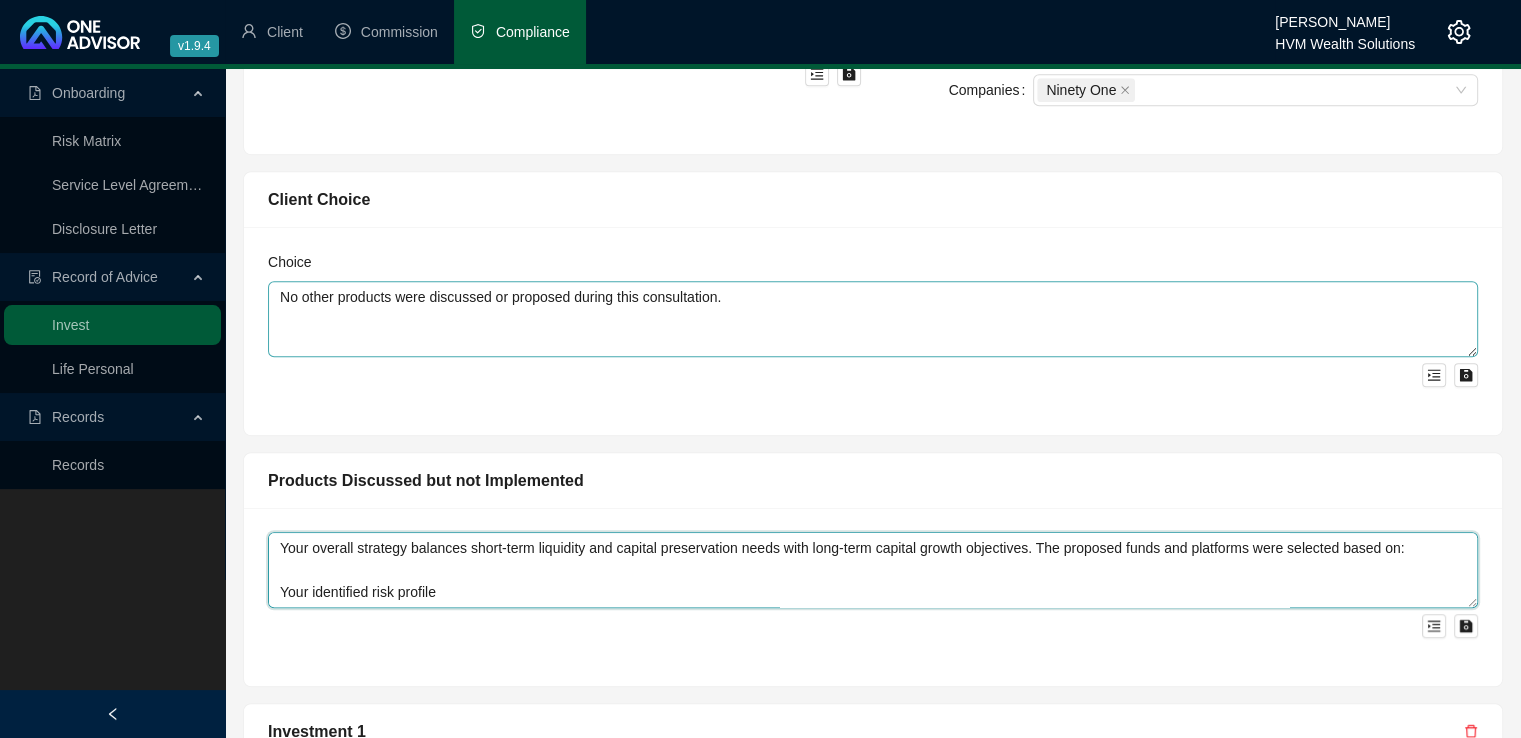 scroll, scrollTop: 170, scrollLeft: 0, axis: vertical 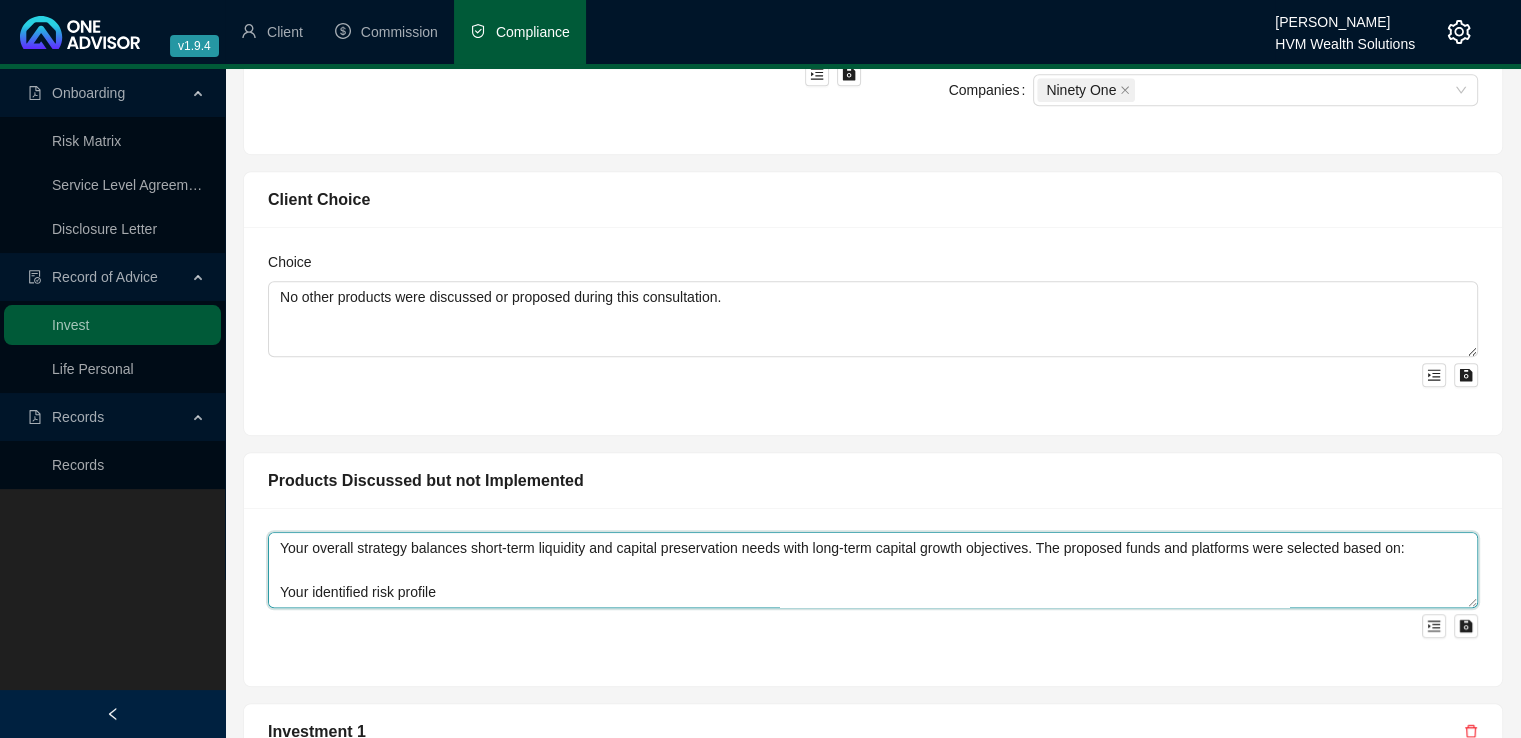click on "Your overall strategy balances short-term liquidity and capital preservation needs with long-term capital growth objectives. The proposed funds and platforms were selected based on:
Your identified risk profile
Time horizon of each goal
Cost efficiency and flexibility
Tax efficiency where applicable
Should your circumstances or goals change, we will reassess your portfolio to ensure continued alignment with your financial needs." at bounding box center (873, 570) 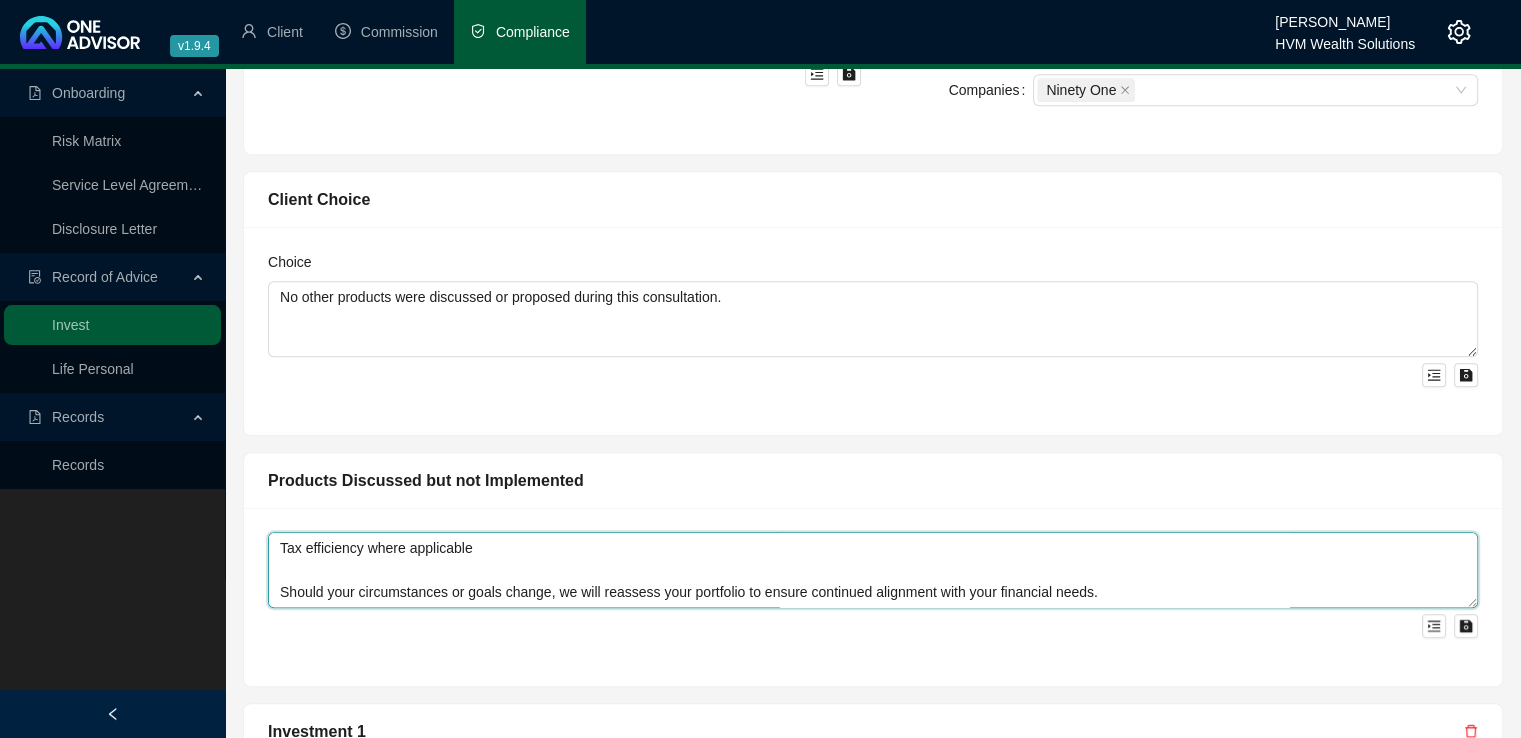 drag, startPoint x: 278, startPoint y: 540, endPoint x: 1150, endPoint y: 622, distance: 875.84705 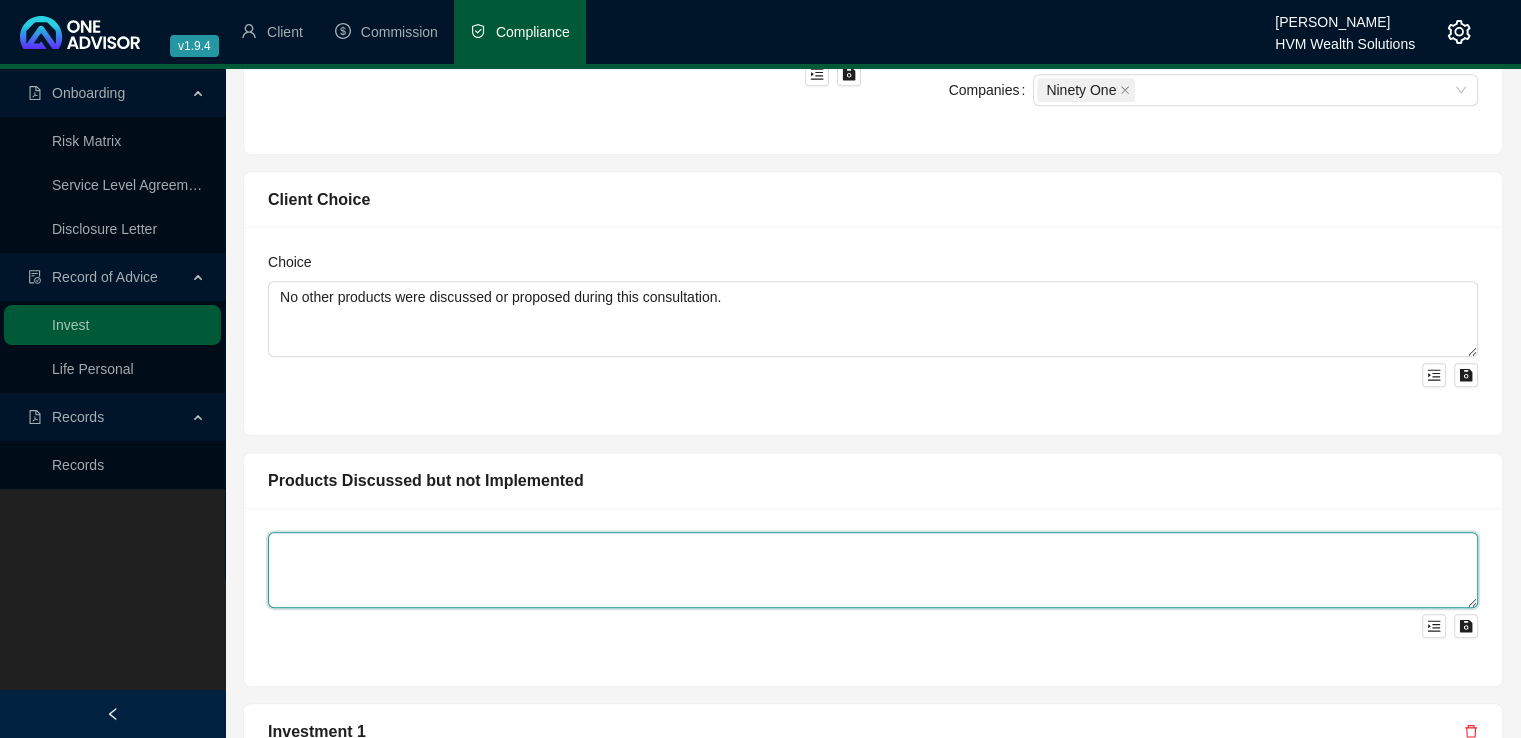 scroll, scrollTop: 0, scrollLeft: 0, axis: both 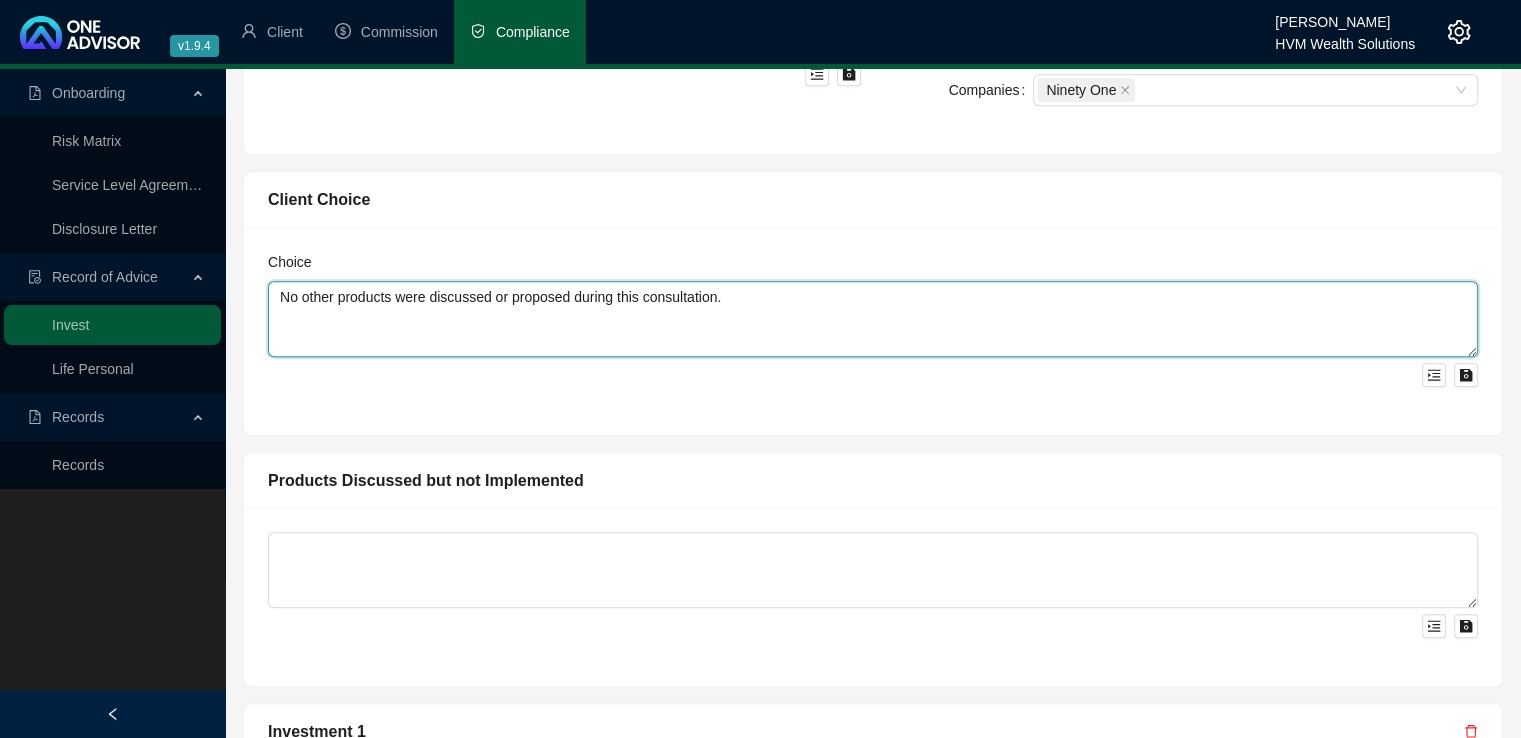 drag, startPoint x: 588, startPoint y: 300, endPoint x: 277, endPoint y: 300, distance: 311 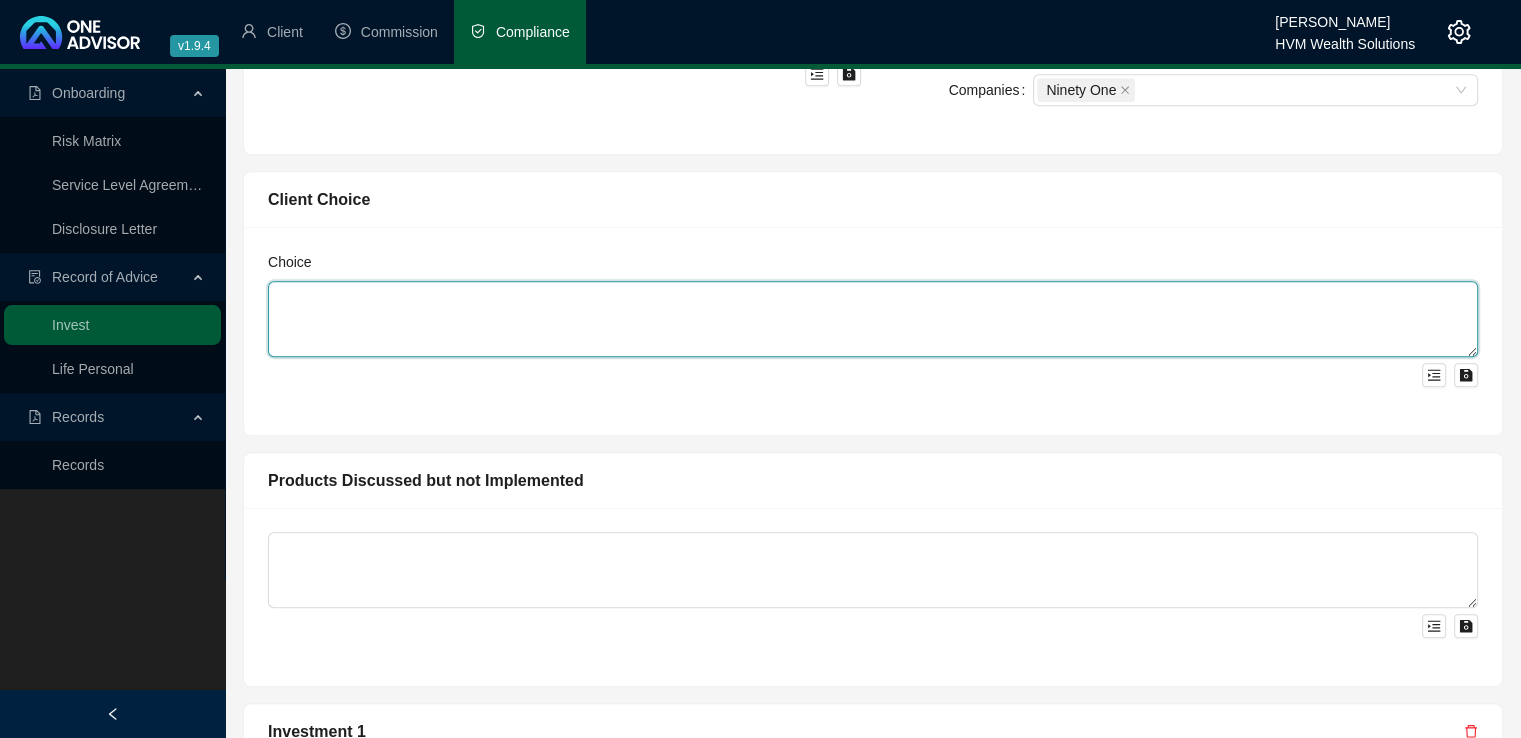 type on "O" 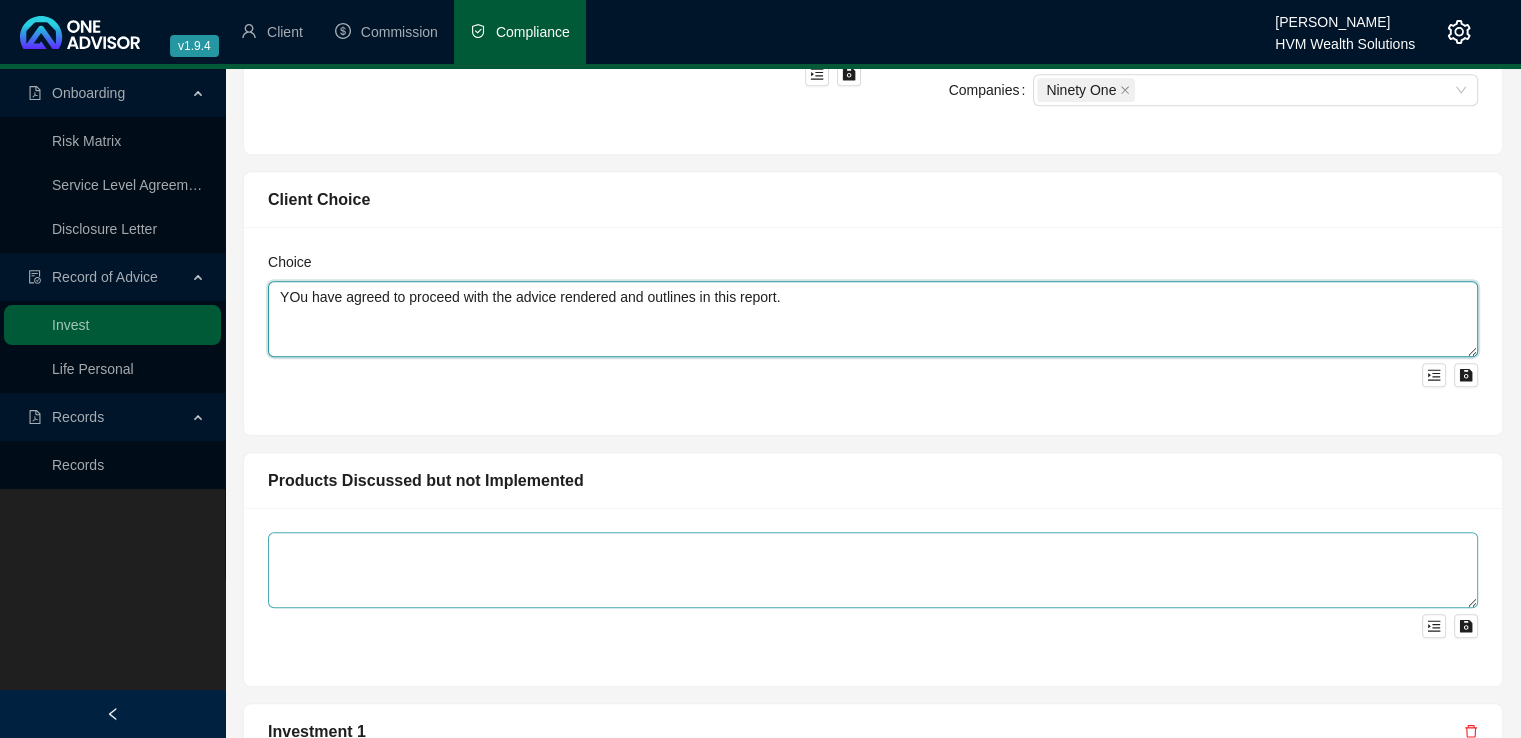 type on "YOu have agreed to proceed with the advice rendered and outlines in this report." 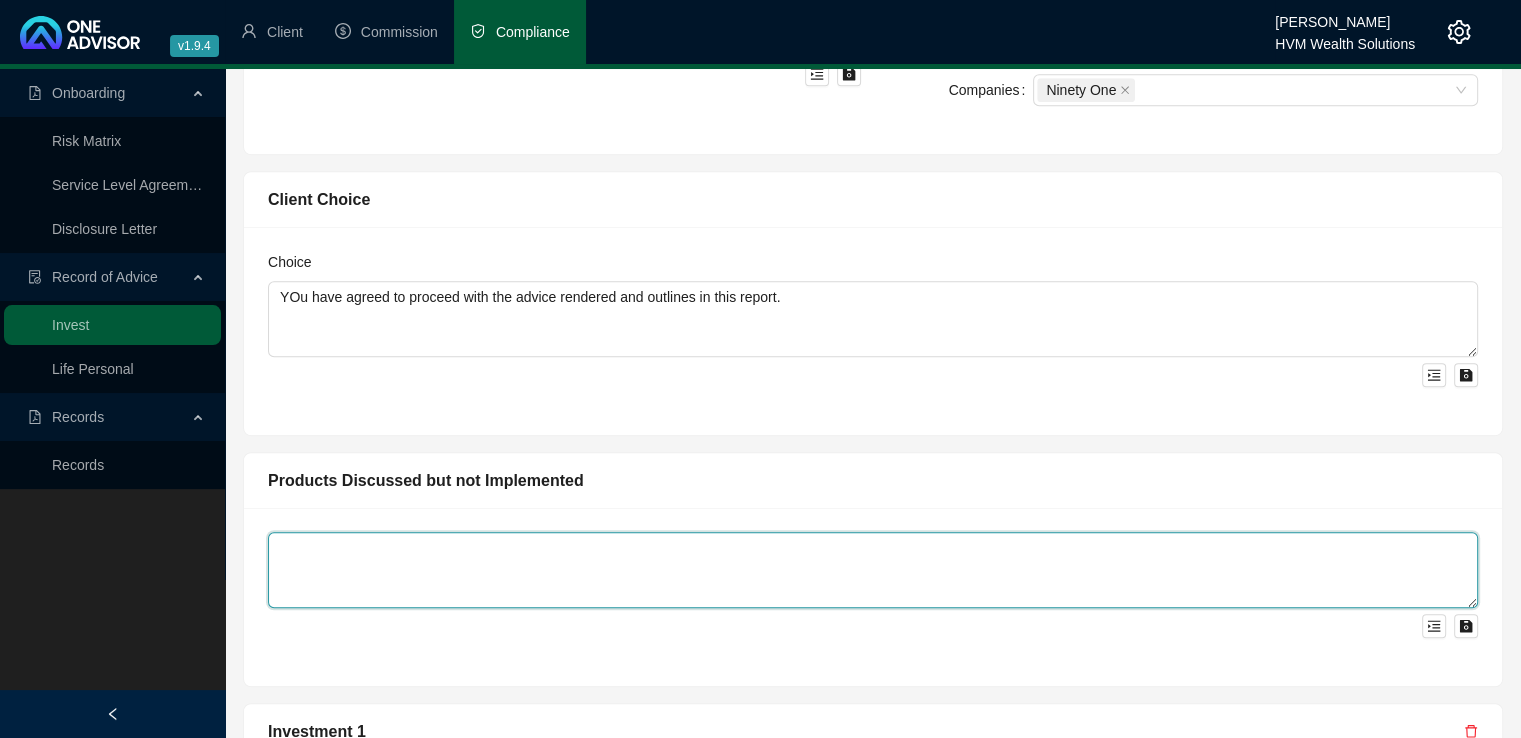 click at bounding box center [873, 570] 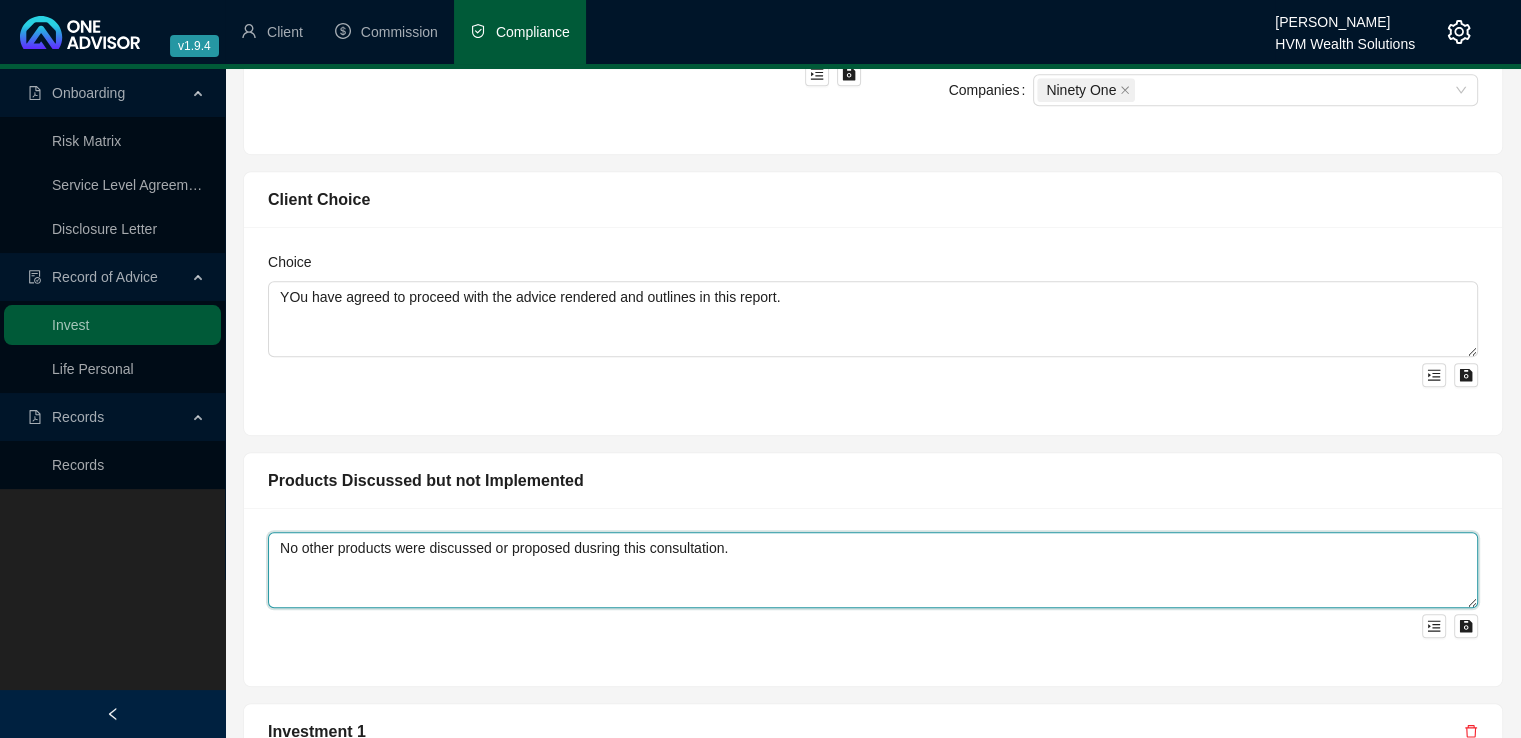 click on "No other products were discussed or proposed dusring this consultation." at bounding box center (873, 570) 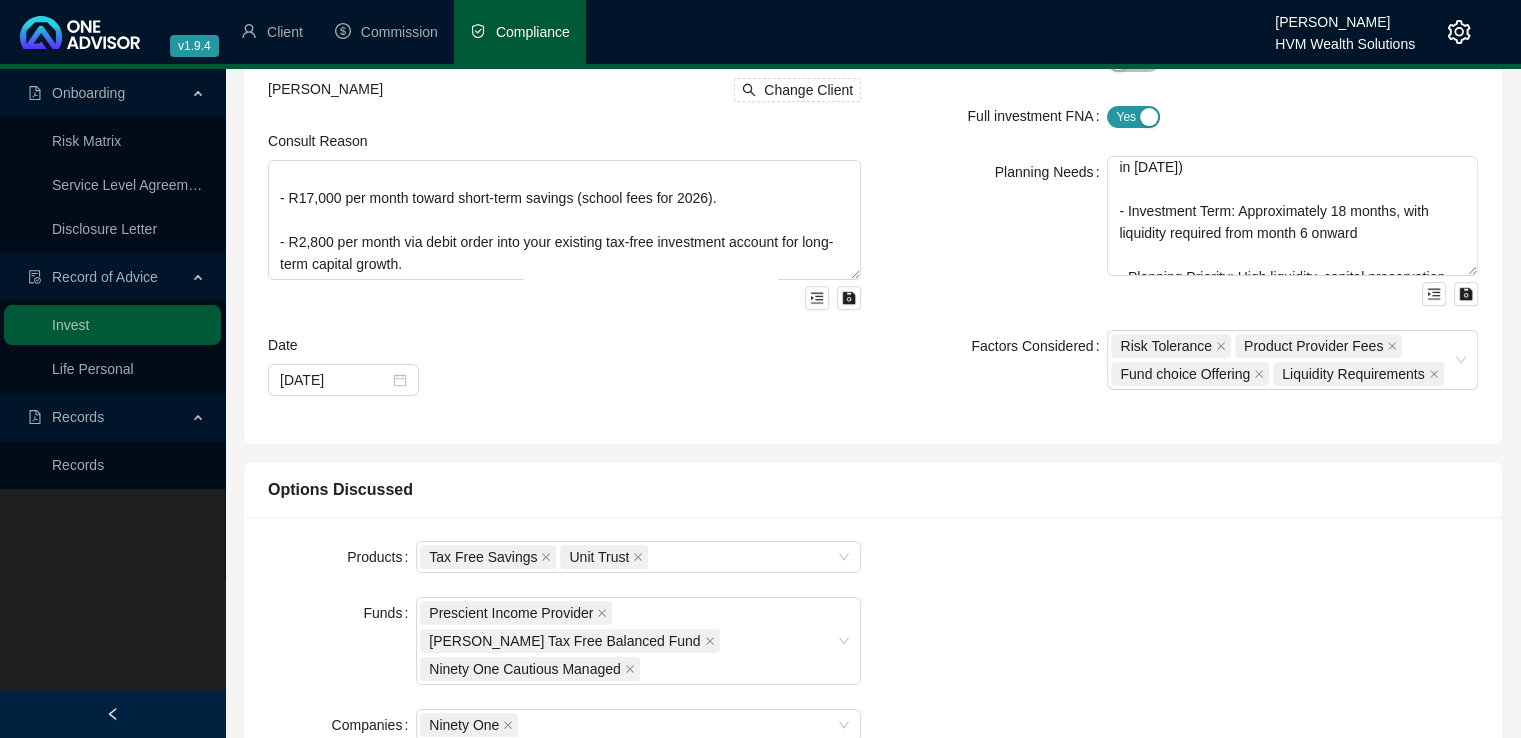 scroll, scrollTop: 0, scrollLeft: 0, axis: both 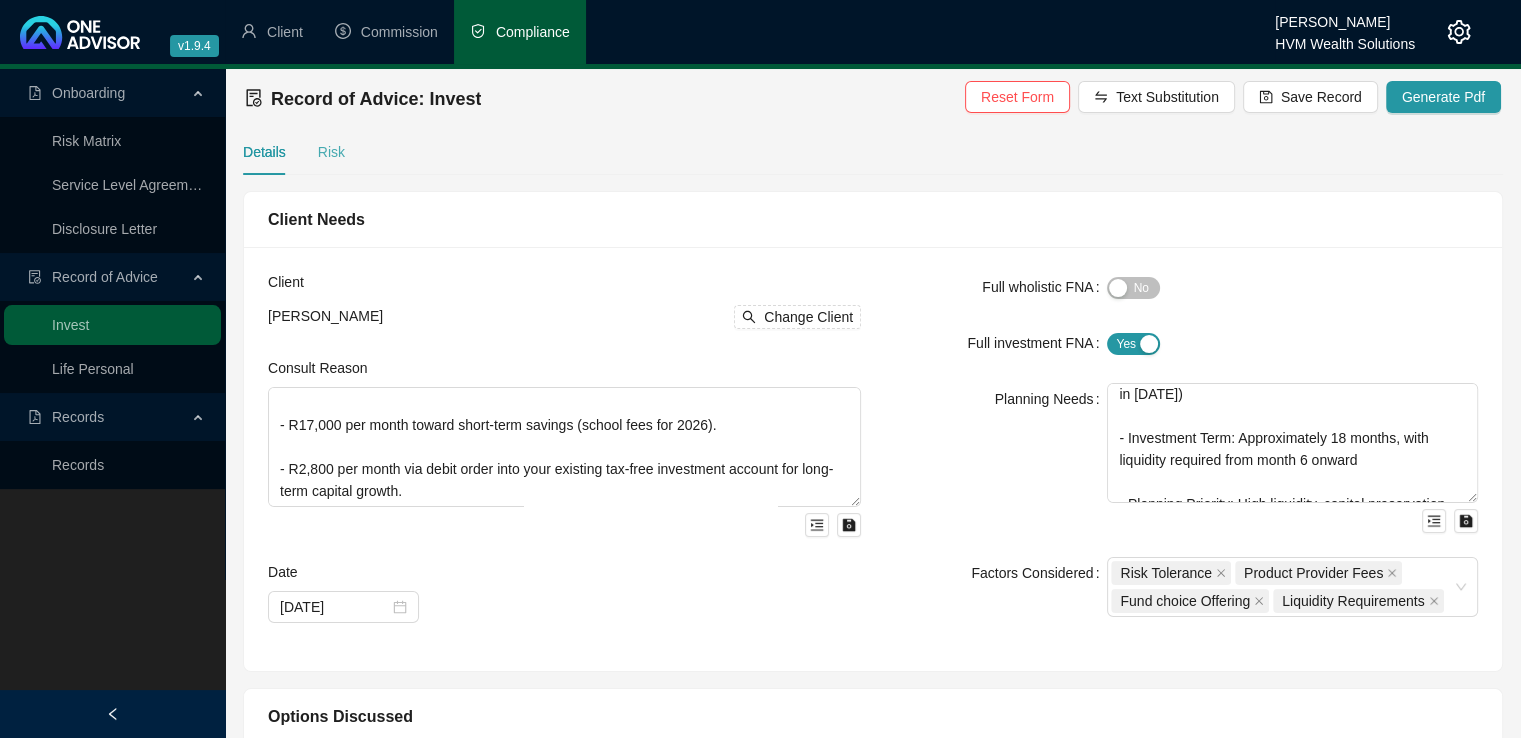 type on "No other products were discussed or proposed during this consultation." 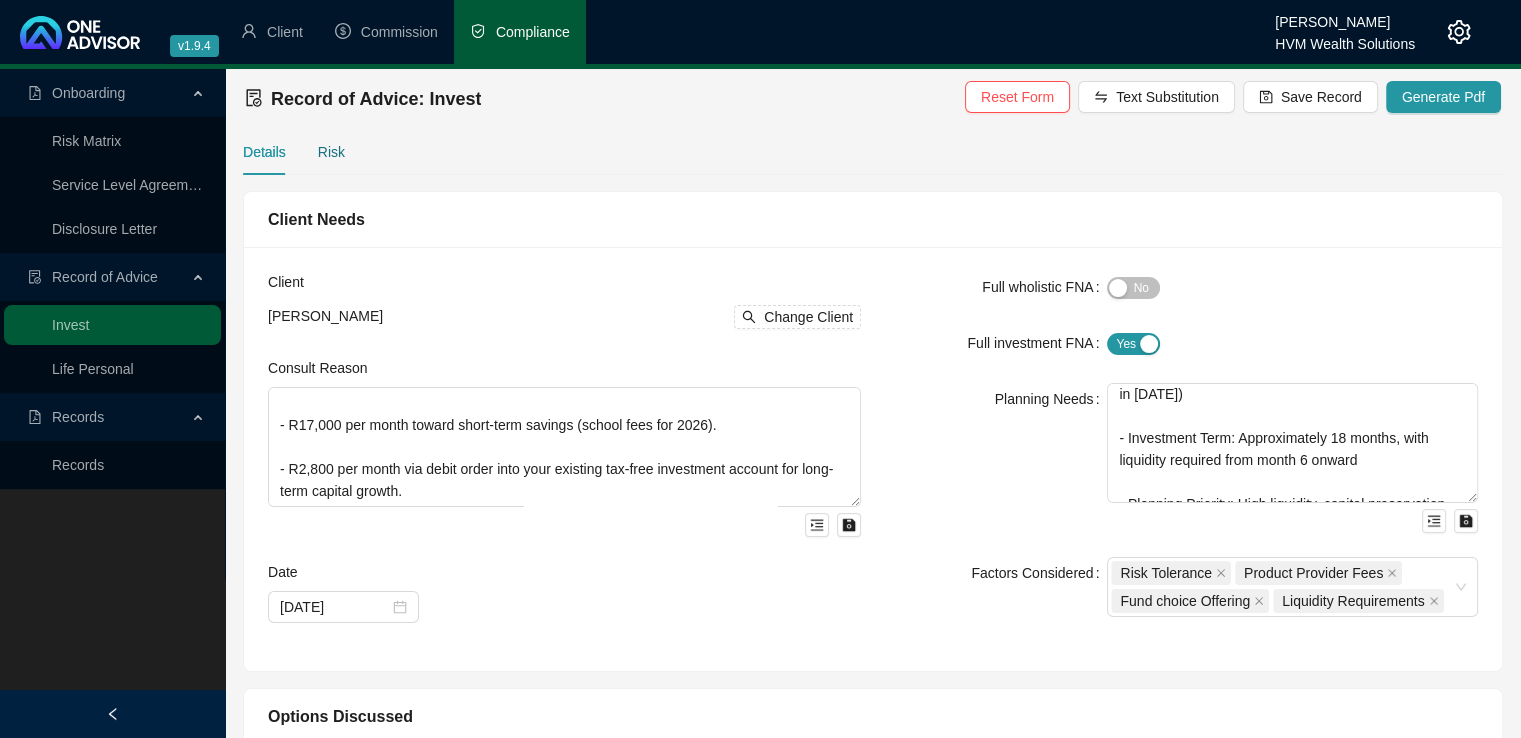 click on "Risk" at bounding box center [331, 152] 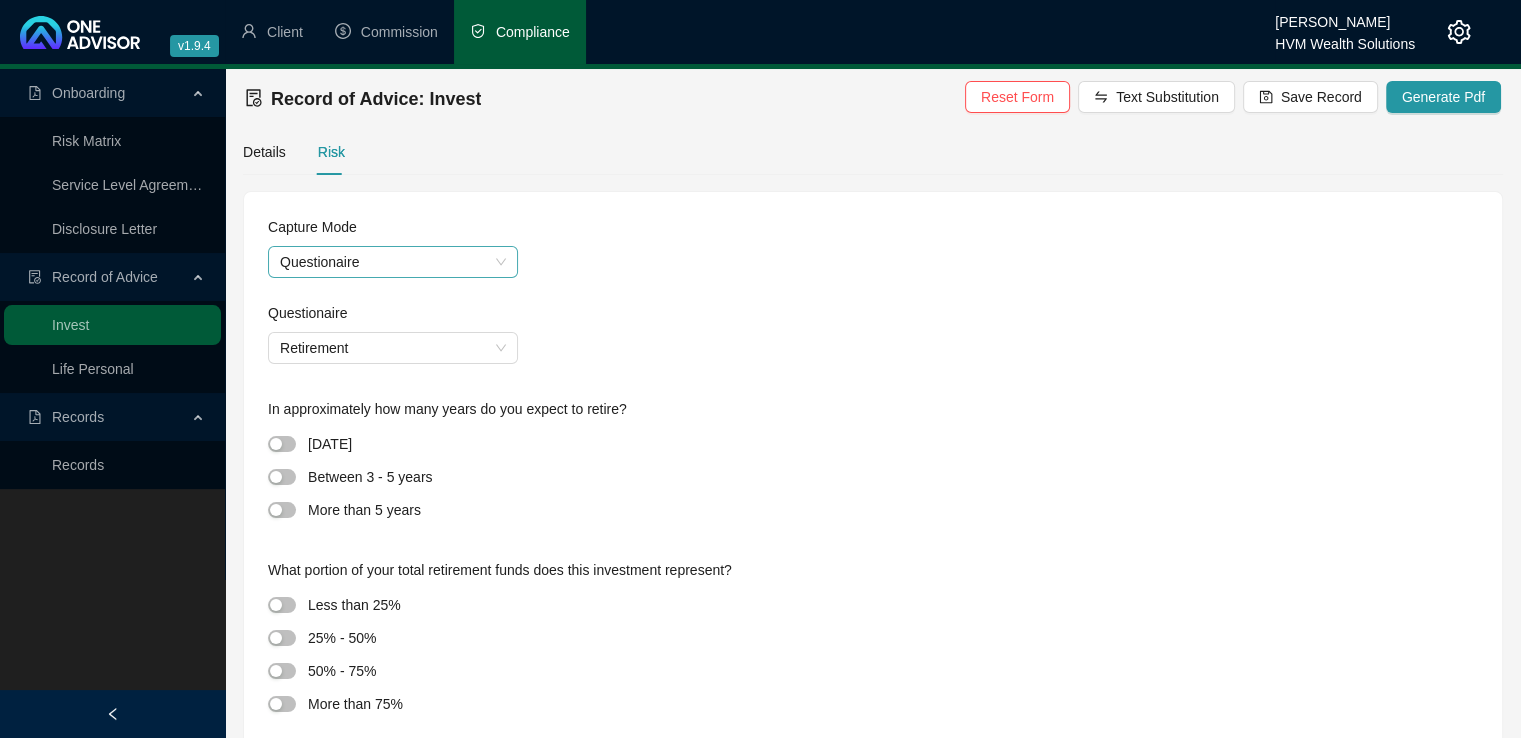 click on "Questionaire" at bounding box center (393, 262) 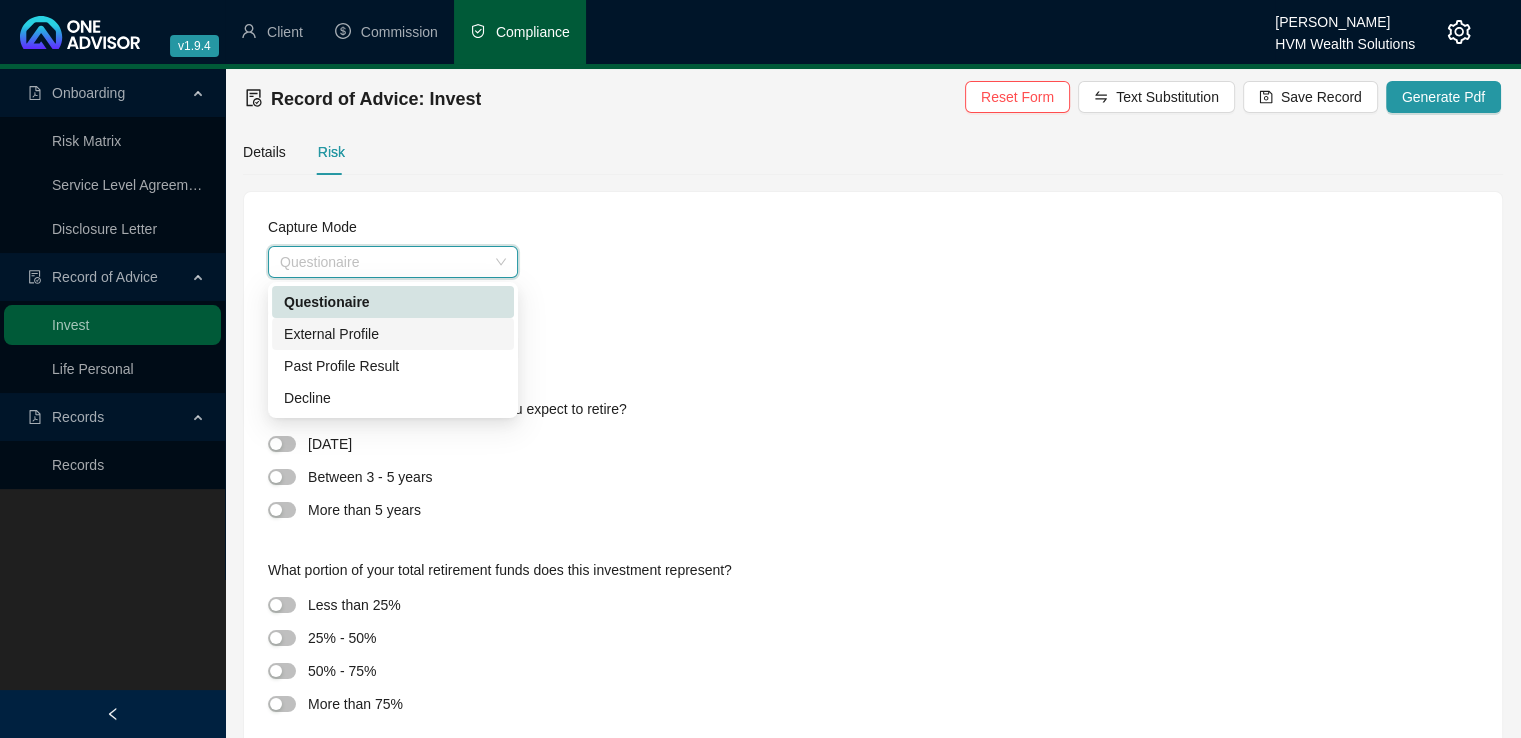 click on "External Profile" at bounding box center [393, 334] 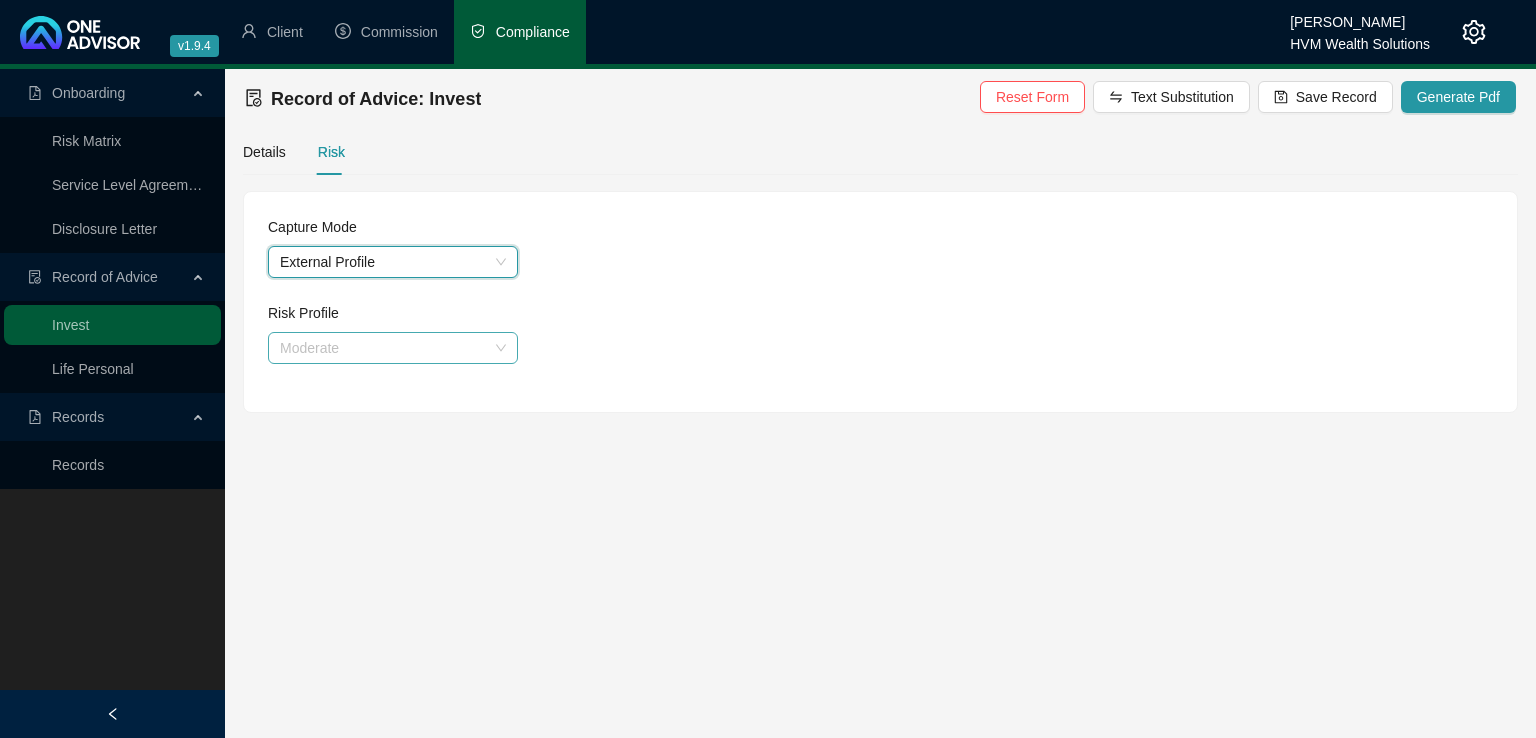 click on "Moderate" at bounding box center (393, 348) 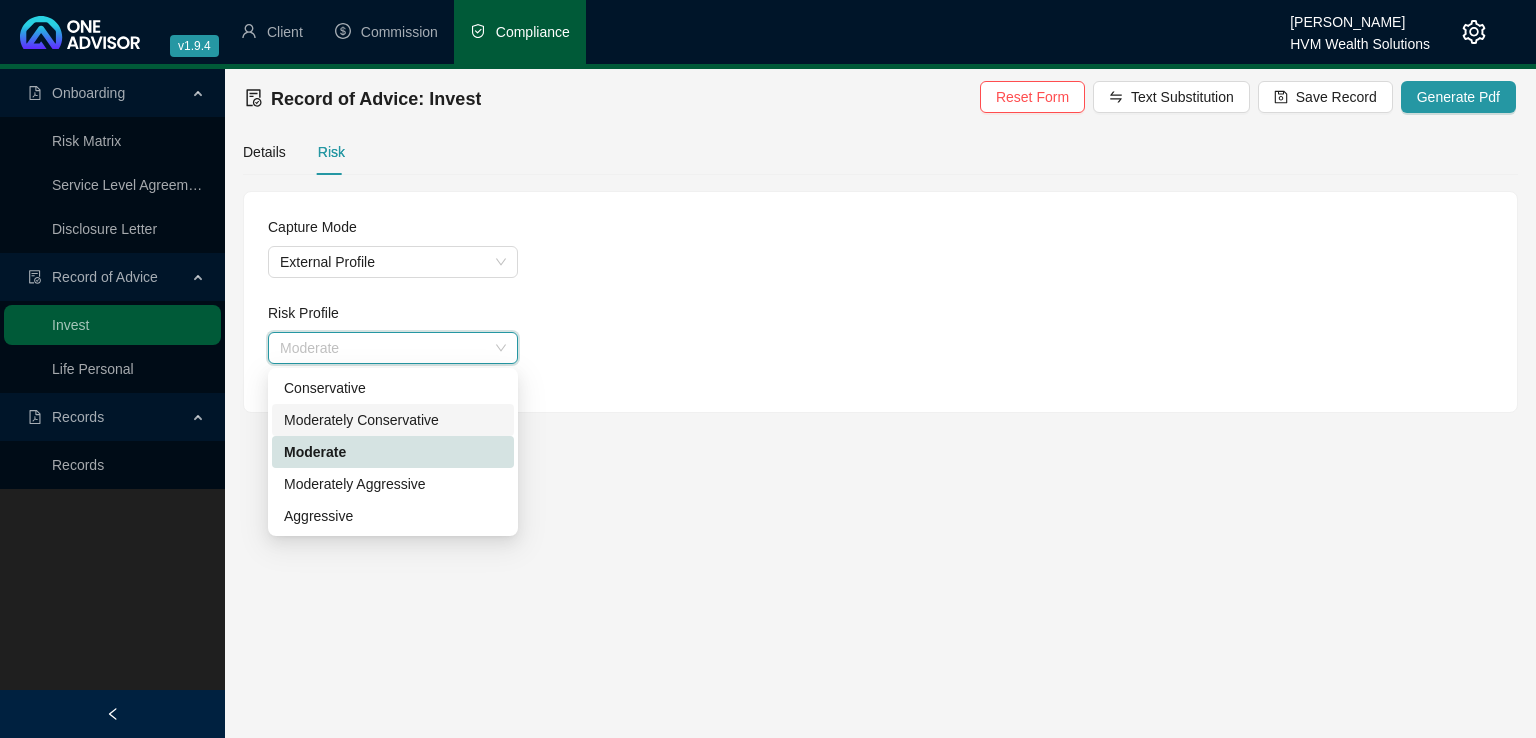 click on "Moderately Conservative" at bounding box center (393, 420) 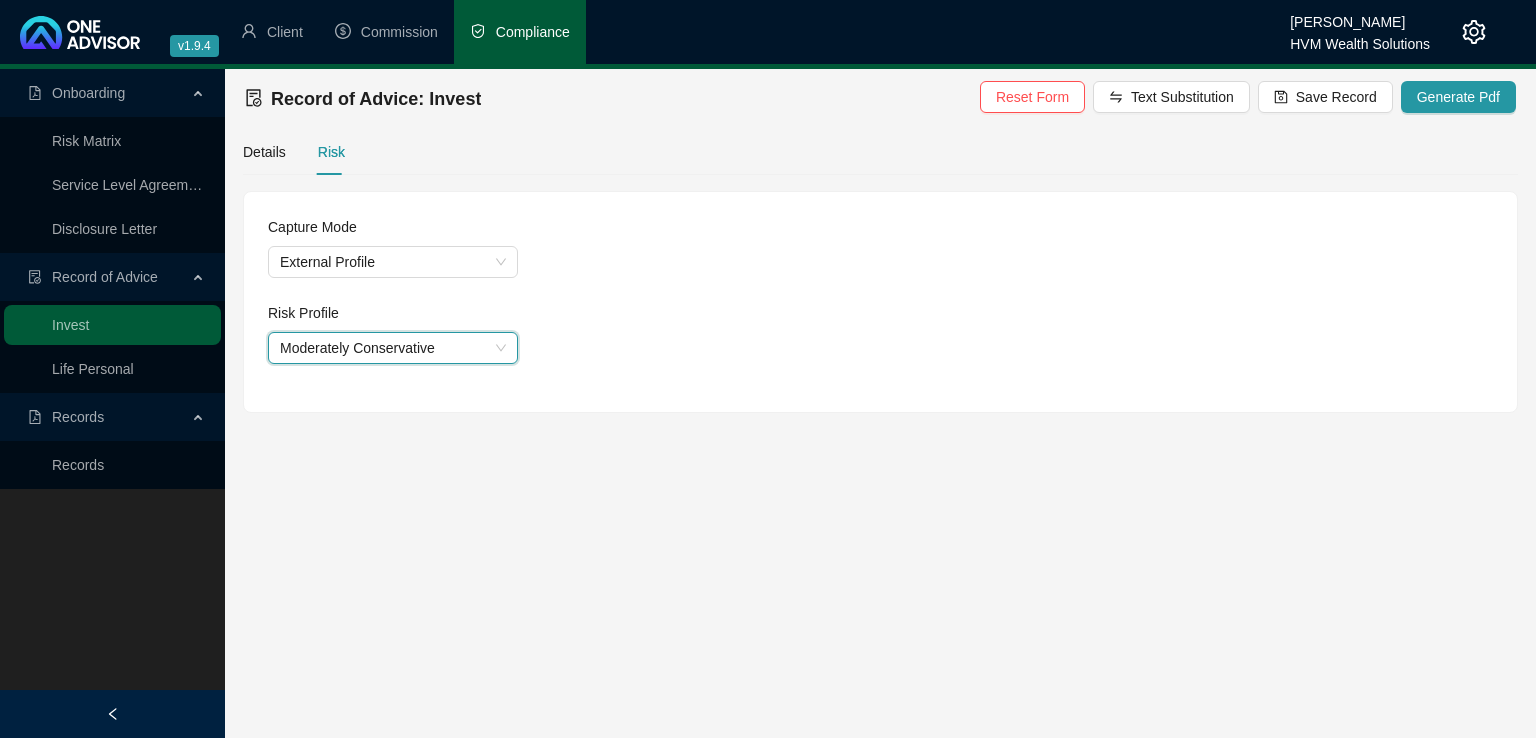 click on "Moderately Conservative Moderately Conservative" at bounding box center [880, 348] 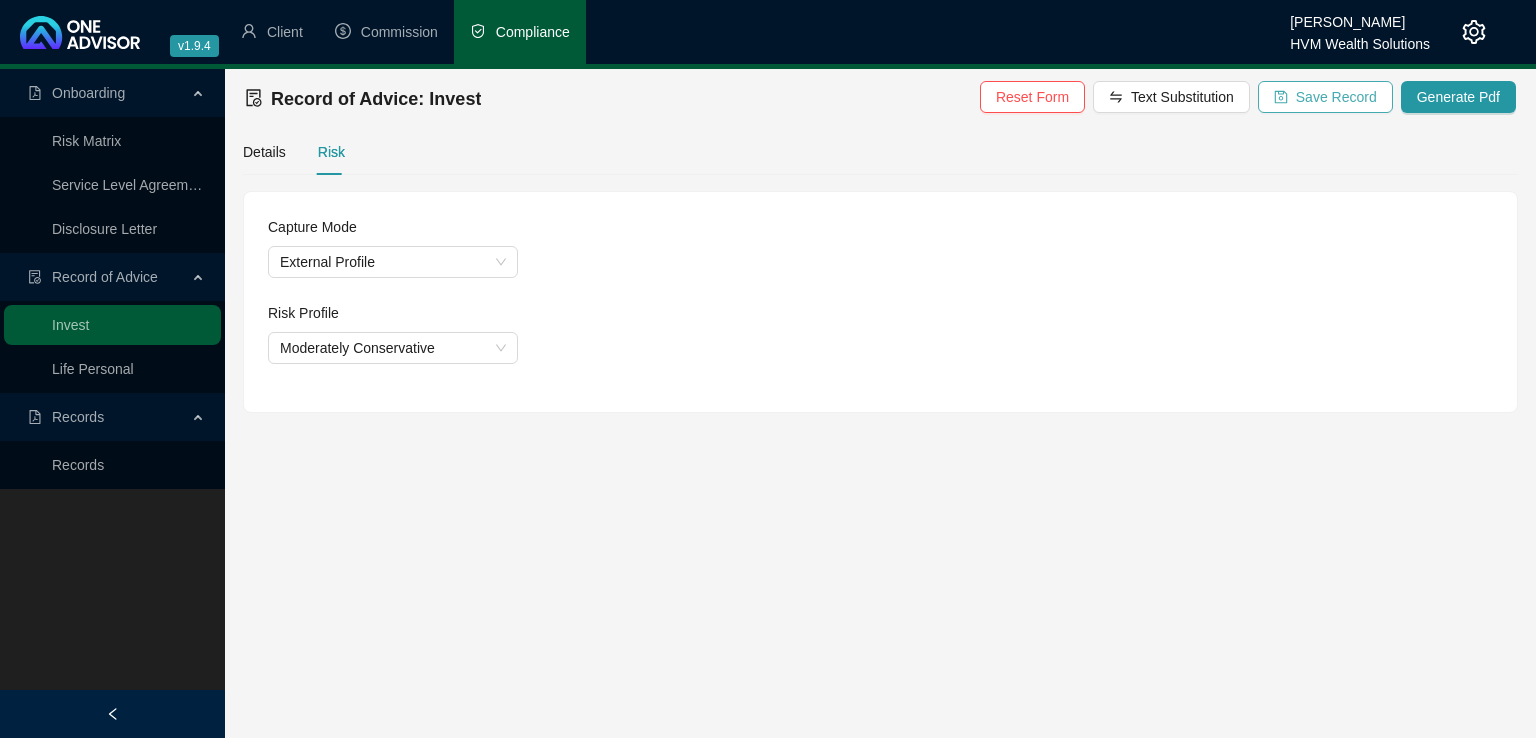 click on "Save Record" at bounding box center (1336, 97) 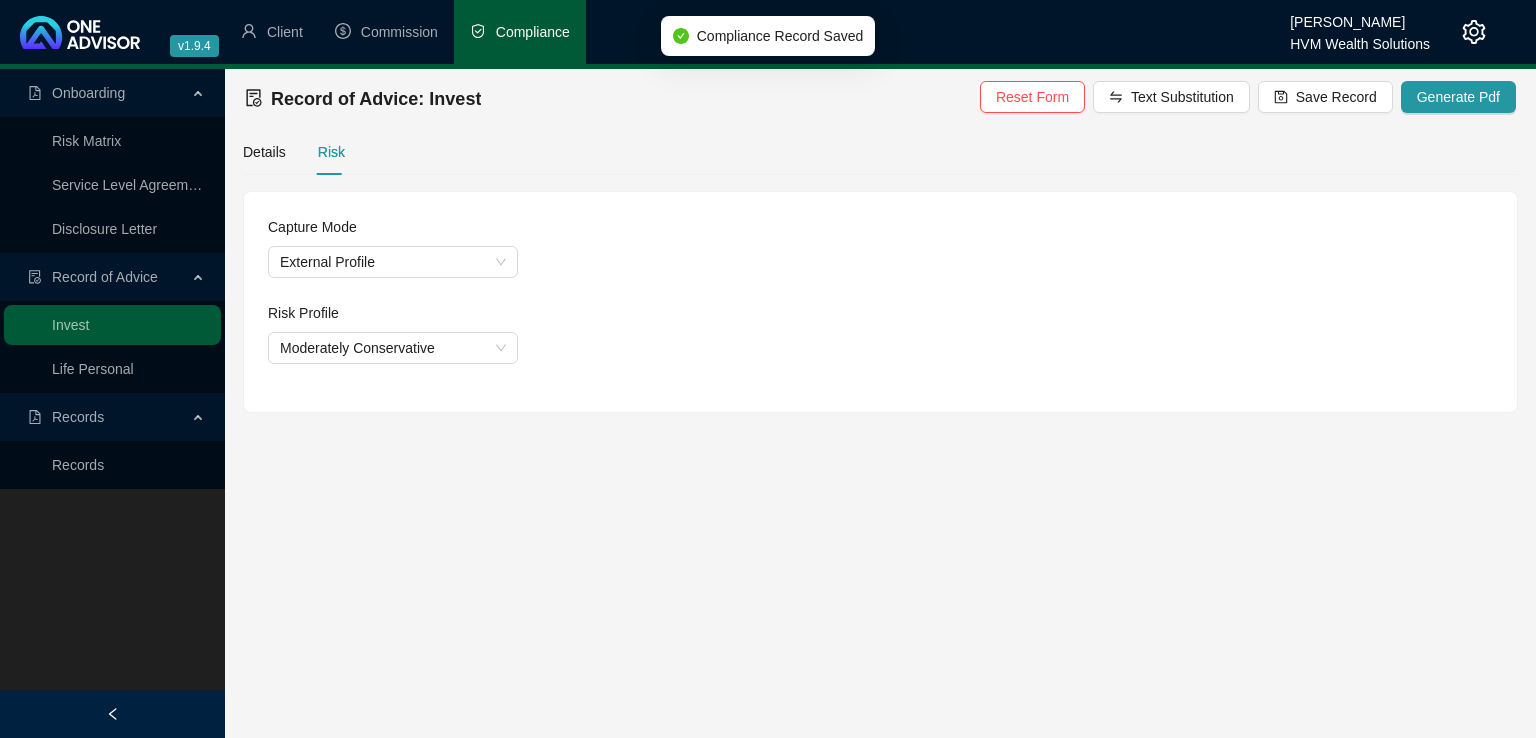 click 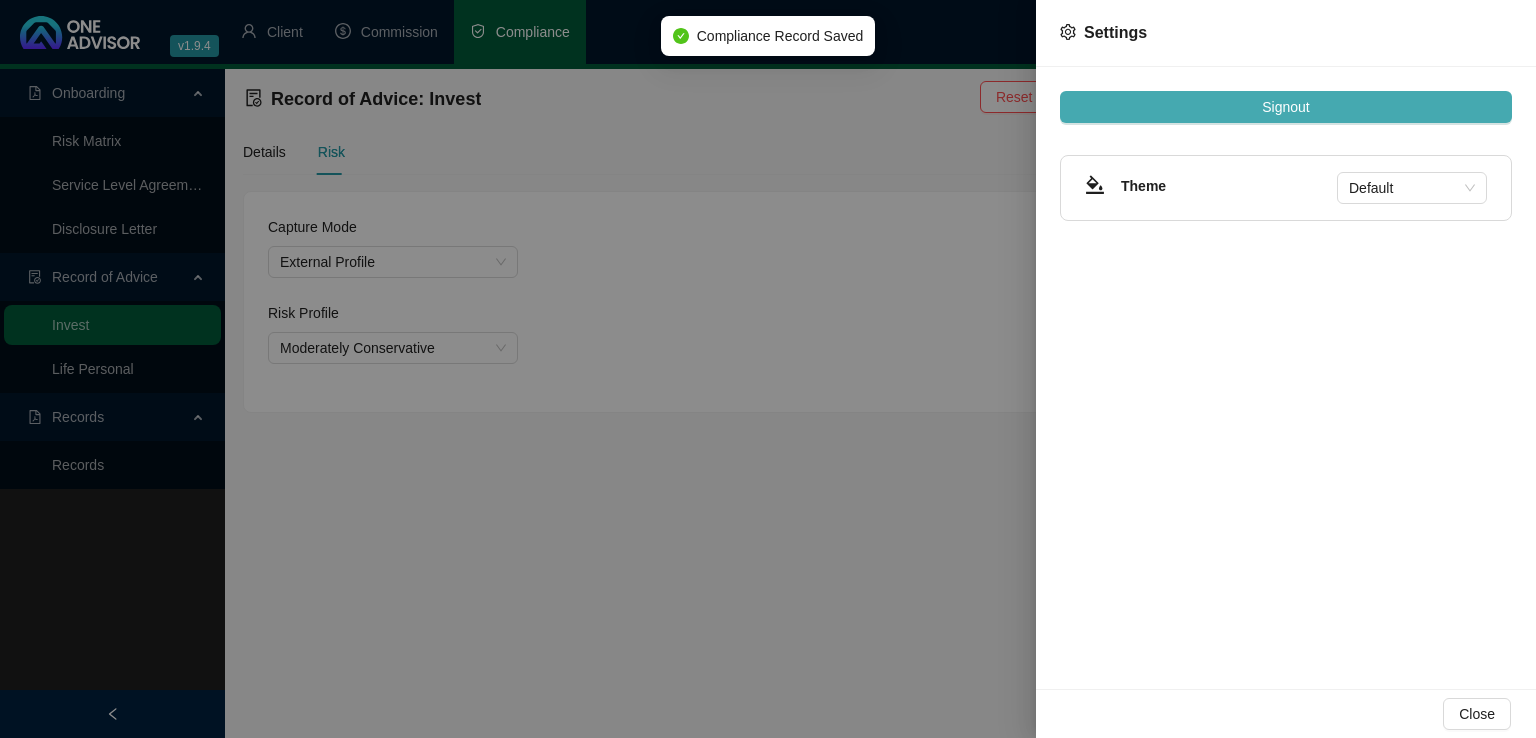click on "Signout" at bounding box center (1286, 107) 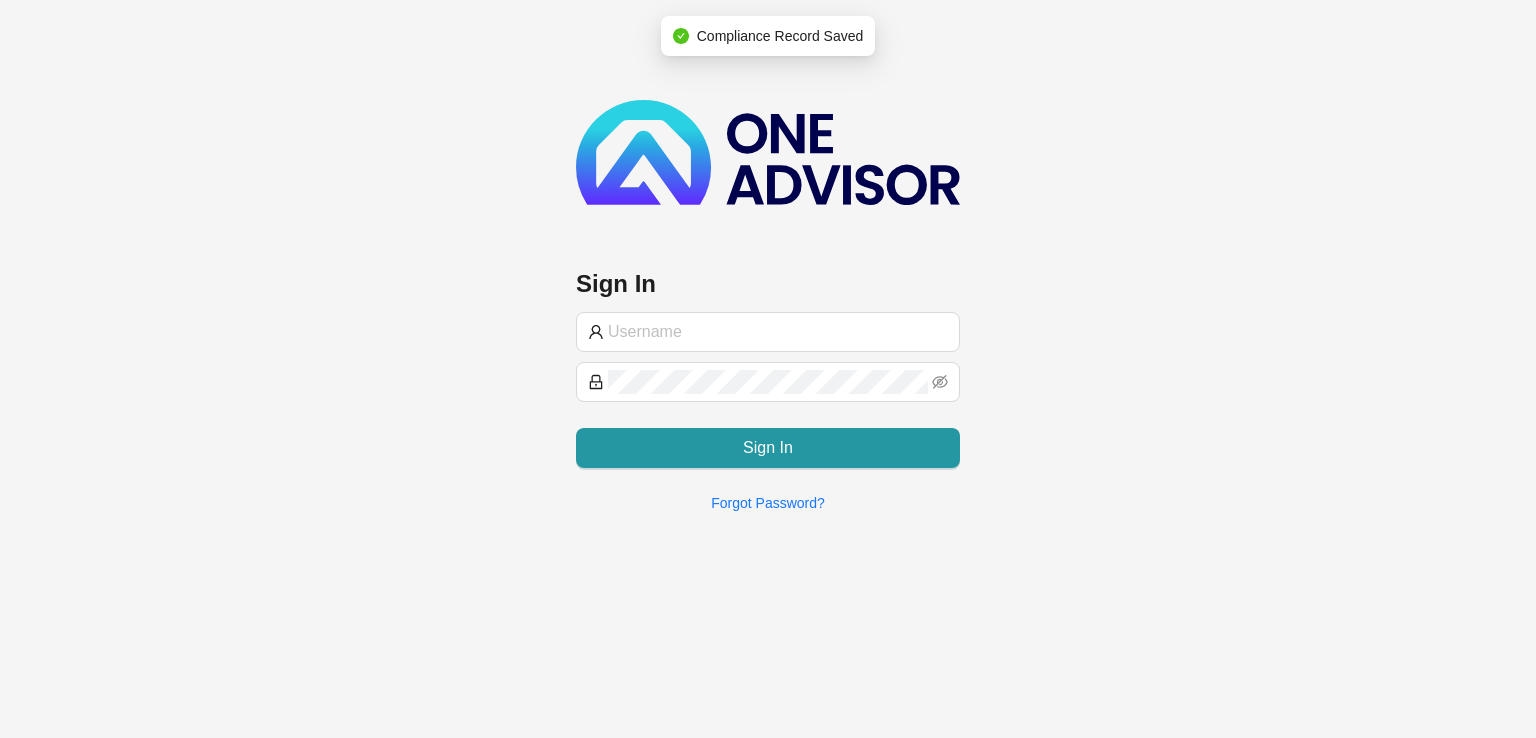 type on "[PERSON_NAME][EMAIL_ADDRESS][DOMAIN_NAME]" 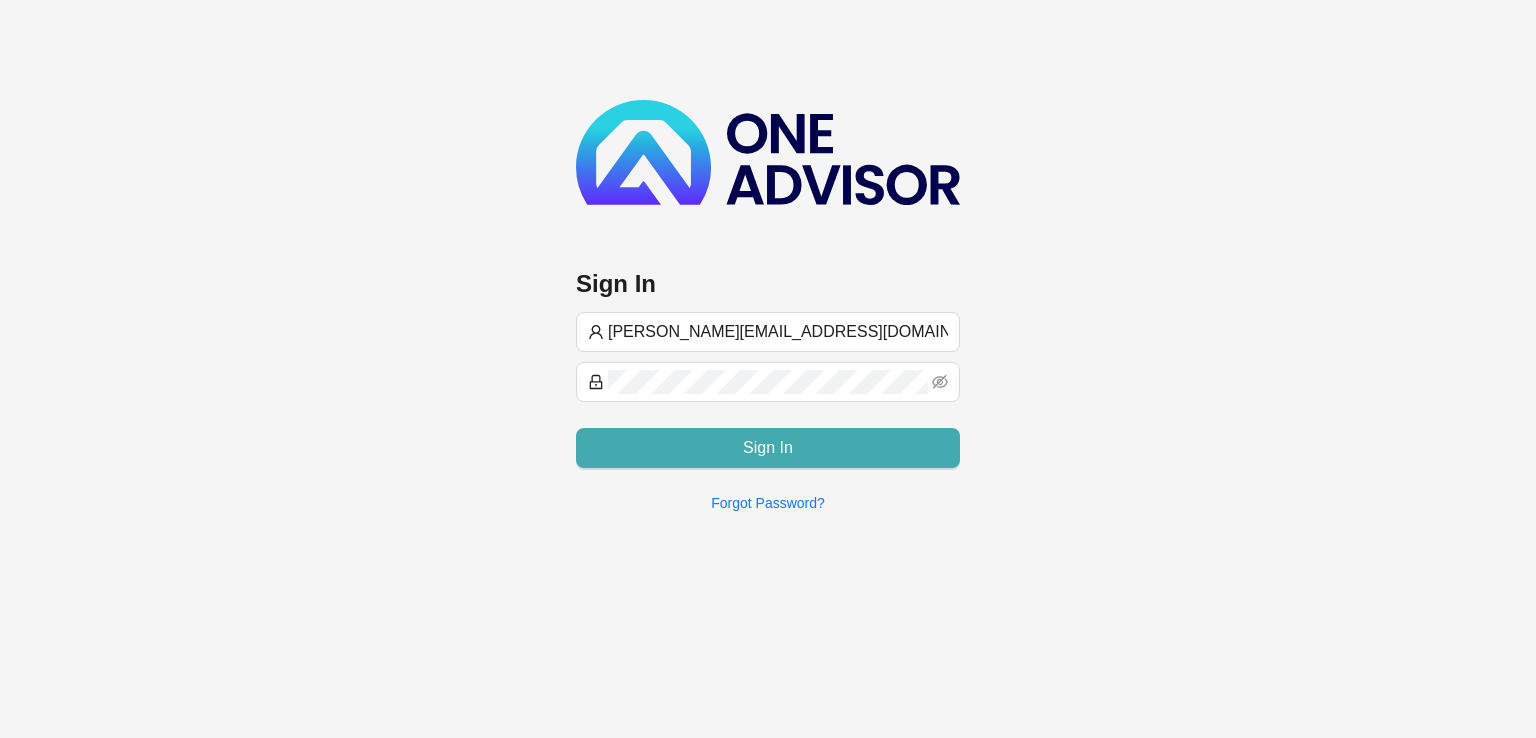 click on "Sign In" at bounding box center [768, 448] 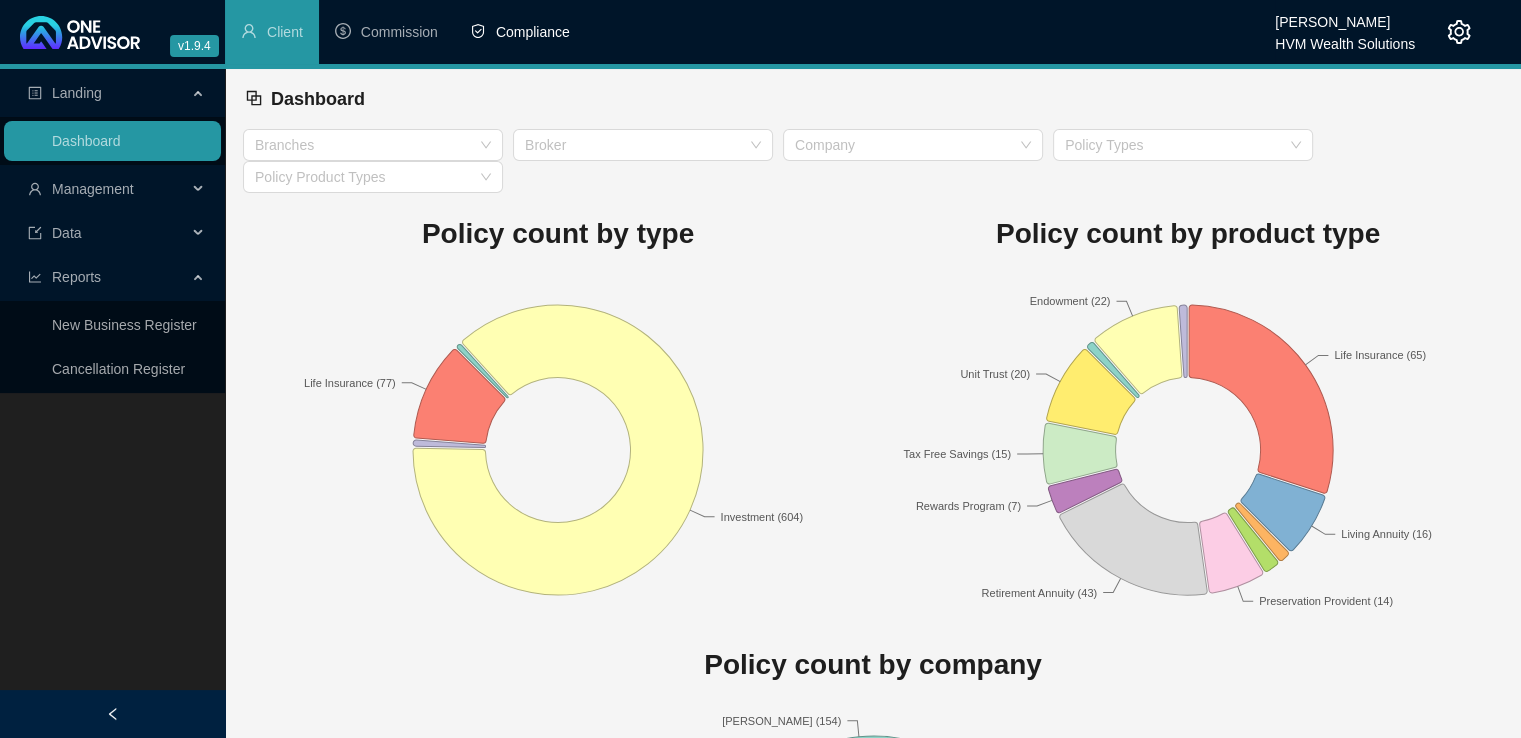 click on "Compliance" at bounding box center [533, 32] 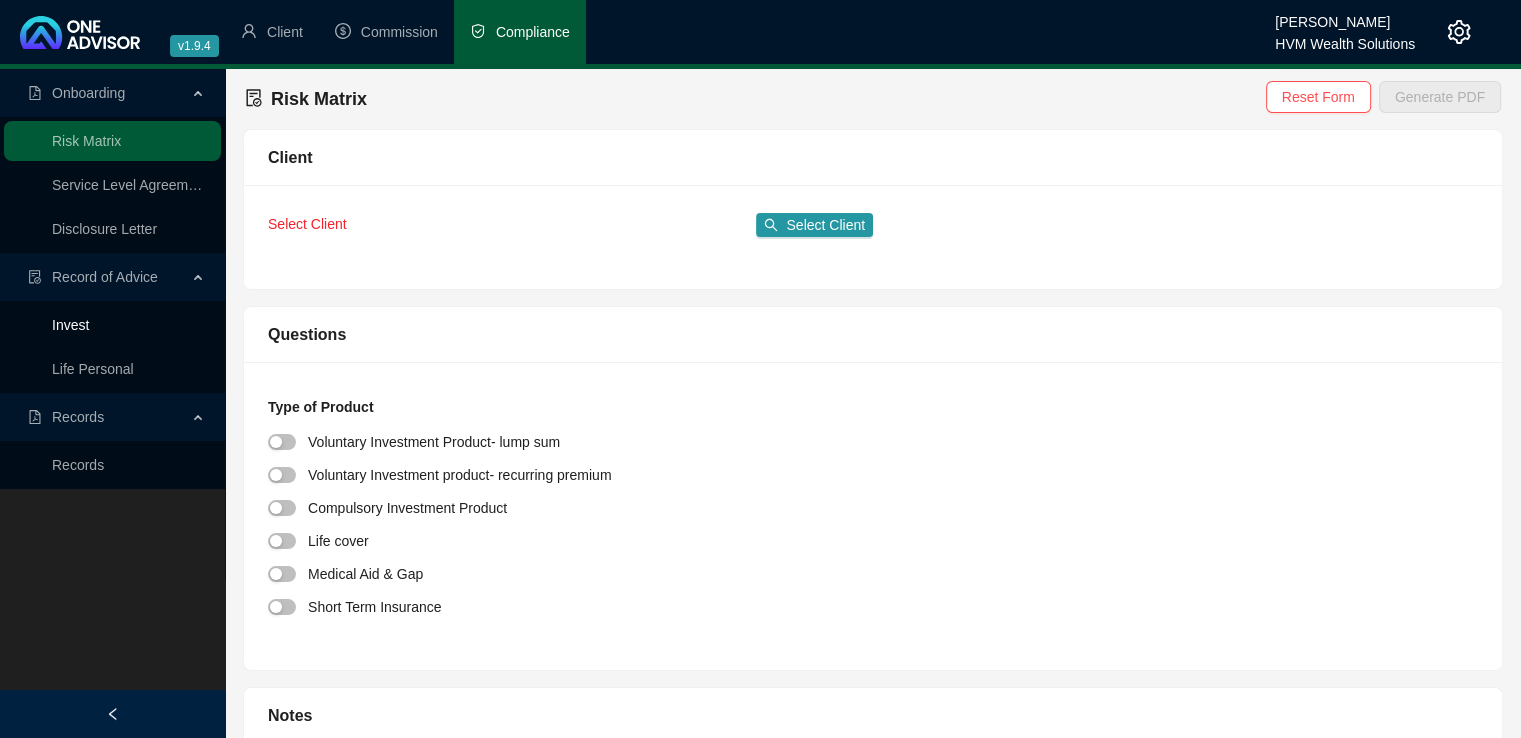 click on "Invest" at bounding box center [70, 325] 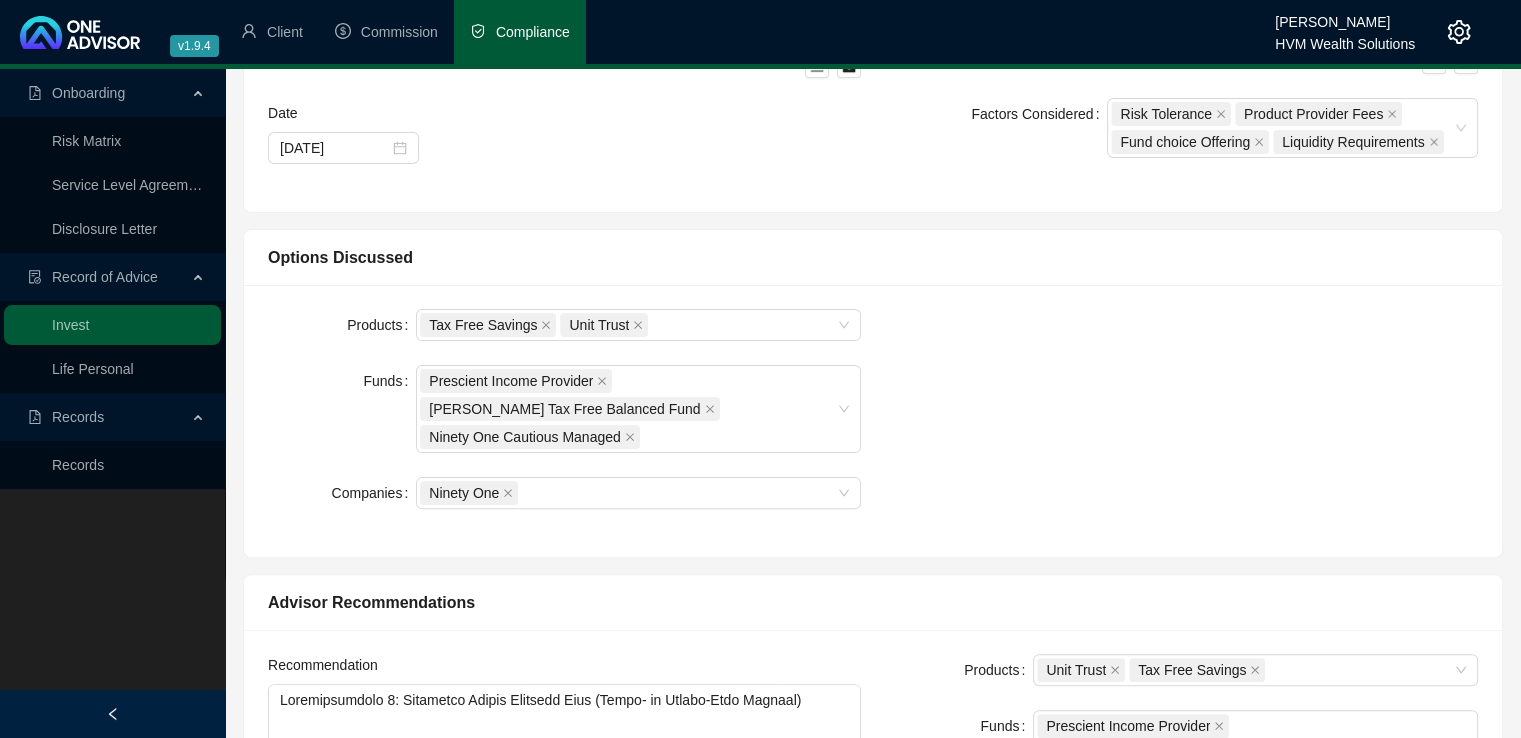 scroll, scrollTop: 465, scrollLeft: 0, axis: vertical 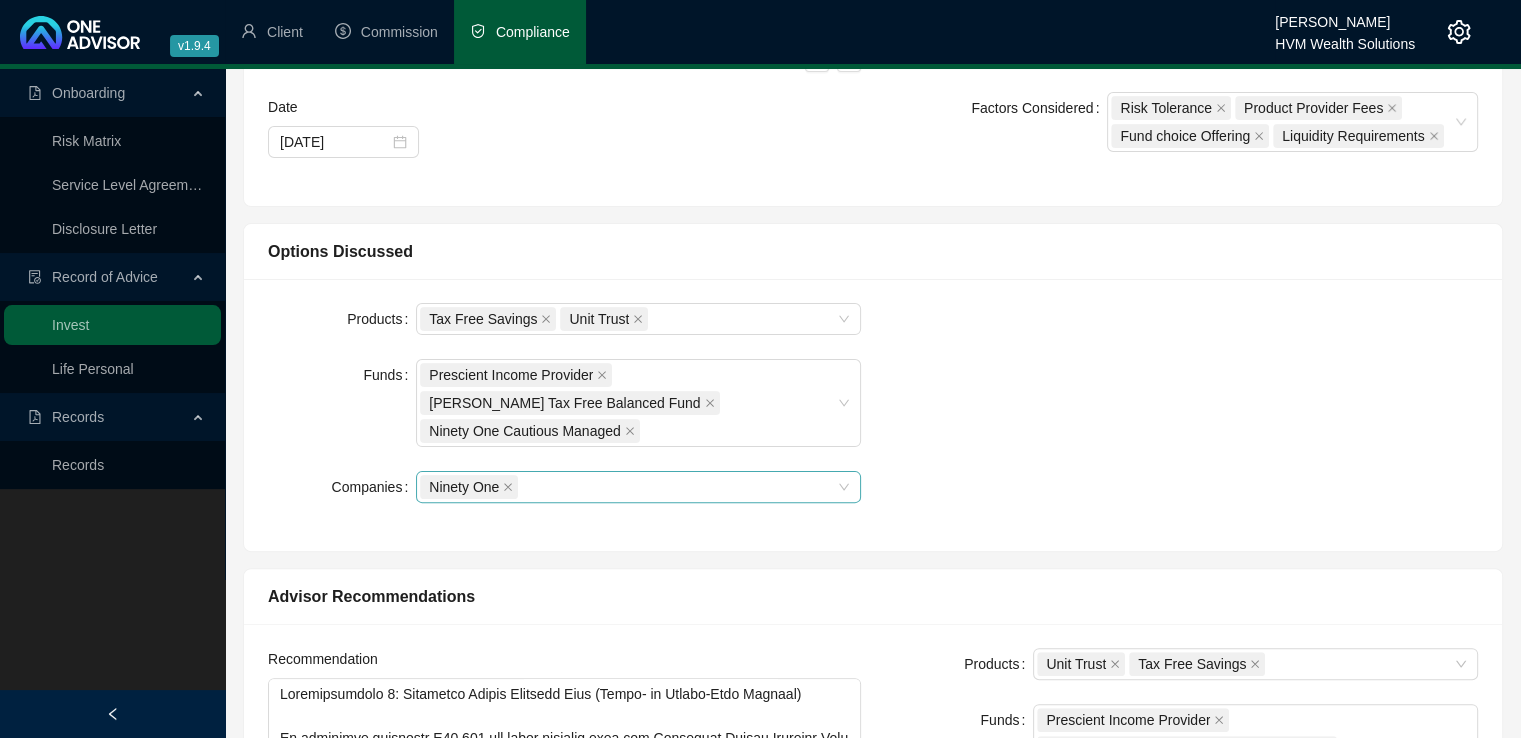 click on "Ninety One" at bounding box center [628, 487] 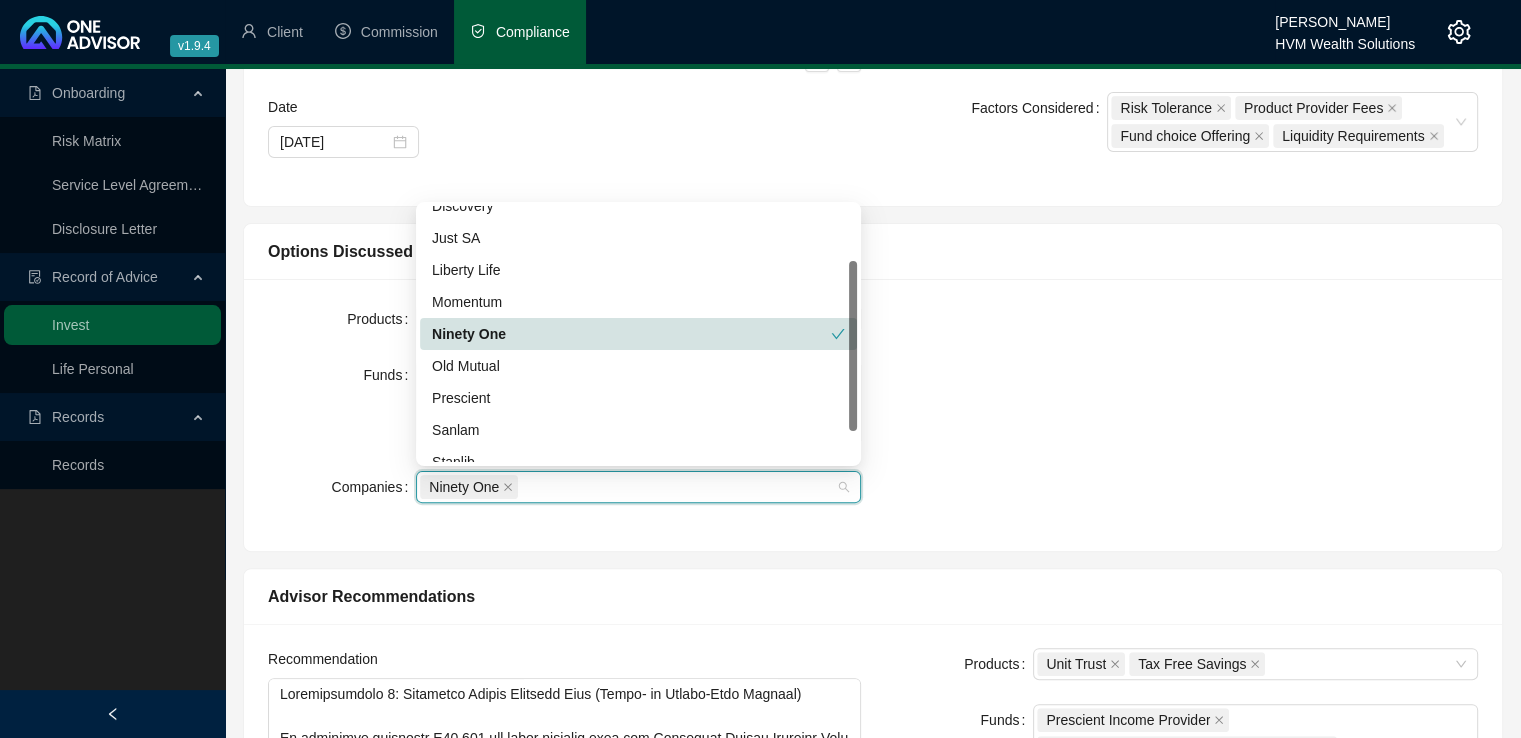 scroll, scrollTop: 82, scrollLeft: 0, axis: vertical 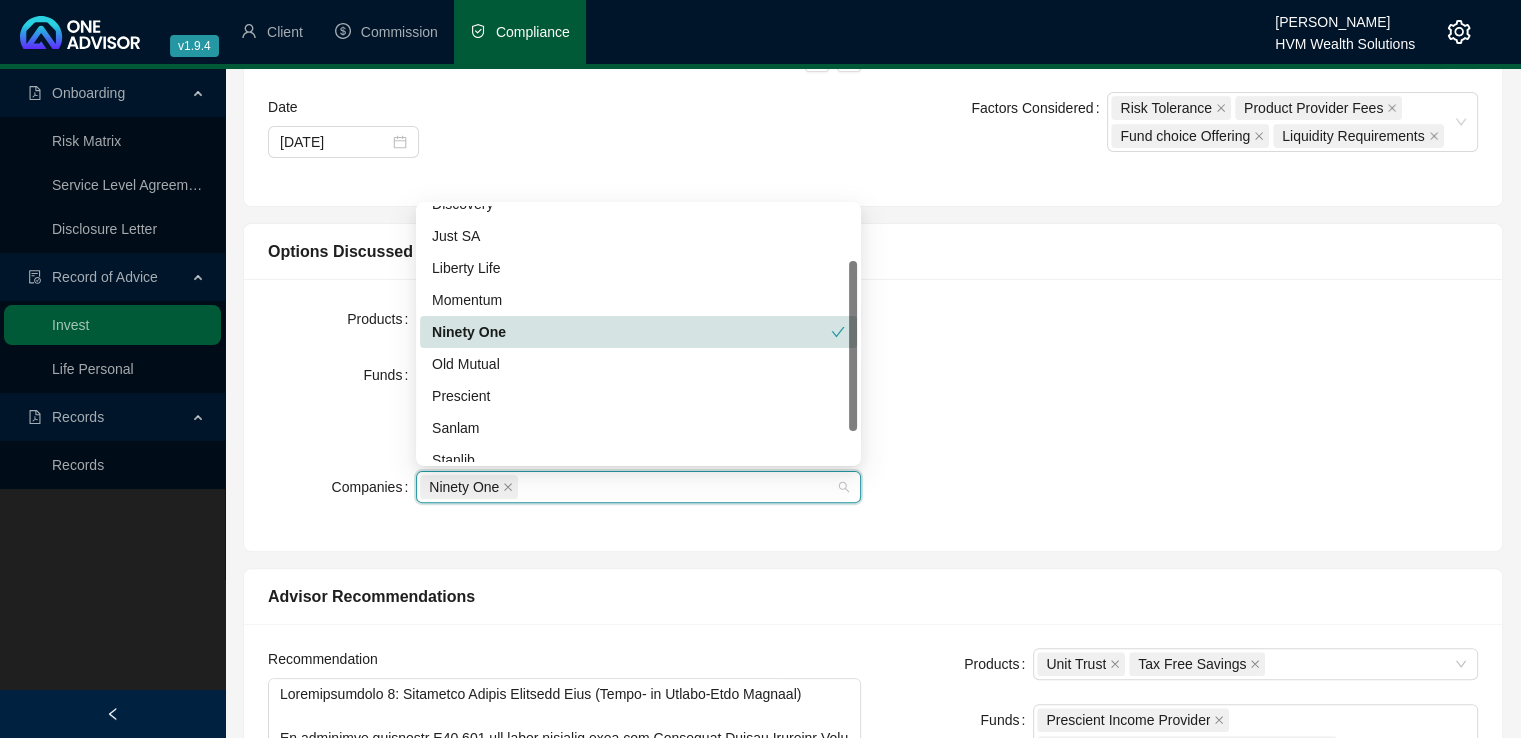 drag, startPoint x: 853, startPoint y: 357, endPoint x: 848, endPoint y: 413, distance: 56.22277 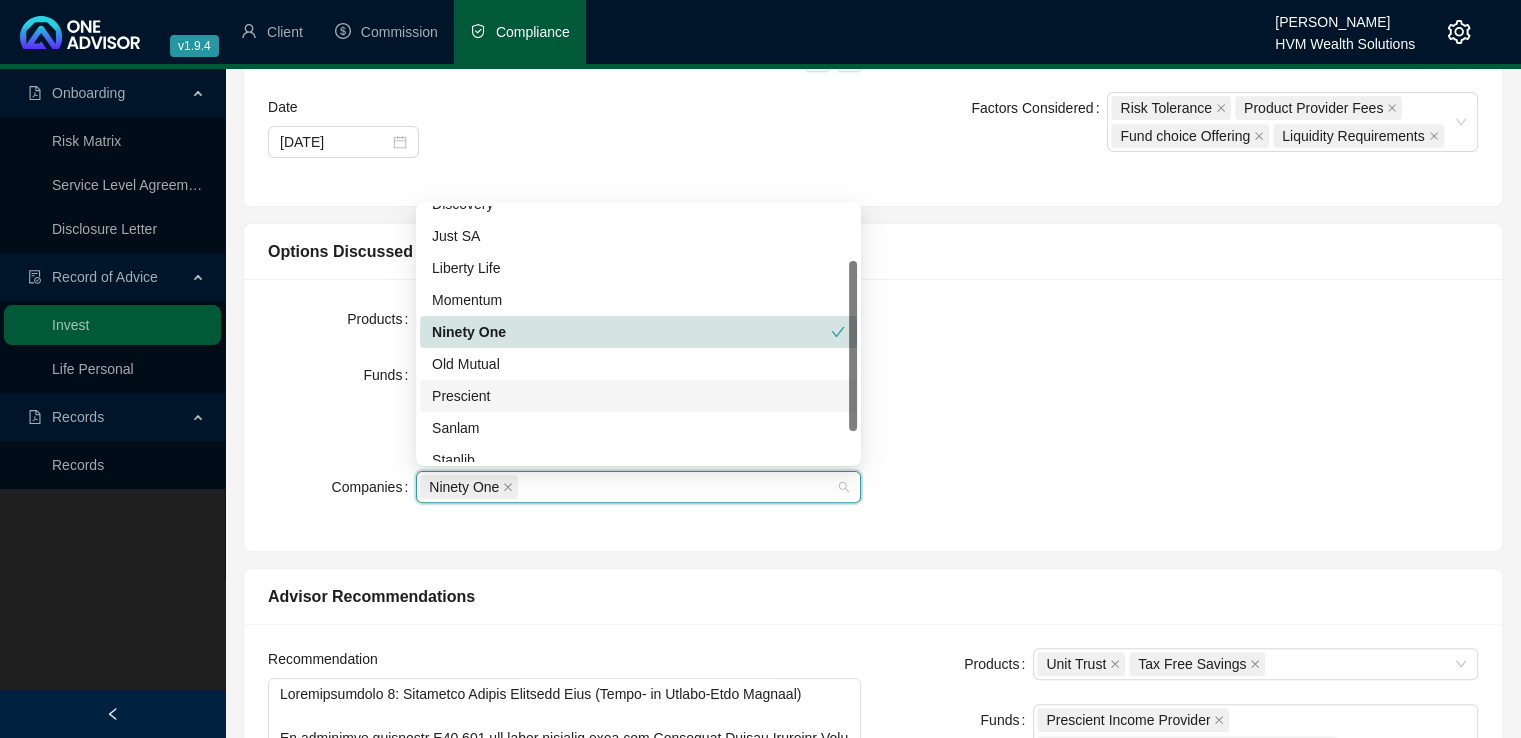 click on "Prescient" at bounding box center (638, 396) 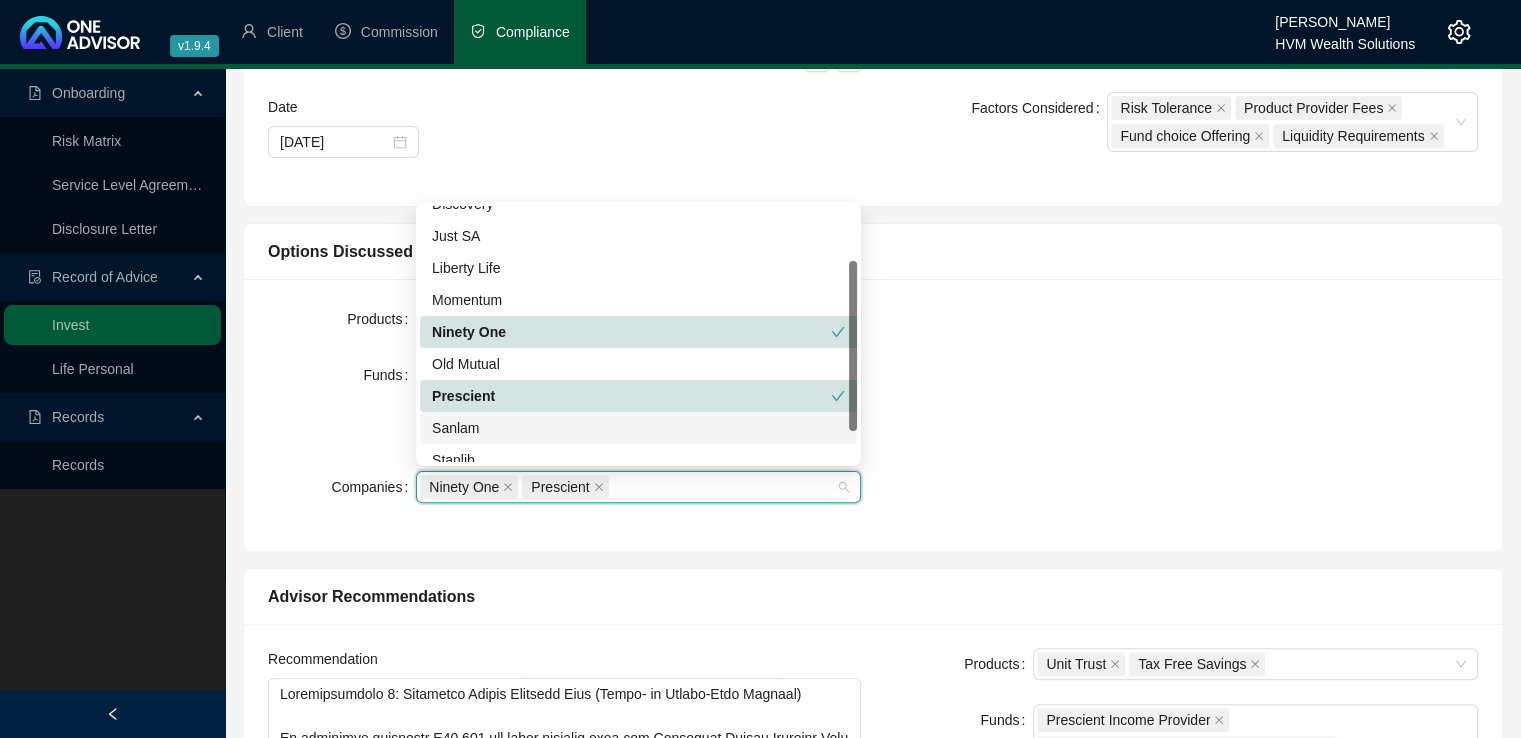 click on "Products Tax Free Savings Unit Trust   Funds Prescient Income Provider [PERSON_NAME] Tax Free Balanced Fund Ninety One Cautious Managed   Companies Ninety One Prescient" at bounding box center (873, 415) 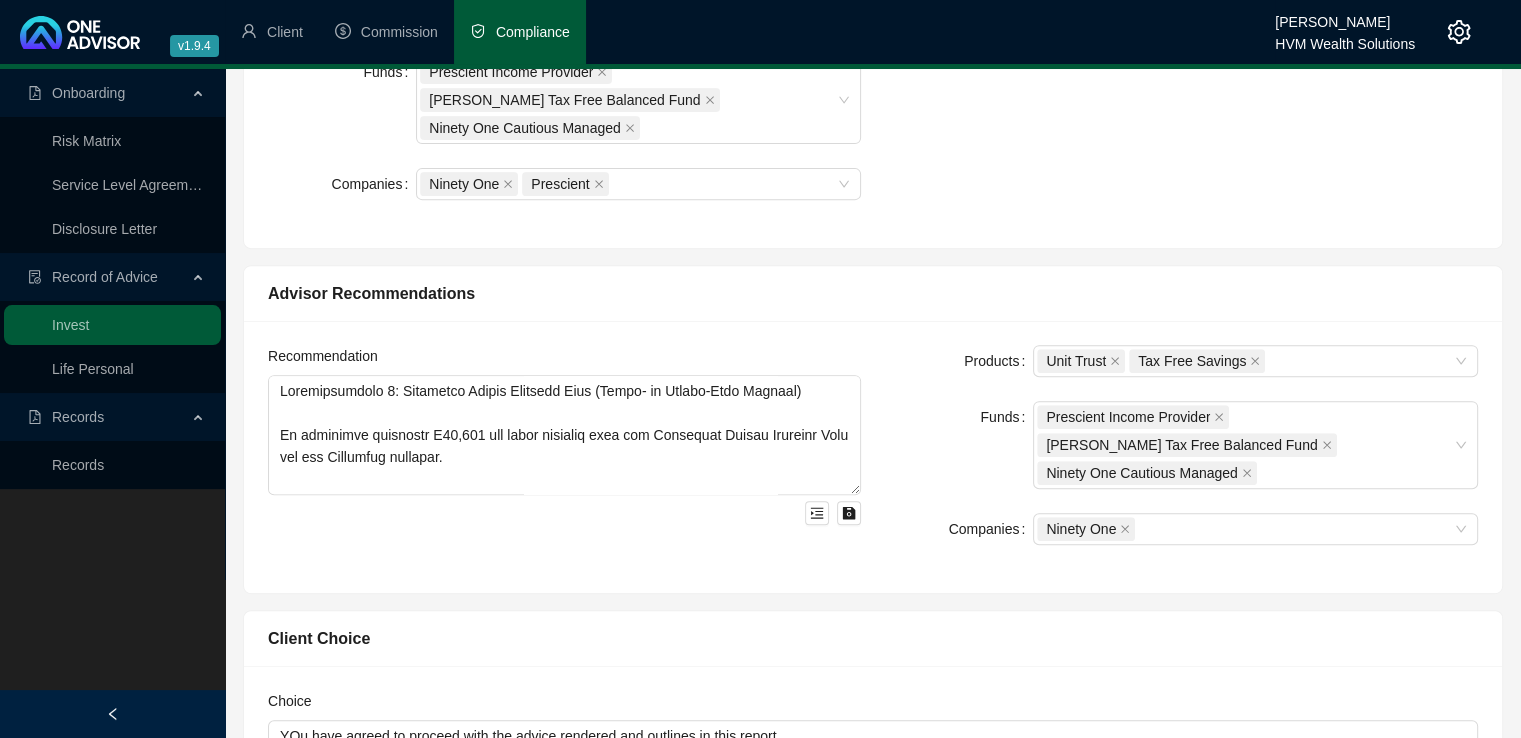 scroll, scrollTop: 788, scrollLeft: 0, axis: vertical 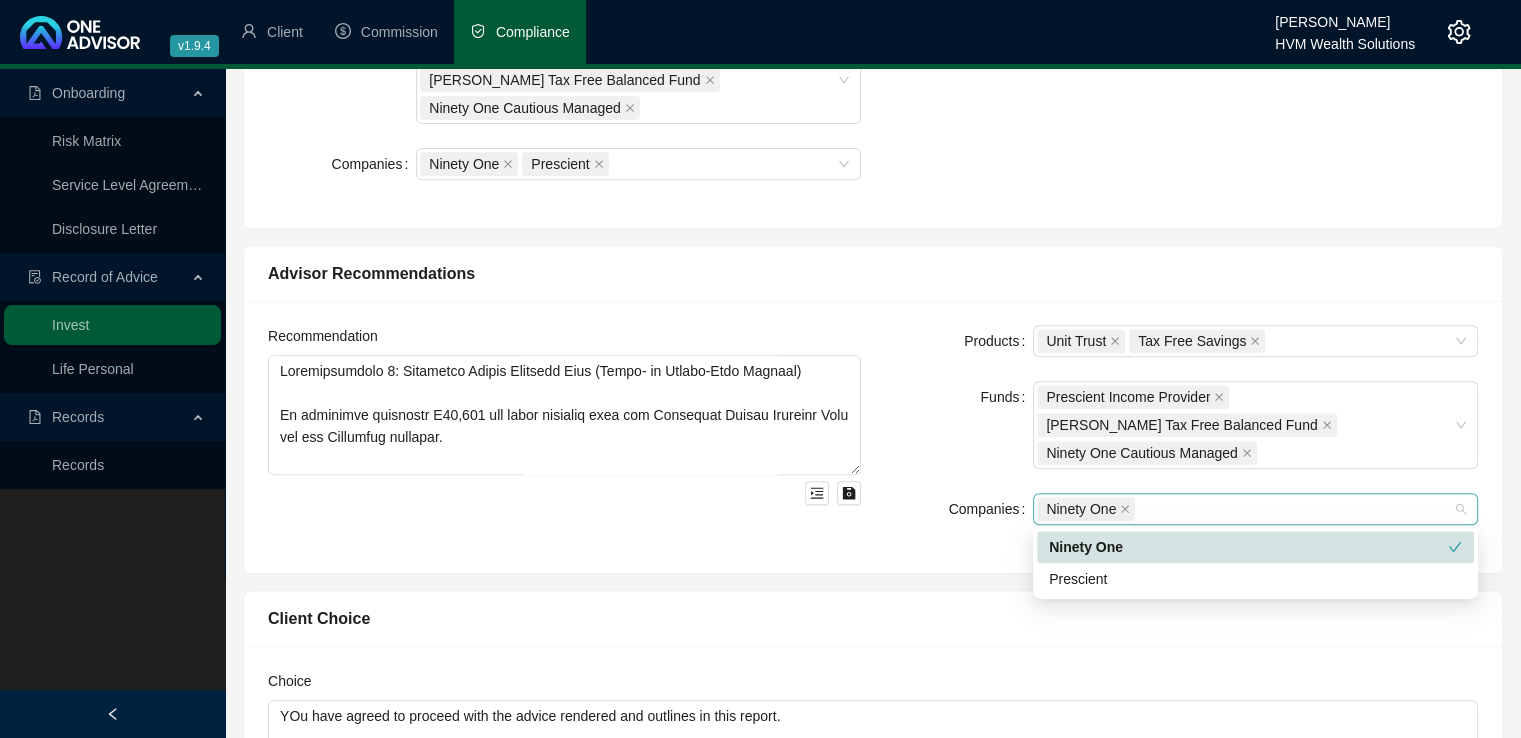 click on "Ninety One" at bounding box center [1245, 509] 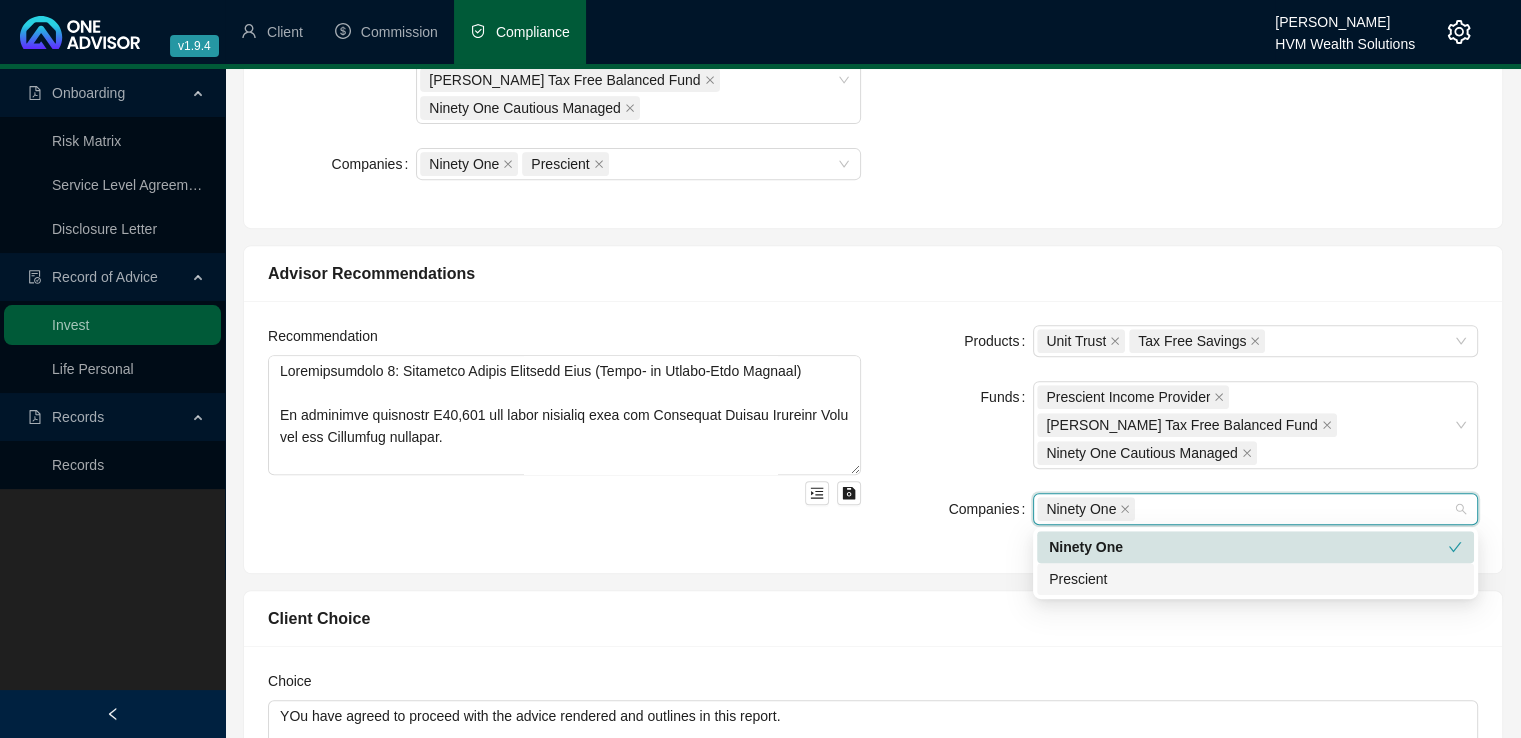click on "Prescient" at bounding box center (1255, 579) 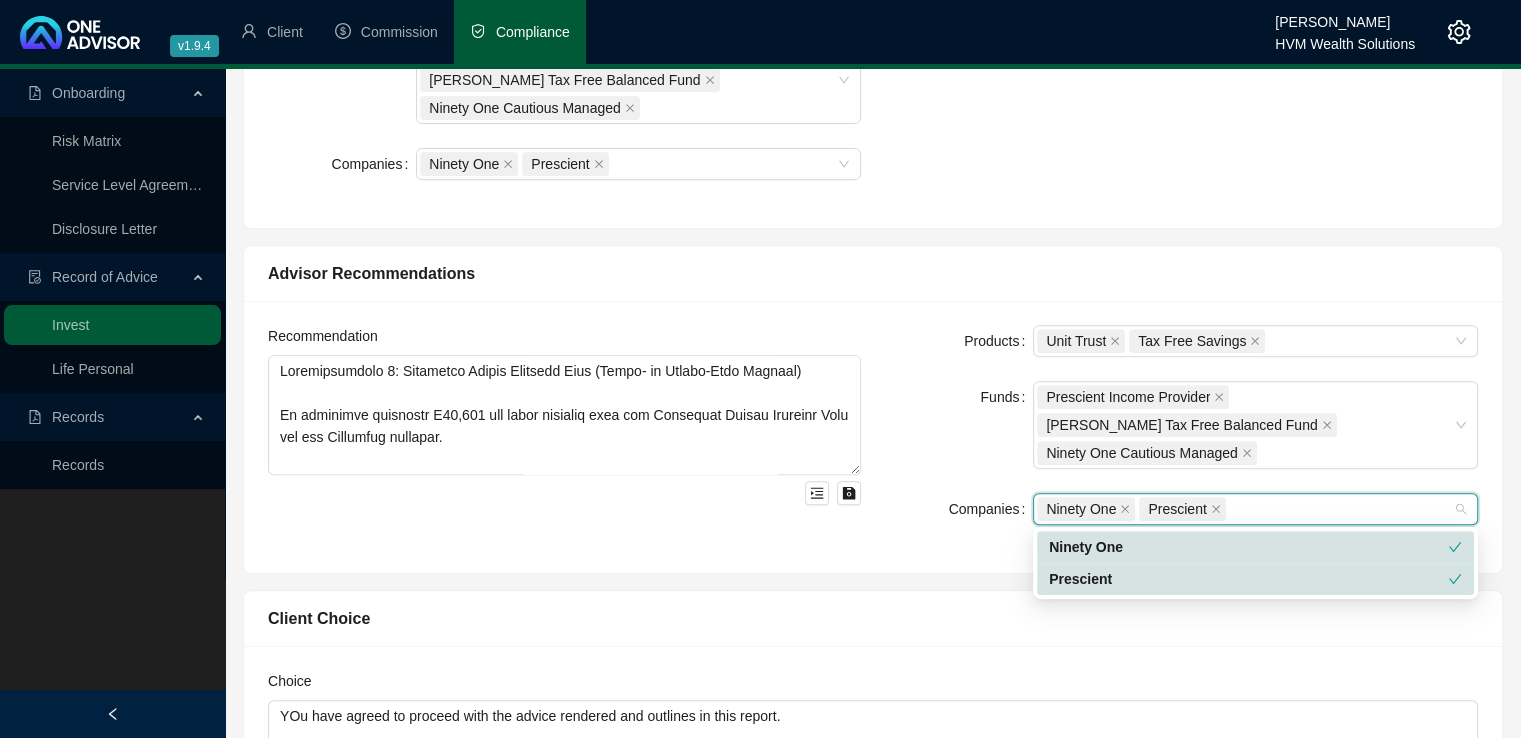 click on "Products Tax Free Savings Unit Trust   Funds Prescient Income Provider [PERSON_NAME] Tax Free Balanced Fund Ninety One Cautious Managed   Companies Ninety One Prescient" at bounding box center [873, 92] 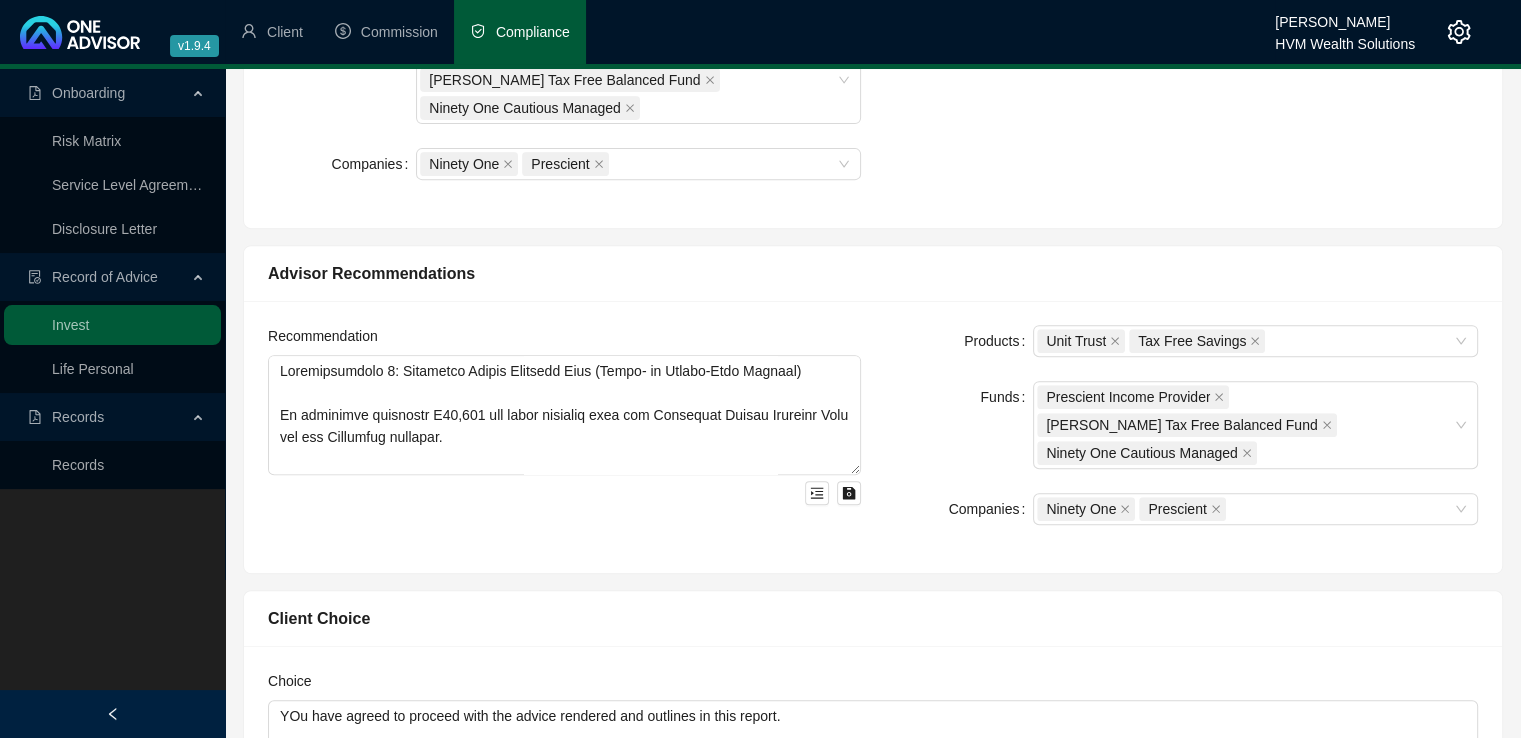 scroll, scrollTop: 717, scrollLeft: 0, axis: vertical 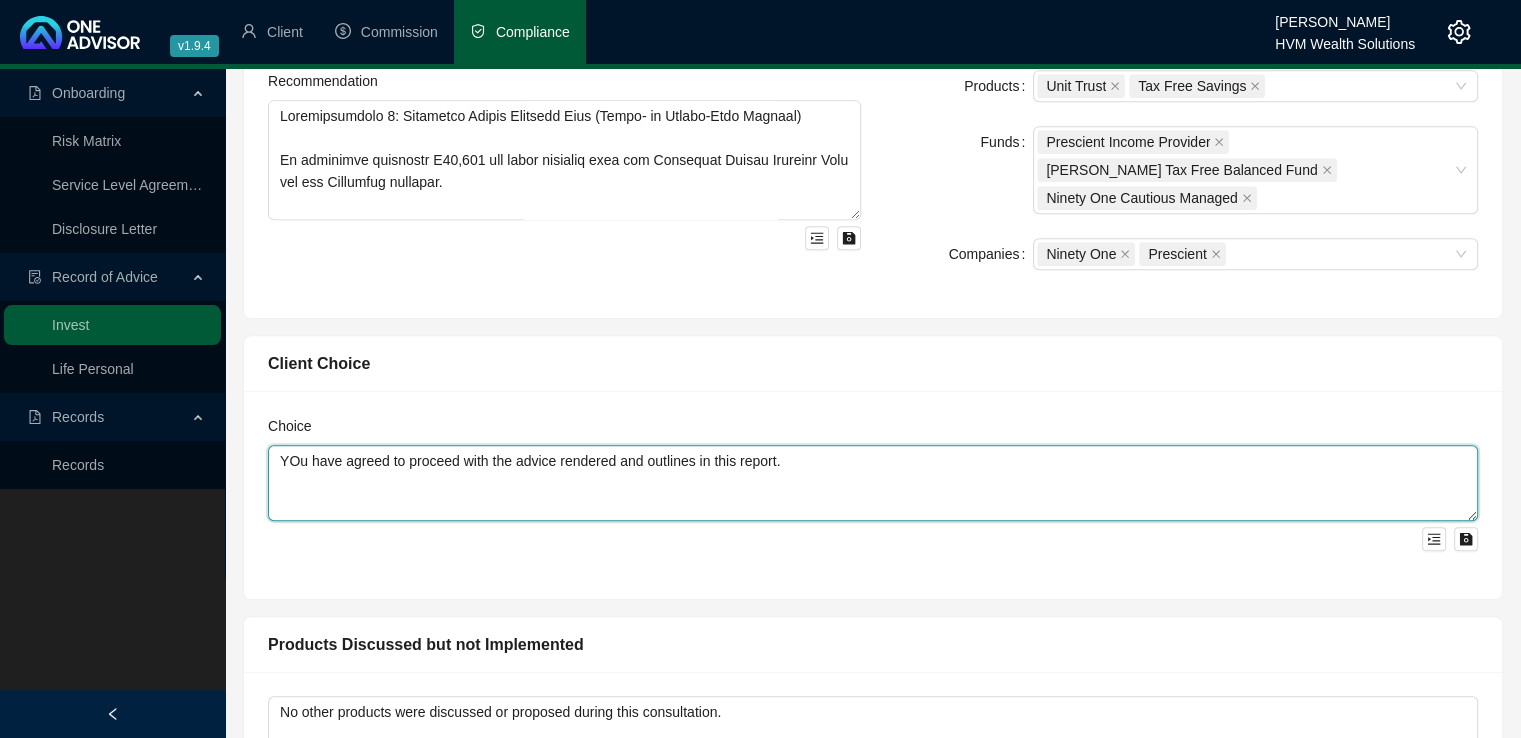 click on "YOu have agreed to proceed with the advice rendered and outlines in this report." at bounding box center (873, 483) 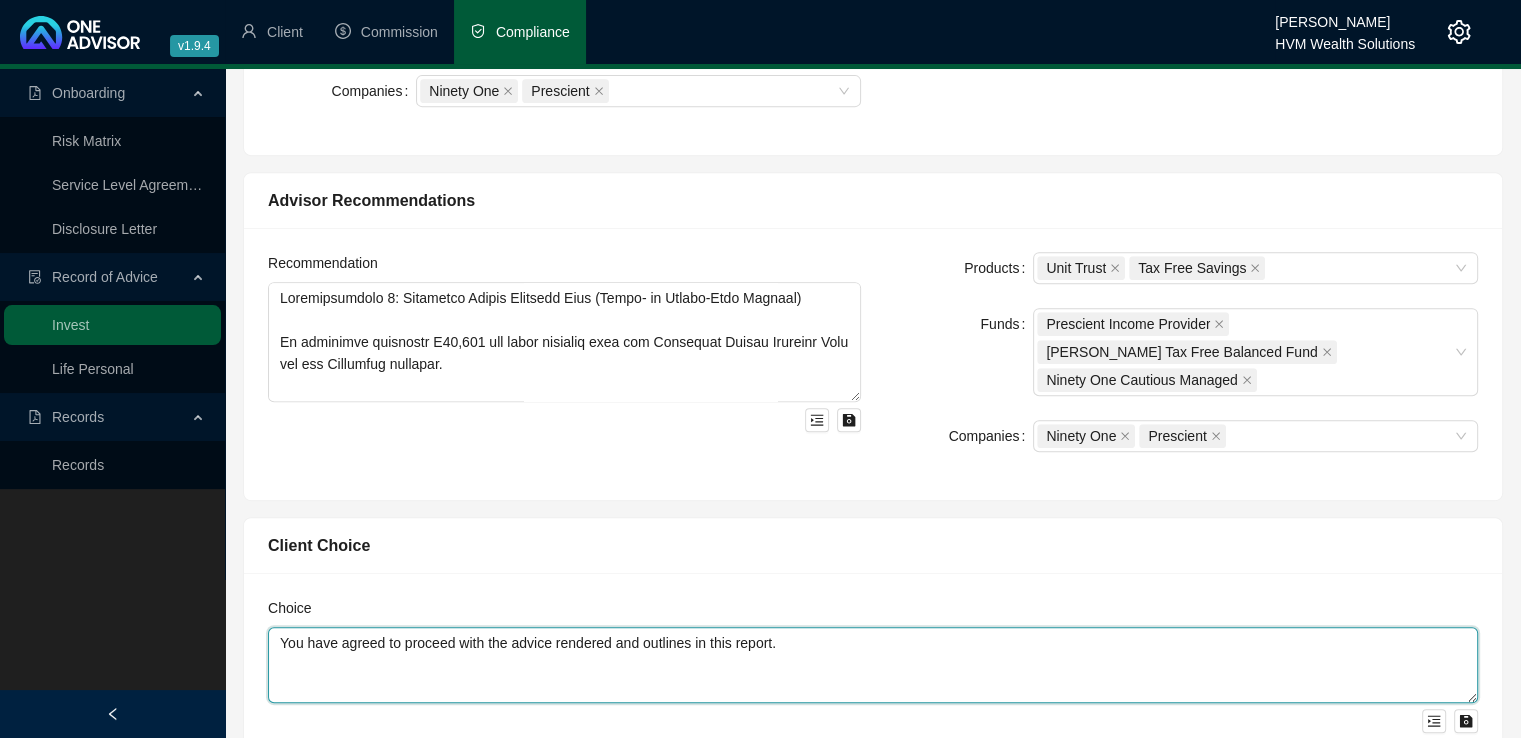 scroll, scrollTop: 832, scrollLeft: 0, axis: vertical 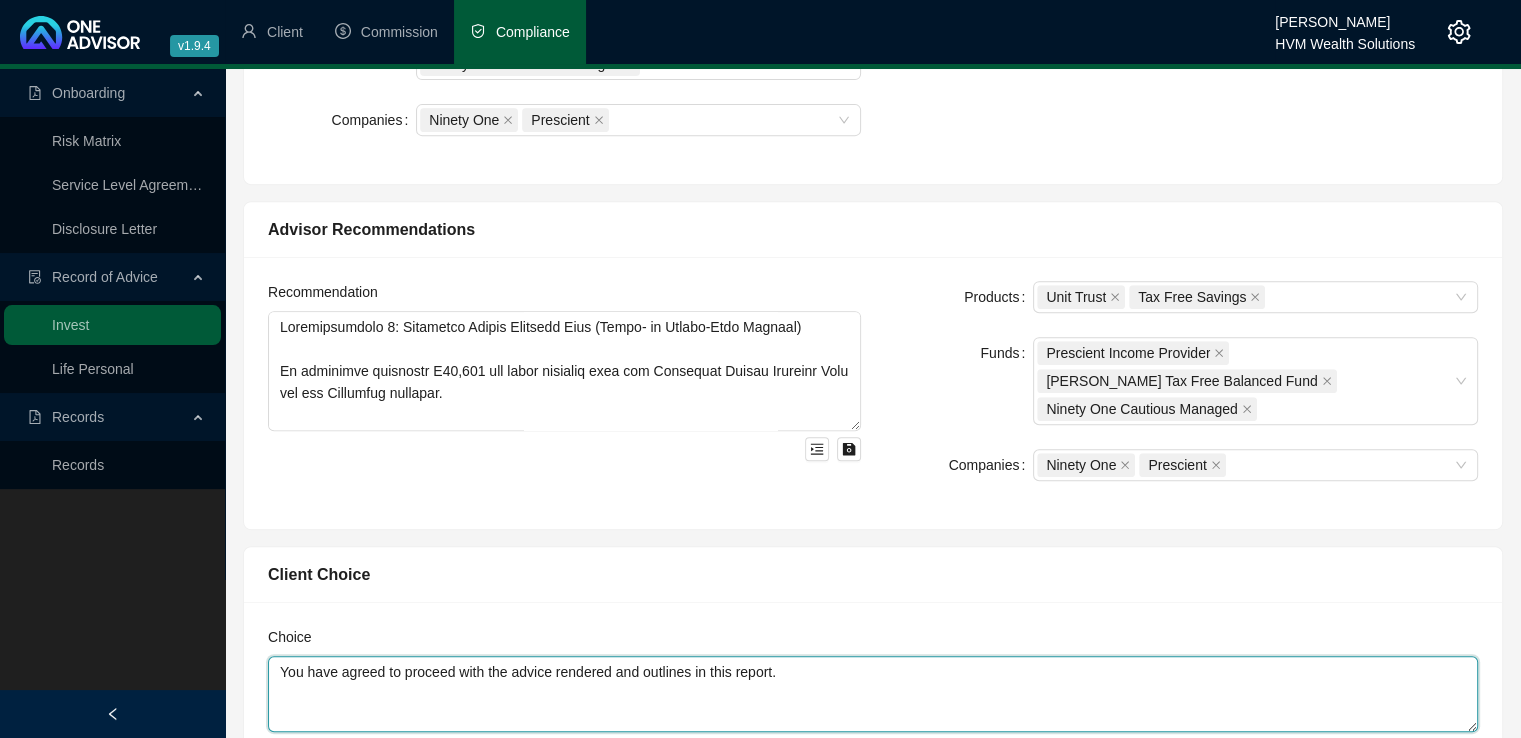 type on "You have agreed to proceed with the advice rendered and outlines in this report." 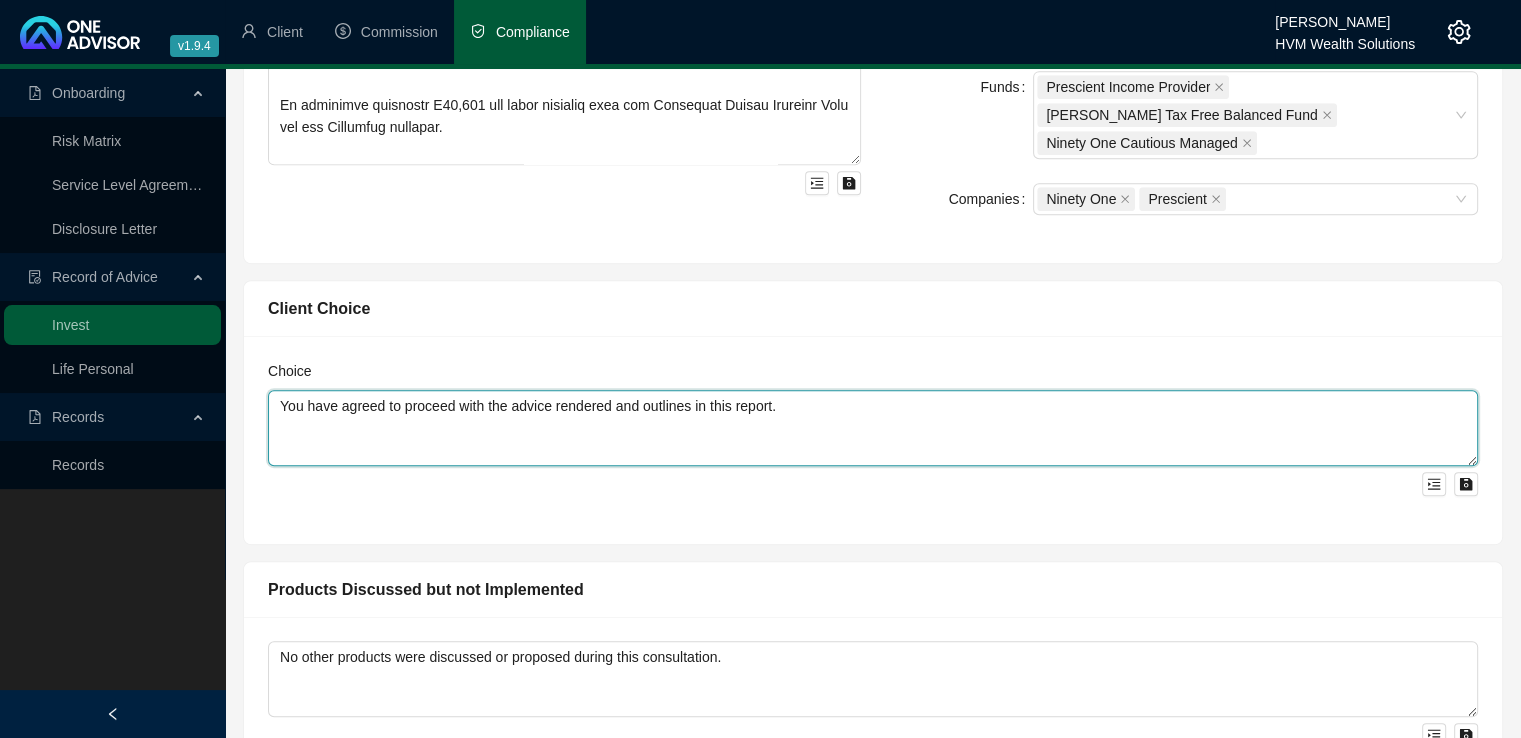 scroll, scrollTop: 1143, scrollLeft: 0, axis: vertical 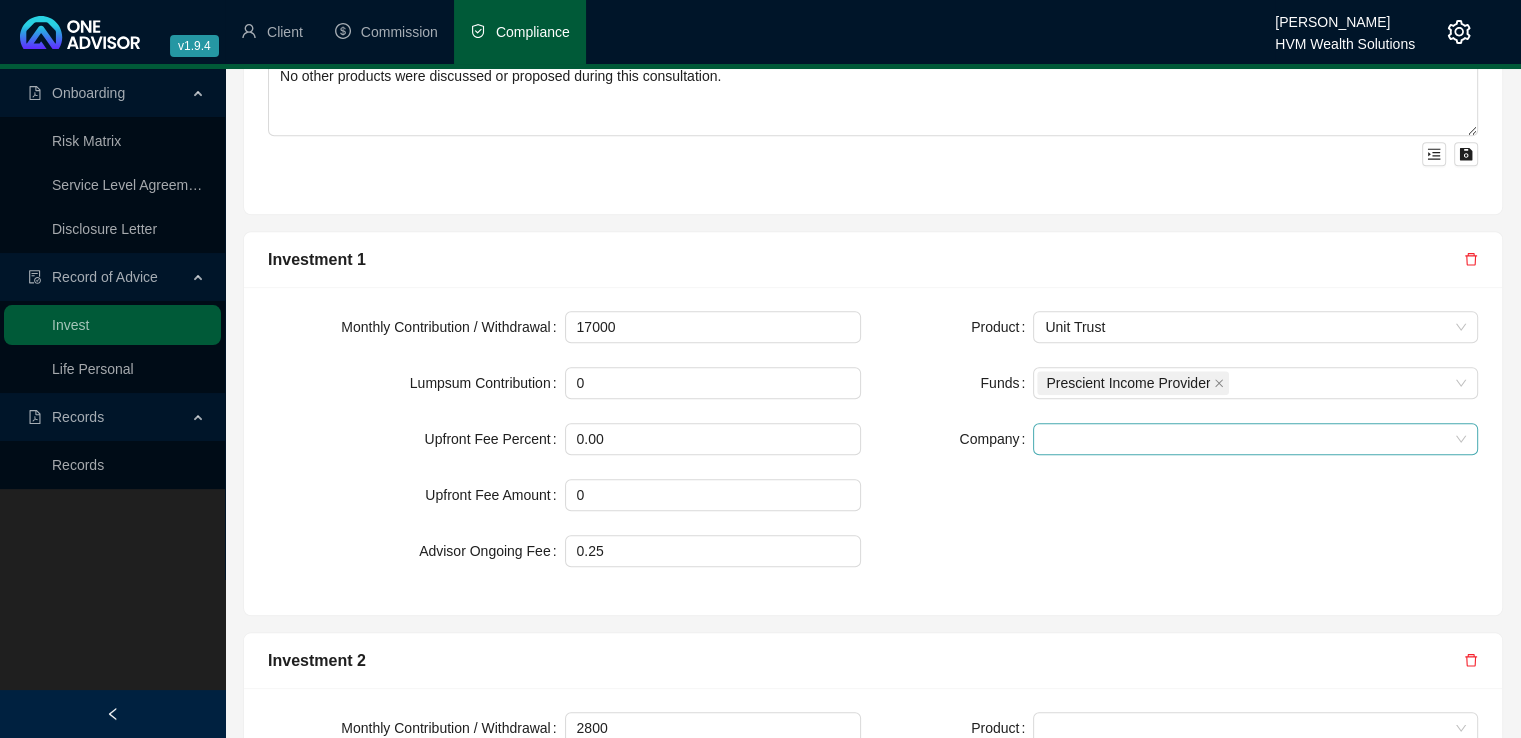 click at bounding box center [1255, 439] 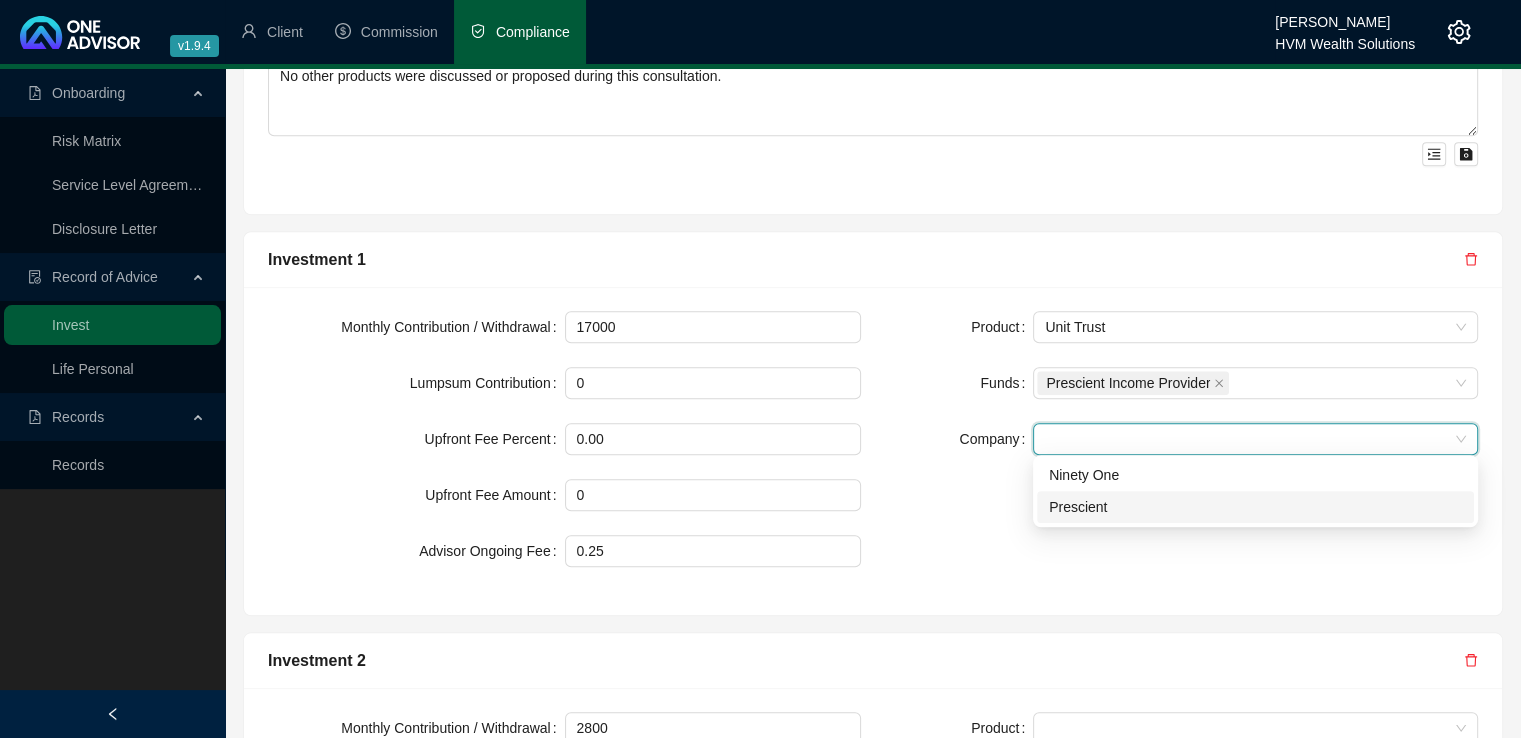 click on "Prescient" at bounding box center [1255, 507] 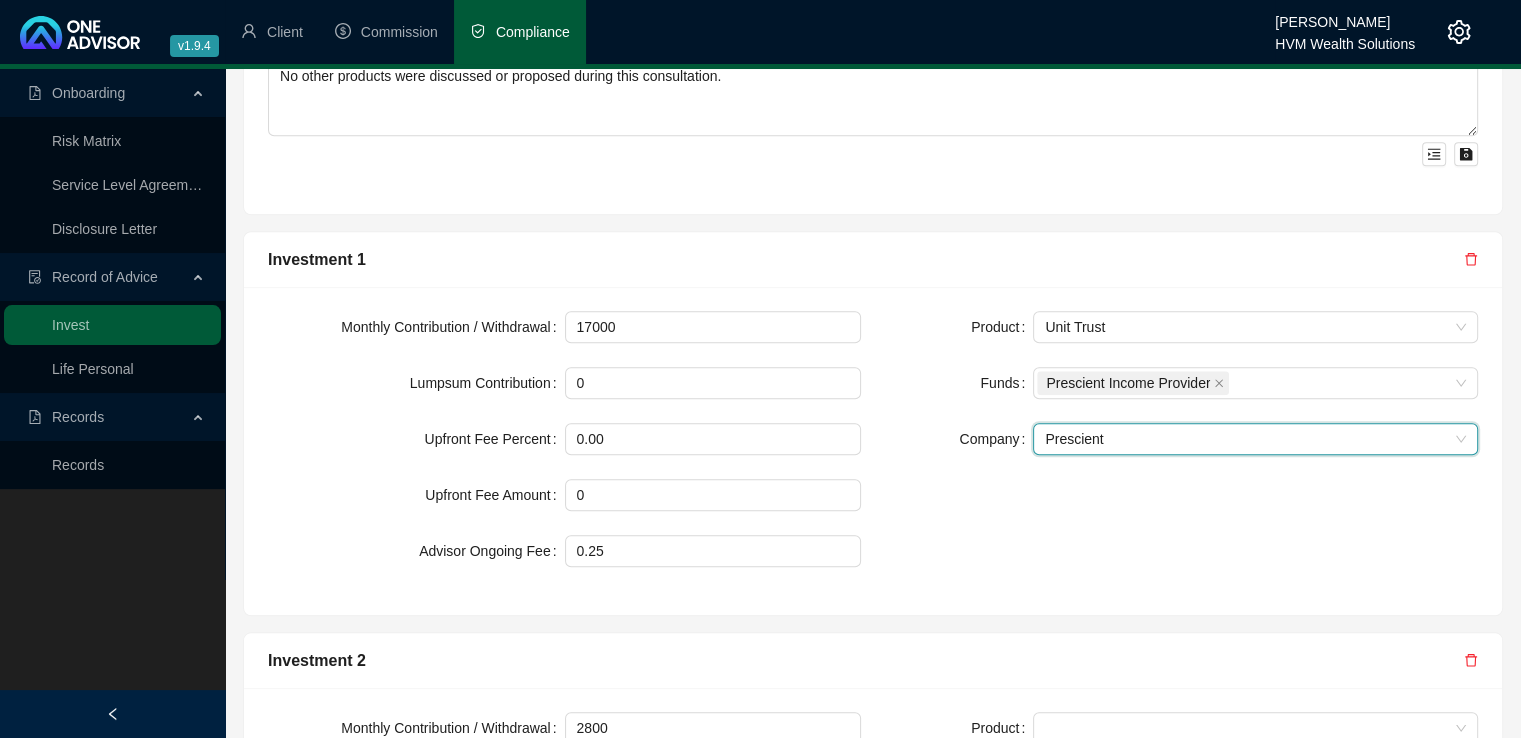 click on "Product Unit Trust Funds Prescient Income Provider   Company Prescient Prescient" at bounding box center (1181, 451) 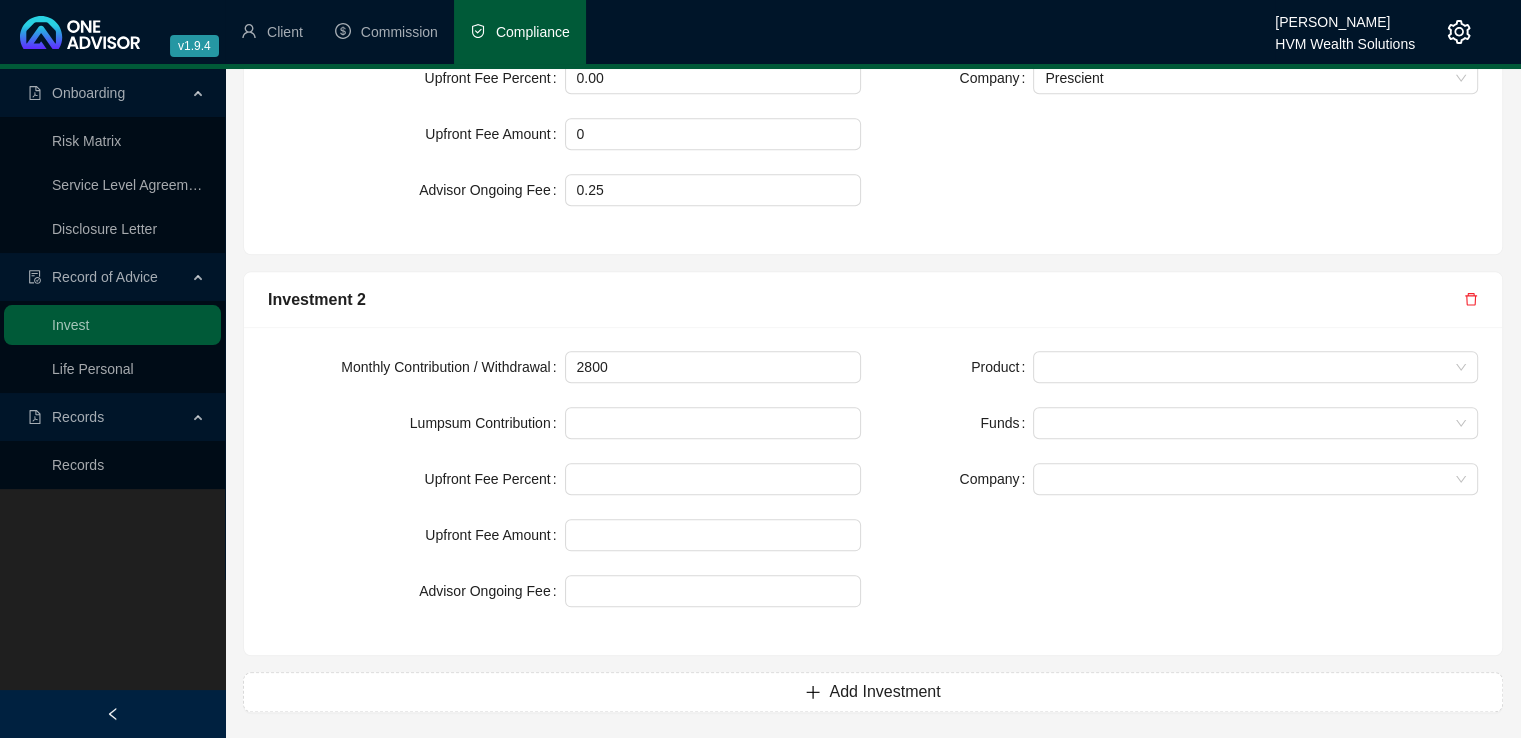 scroll, scrollTop: 2041, scrollLeft: 0, axis: vertical 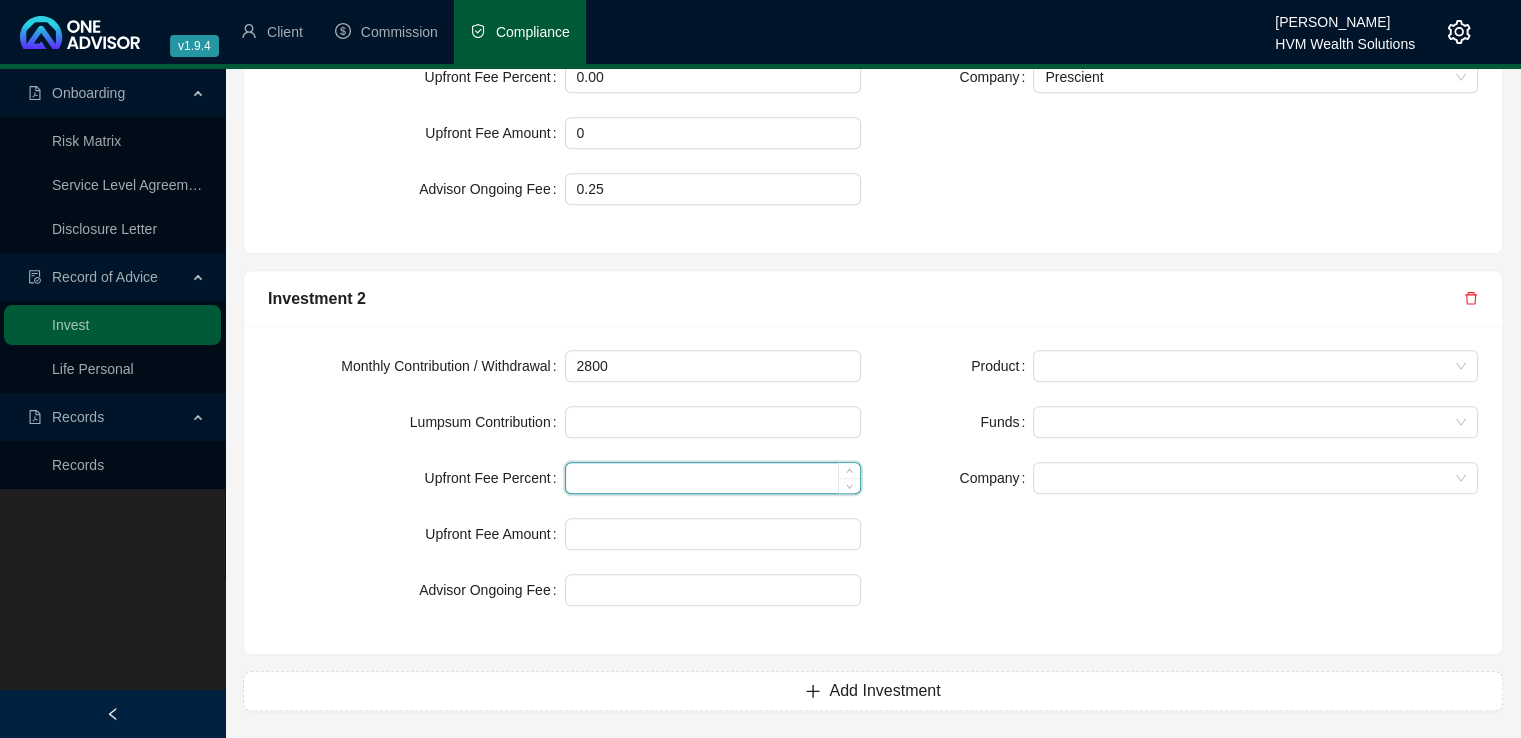 click at bounding box center [713, 77] 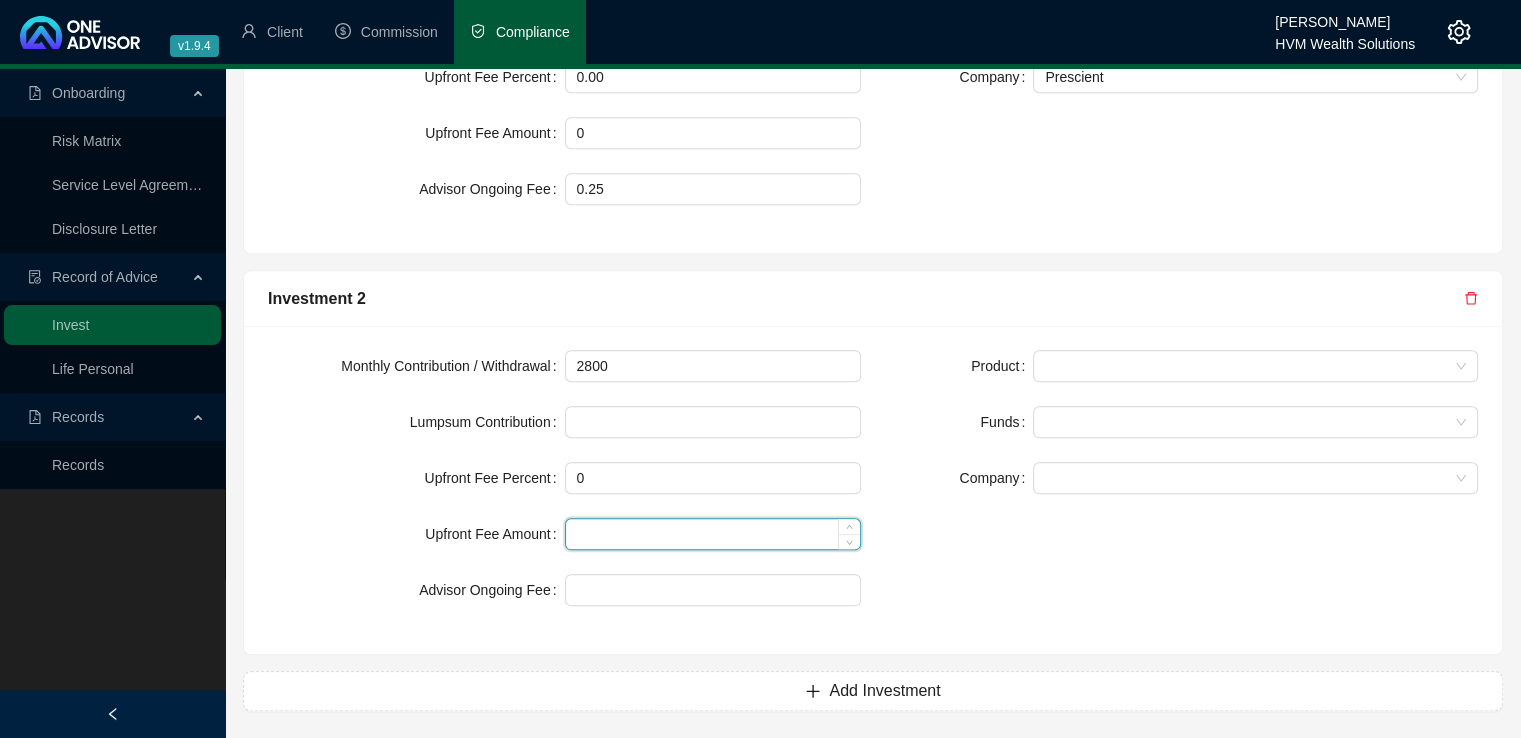 type on "0.00" 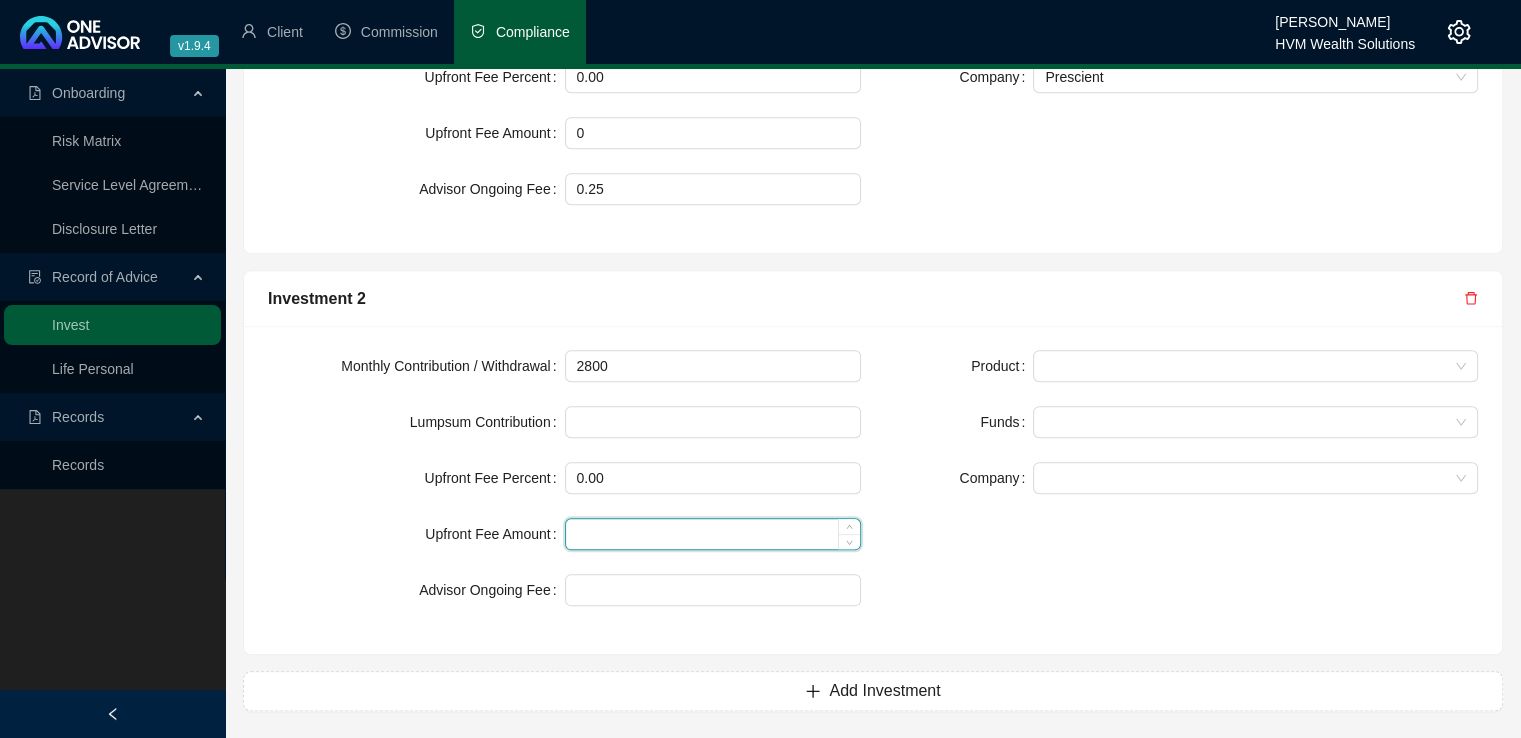 click at bounding box center (713, 133) 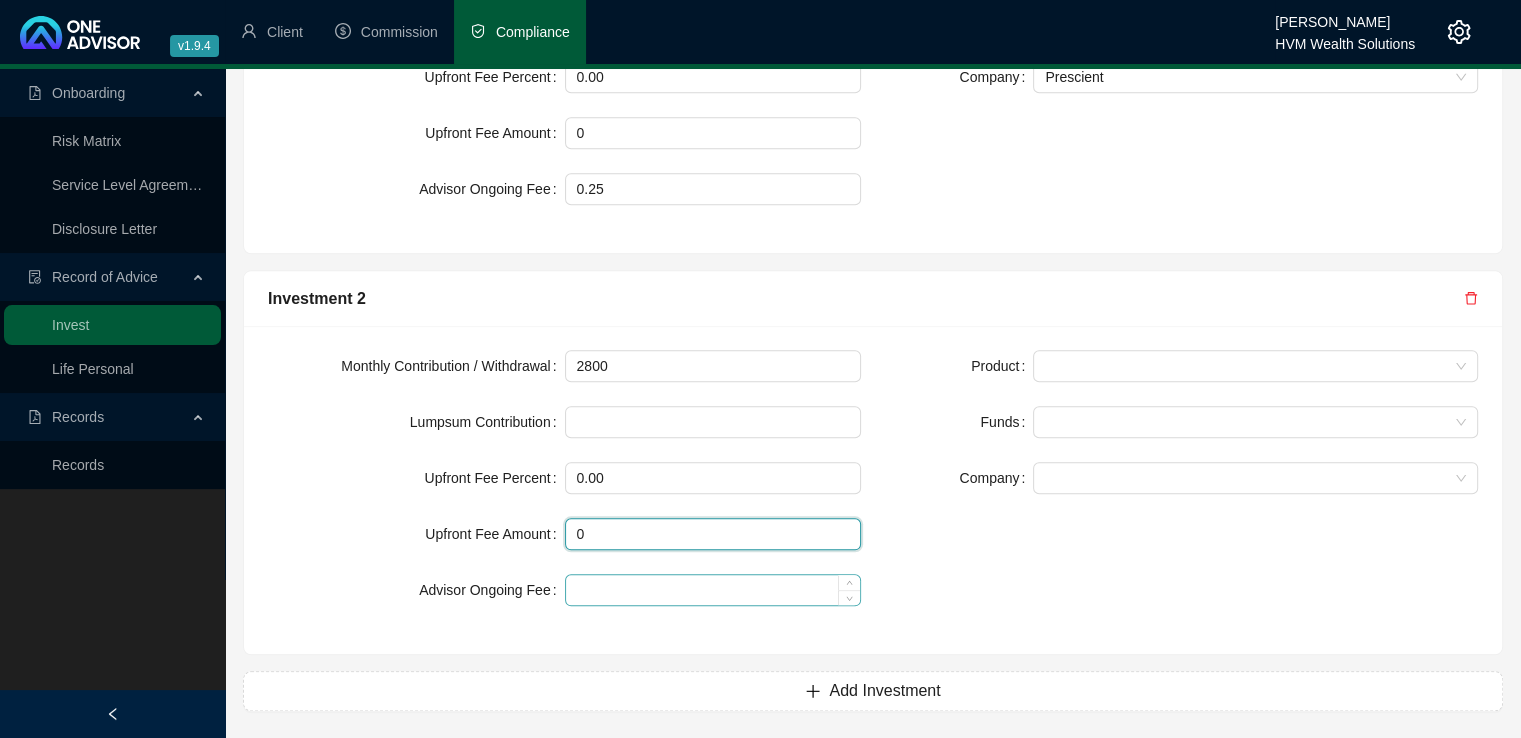 type on "0" 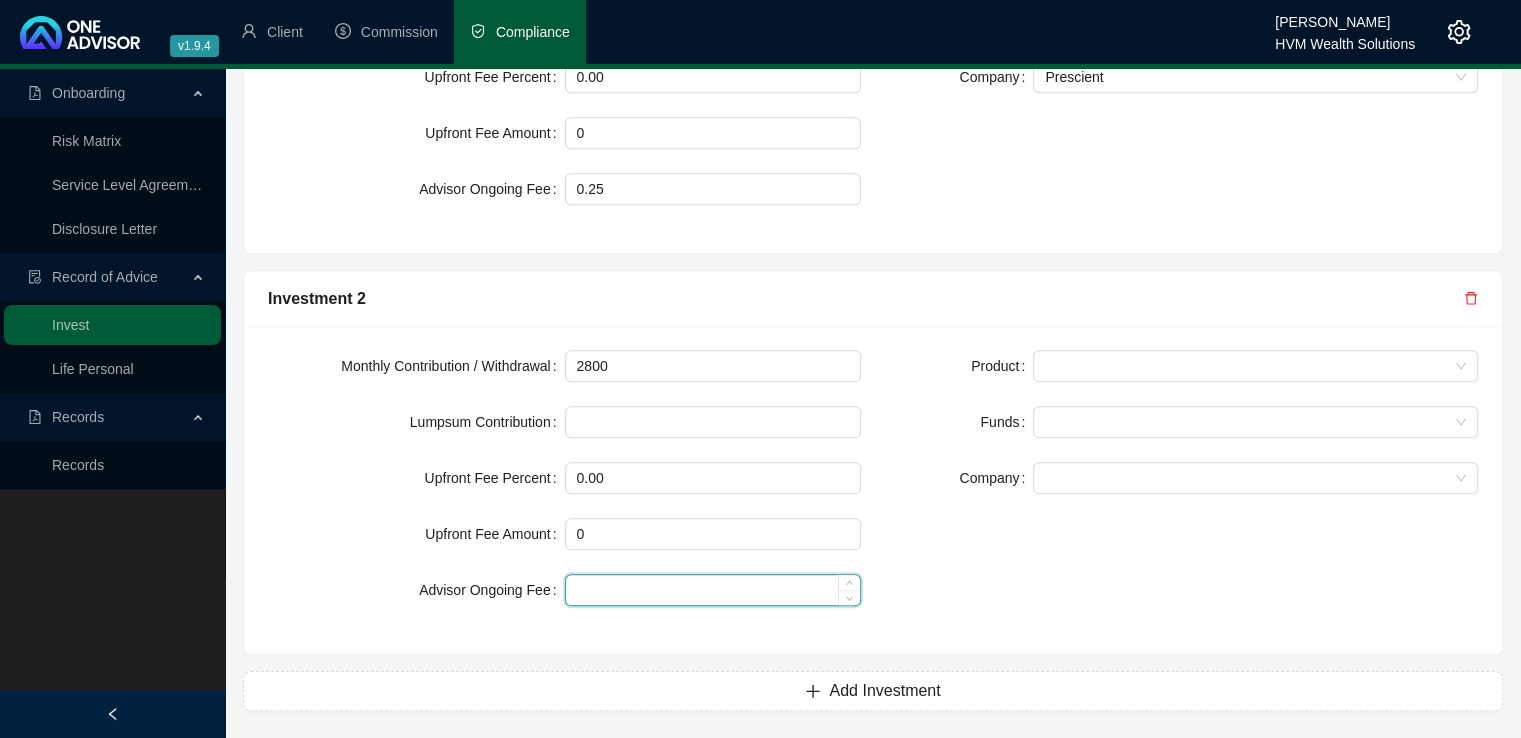 click at bounding box center [713, 189] 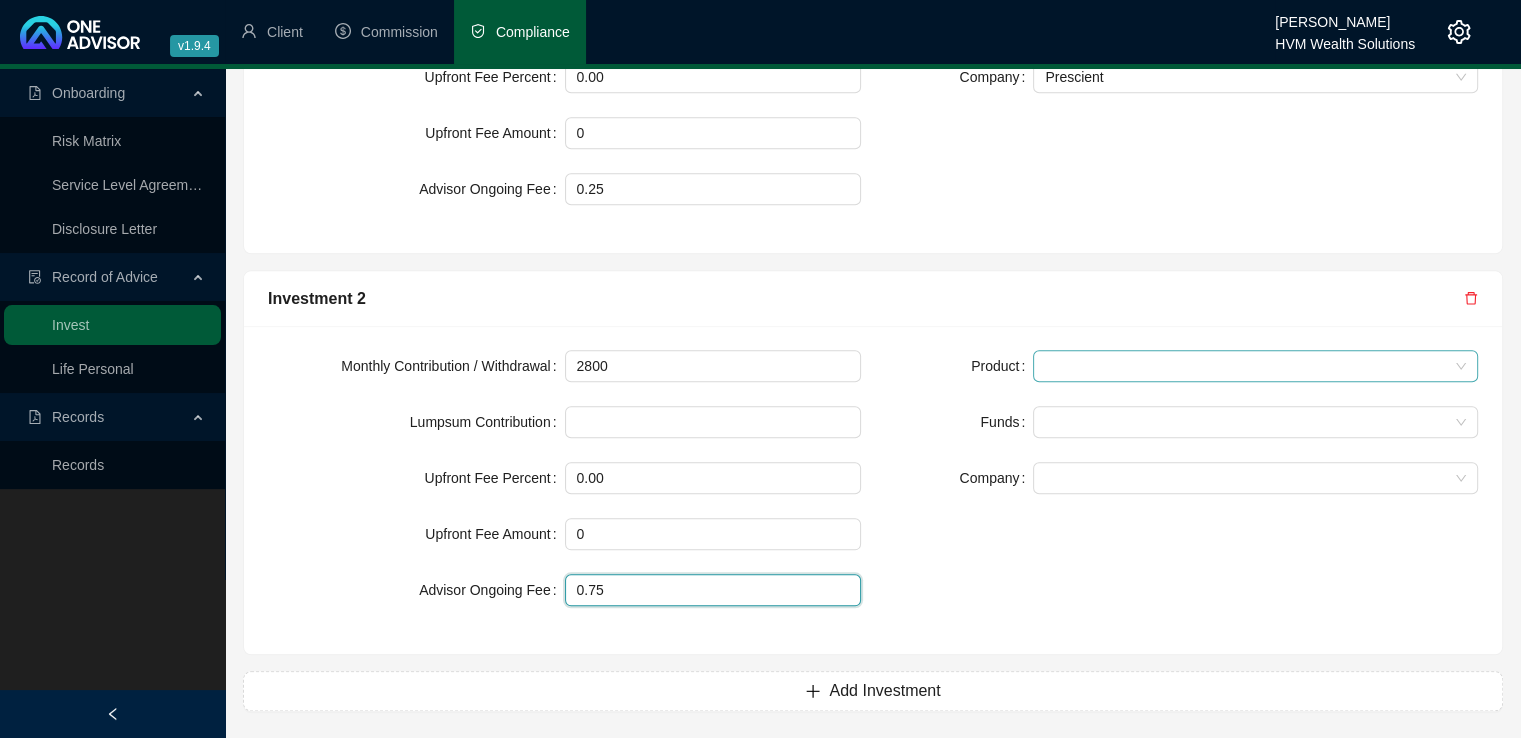 click at bounding box center [1255, 366] 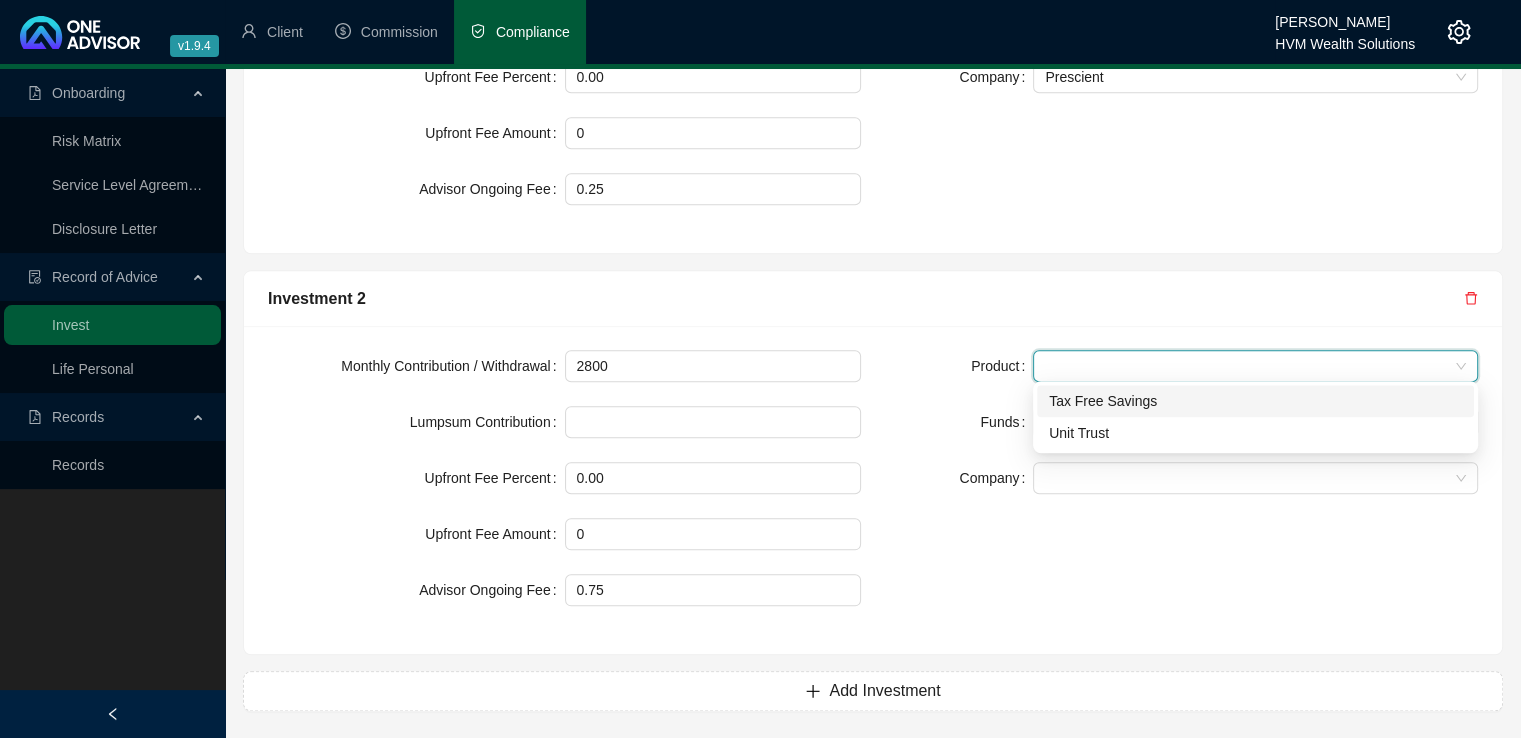 click on "Tax Free Savings" at bounding box center (1255, 401) 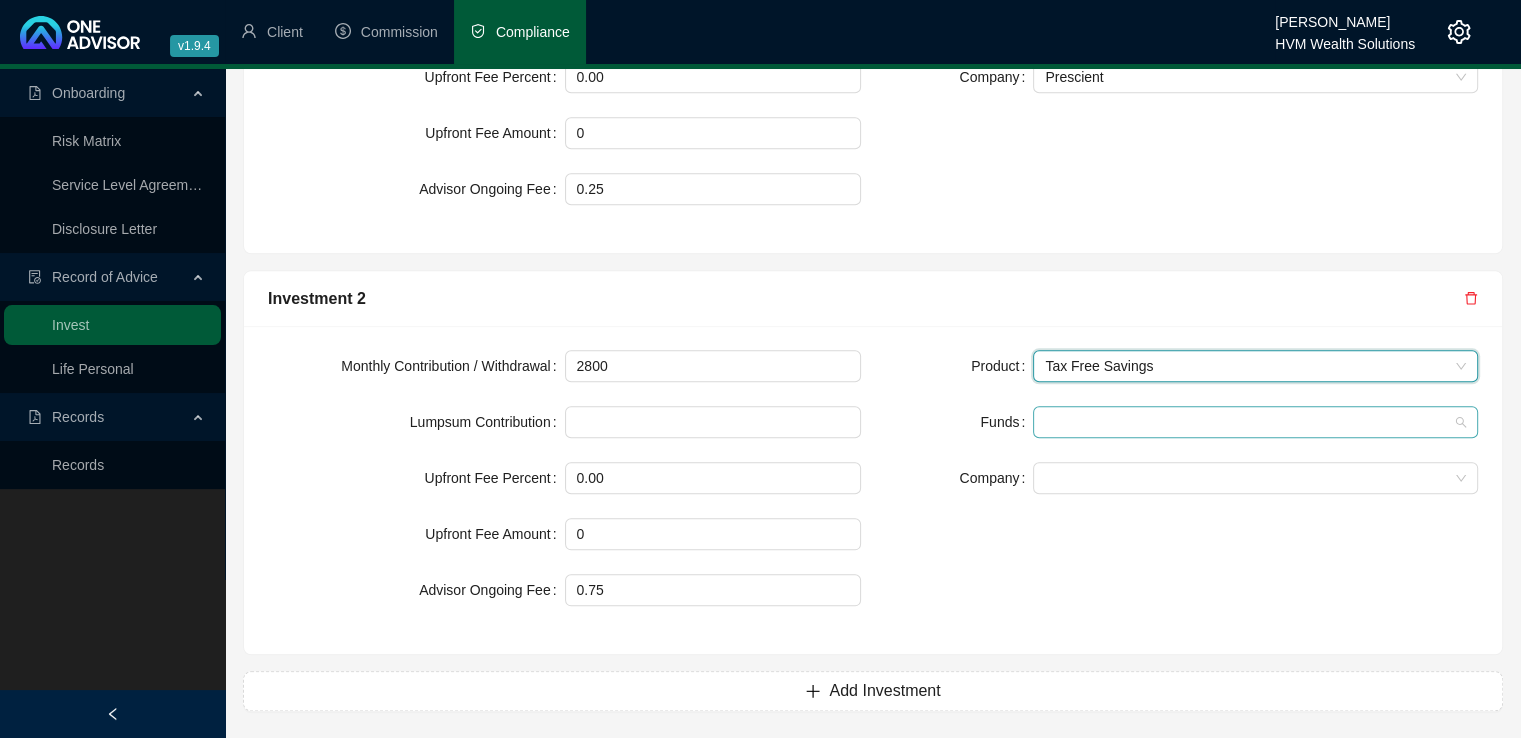 click at bounding box center [1245, 422] 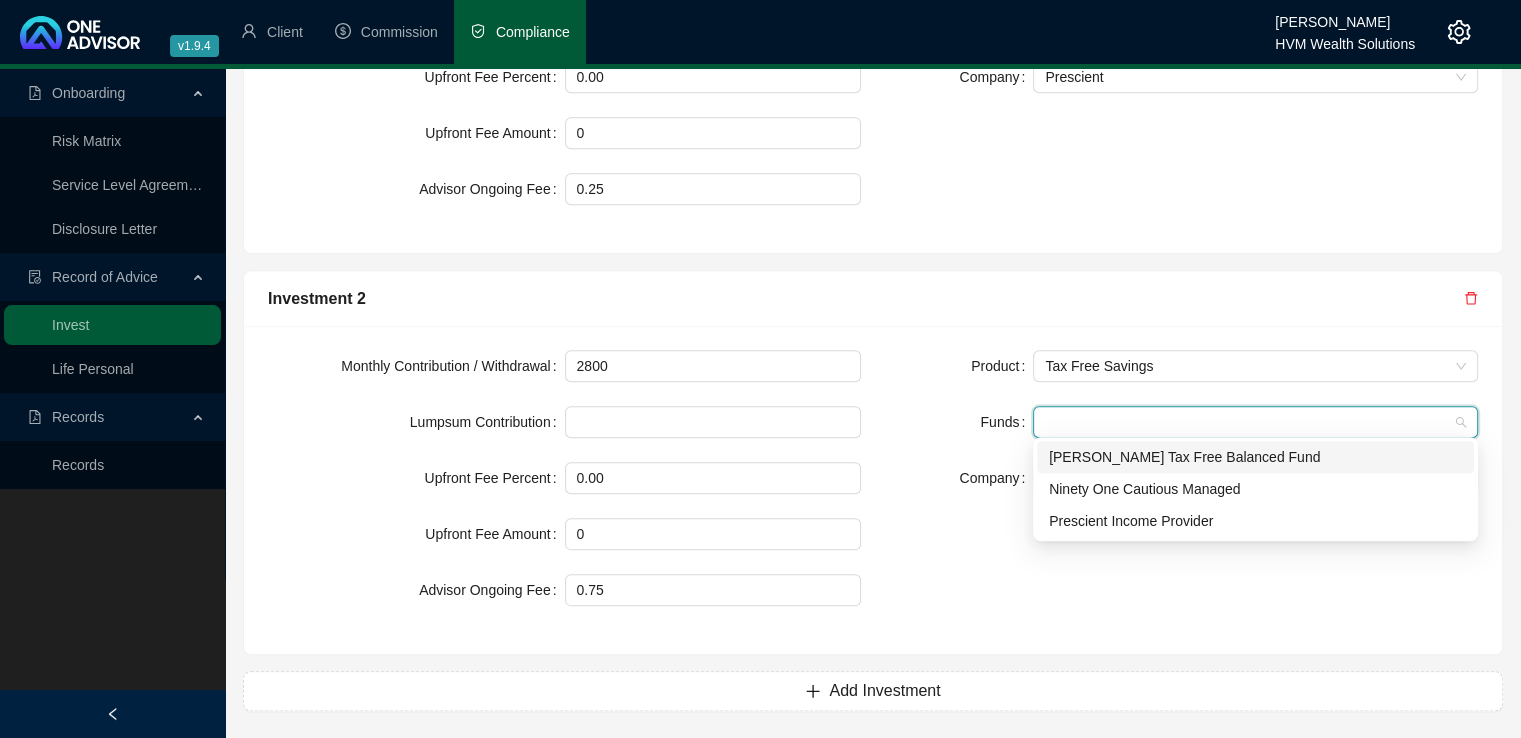 click on "[PERSON_NAME] Tax Free Balanced Fund" at bounding box center [1255, 457] 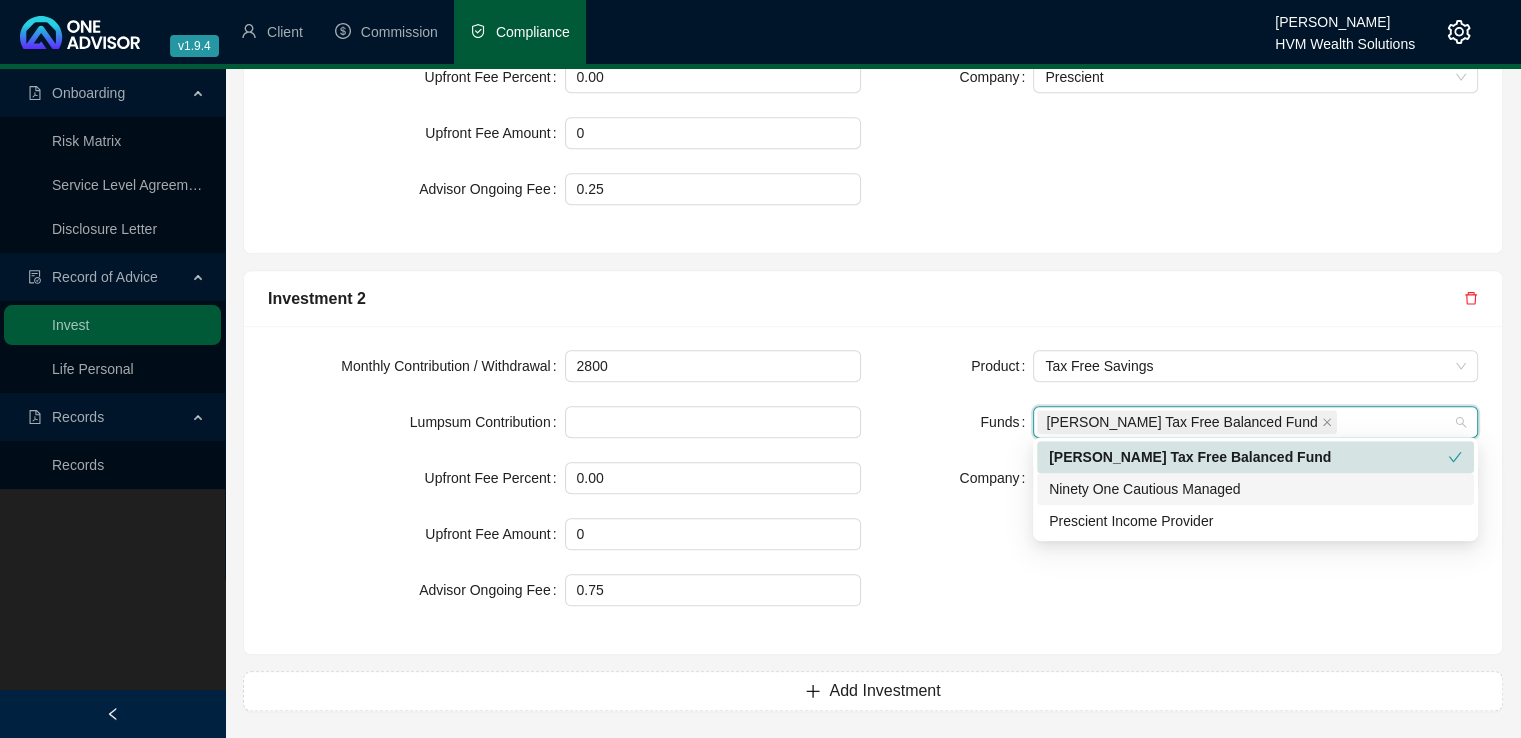 click on "Ninety One Cautious Managed" at bounding box center (1255, 489) 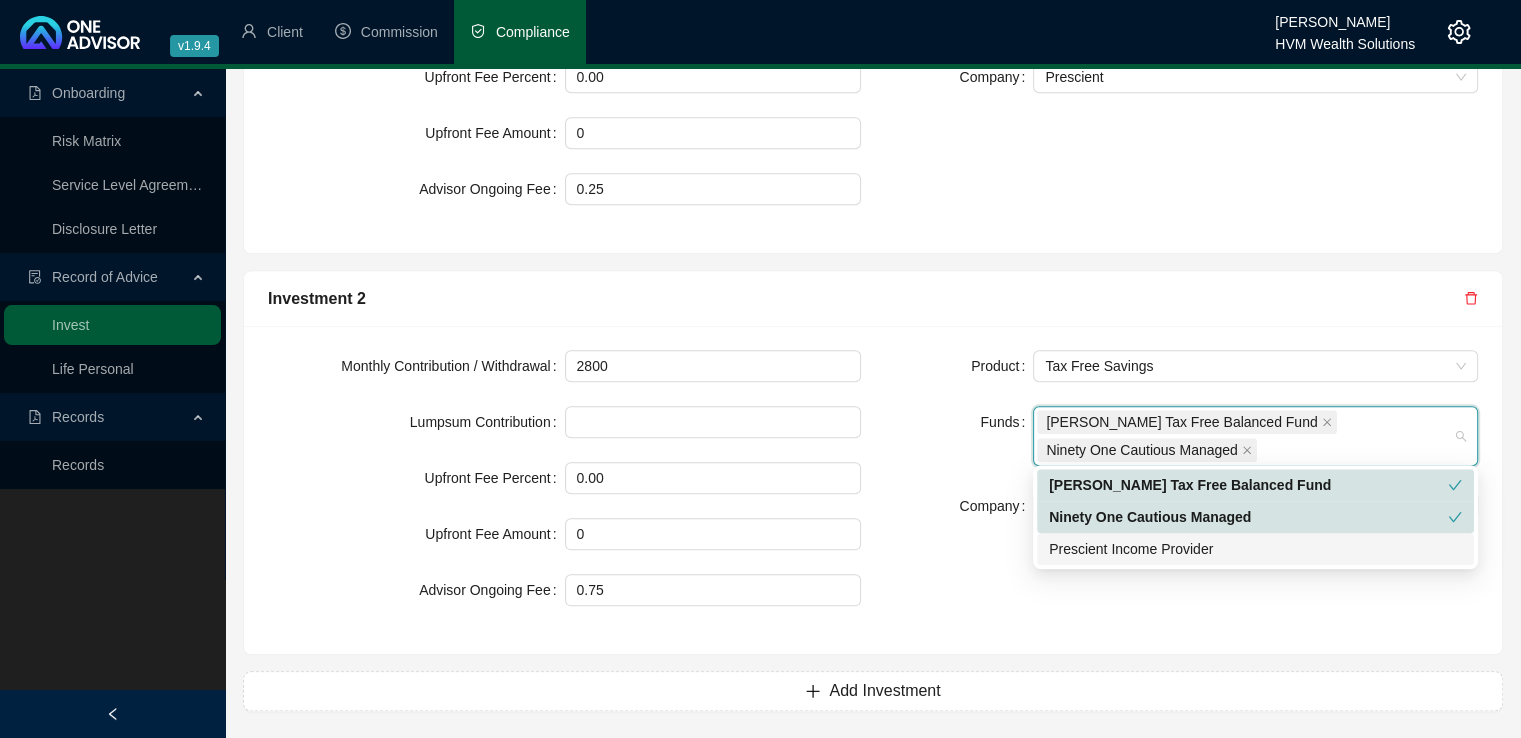 click on "Product Tax Free Savings Funds Allan Gray Tax Free Balanced Fund Ninety One Cautious Managed   Company" at bounding box center [1181, 490] 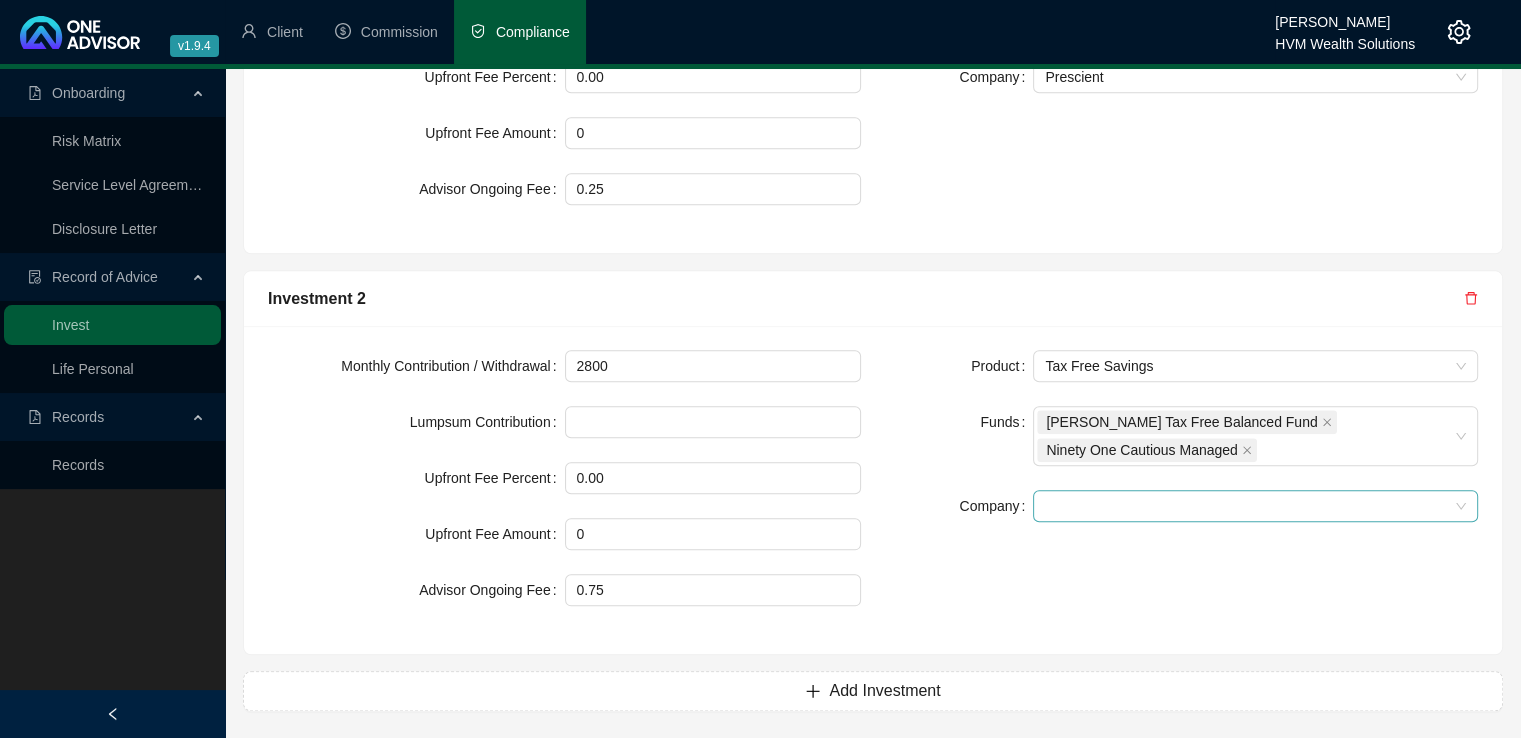 click at bounding box center [1255, 506] 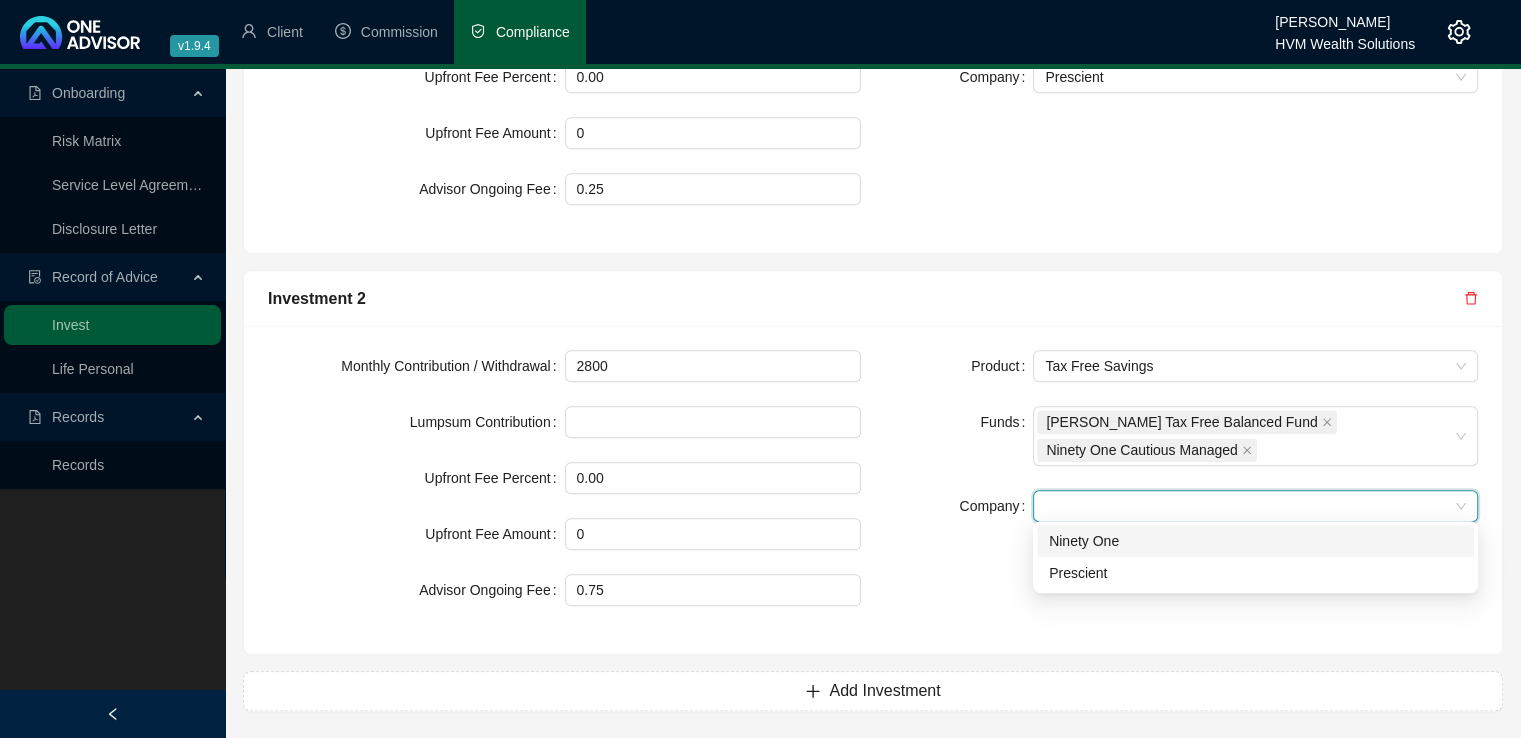click on "Ninety One" at bounding box center [1255, 541] 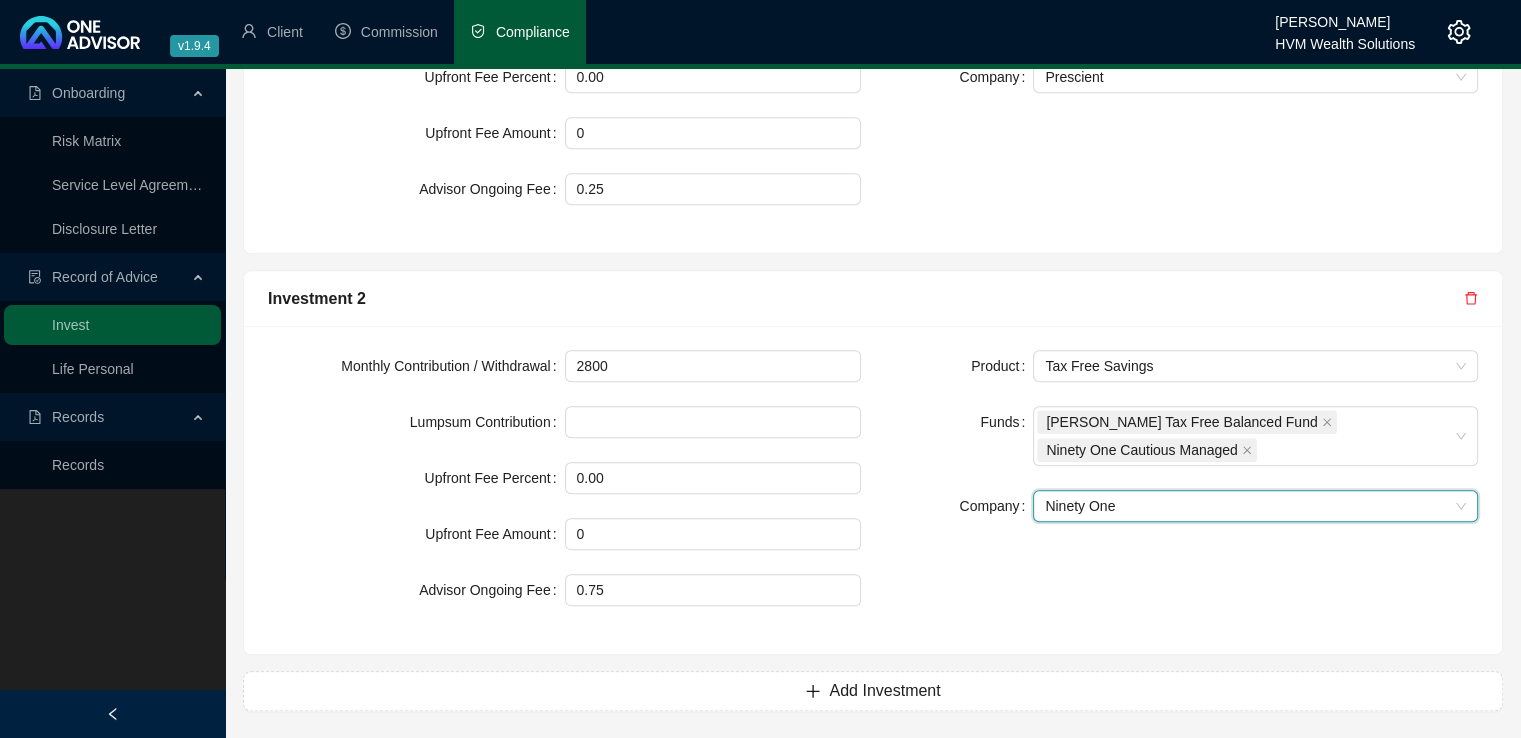 click on "Product Tax Free Savings Funds Allan Gray Tax Free Balanced Fund Ninety One Cautious Managed   Company Ninety One Ninety One" at bounding box center (1181, 490) 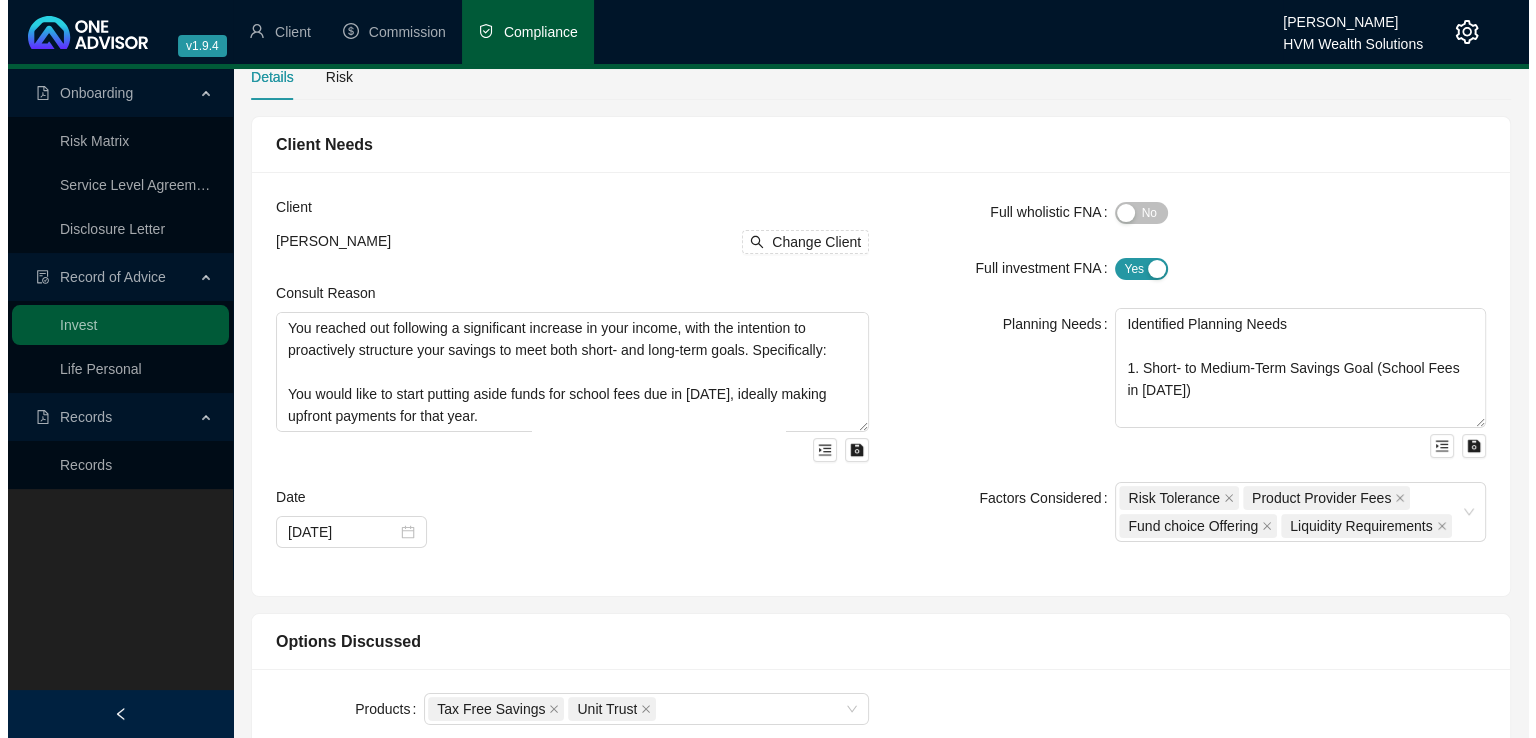 scroll, scrollTop: 0, scrollLeft: 0, axis: both 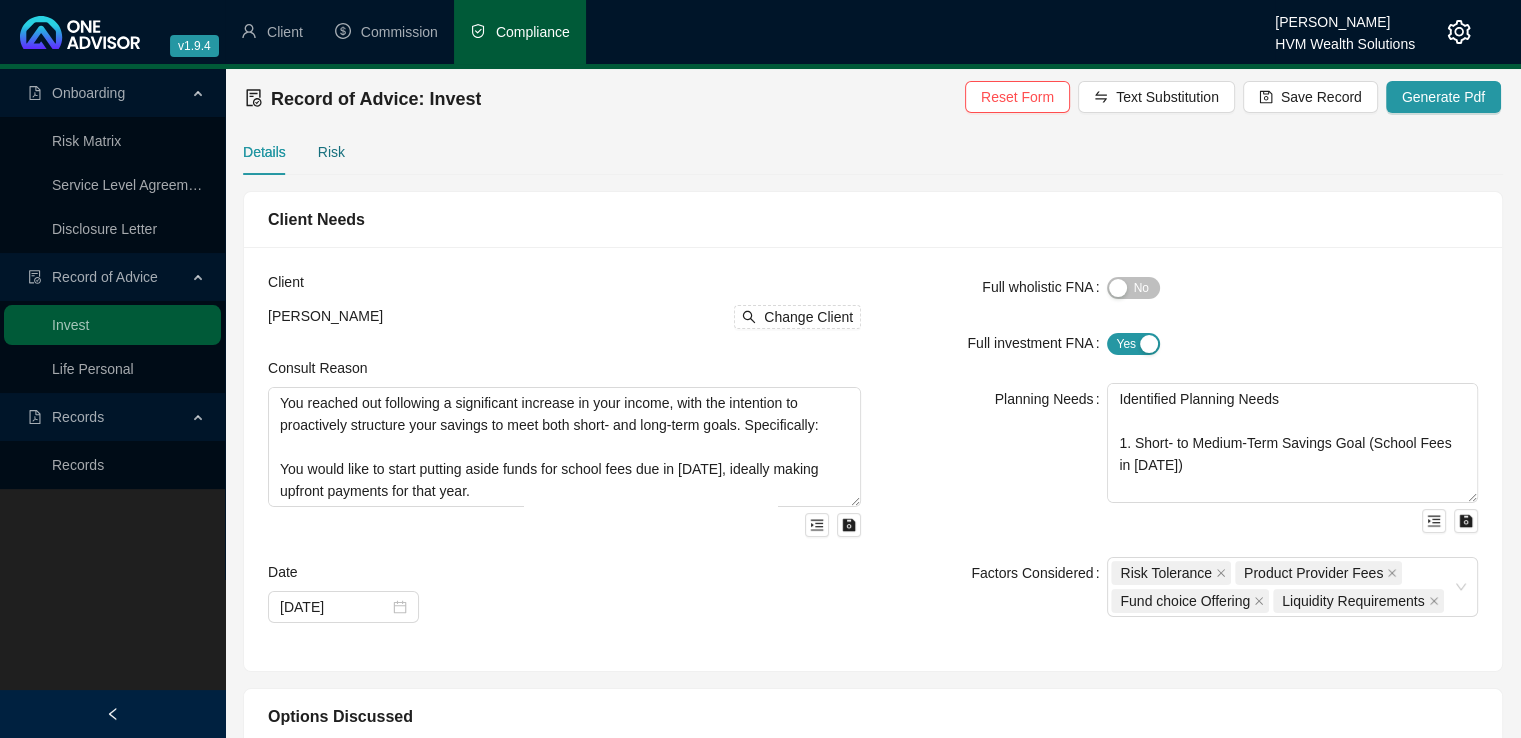 click on "Risk" at bounding box center [331, 152] 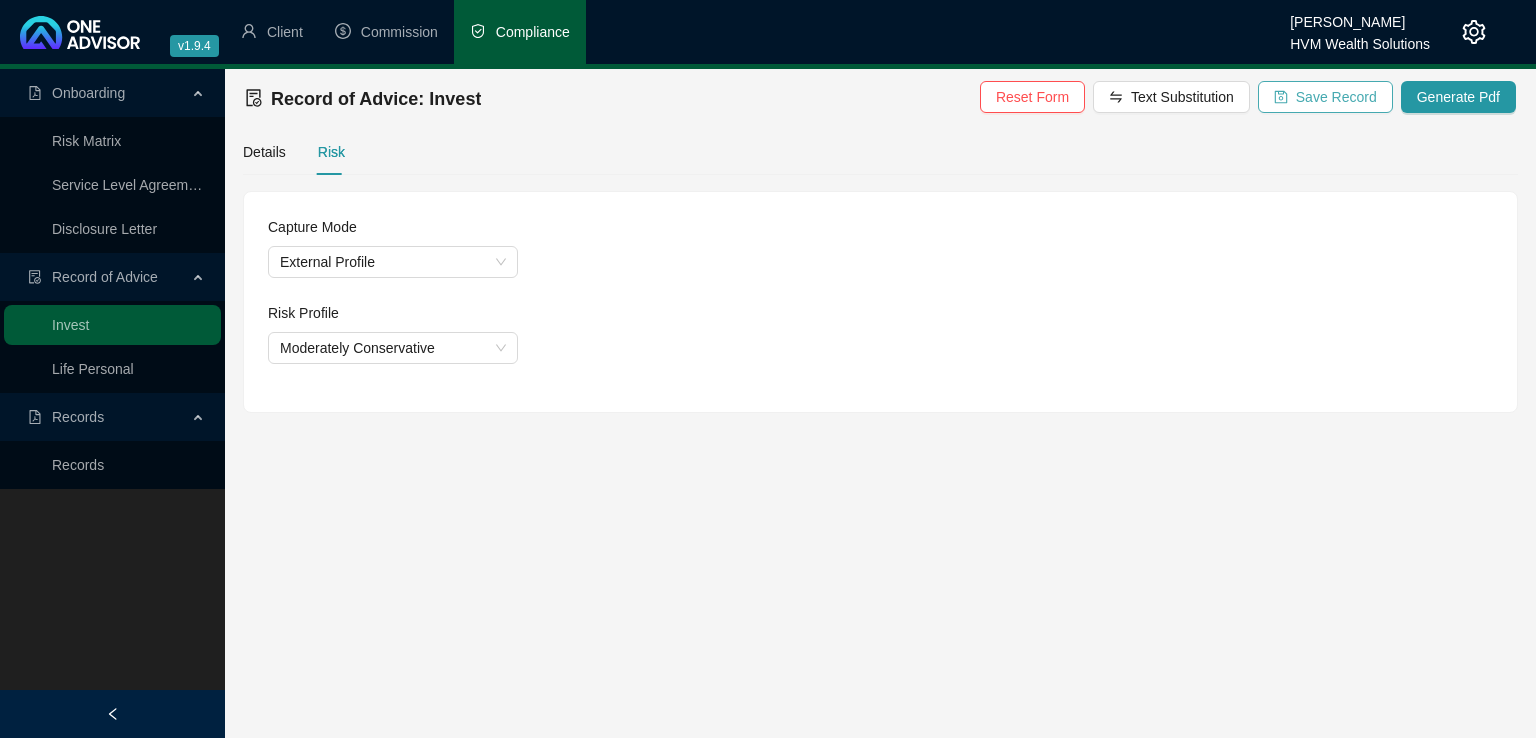 click on "Save Record" at bounding box center (1336, 97) 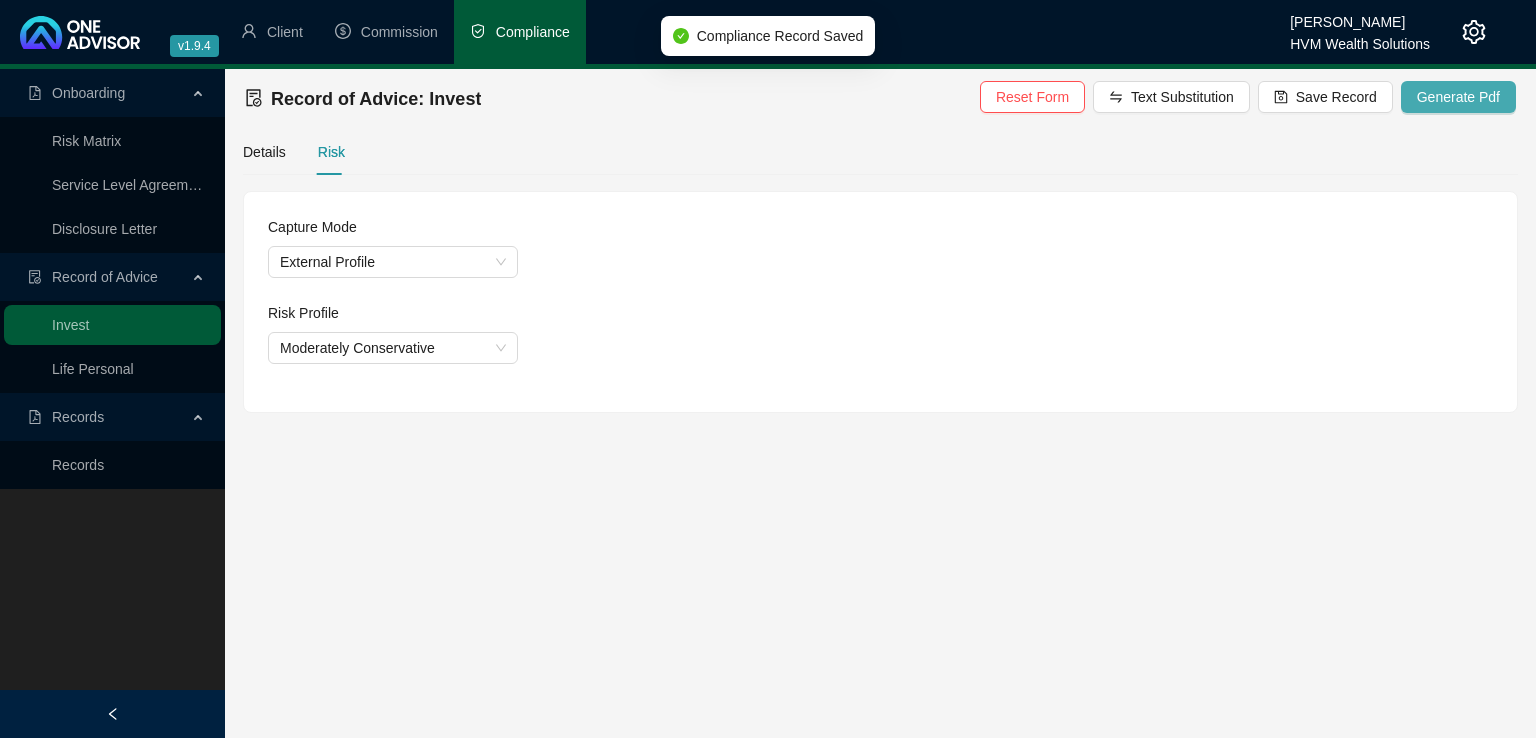 click on "Generate Pdf" at bounding box center (1458, 97) 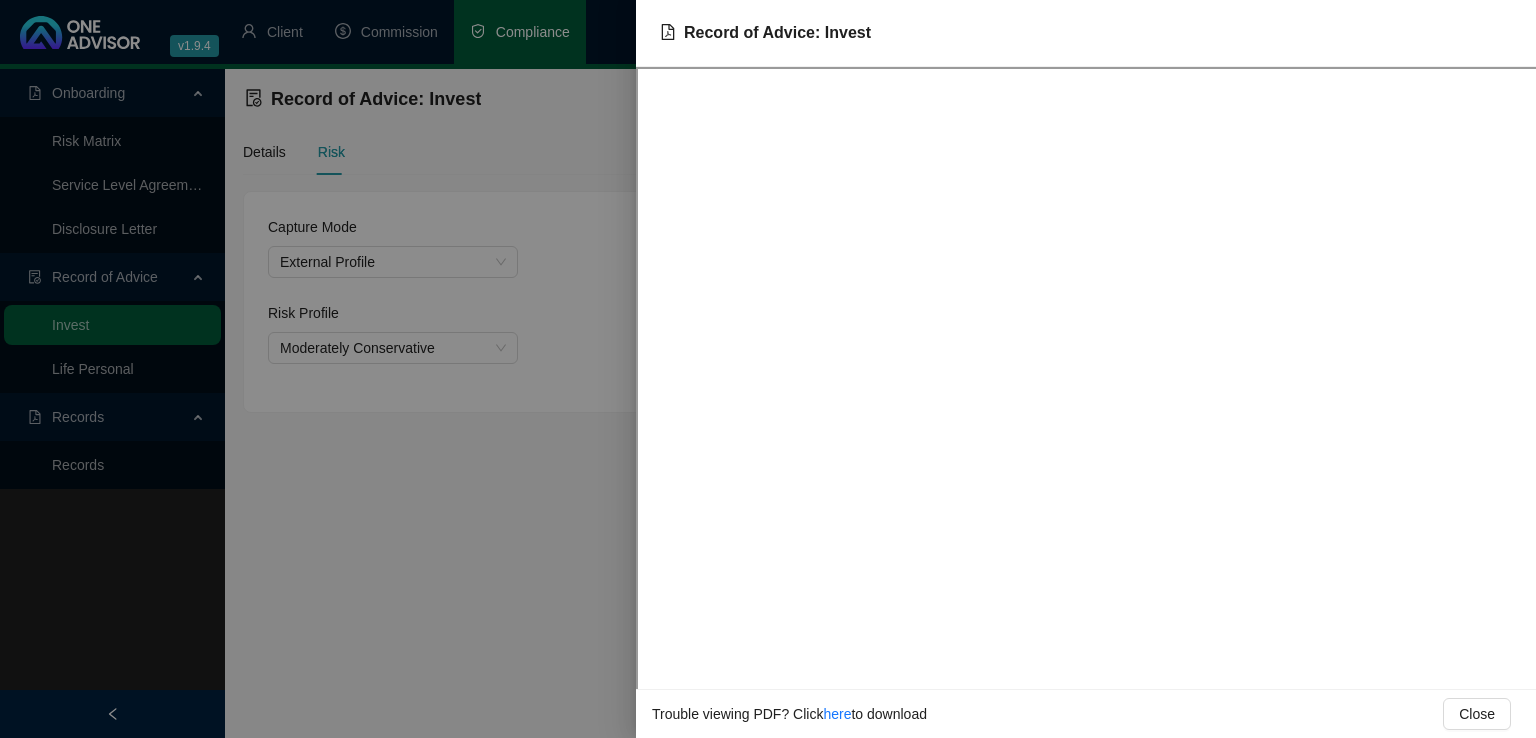 click at bounding box center (768, 369) 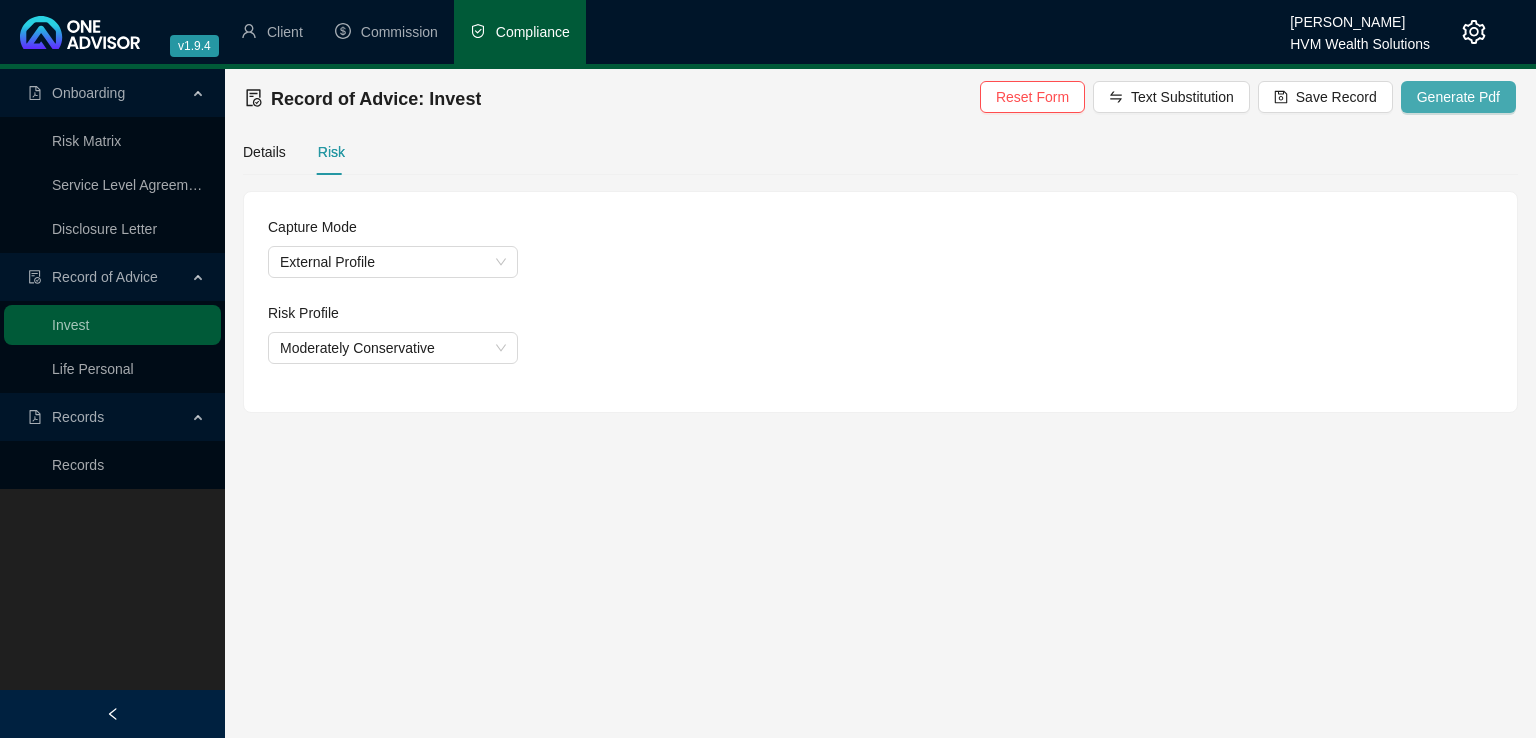 click on "Generate Pdf" at bounding box center (1458, 97) 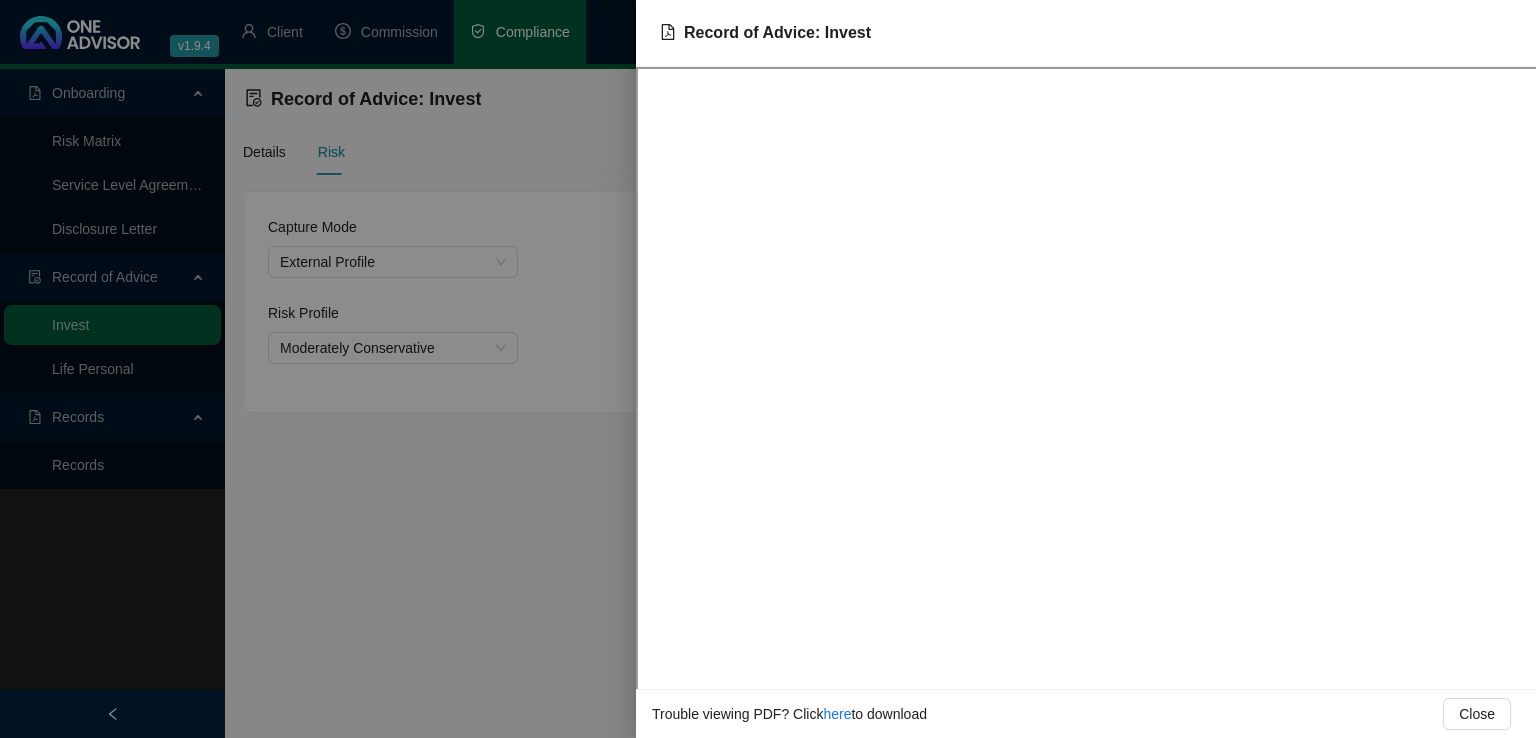 click at bounding box center [768, 369] 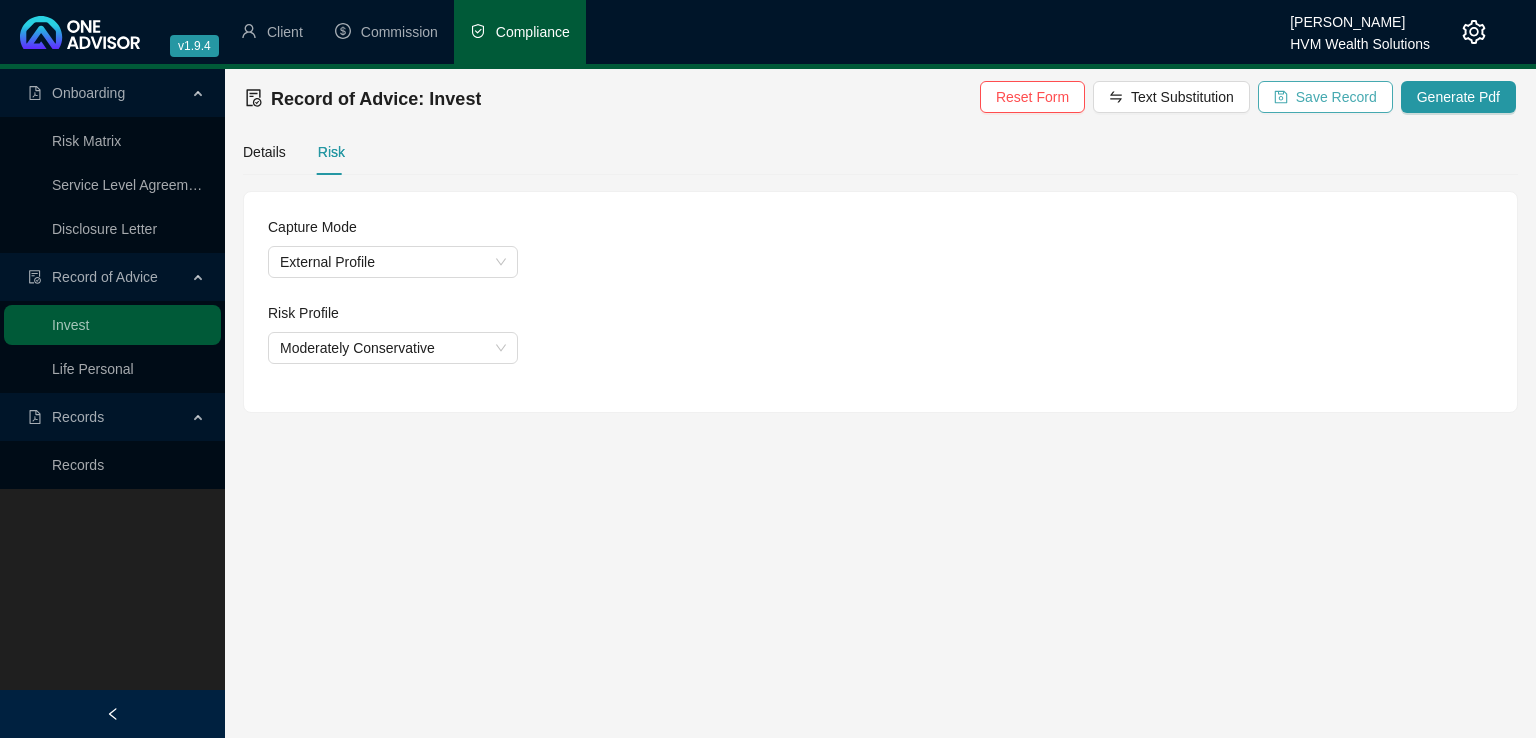click on "Save Record" at bounding box center [1336, 97] 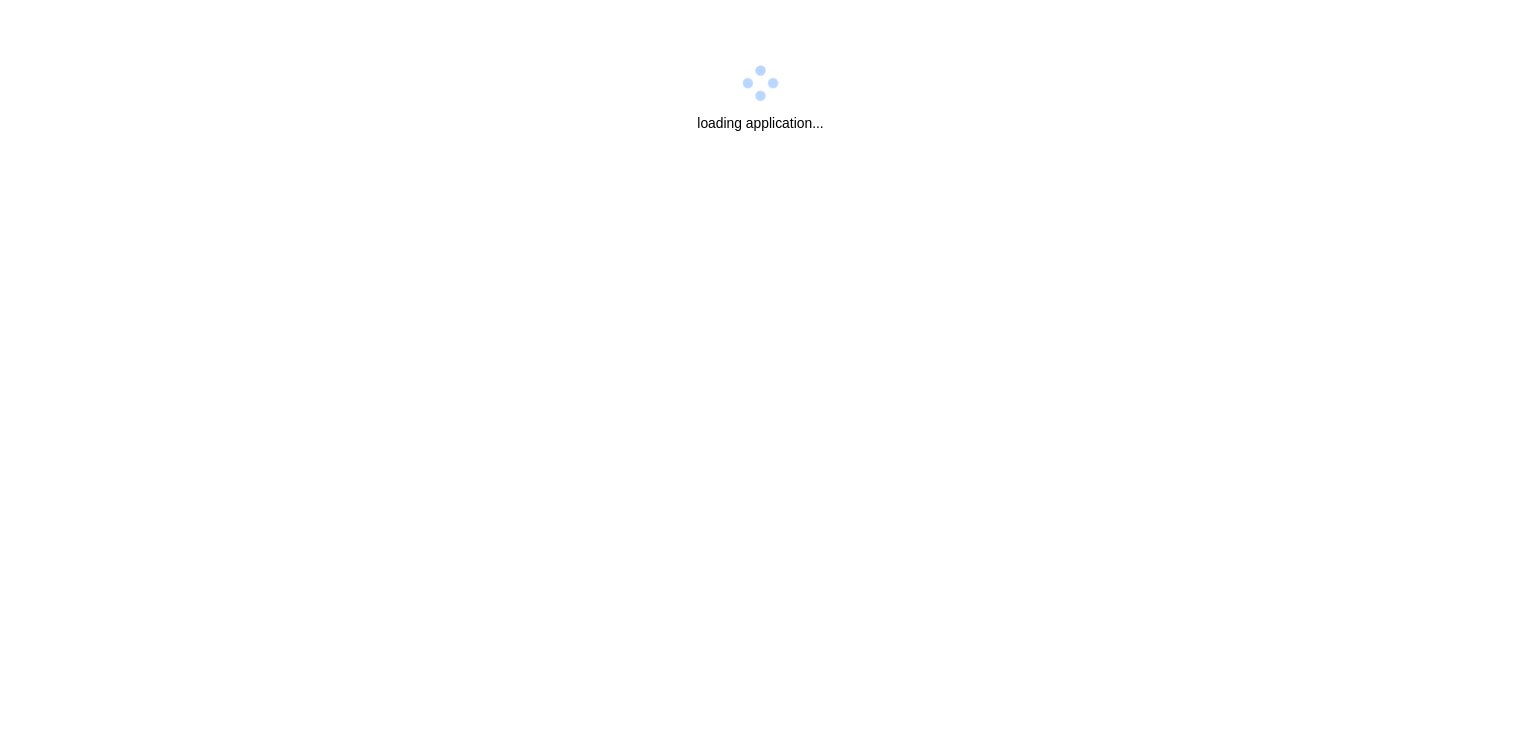 scroll, scrollTop: 0, scrollLeft: 0, axis: both 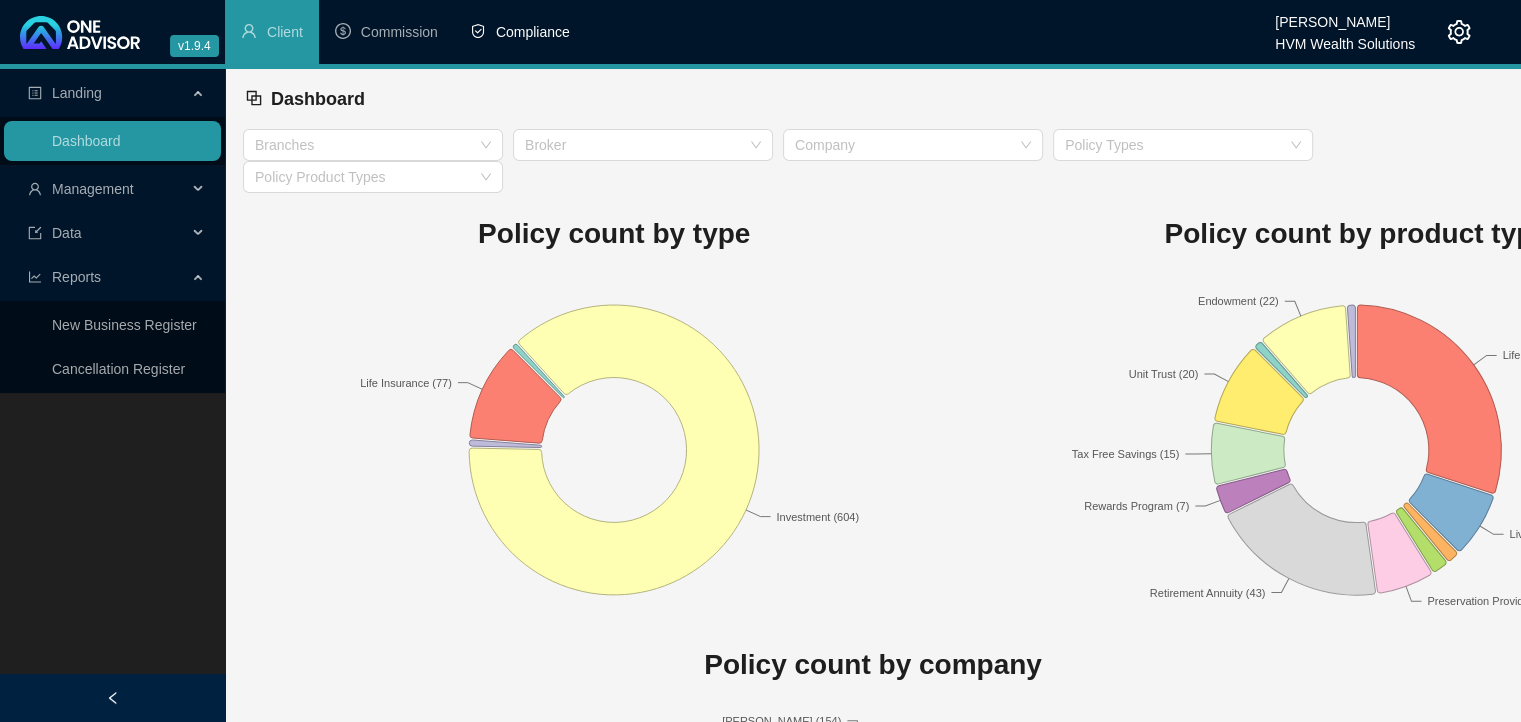 click on "Compliance" at bounding box center (533, 32) 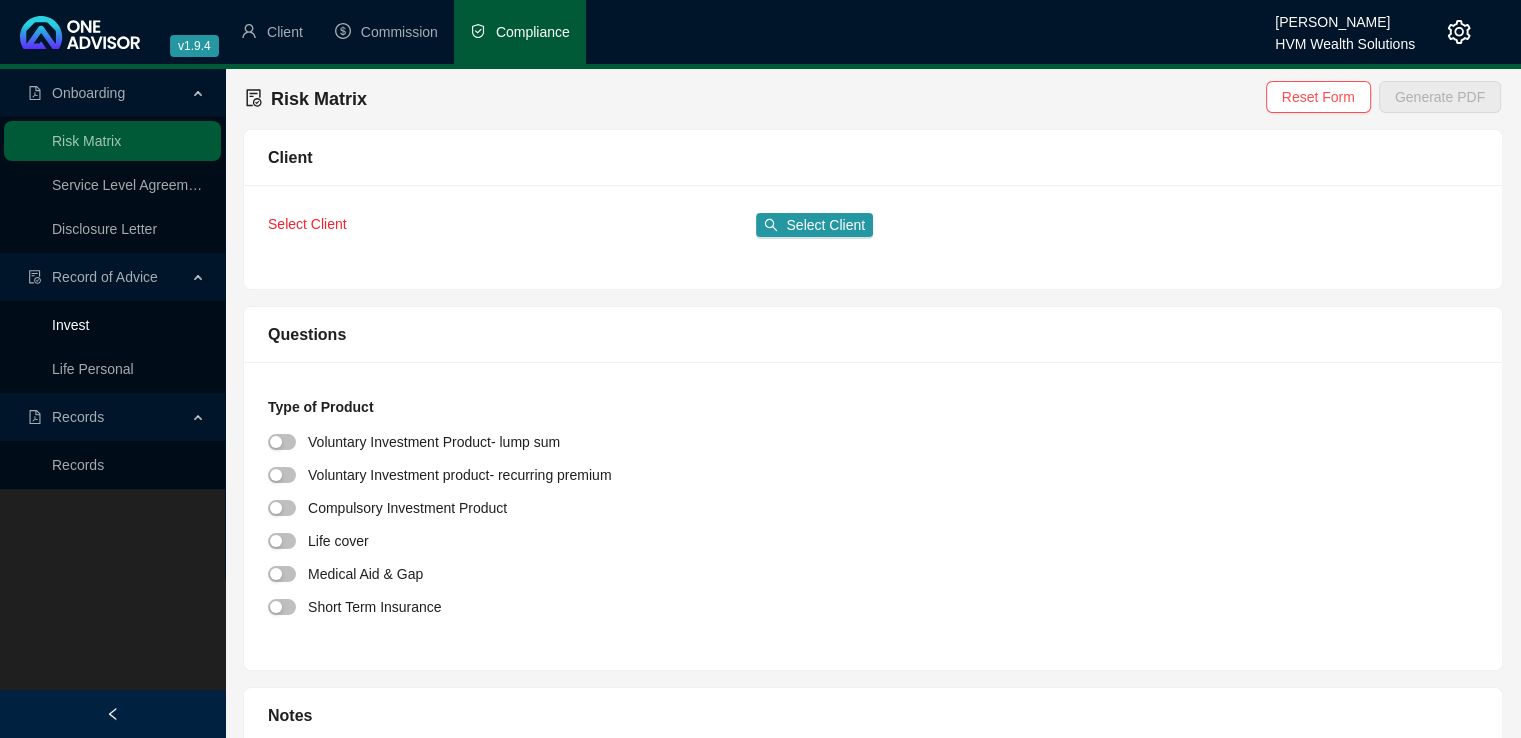 click on "Invest" at bounding box center (70, 325) 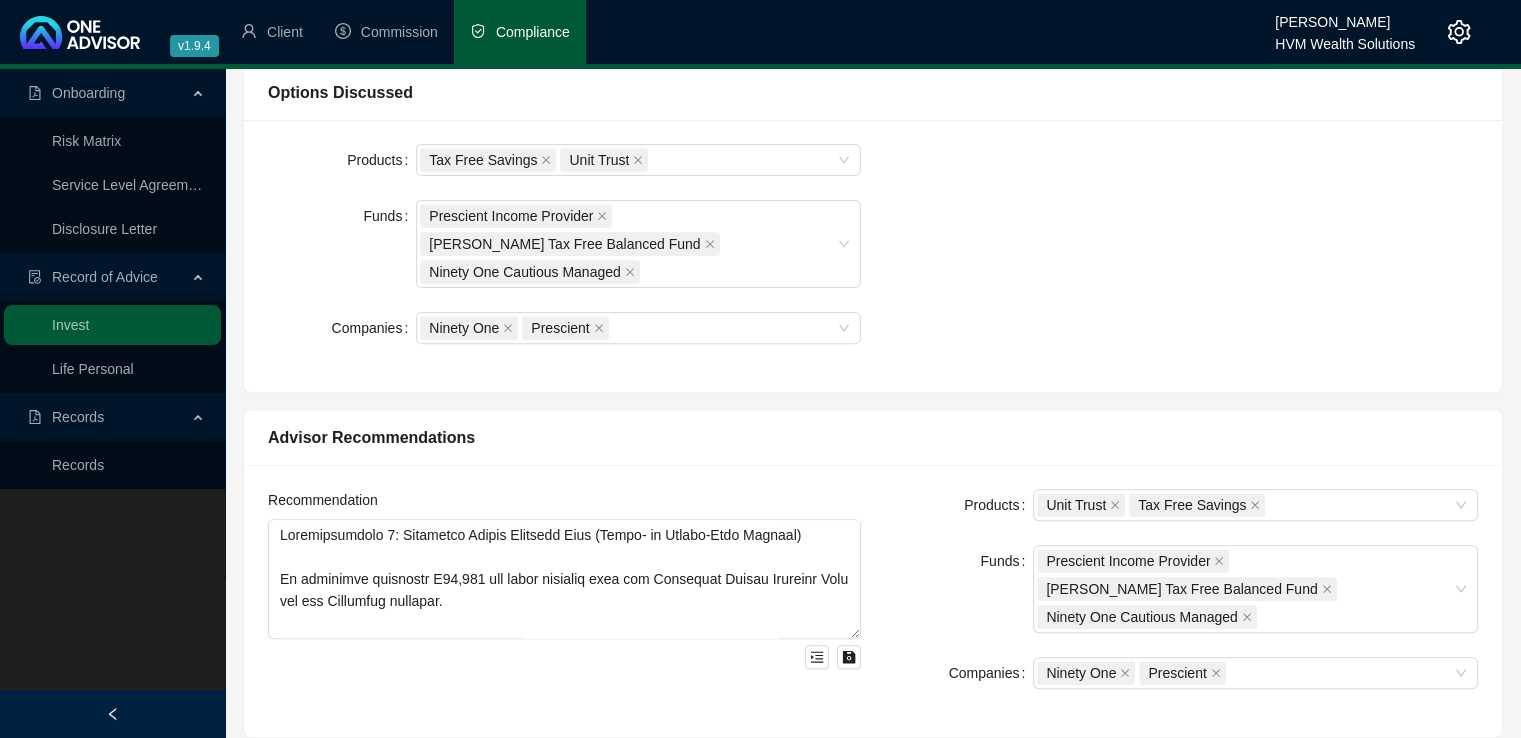 scroll, scrollTop: 614, scrollLeft: 0, axis: vertical 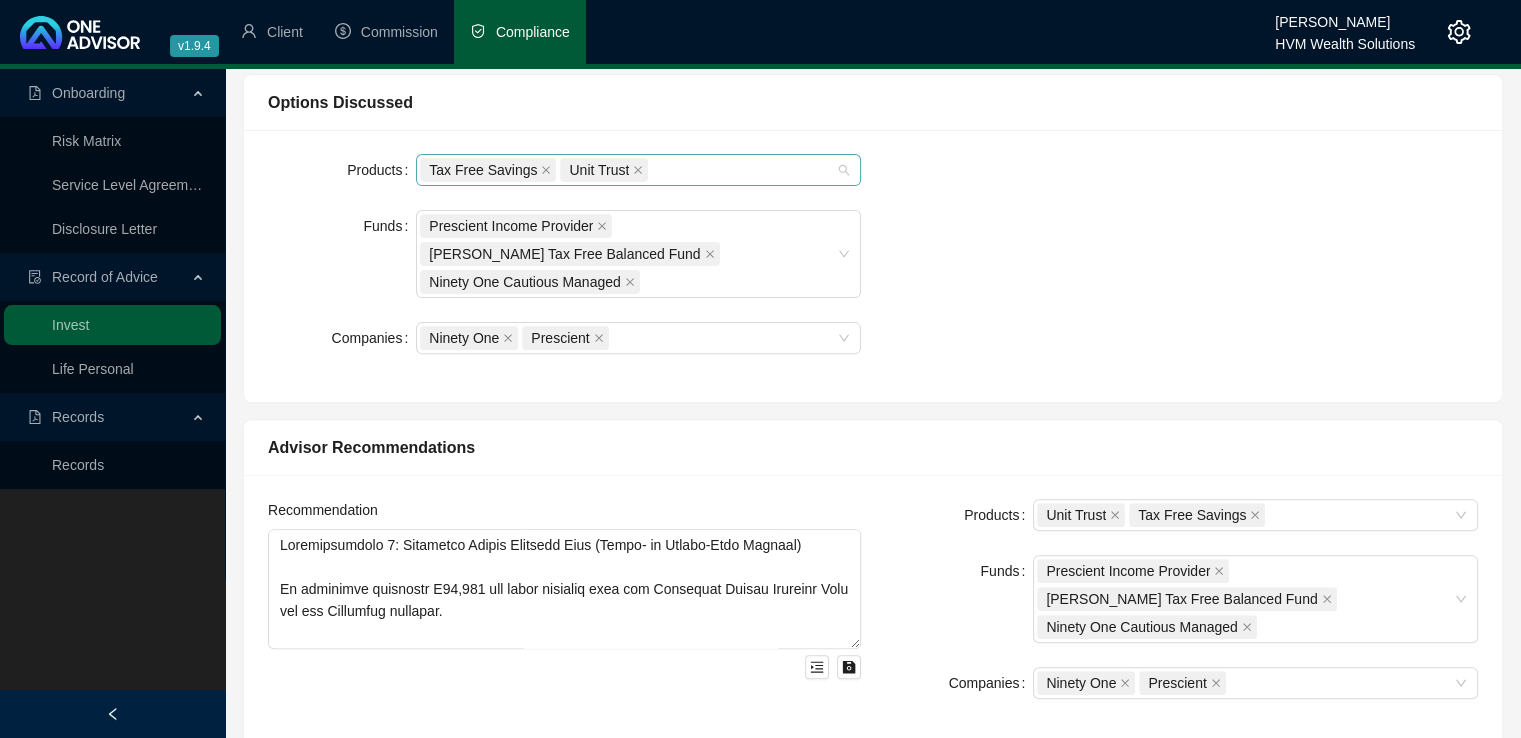 click on "Tax Free Savings Unit Trust" at bounding box center [638, 170] 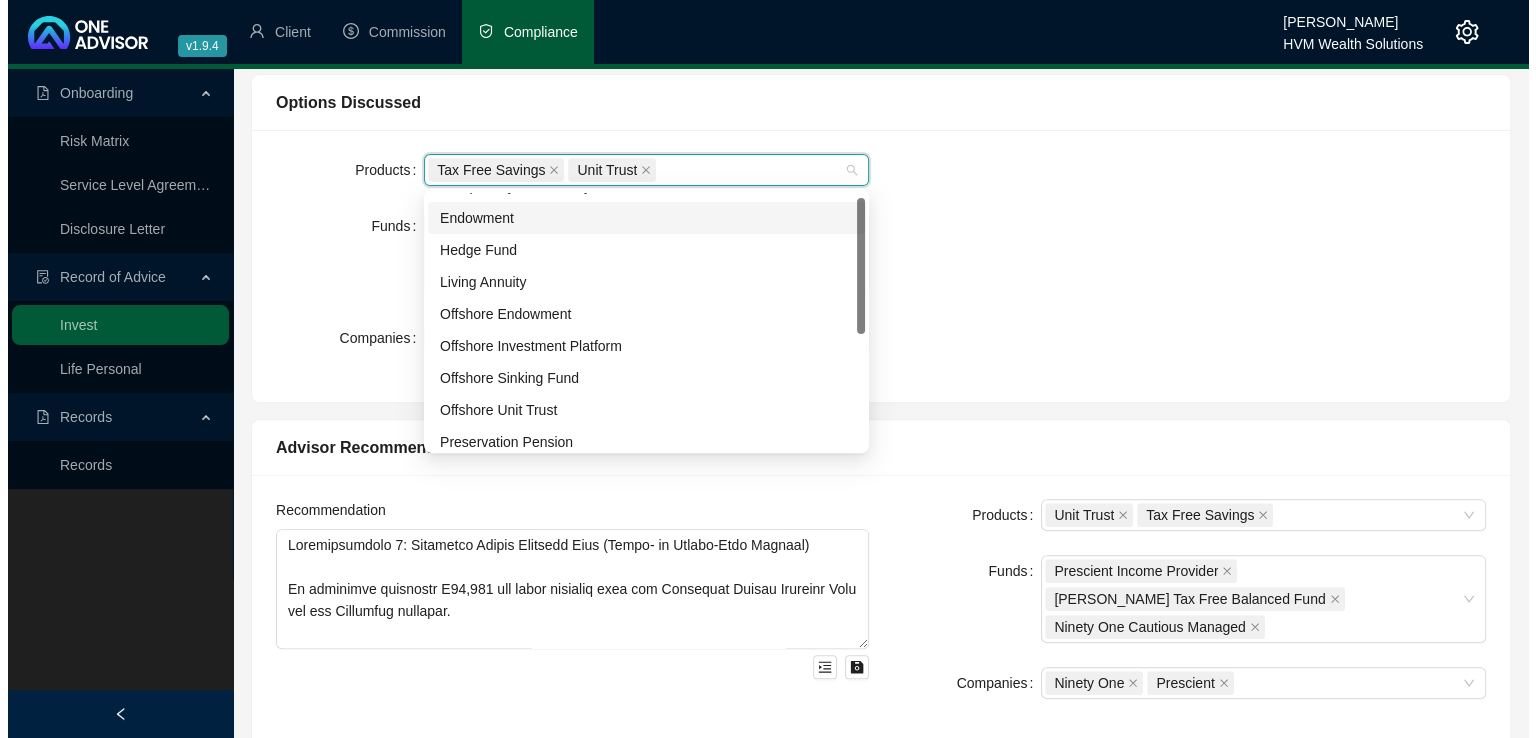 scroll, scrollTop: 30, scrollLeft: 0, axis: vertical 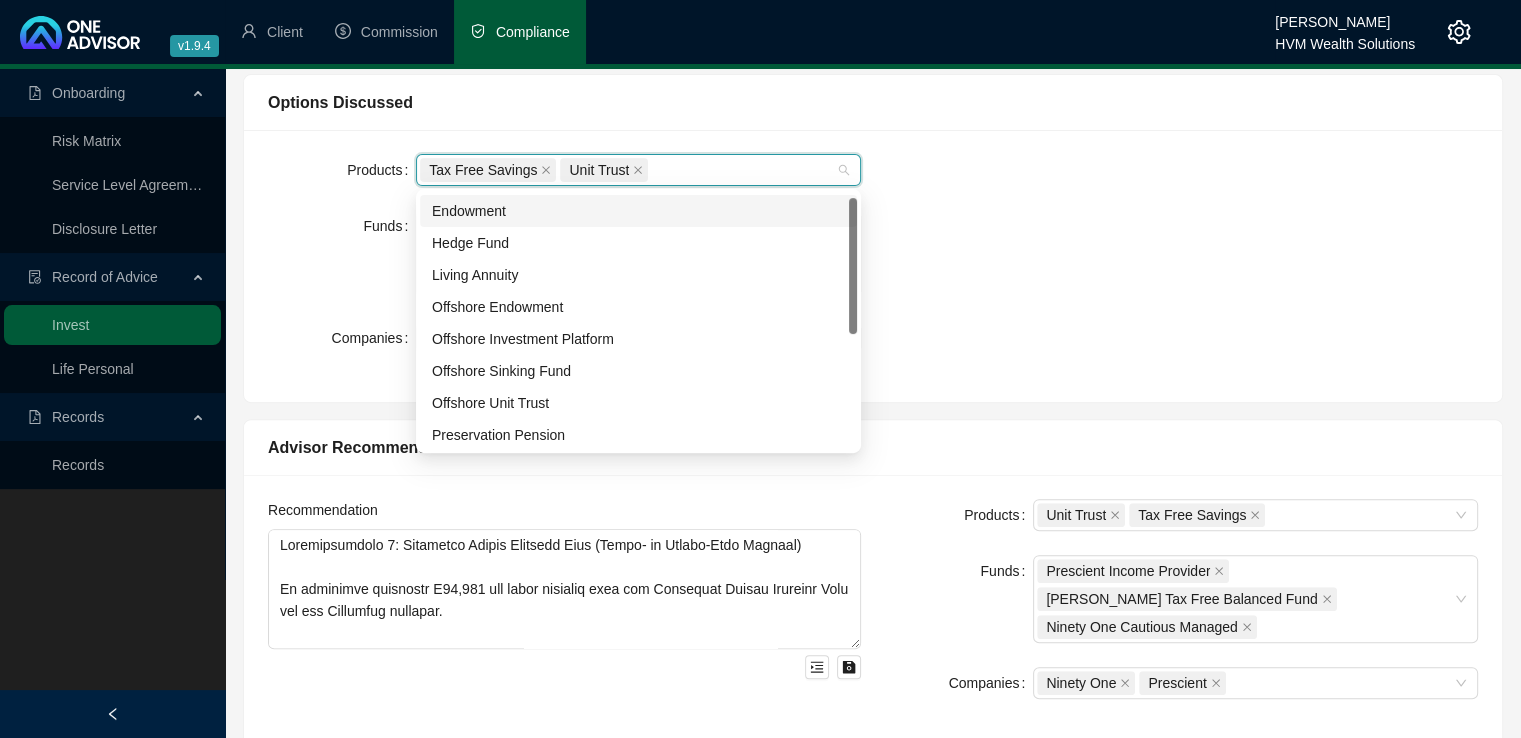 drag, startPoint x: 853, startPoint y: 229, endPoint x: 857, endPoint y: 245, distance: 16.492422 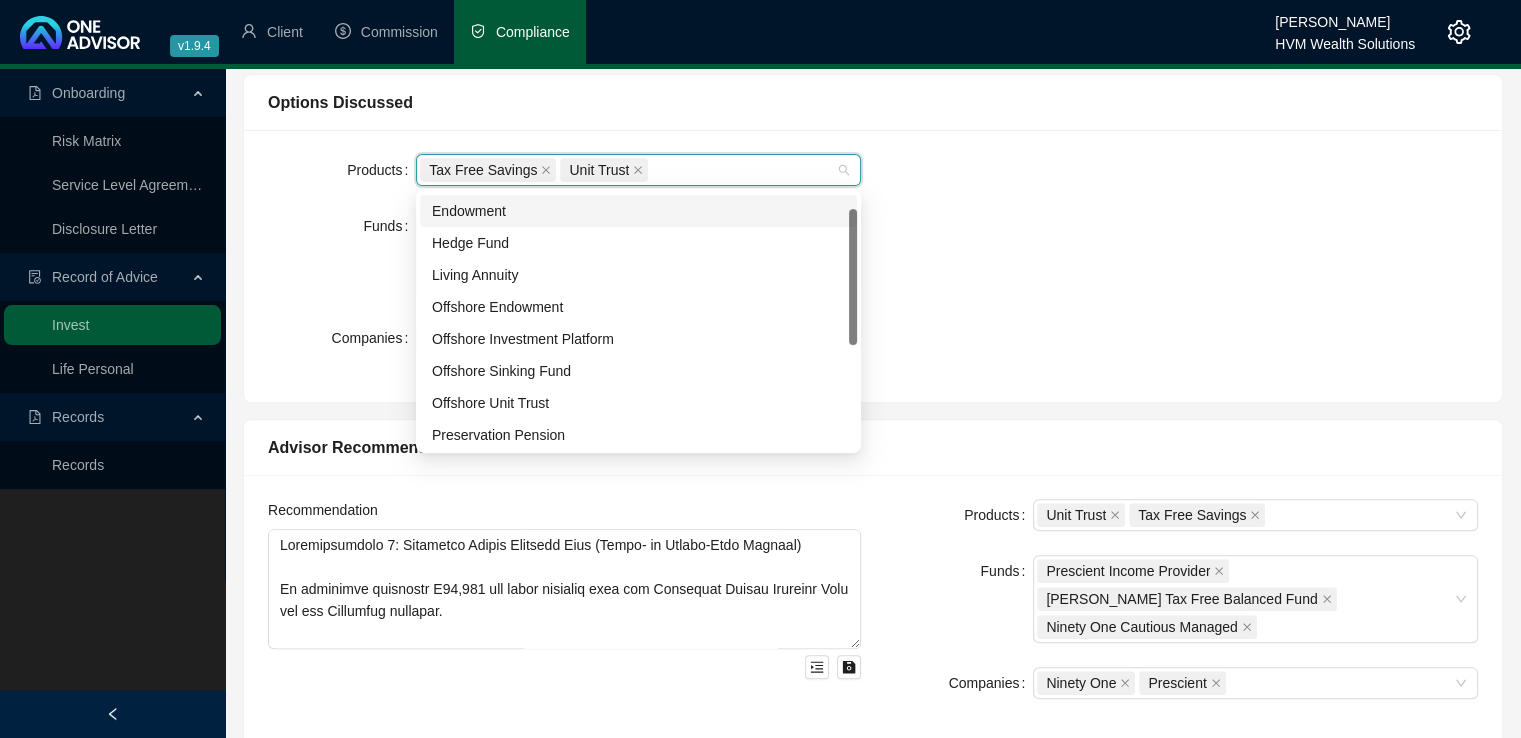 click on "Products Tax Free Savings Unit Trust   Funds Prescient Income Provider [PERSON_NAME] Tax Free Balanced Fund Ninety One Cautious Managed   Companies Ninety One Prescient" at bounding box center [873, 266] 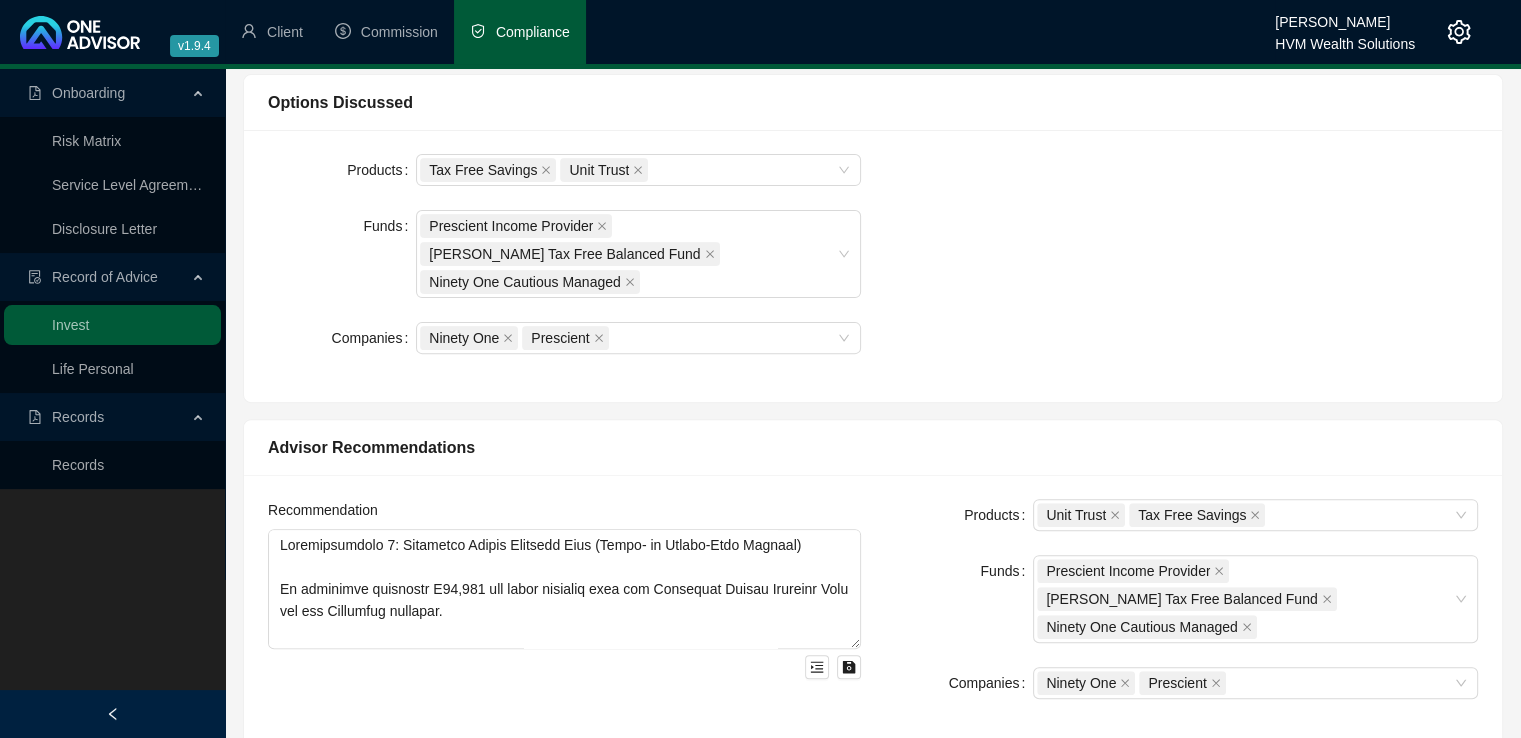 click 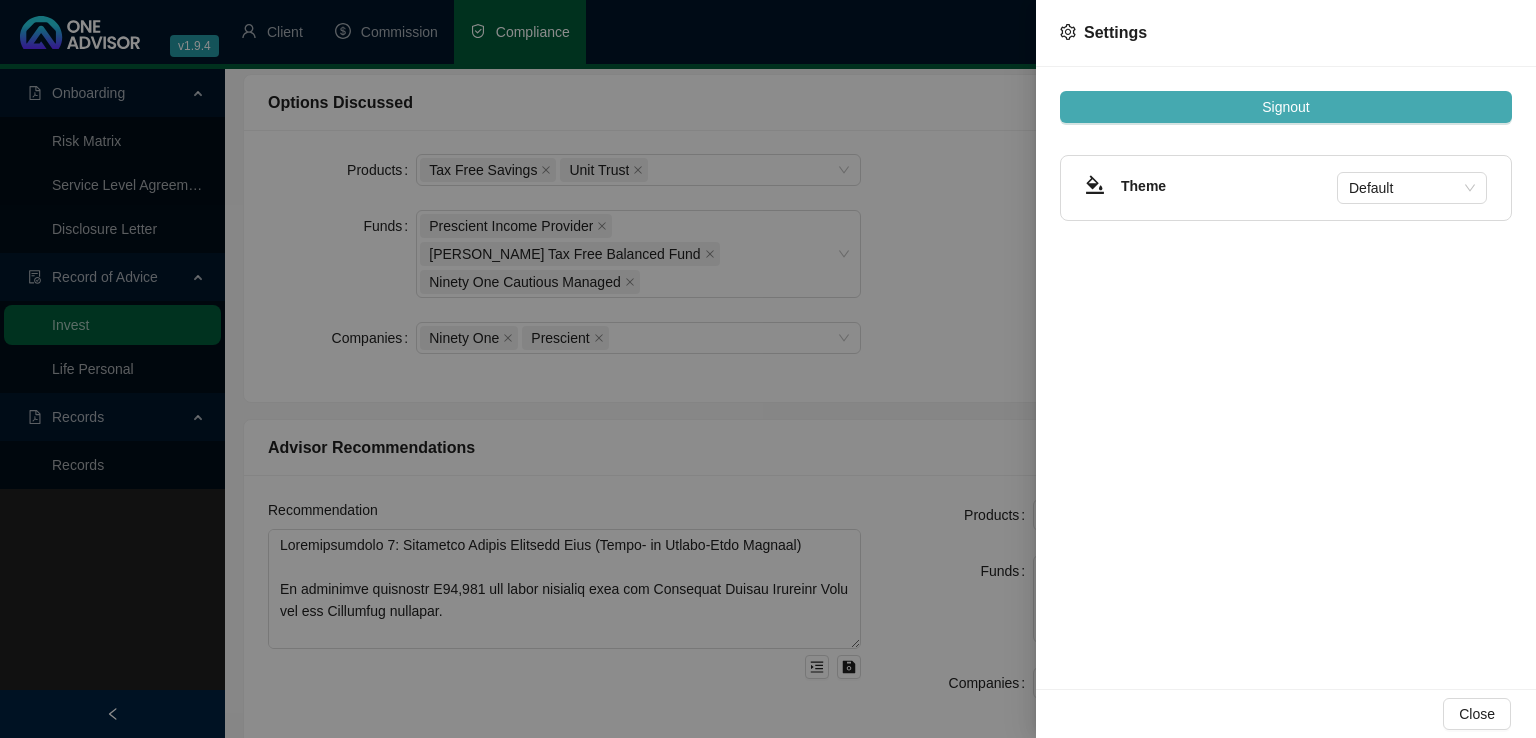 click on "Signout" at bounding box center (1286, 107) 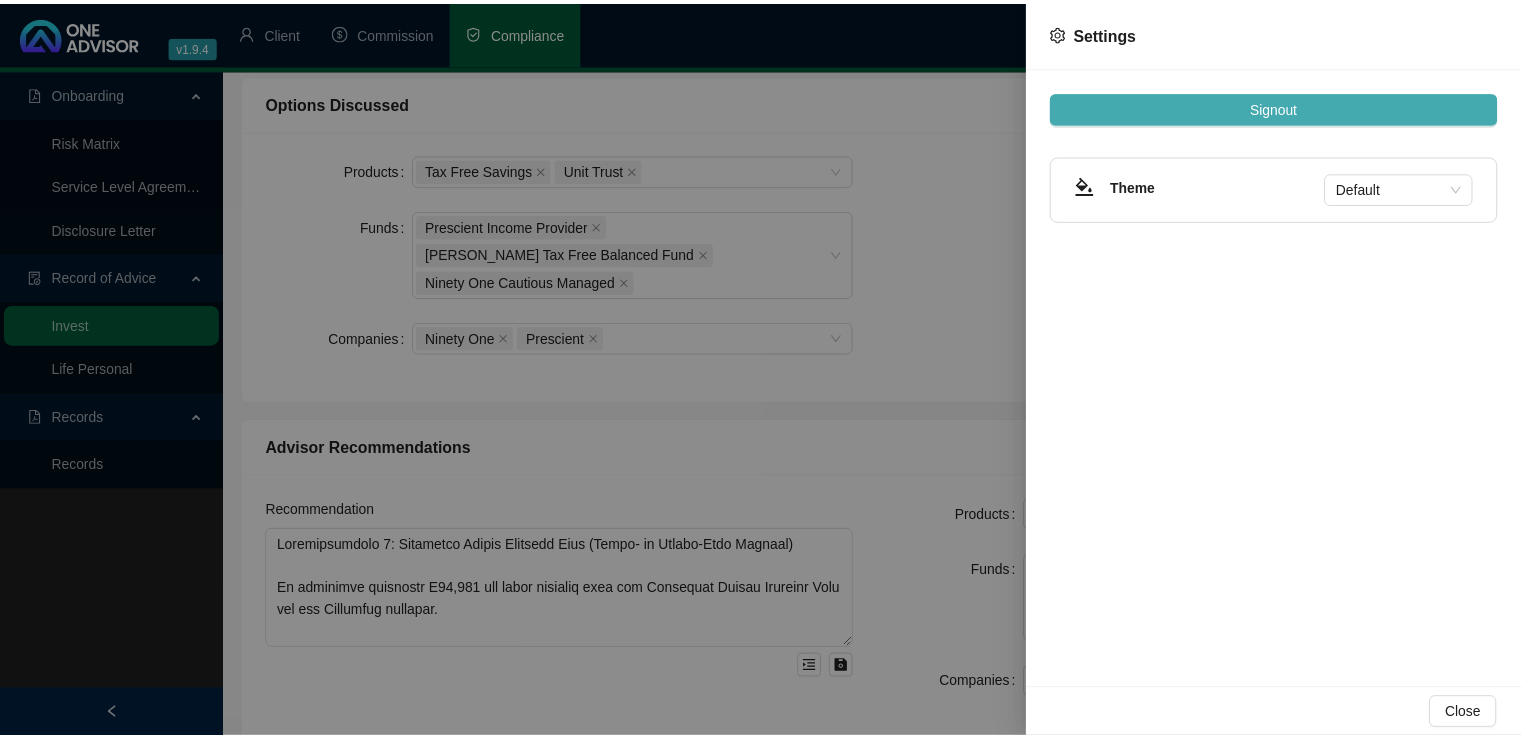 scroll, scrollTop: 0, scrollLeft: 0, axis: both 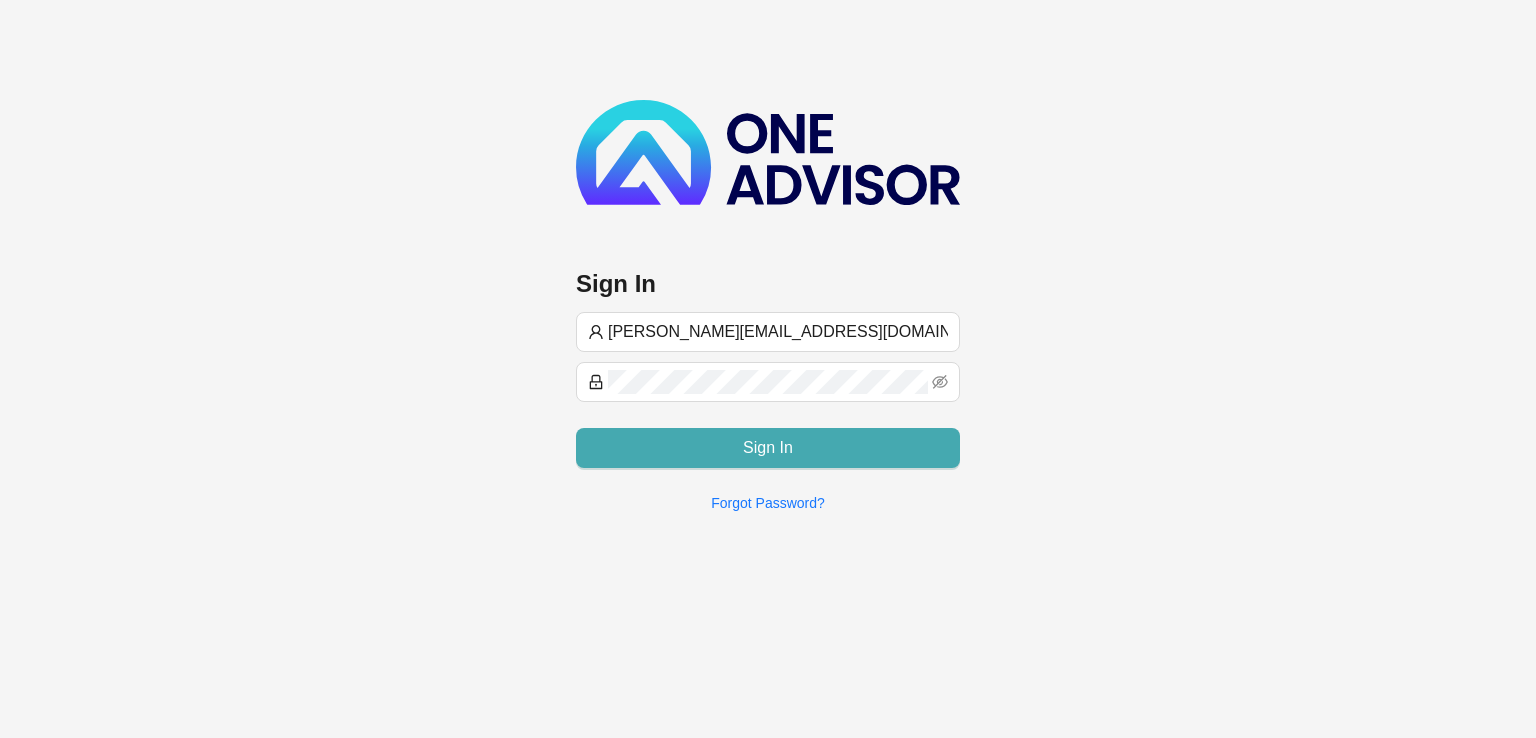 click on "Sign In" at bounding box center (768, 448) 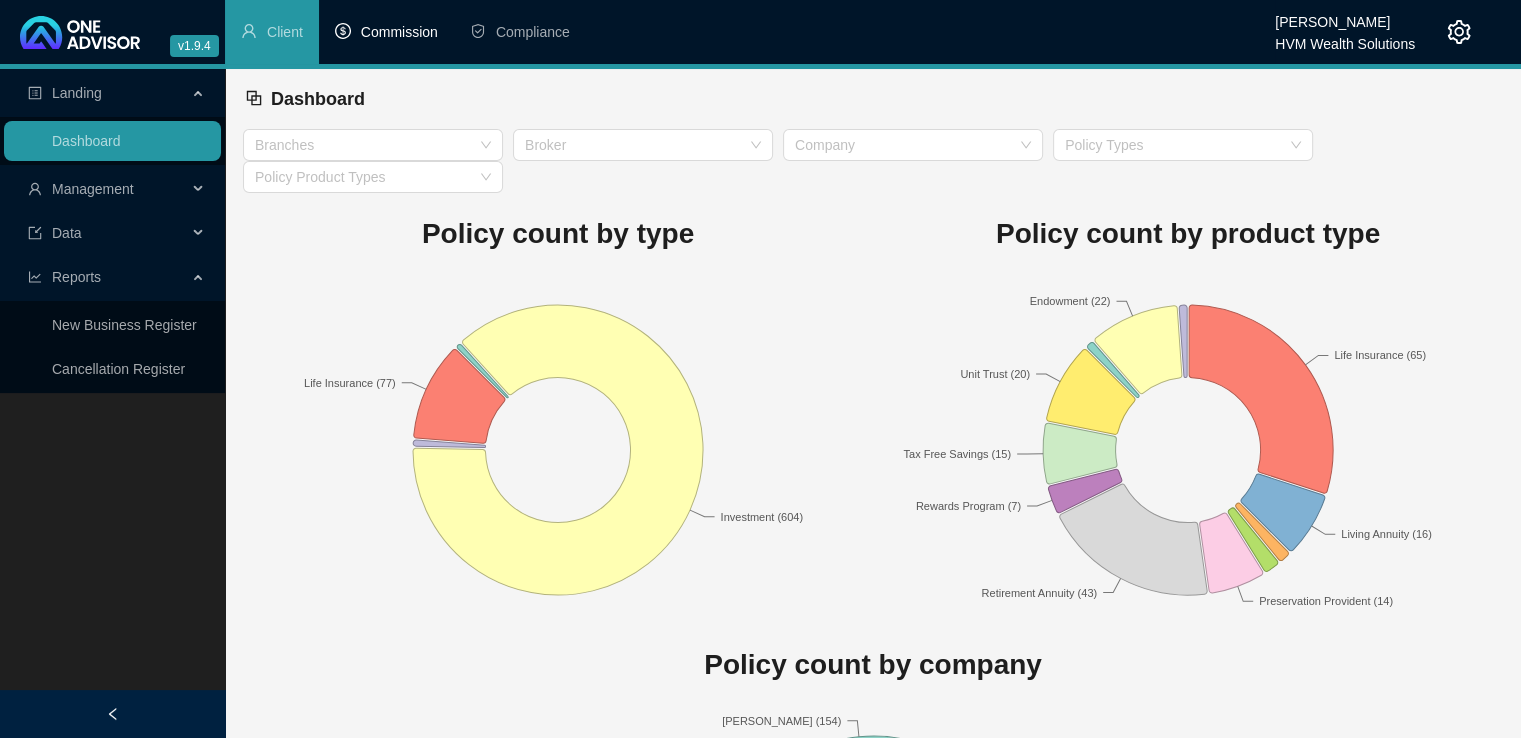 click on "Commission" at bounding box center [399, 32] 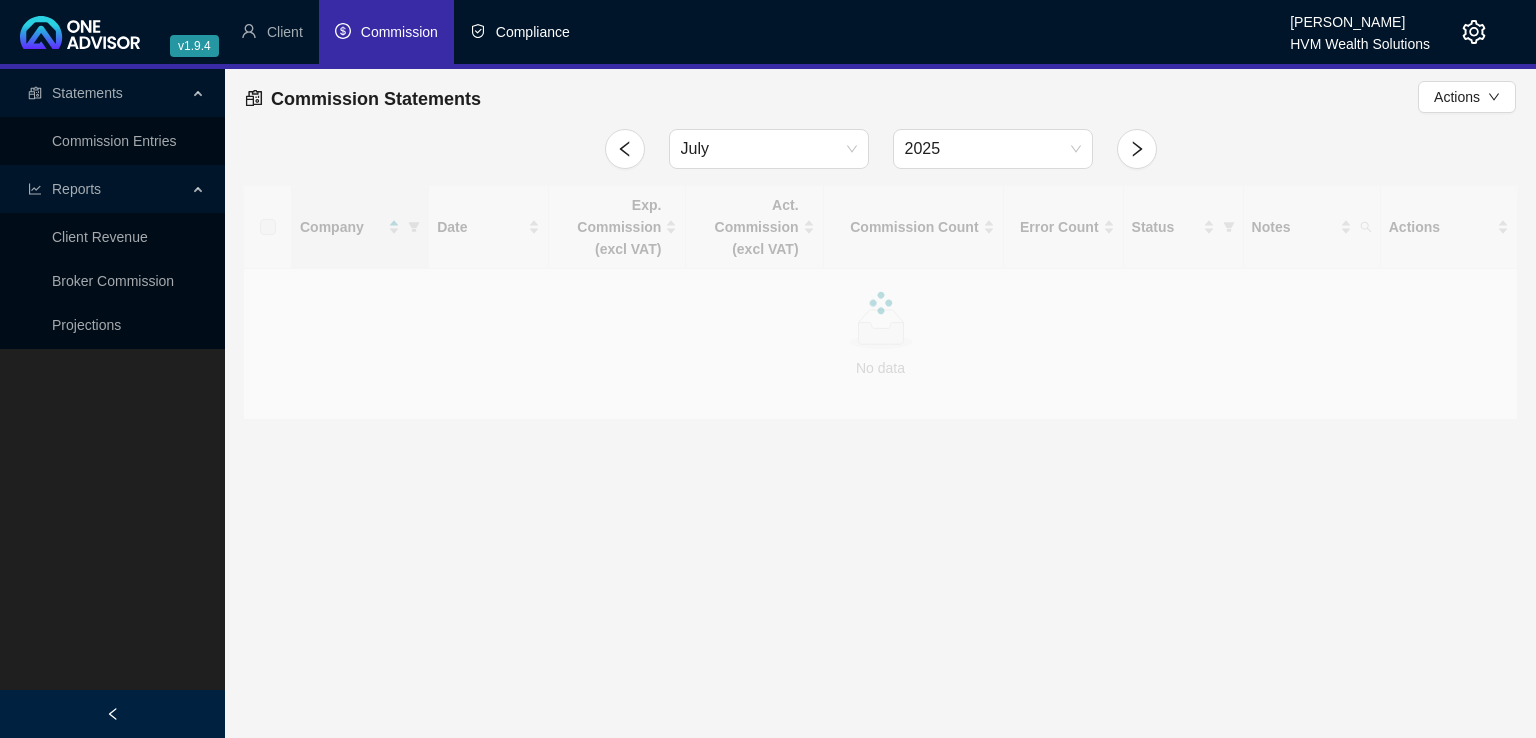 click on "Compliance" at bounding box center (533, 32) 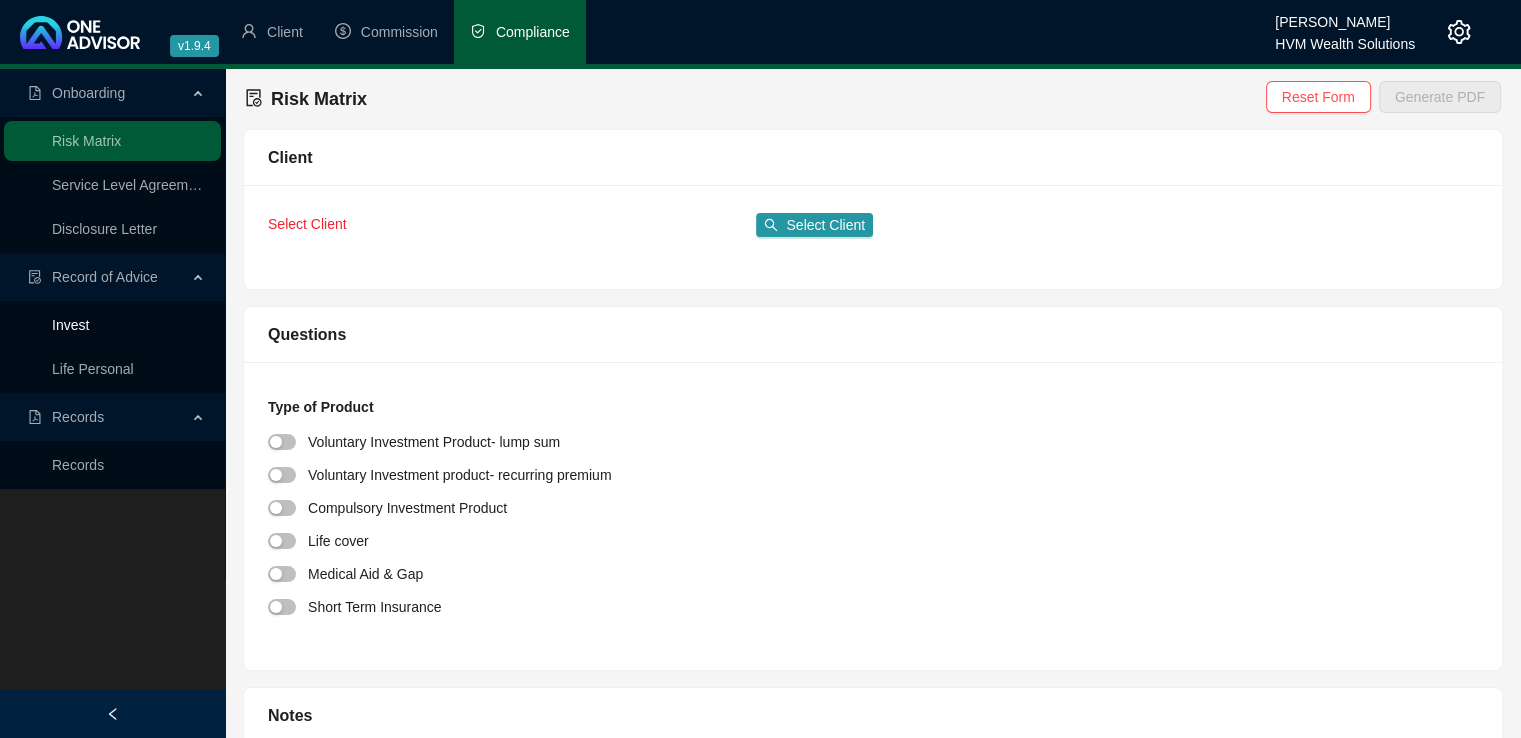 click on "Invest" at bounding box center (70, 325) 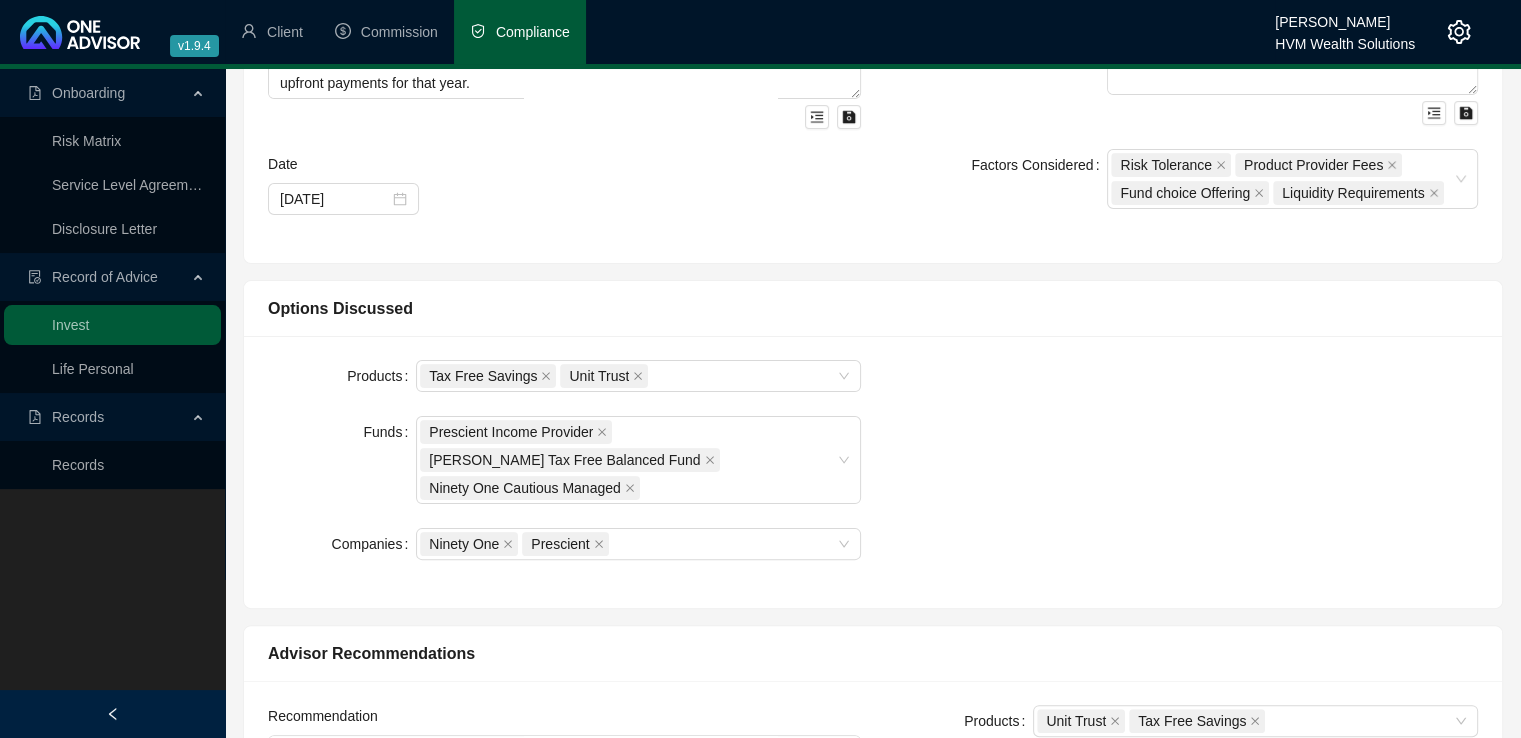 scroll, scrollTop: 471, scrollLeft: 0, axis: vertical 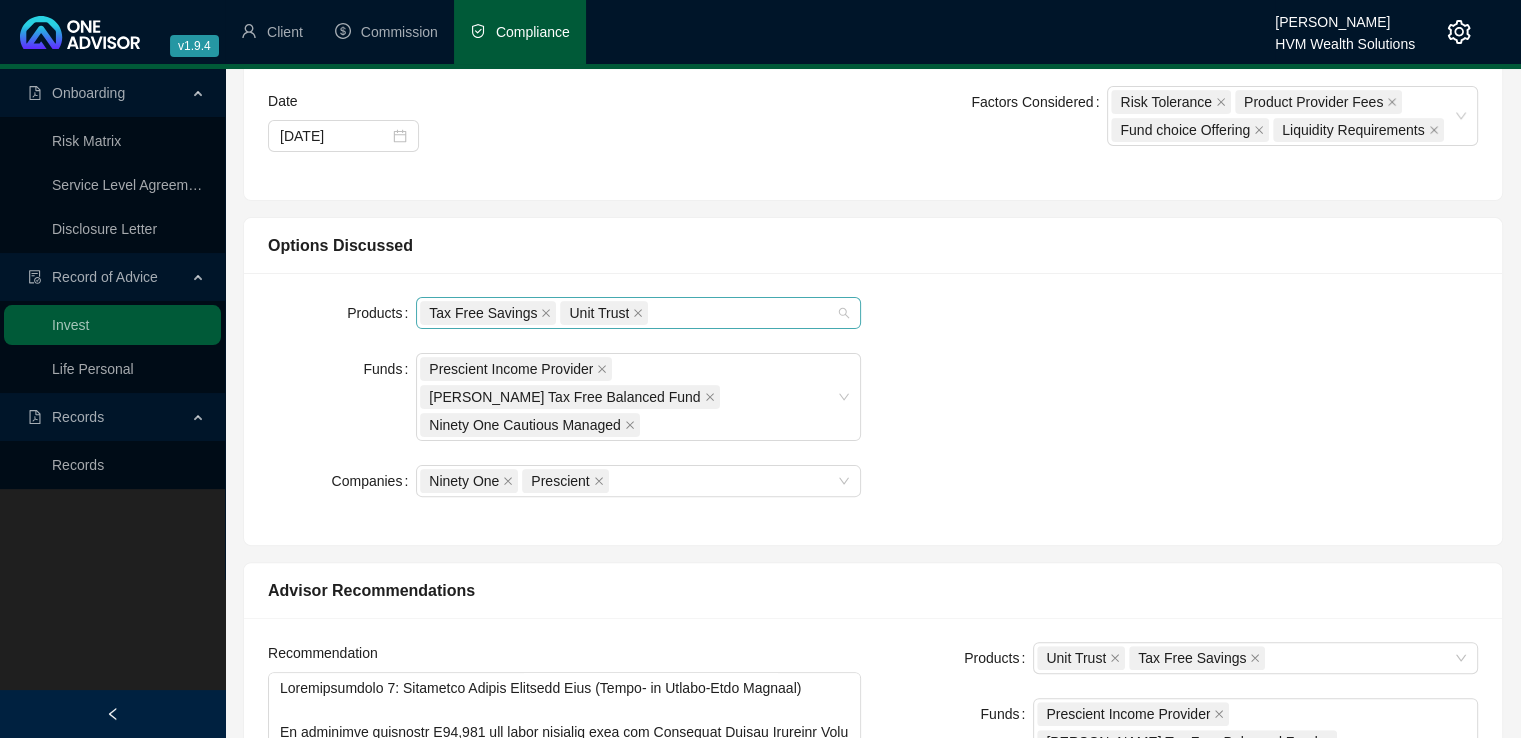 click on "Tax Free Savings Unit Trust" at bounding box center (638, 313) 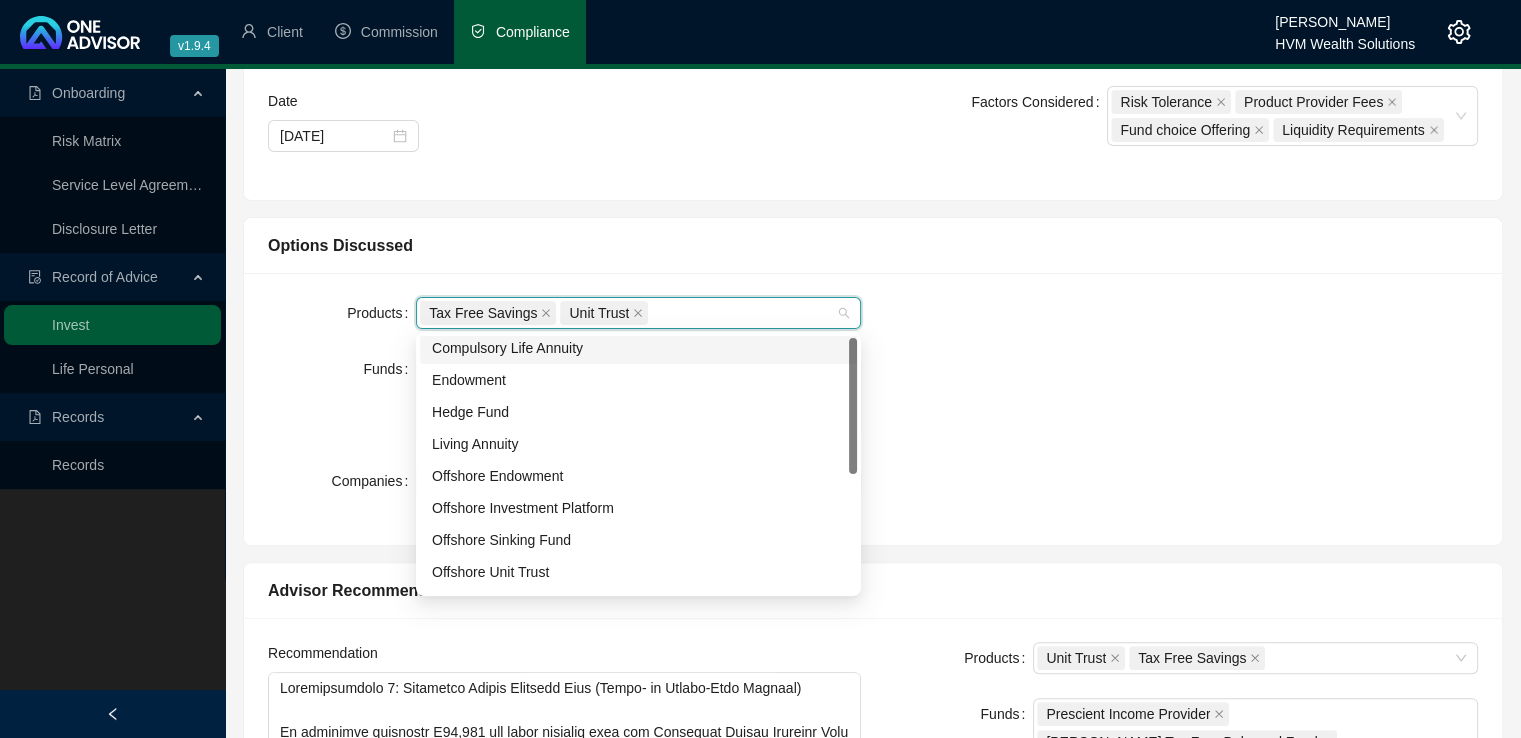 scroll, scrollTop: 0, scrollLeft: 0, axis: both 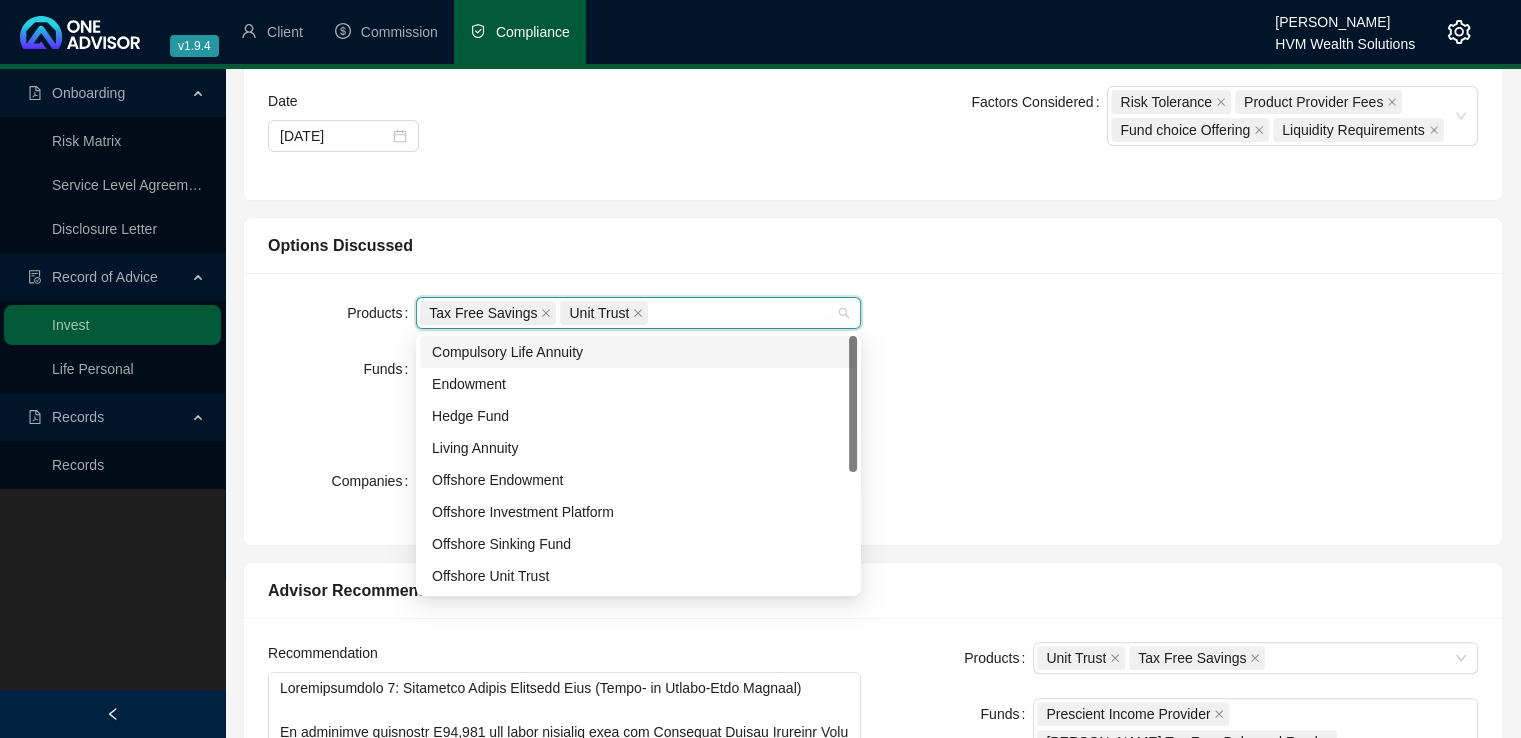 drag, startPoint x: 852, startPoint y: 361, endPoint x: 864, endPoint y: 340, distance: 24.186773 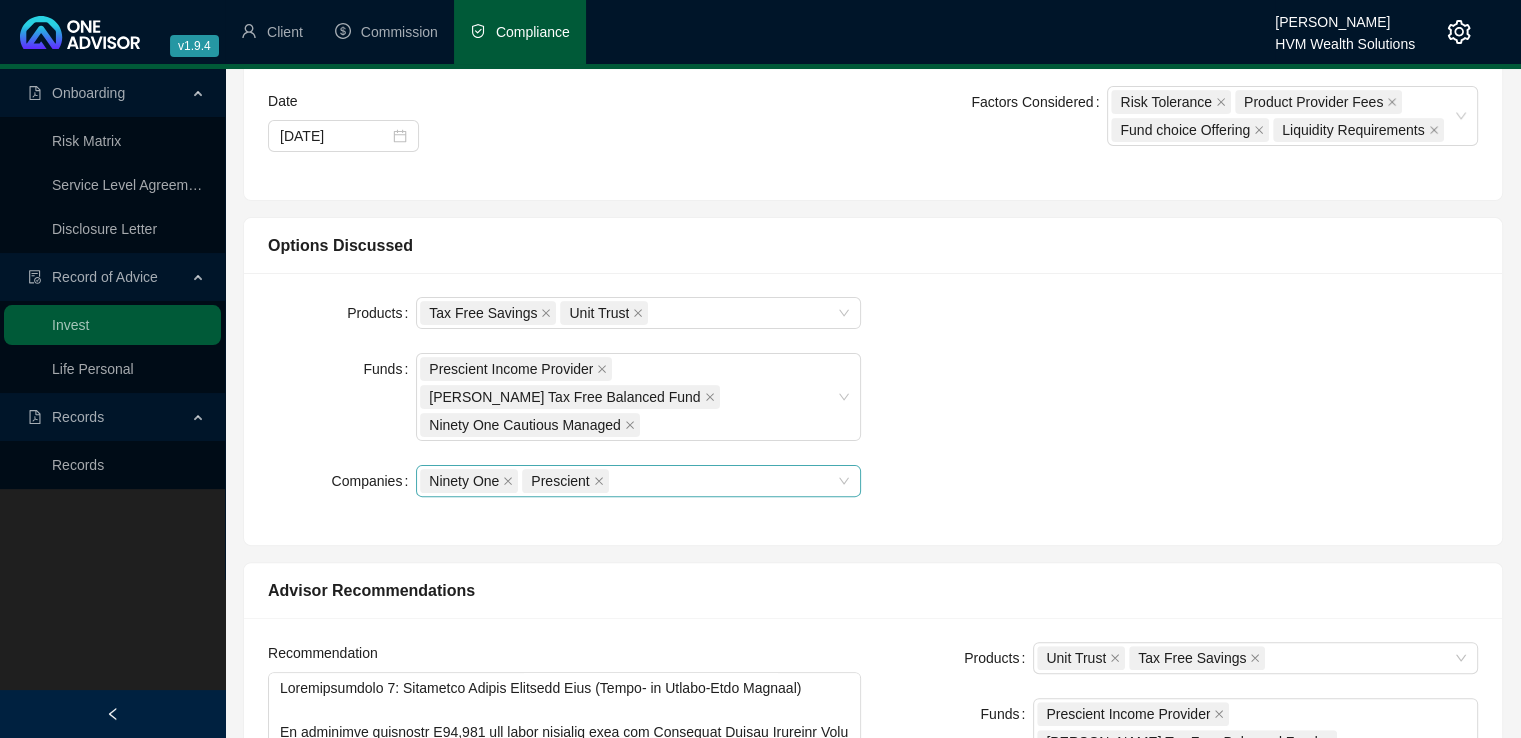 click on "Ninety One Prescient" at bounding box center [638, 481] 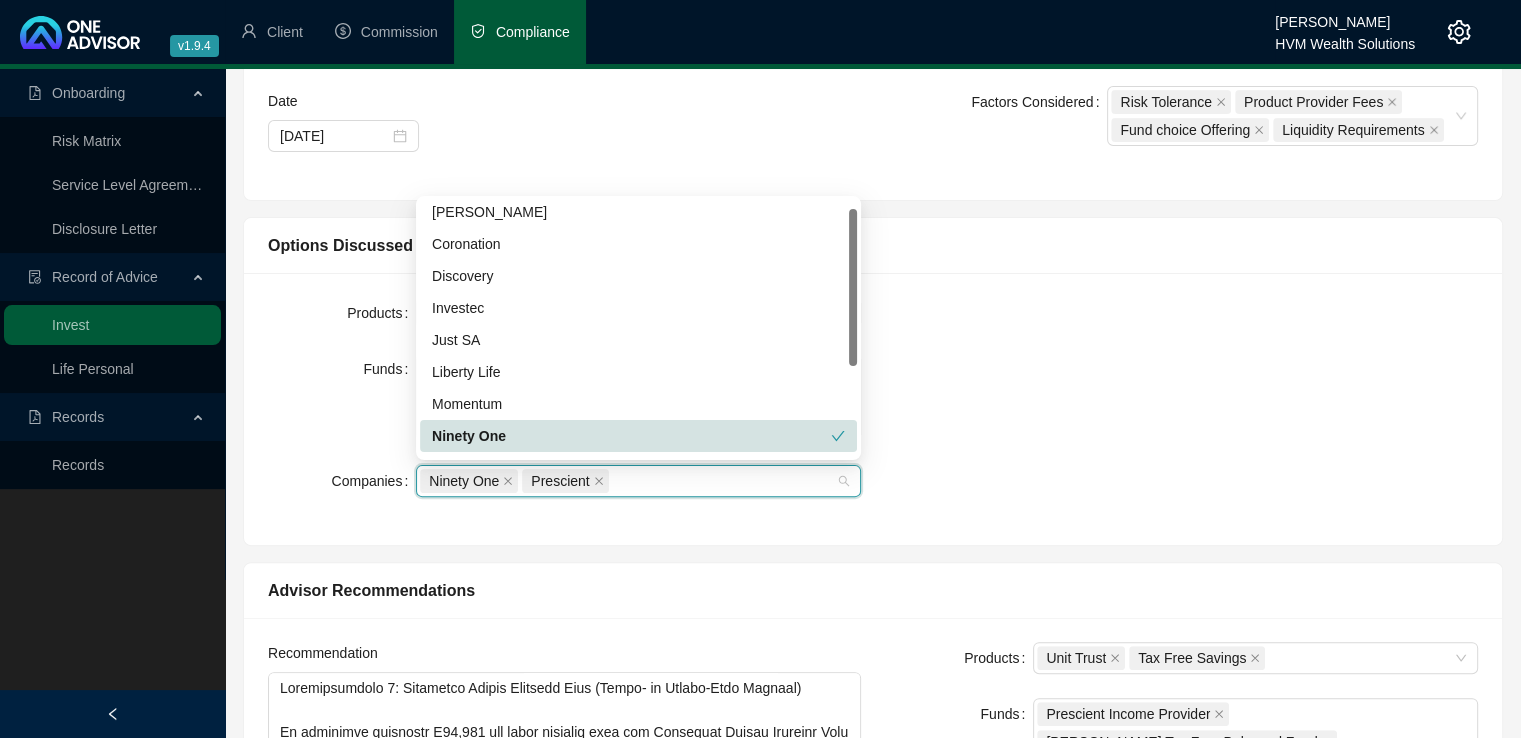 scroll, scrollTop: 0, scrollLeft: 0, axis: both 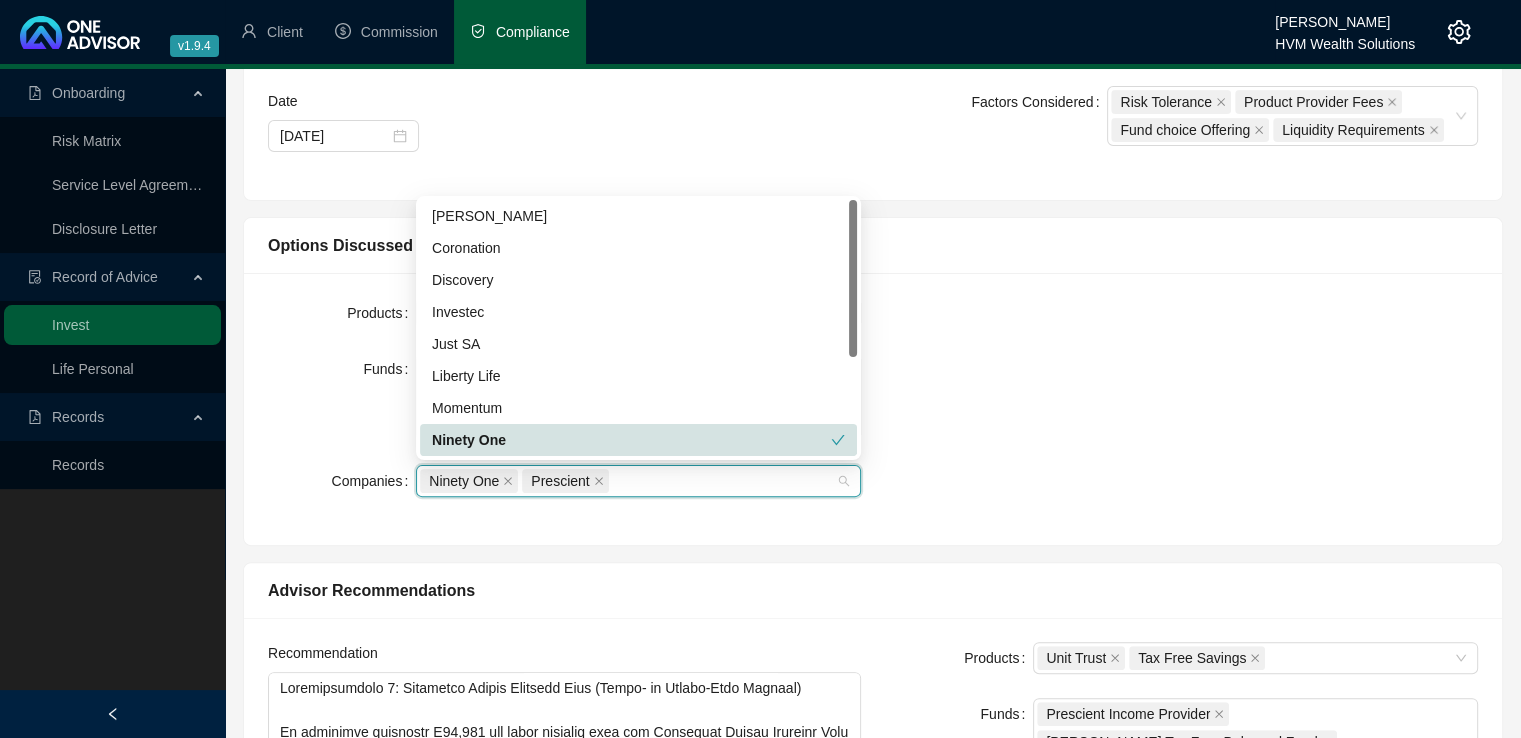 drag, startPoint x: 852, startPoint y: 346, endPoint x: 853, endPoint y: 330, distance: 16.03122 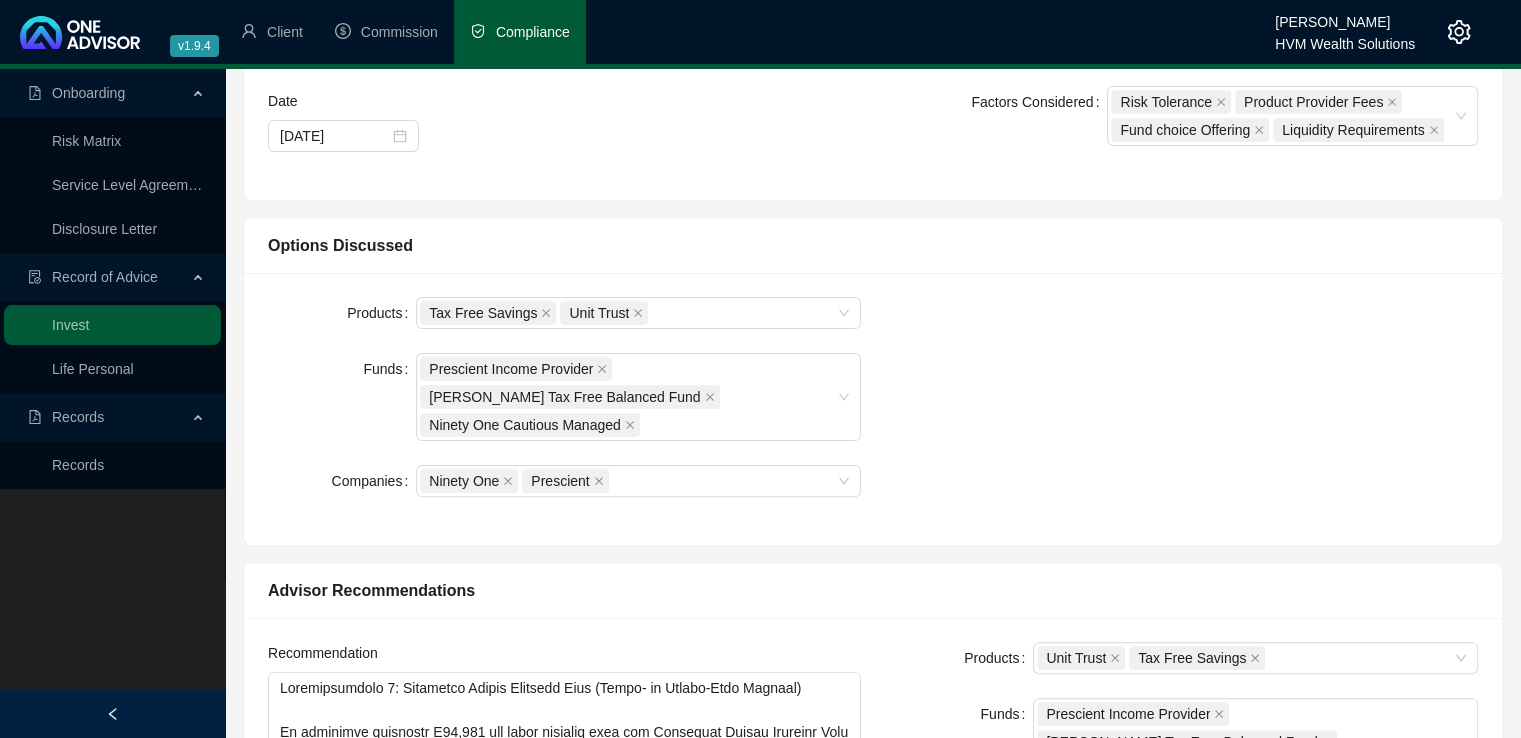 click on "Products Tax Free Savings Unit Trust   Funds Prescient Income Provider [PERSON_NAME] Tax Free Balanced Fund Ninety One Cautious Managed   Companies Ninety One Prescient" at bounding box center (873, 409) 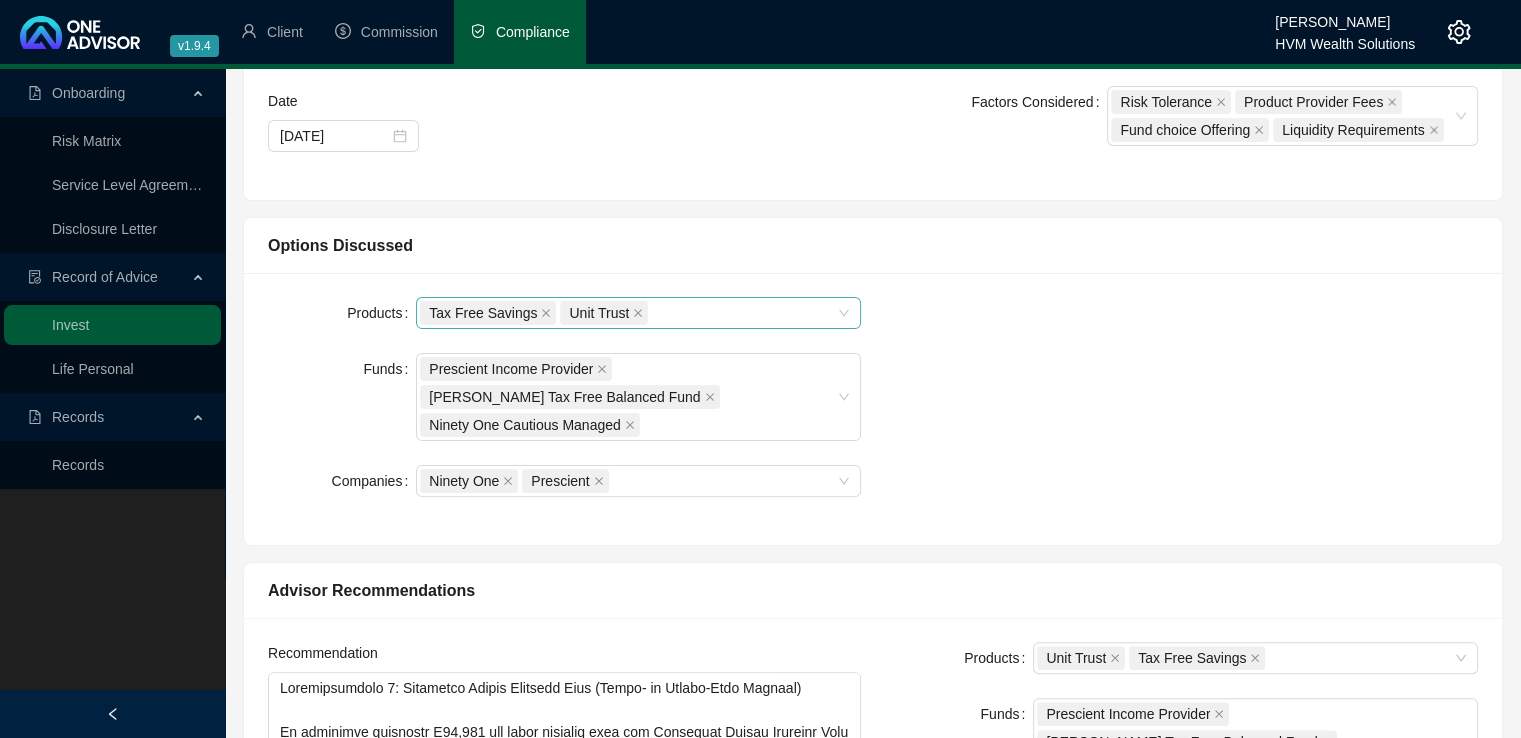 click on "Tax Free Savings Unit Trust" at bounding box center (638, 313) 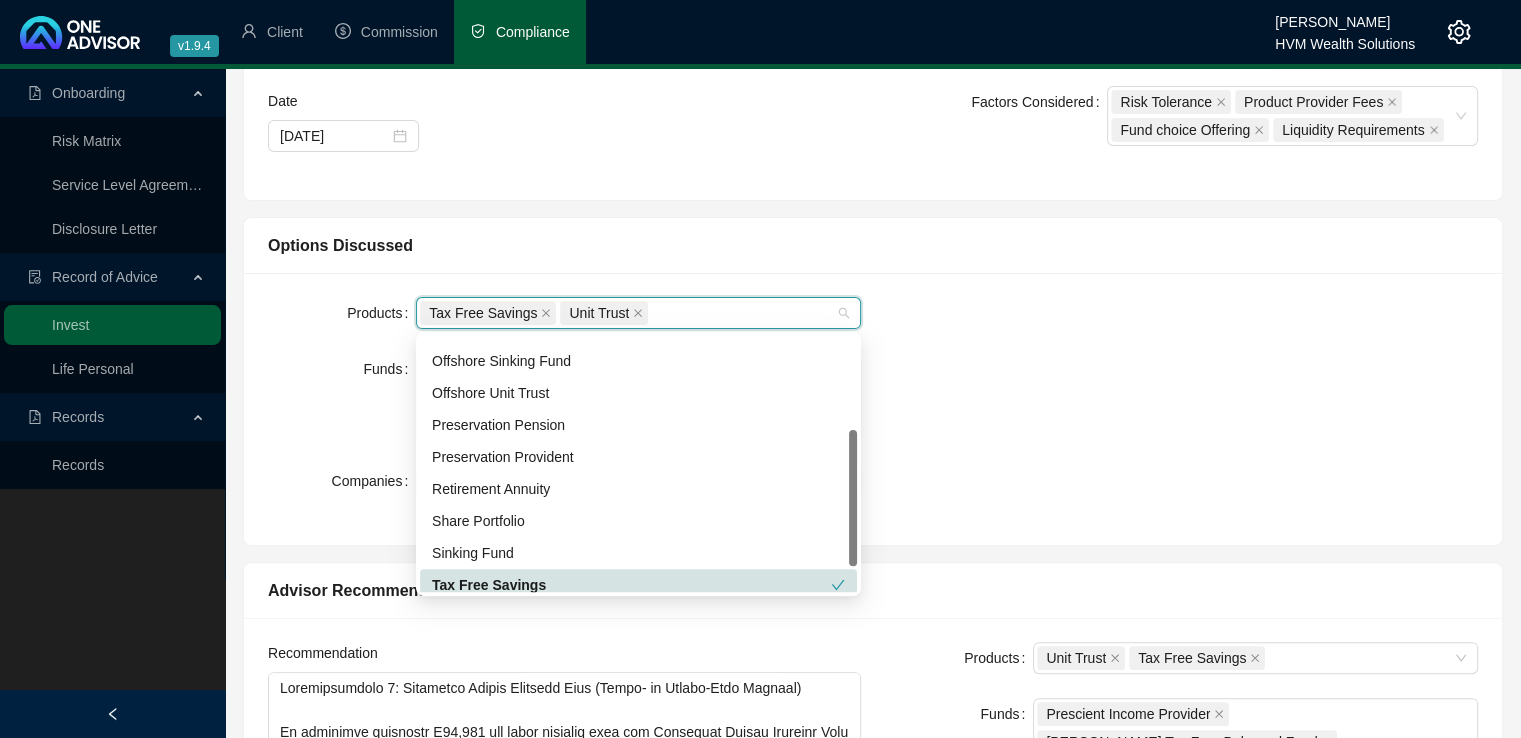 scroll, scrollTop: 176, scrollLeft: 0, axis: vertical 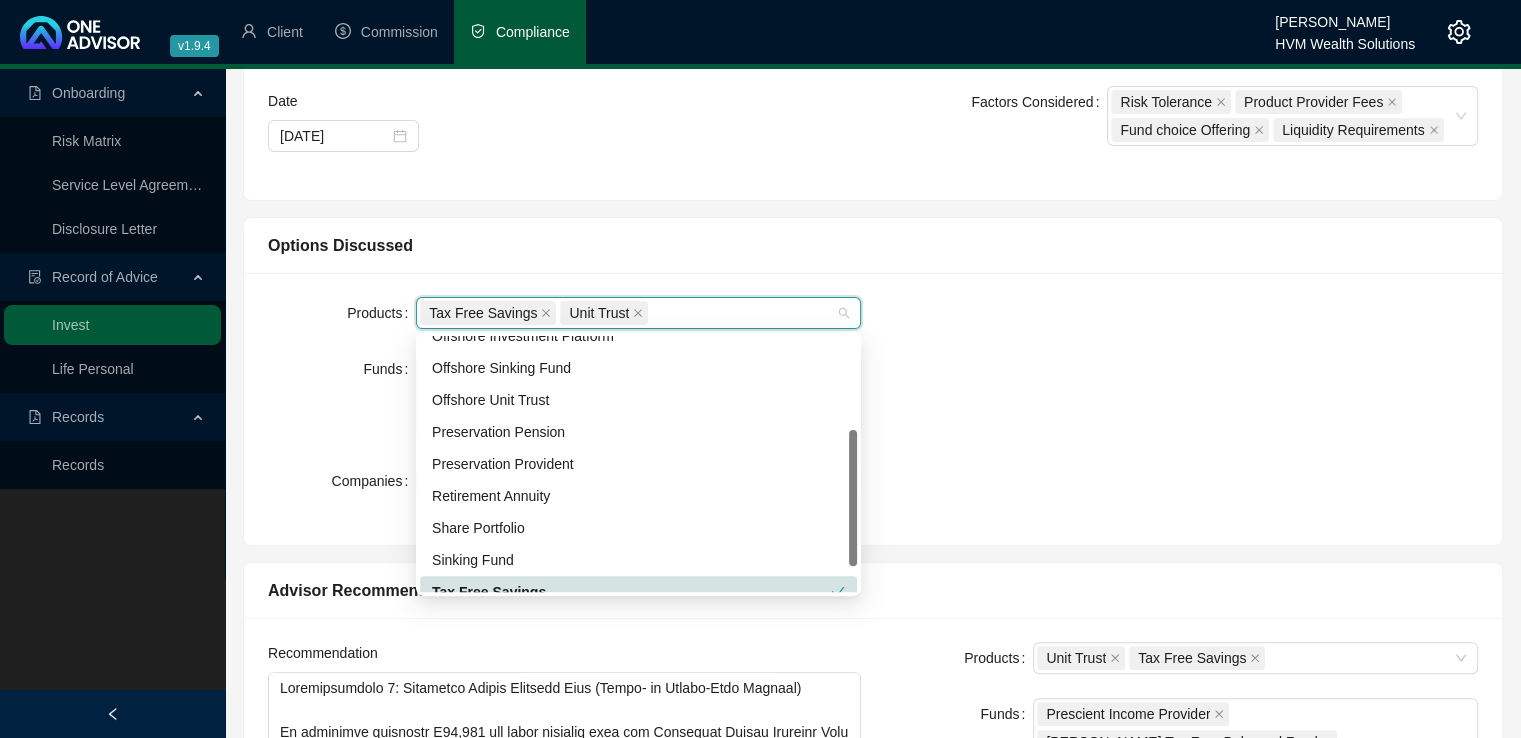 drag, startPoint x: 852, startPoint y: 353, endPoint x: 846, endPoint y: 448, distance: 95.189285 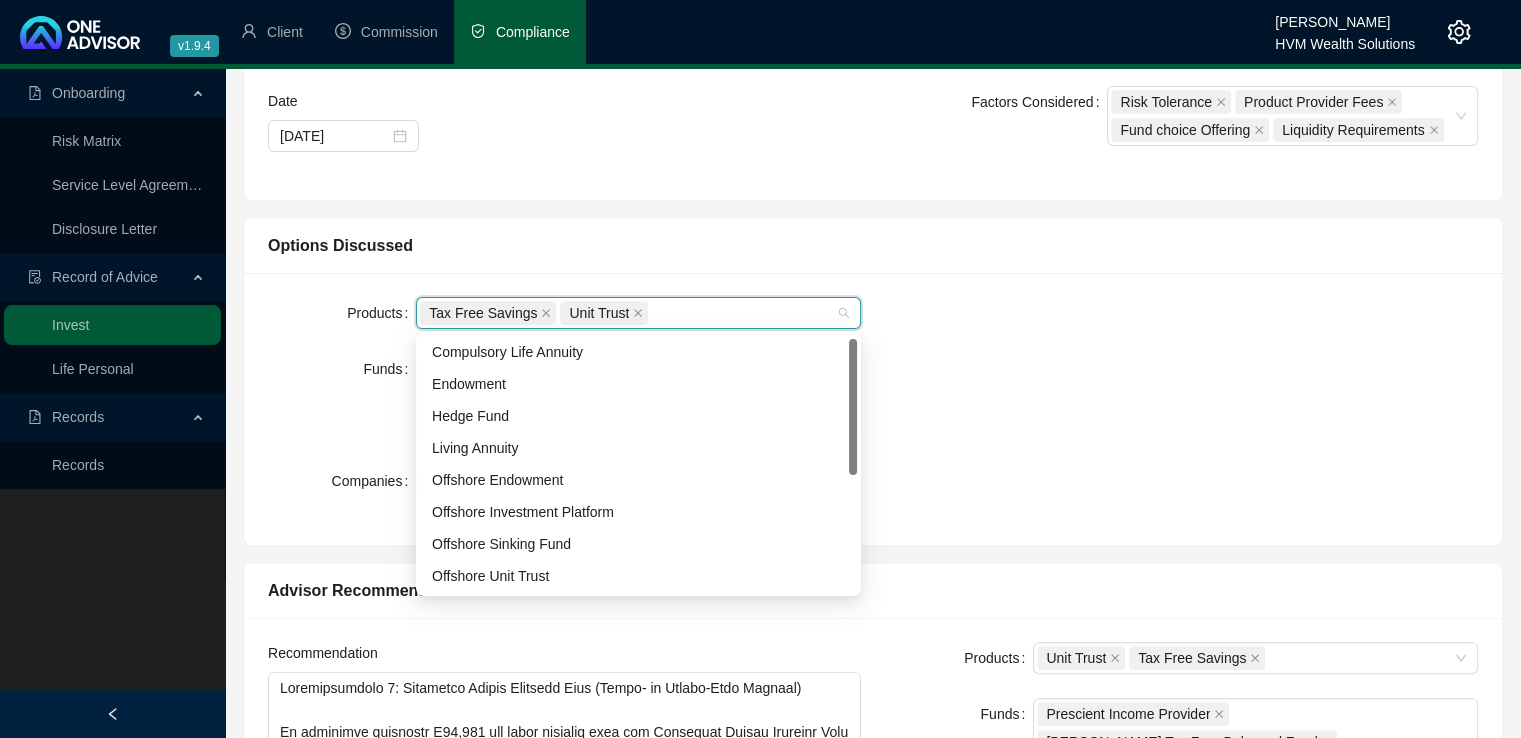 scroll, scrollTop: 0, scrollLeft: 0, axis: both 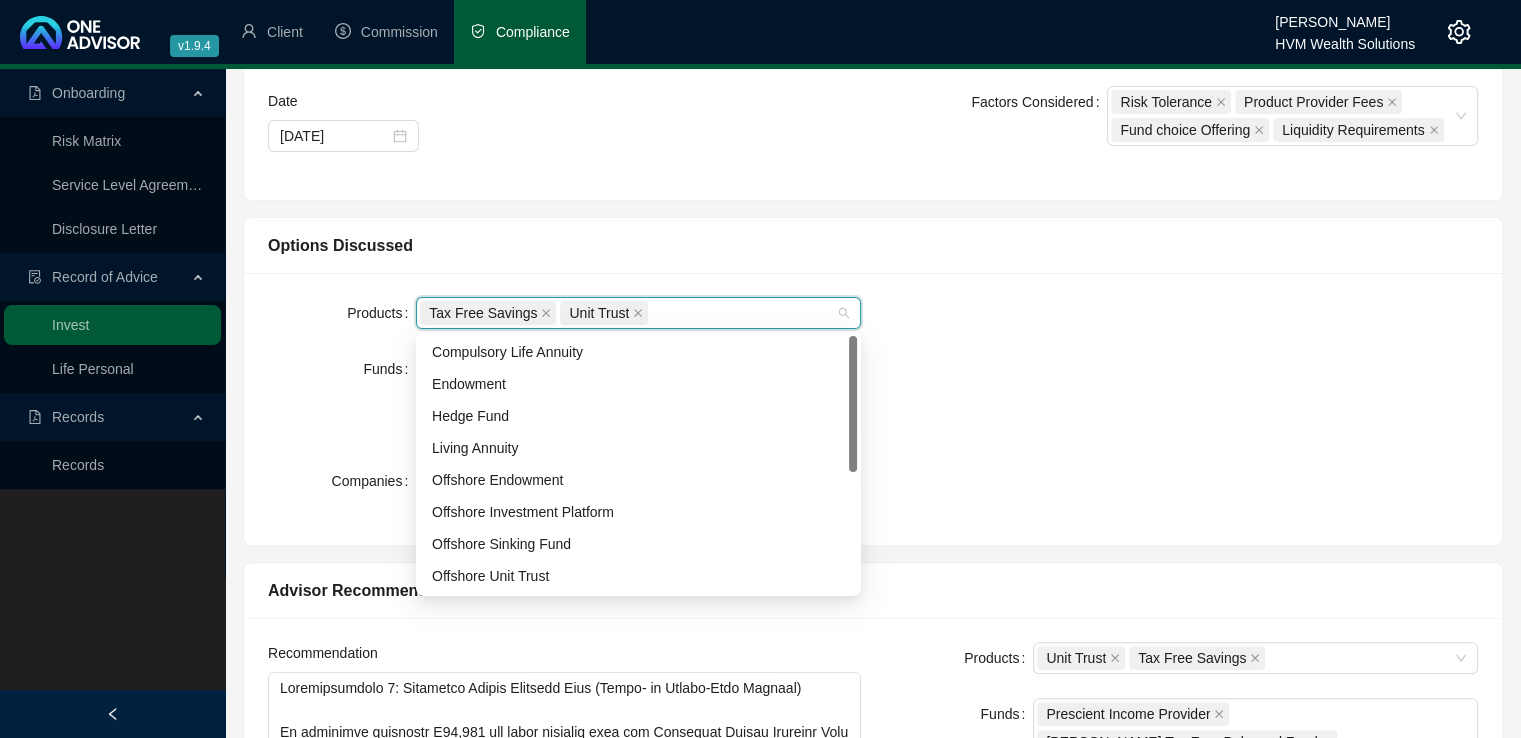 drag, startPoint x: 853, startPoint y: 448, endPoint x: 878, endPoint y: 333, distance: 117.68602 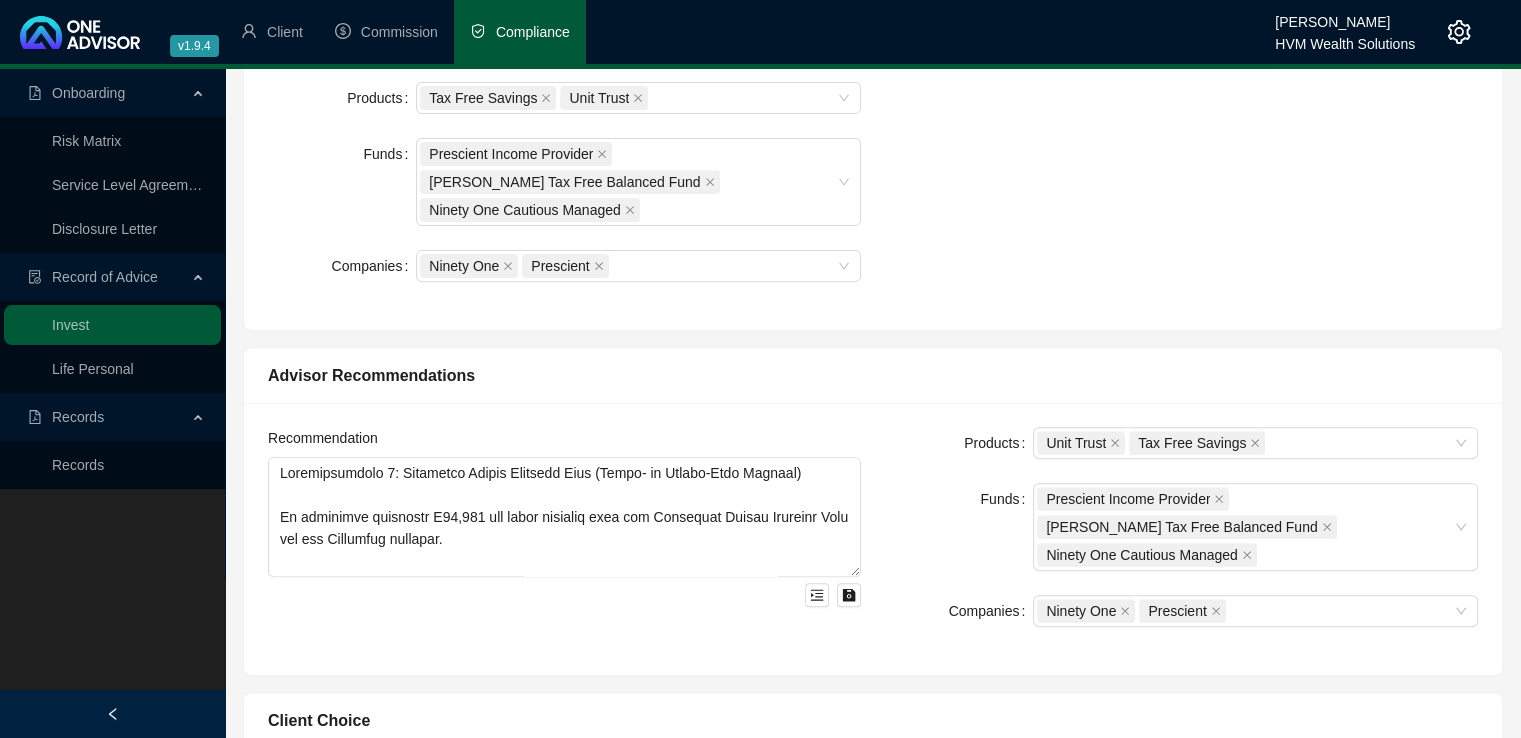 scroll, scrollTop: 772, scrollLeft: 0, axis: vertical 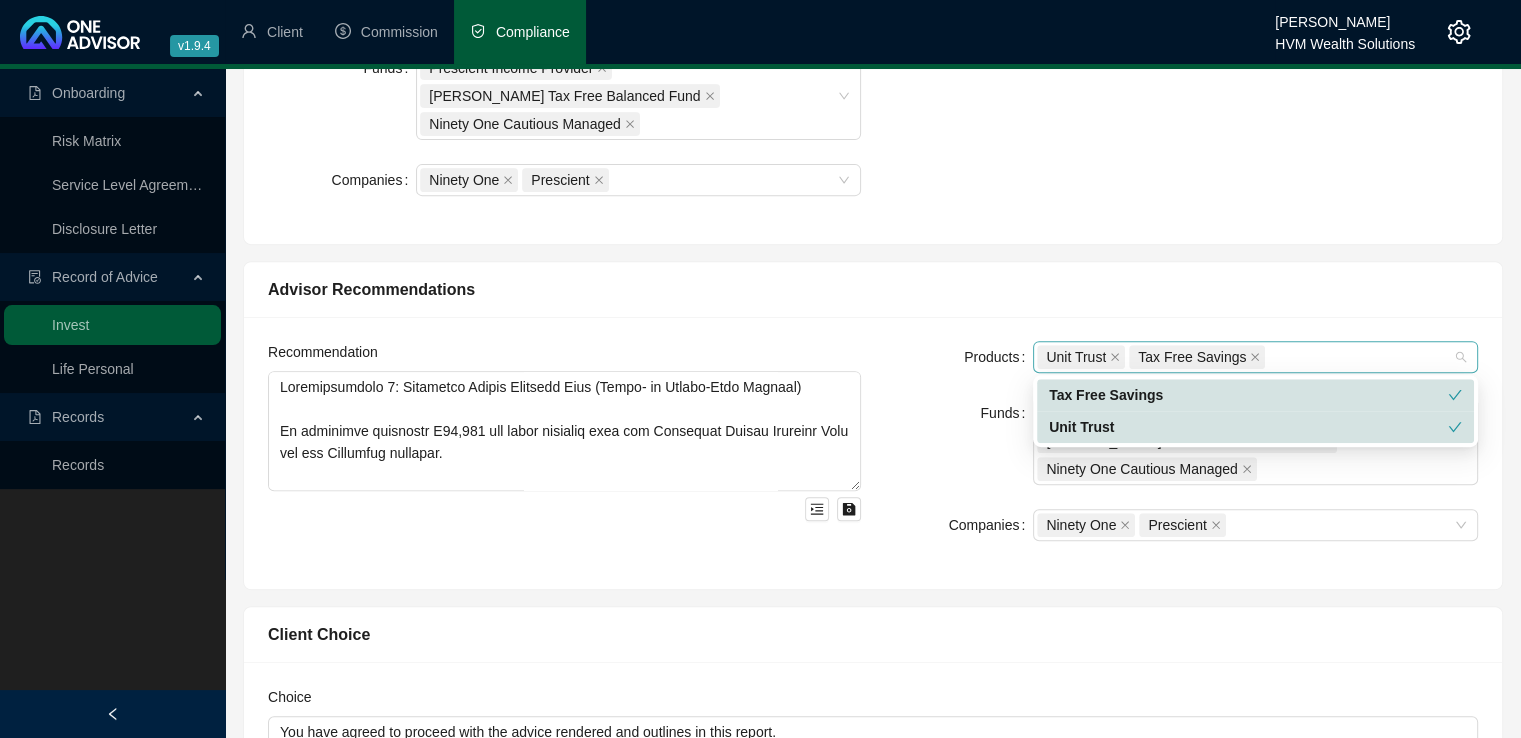 click on "Unit Trust Tax Free Savings" at bounding box center (1245, 357) 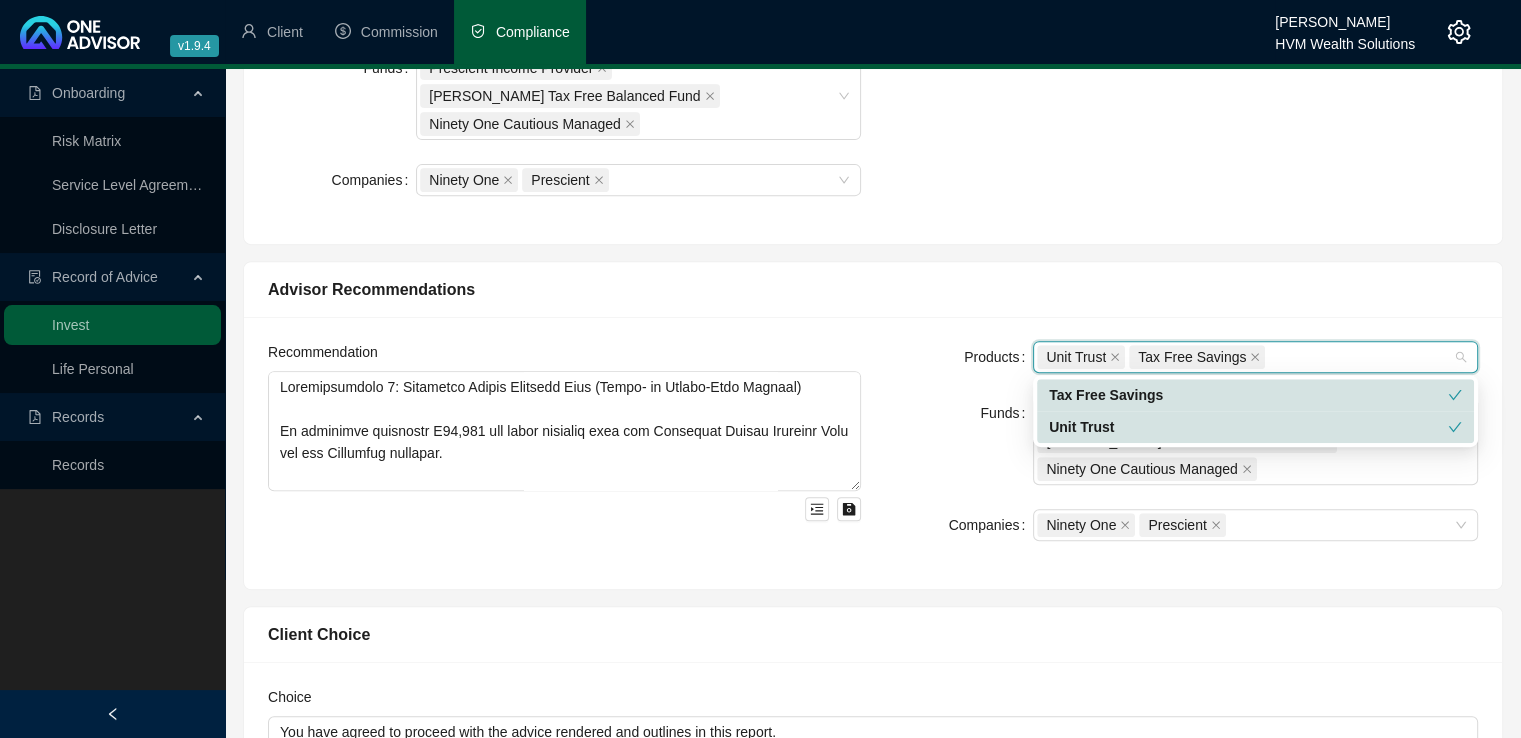 click on "Products Tax Free Savings Unit Trust   Funds Prescient Income Provider [PERSON_NAME] Tax Free Balanced Fund Ninety One Cautious Managed   Companies Ninety One Prescient" at bounding box center (873, 108) 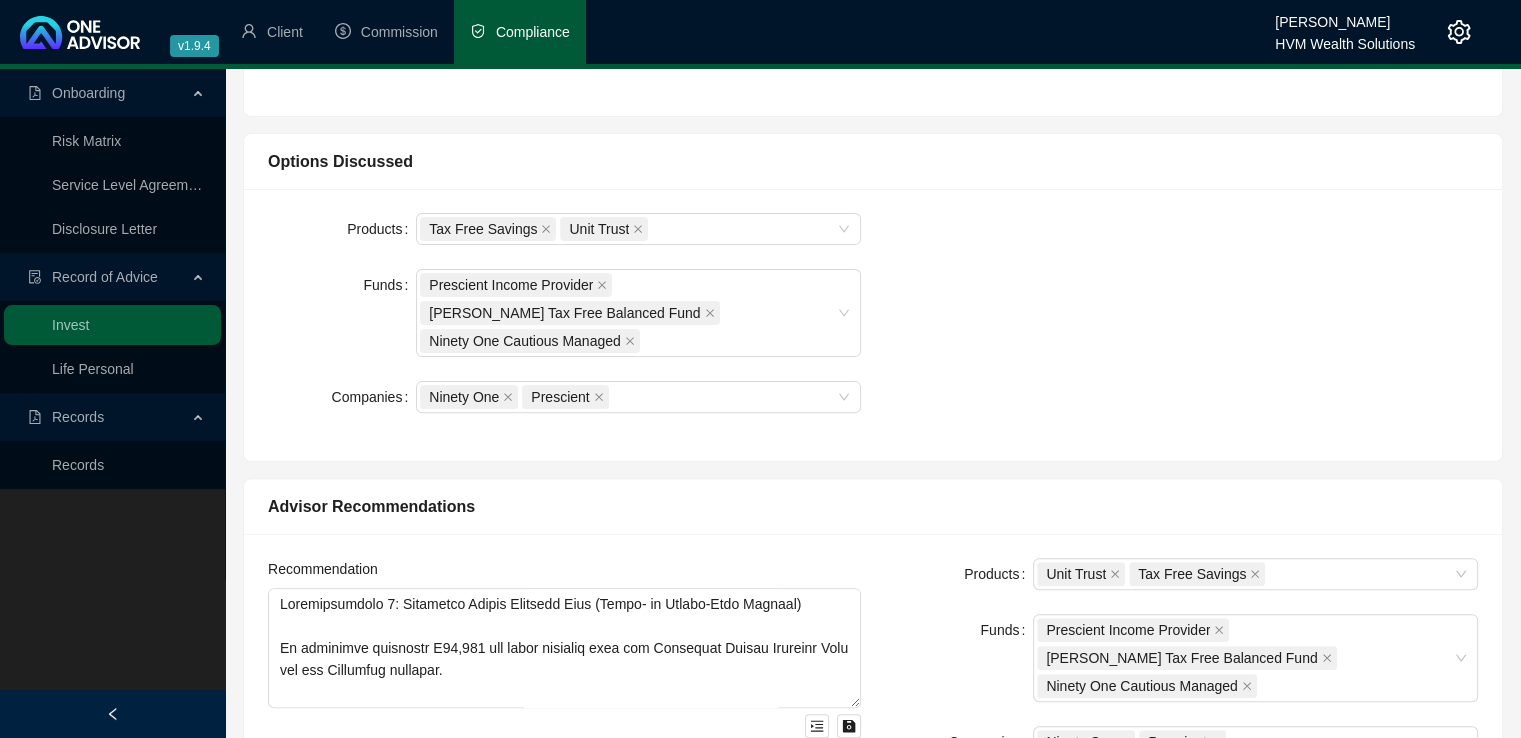 scroll, scrollTop: 409, scrollLeft: 0, axis: vertical 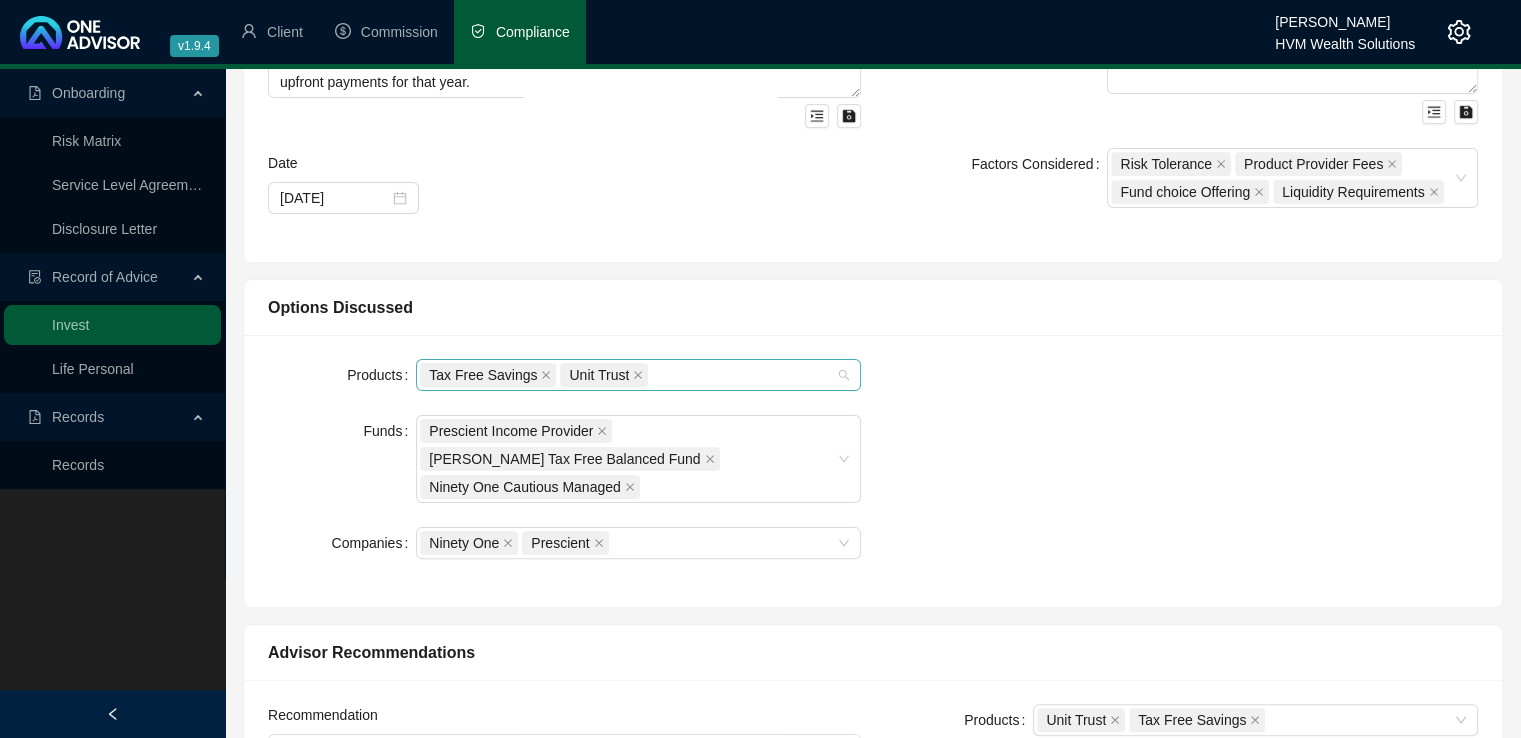 click on "Tax Free Savings Unit Trust" at bounding box center [638, 375] 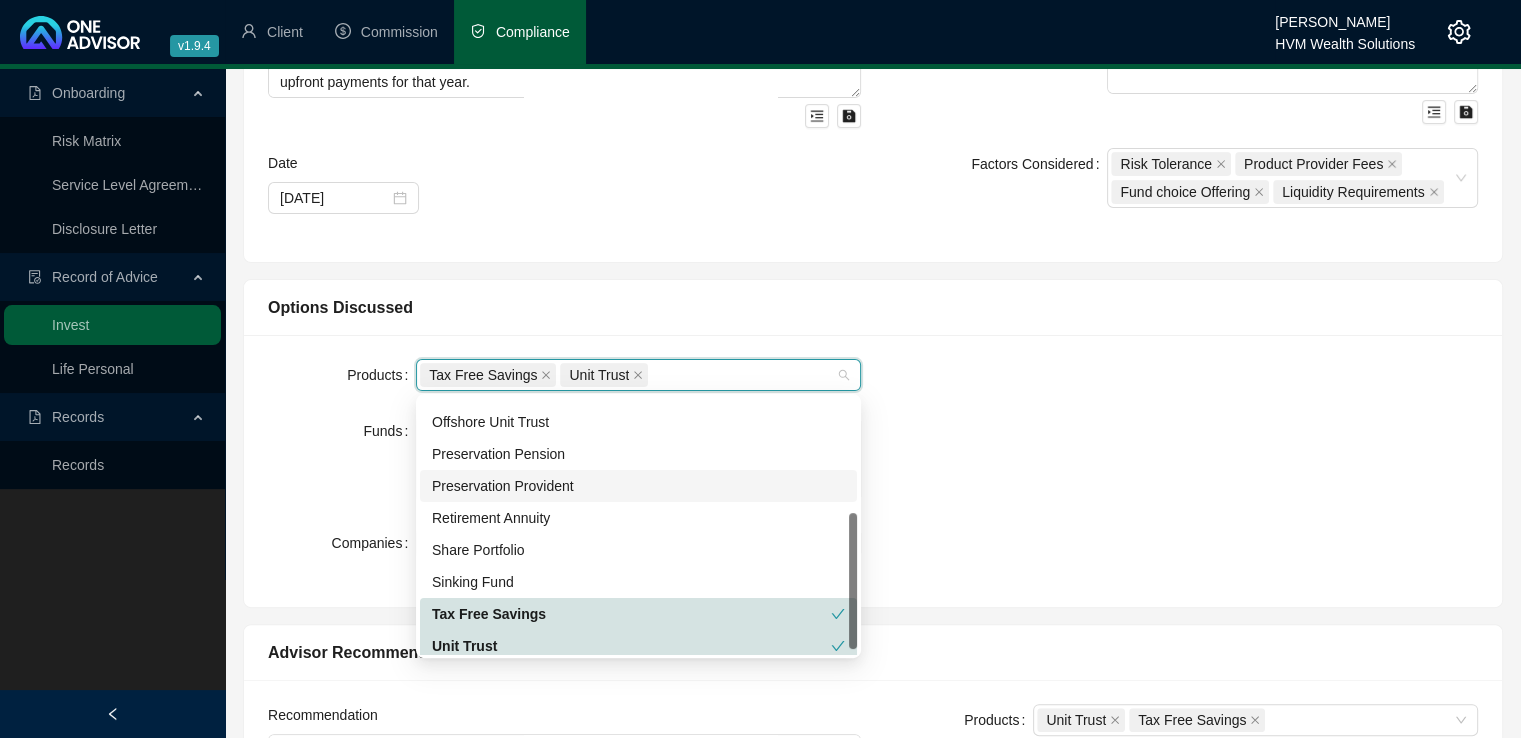 scroll, scrollTop: 224, scrollLeft: 0, axis: vertical 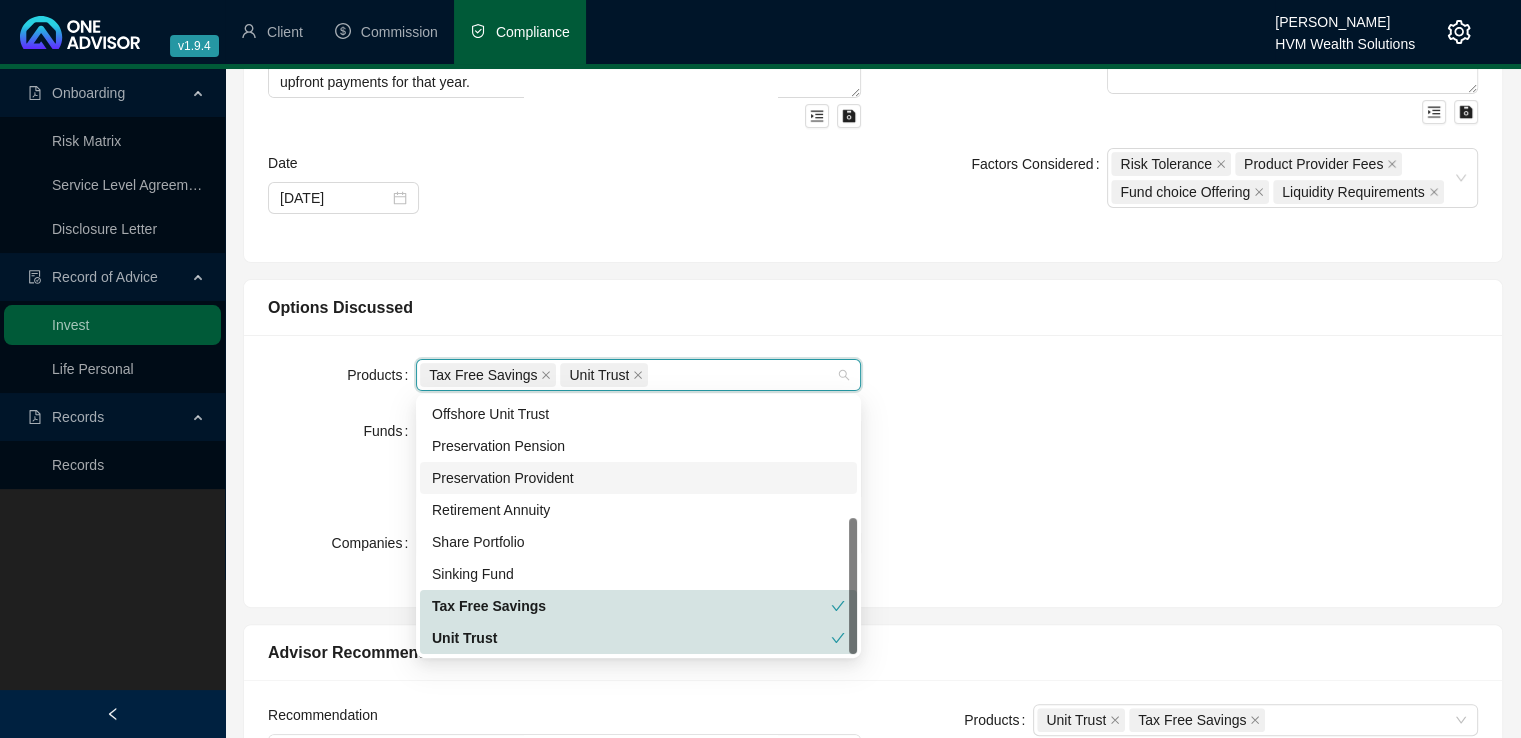 drag, startPoint x: 852, startPoint y: 419, endPoint x: 875, endPoint y: 550, distance: 133.00375 